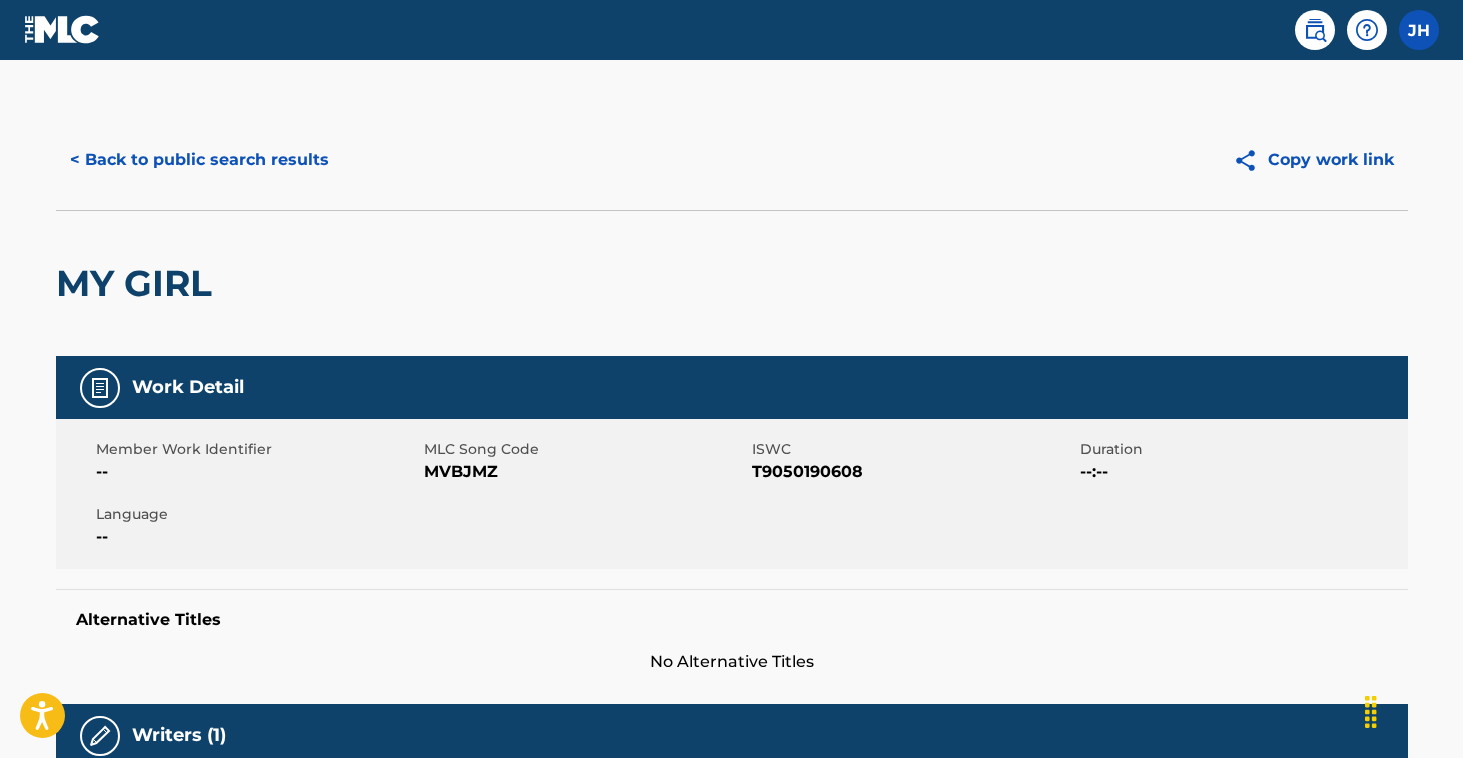 scroll, scrollTop: 1149, scrollLeft: 2, axis: both 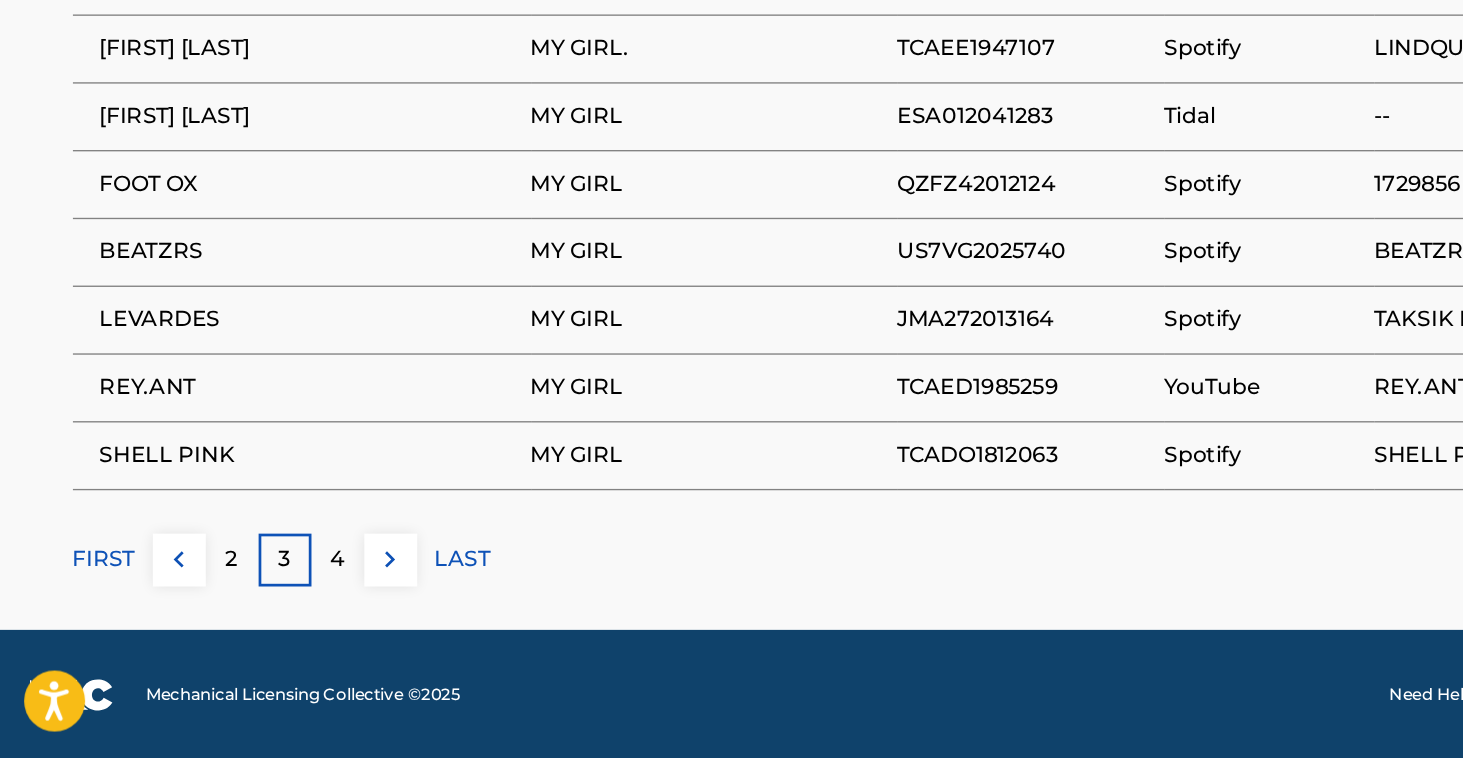 click on "FIRST" at bounding box center (79, 611) 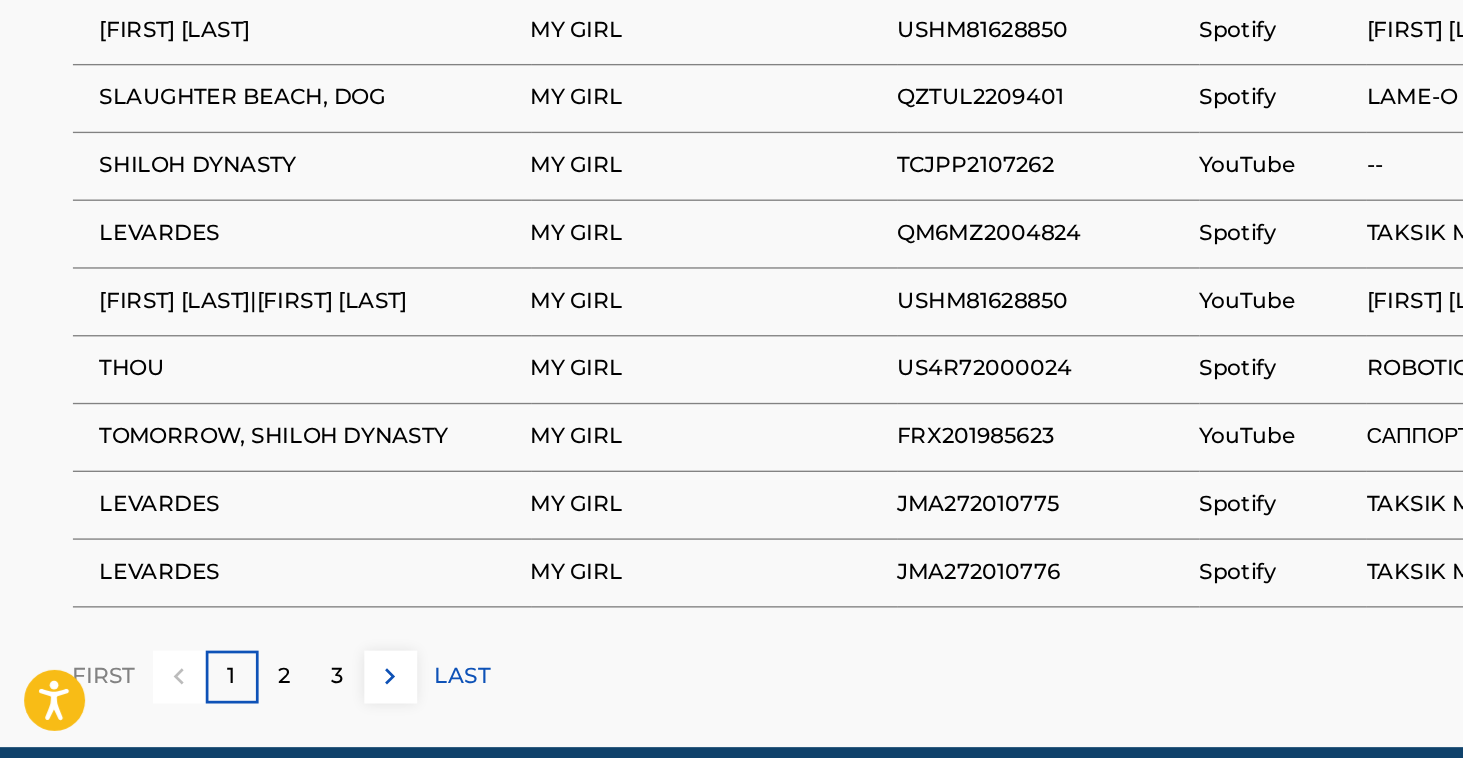 scroll, scrollTop: 1317, scrollLeft: 0, axis: vertical 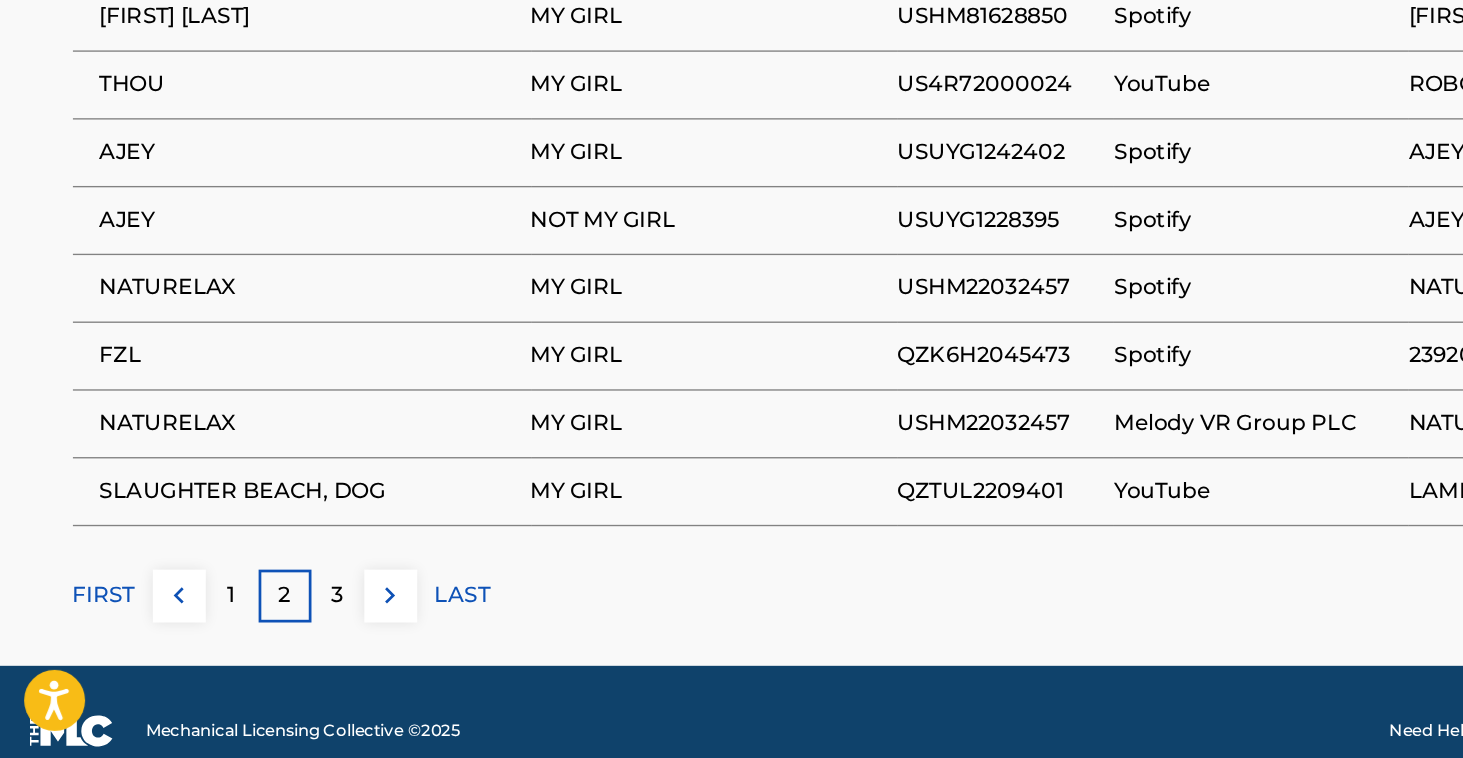 click on "3" at bounding box center [251, 638] 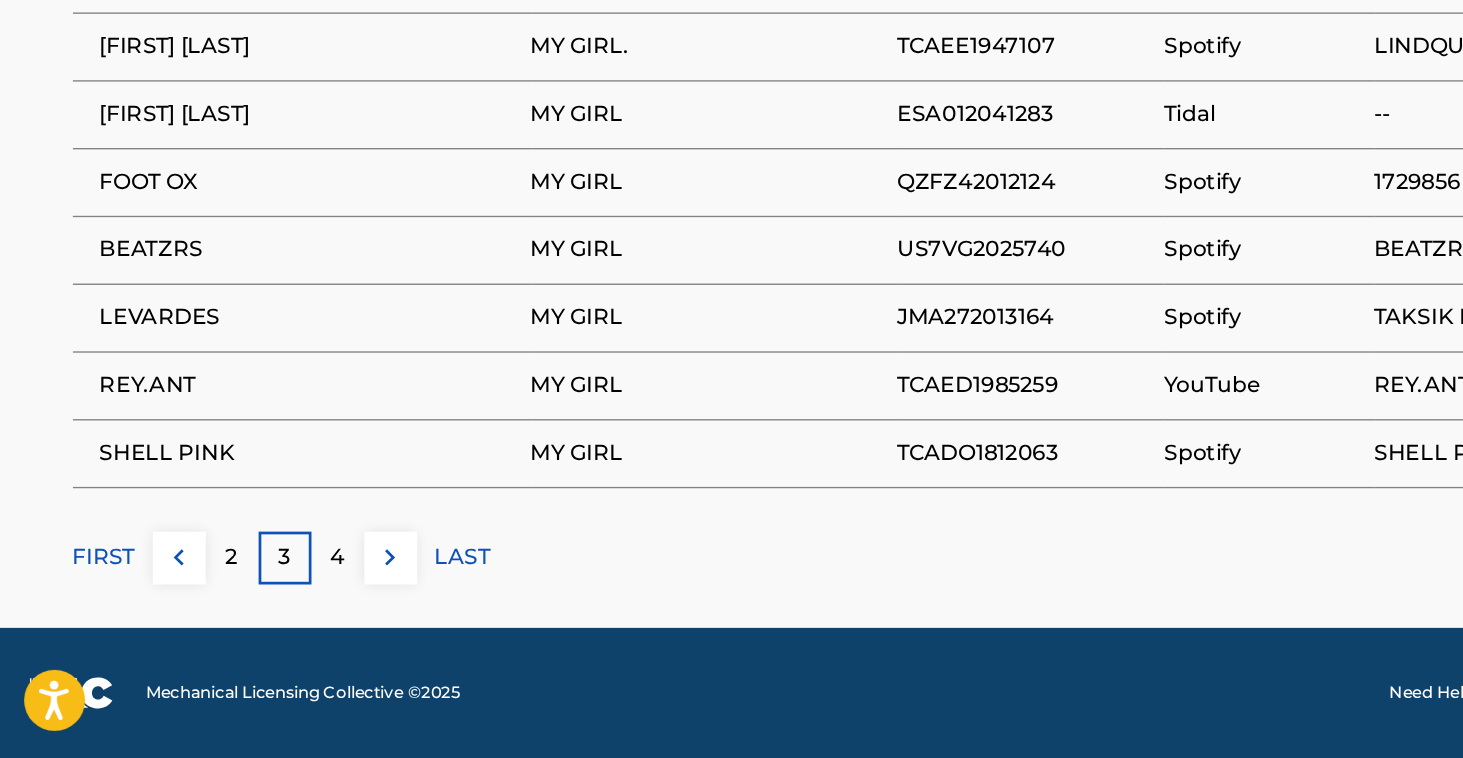 scroll, scrollTop: 1404, scrollLeft: 0, axis: vertical 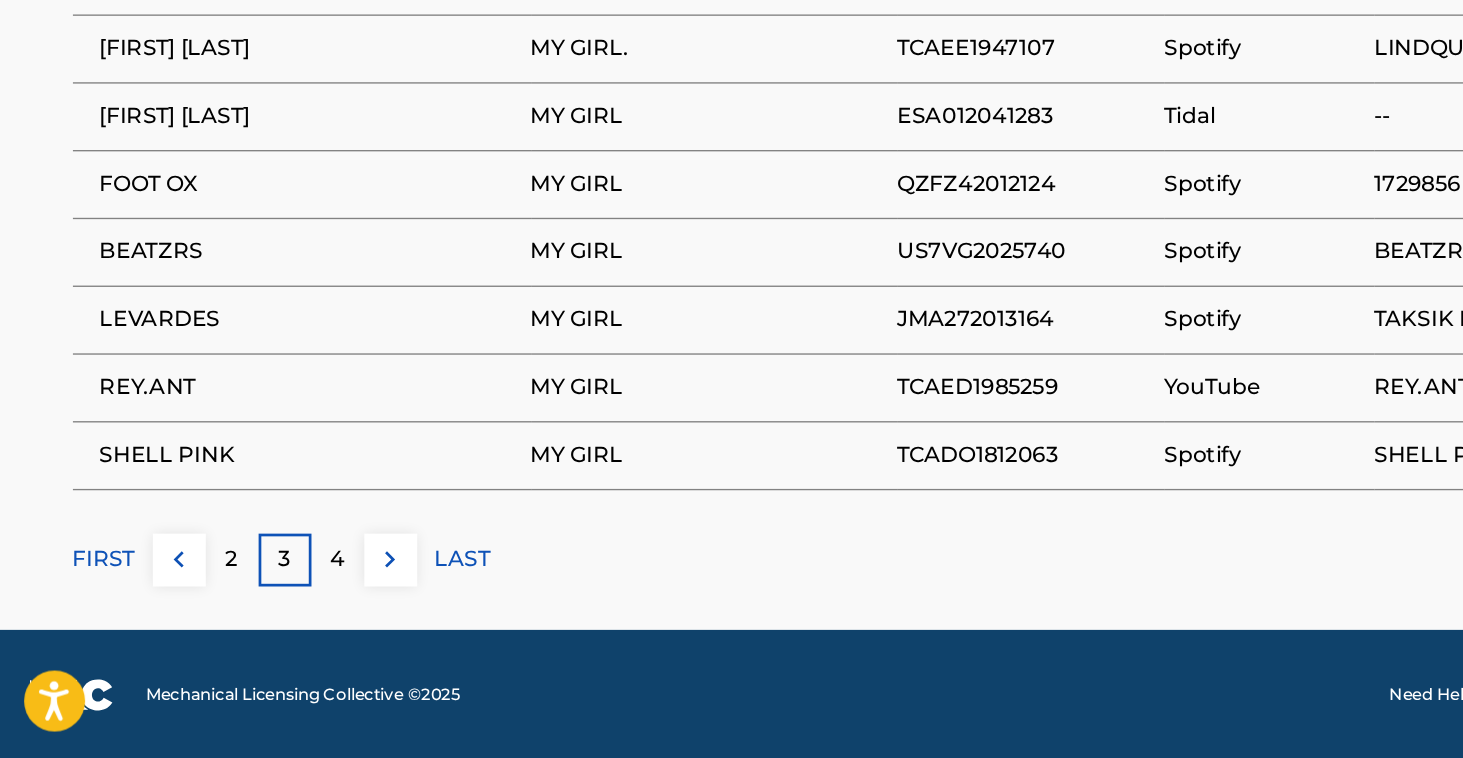 click on "FIRST" at bounding box center [79, 611] 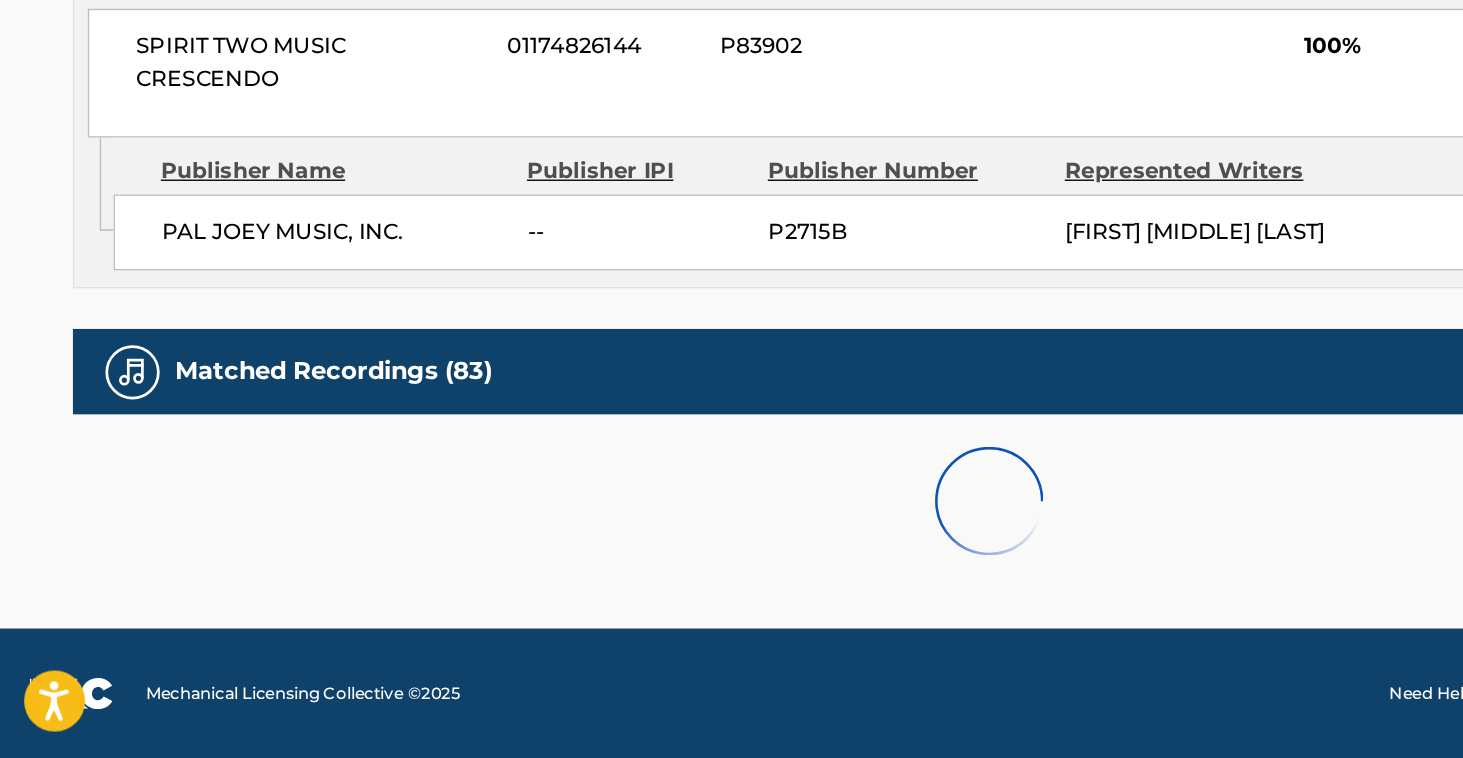 scroll, scrollTop: 879, scrollLeft: 0, axis: vertical 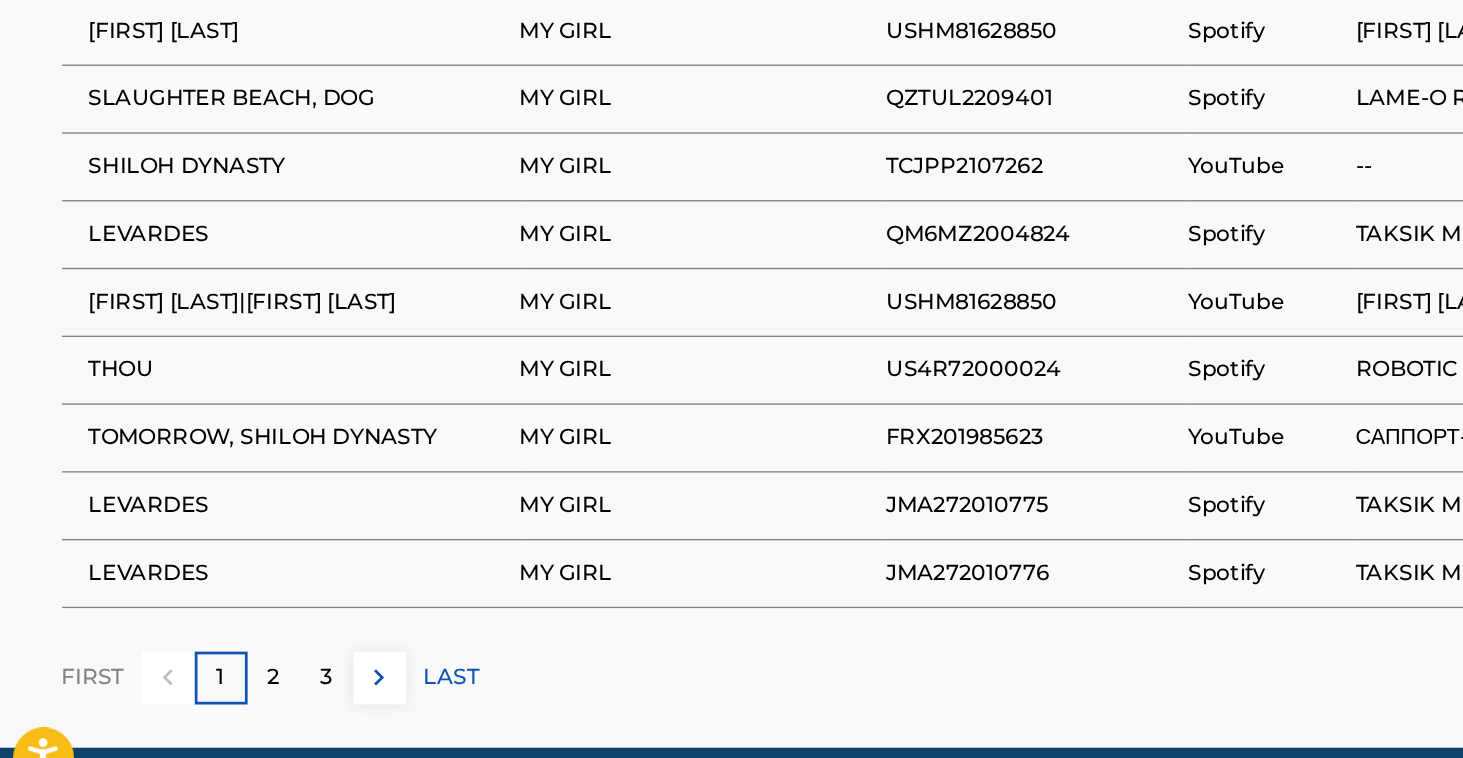 click on "2" at bounding box center (212, 656) 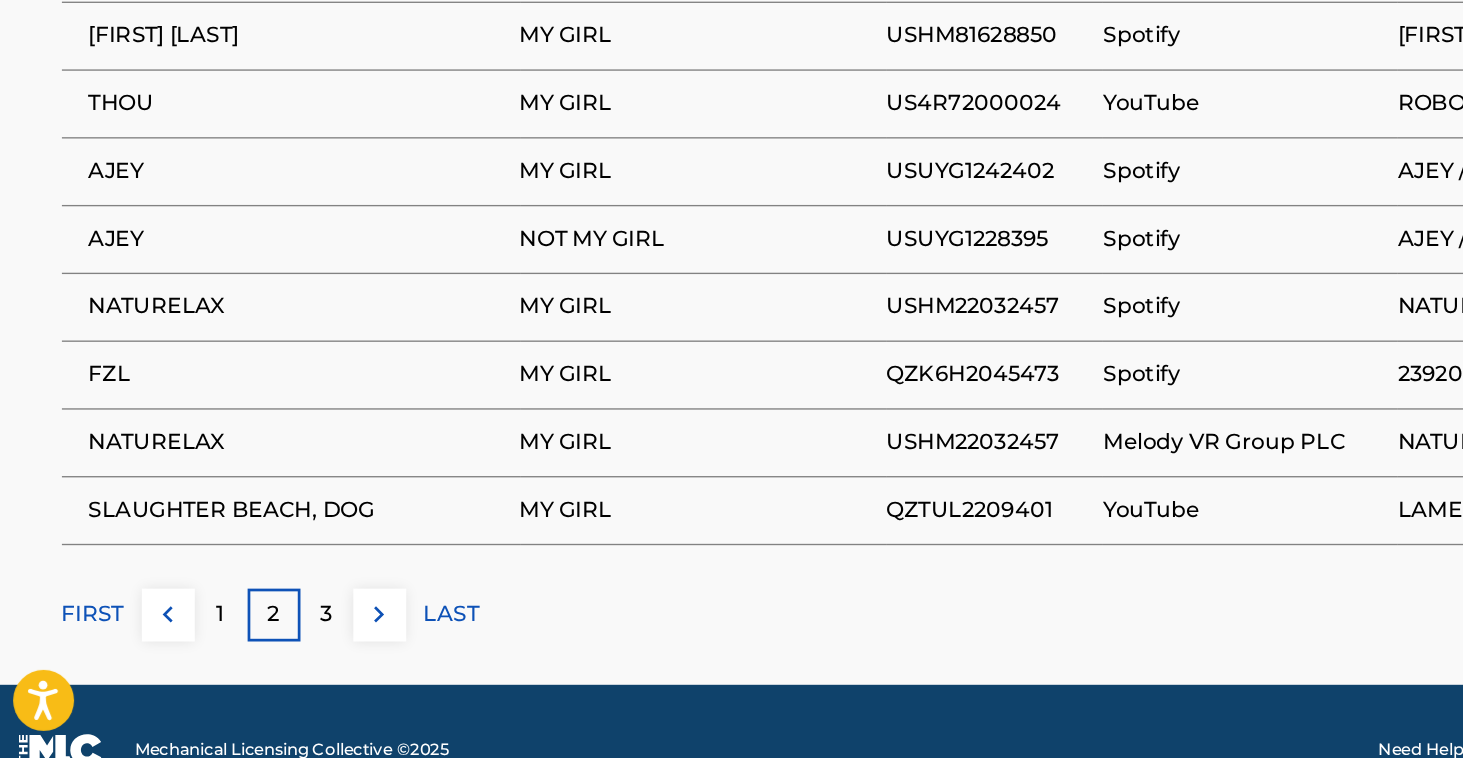 click on "3" at bounding box center (251, 652) 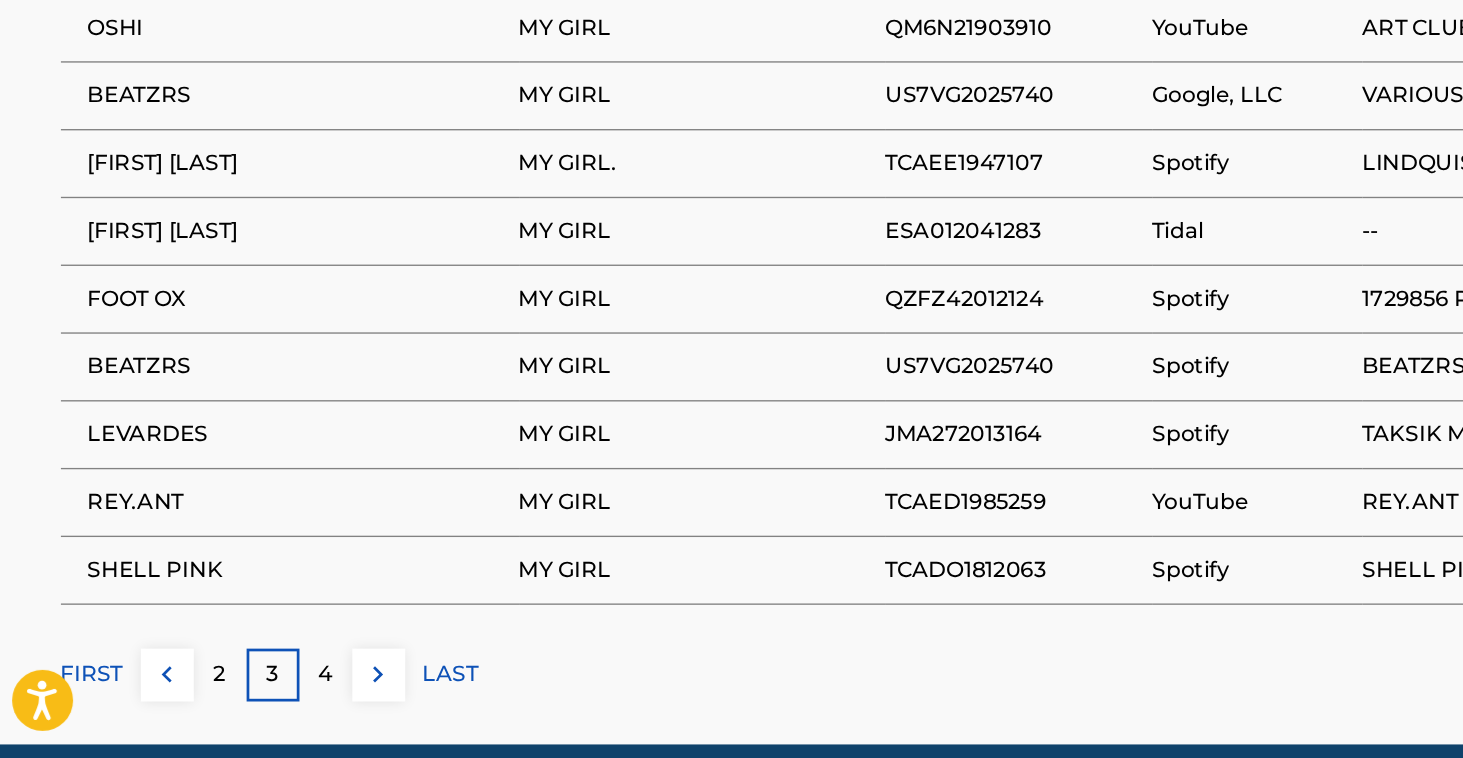 scroll, scrollTop: 1329, scrollLeft: 0, axis: vertical 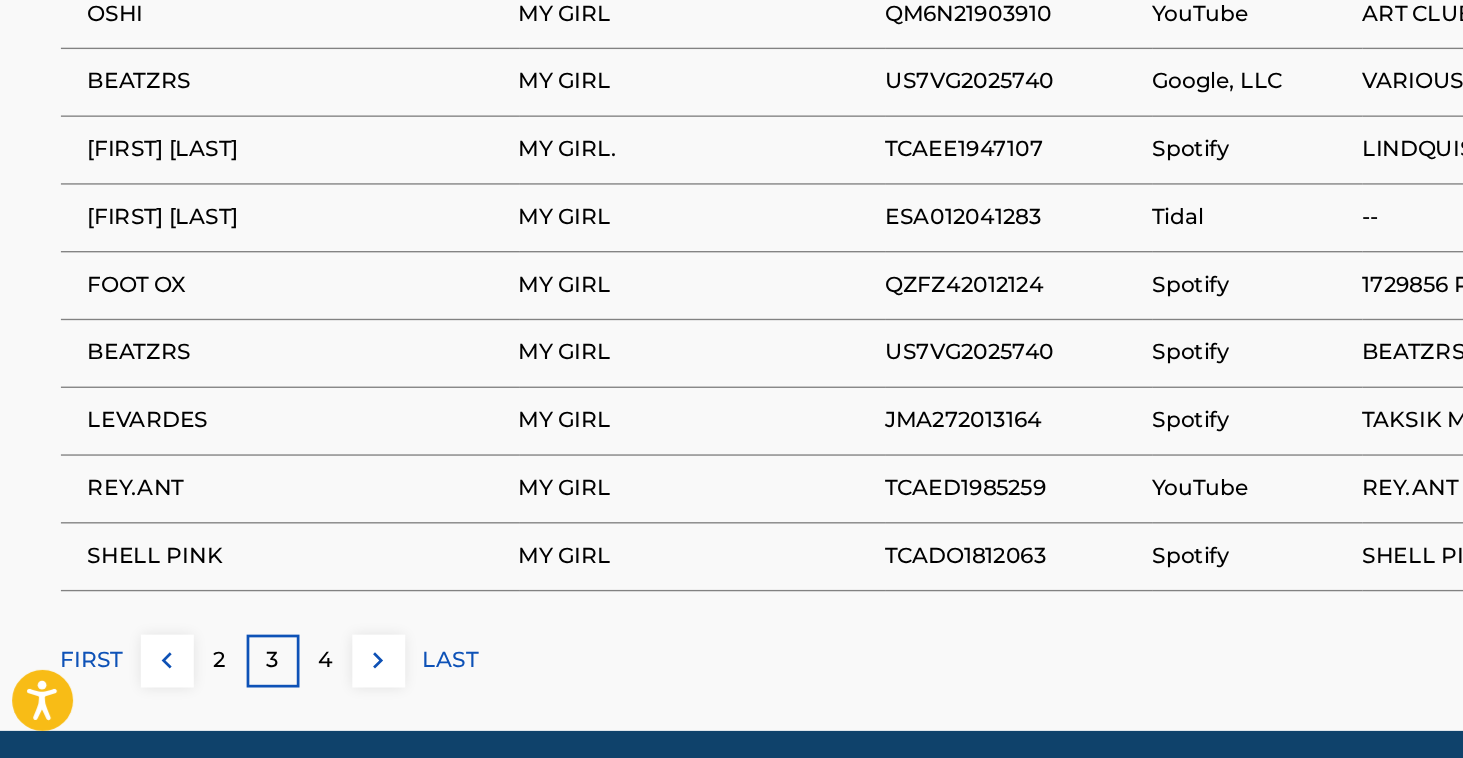 click on "4" at bounding box center [251, 686] 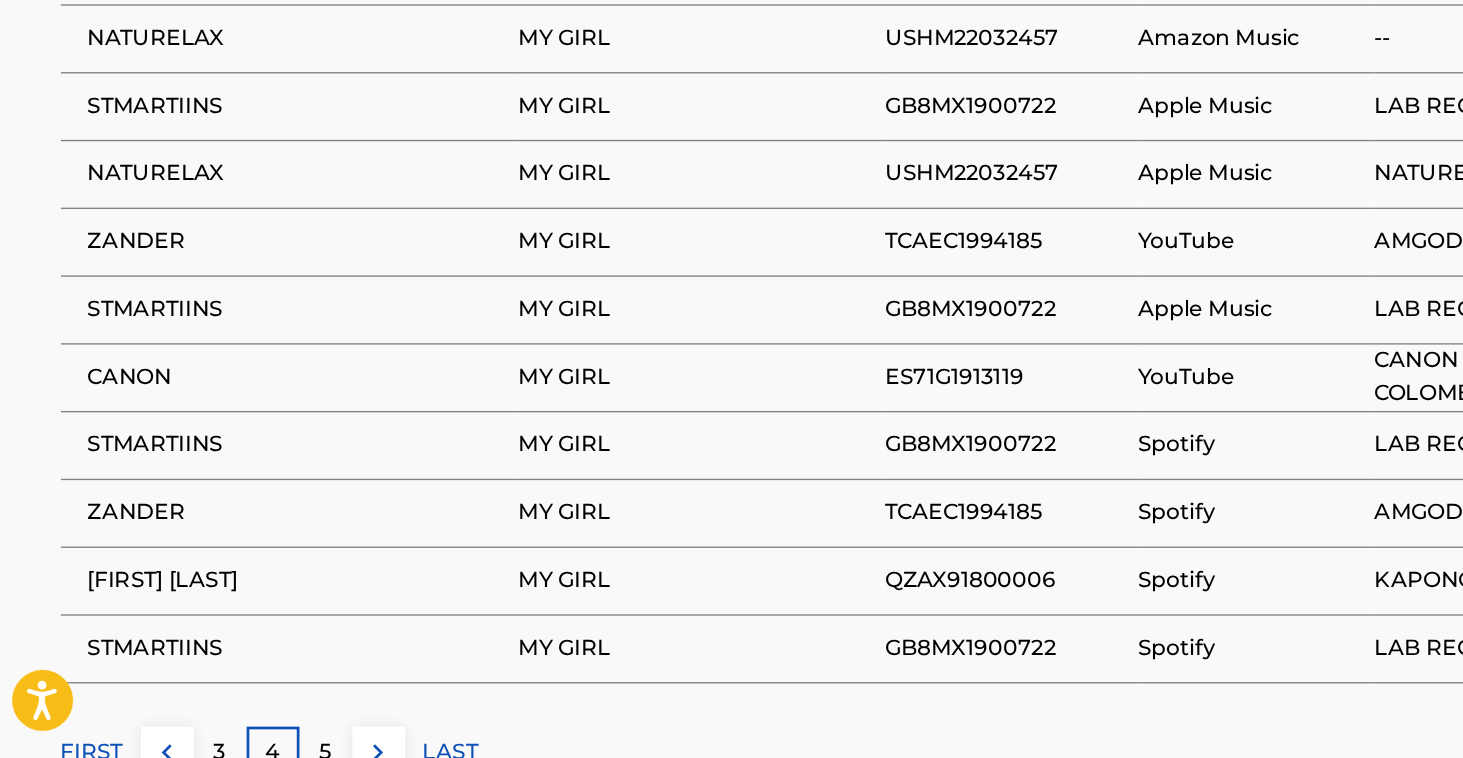 scroll, scrollTop: 1322, scrollLeft: 0, axis: vertical 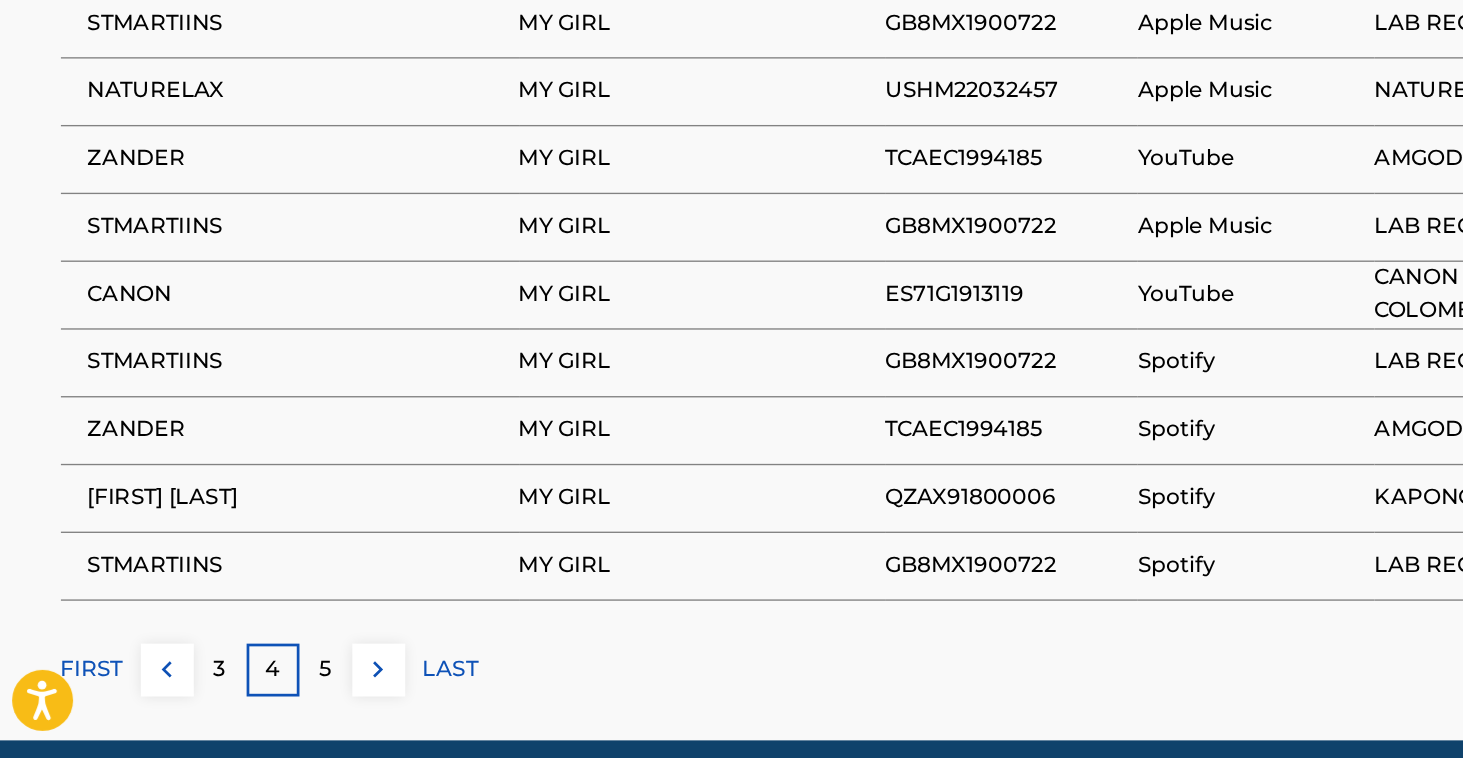 click on "5" at bounding box center (251, 693) 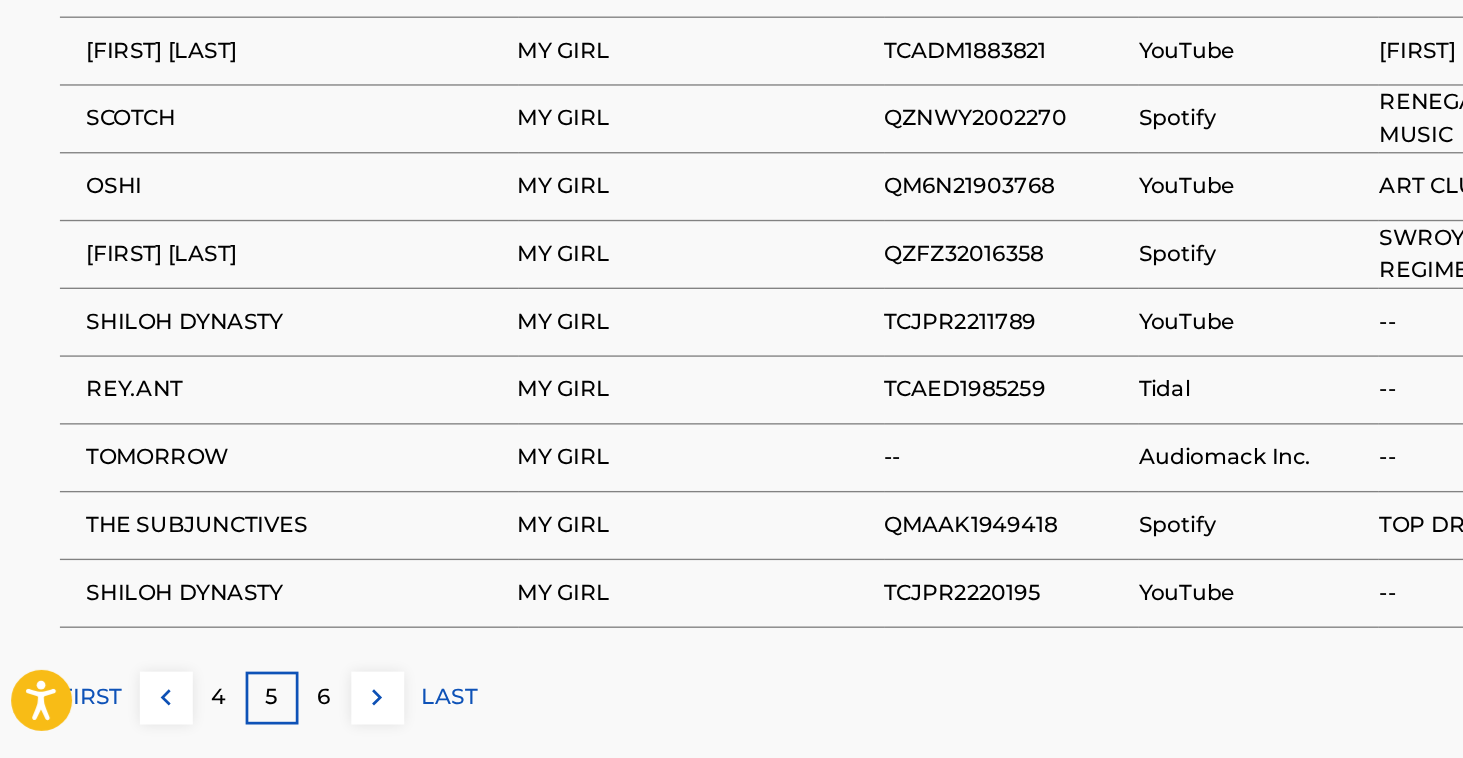 click on "6" at bounding box center (251, 713) 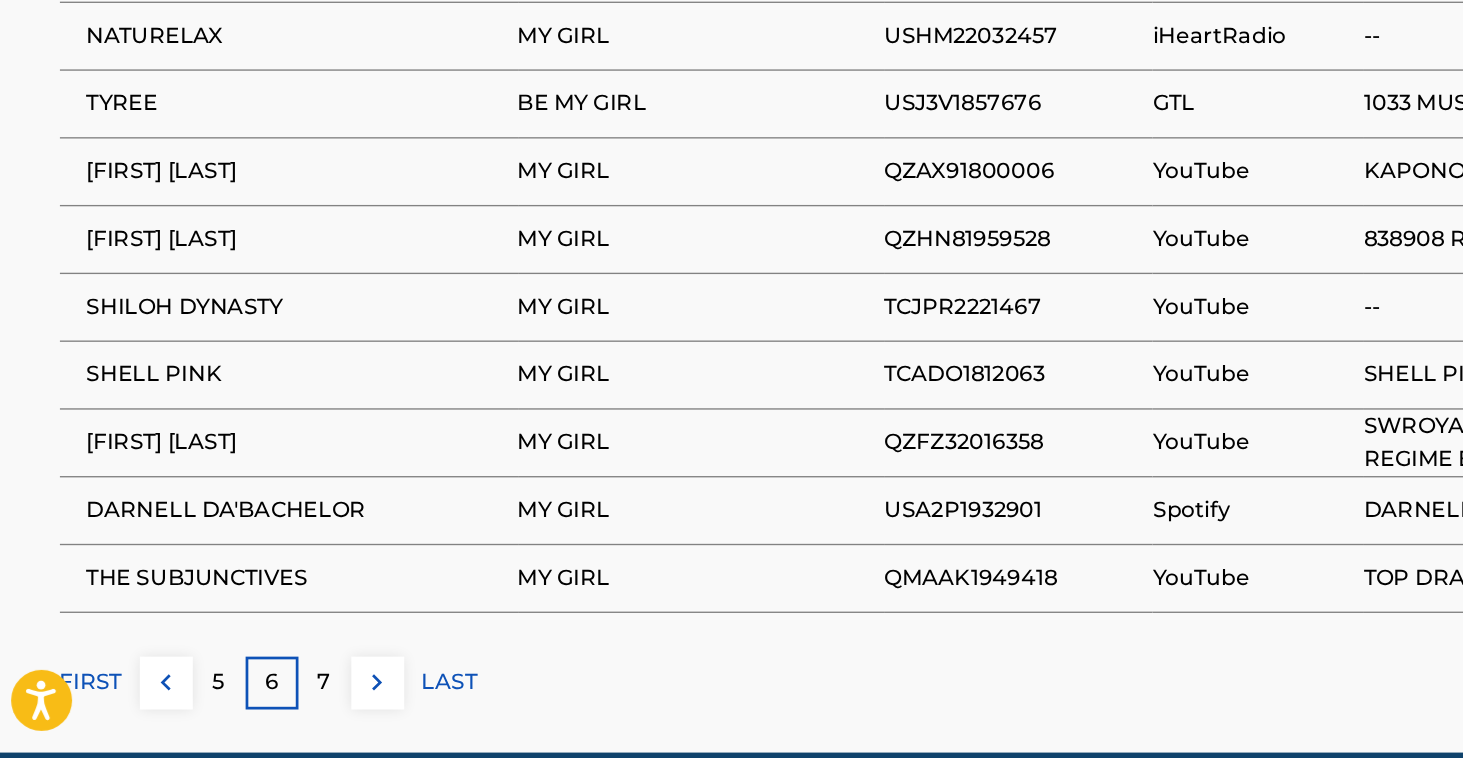 click on "7" at bounding box center [251, 702] 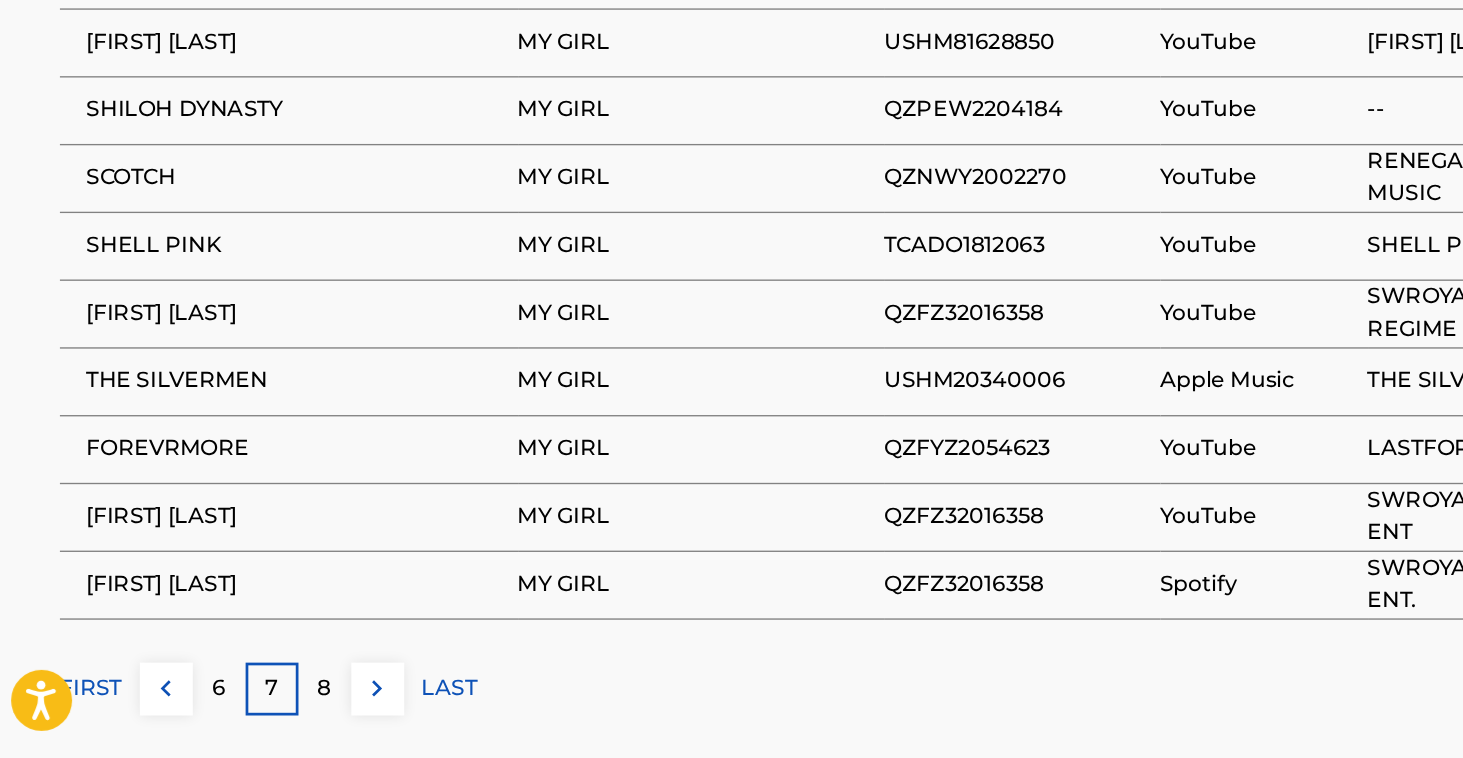 scroll, scrollTop: 1310, scrollLeft: 0, axis: vertical 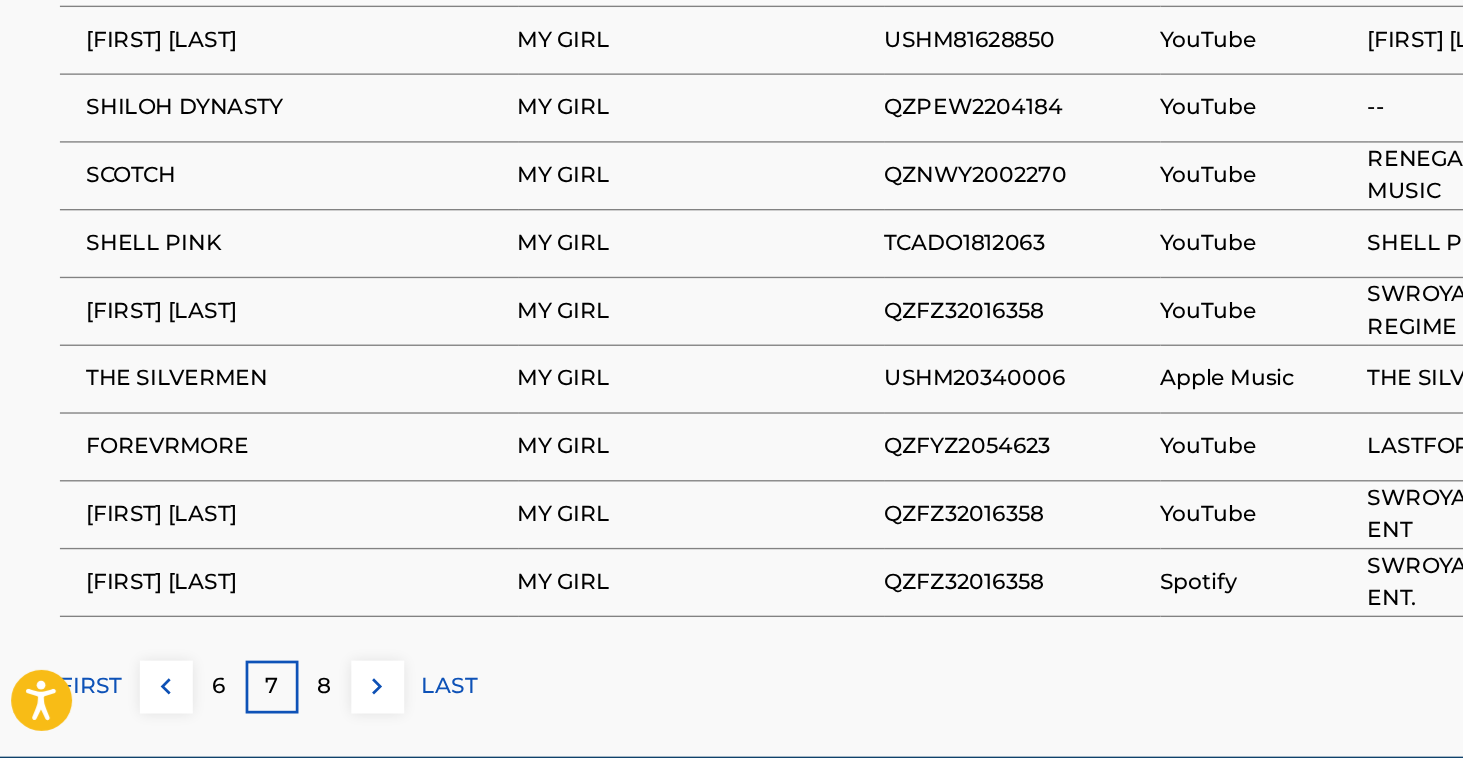 click on "8" at bounding box center (251, 705) 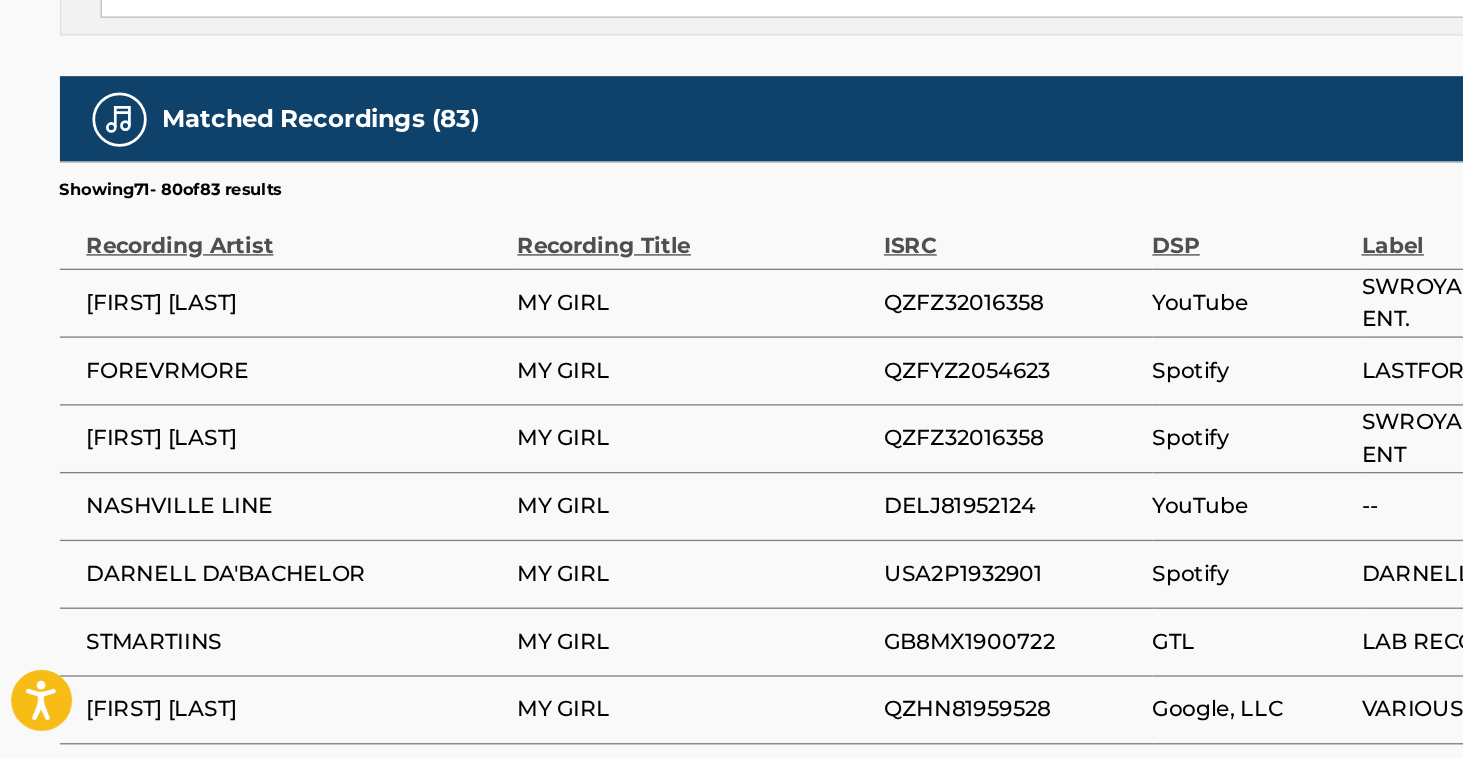 scroll, scrollTop: 1070, scrollLeft: 0, axis: vertical 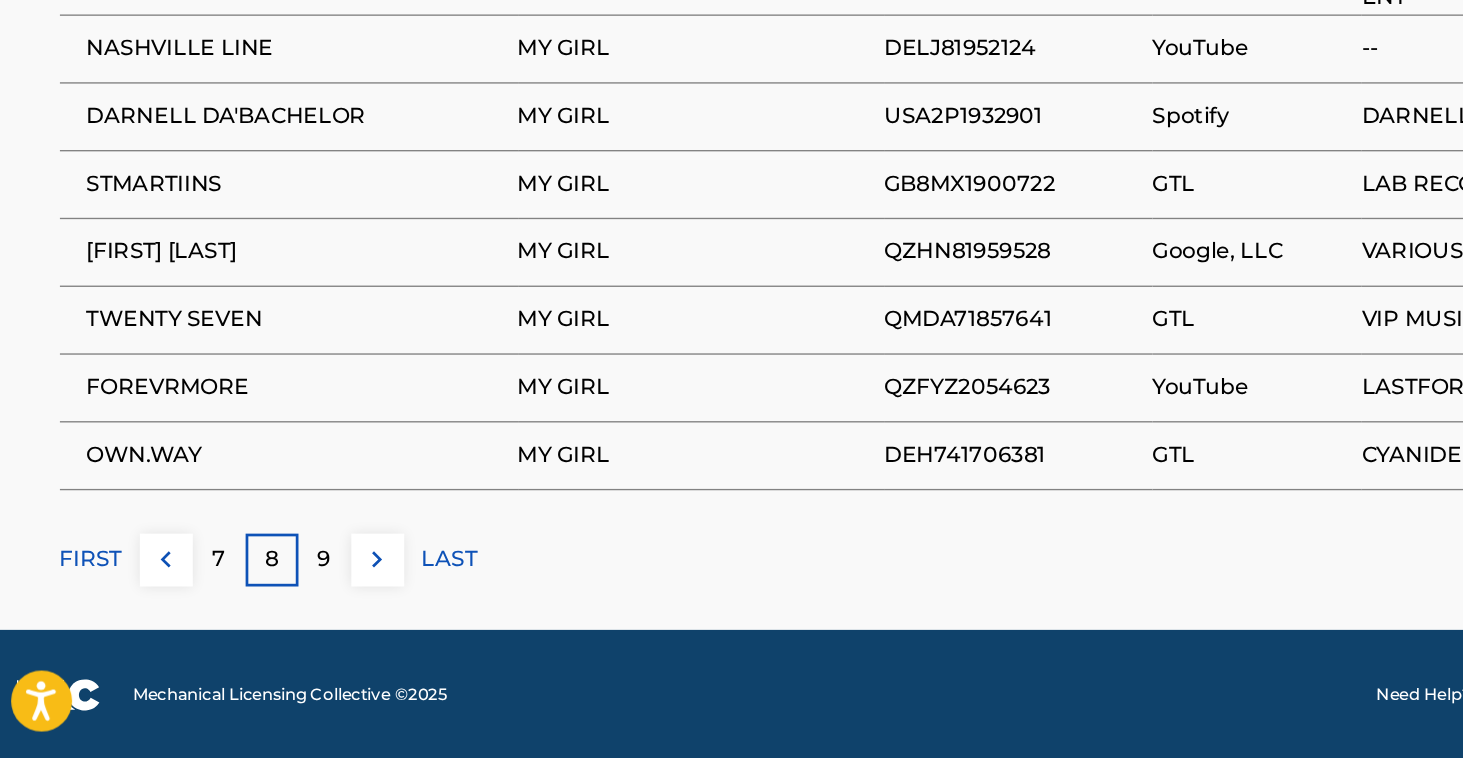 click on "FIRST" at bounding box center (79, 611) 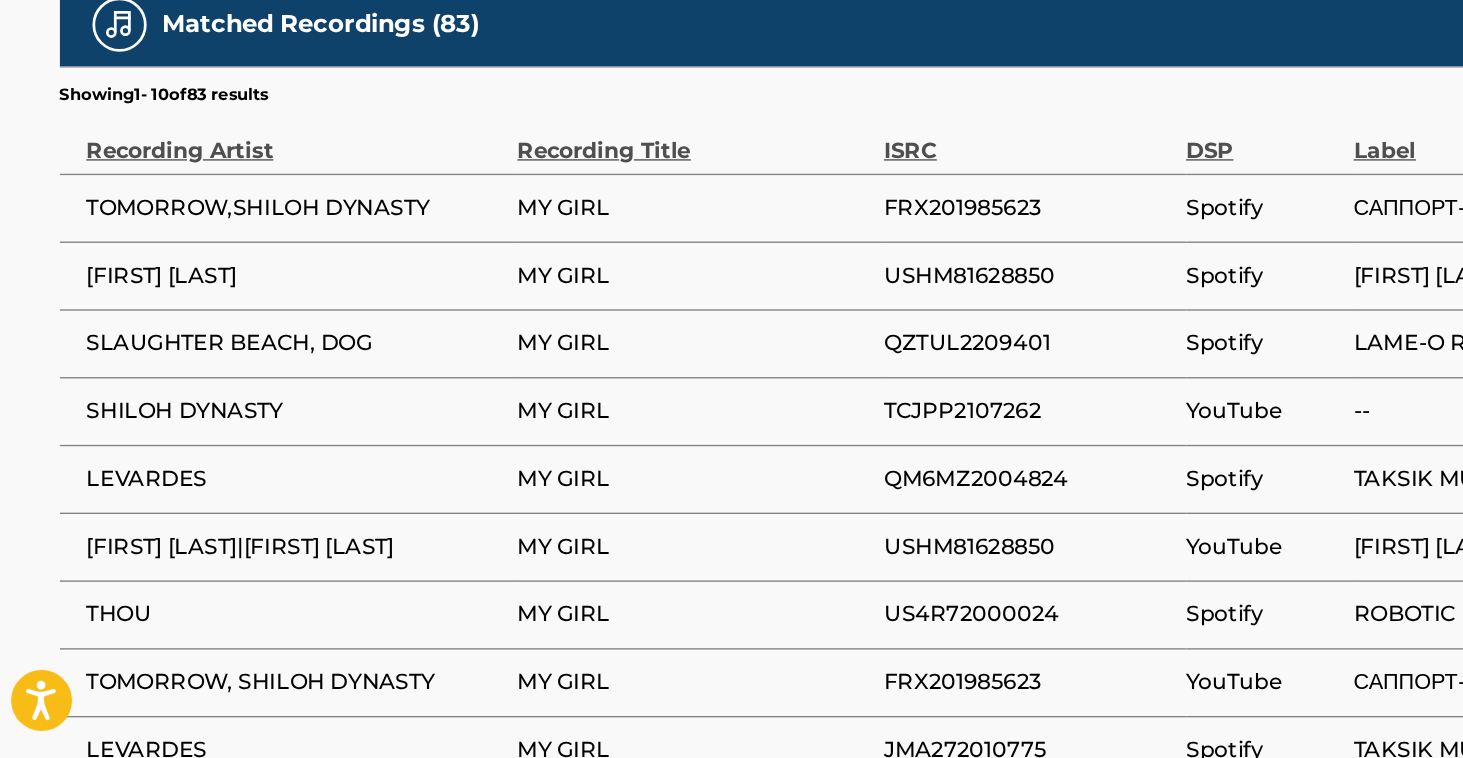scroll, scrollTop: 1137, scrollLeft: 0, axis: vertical 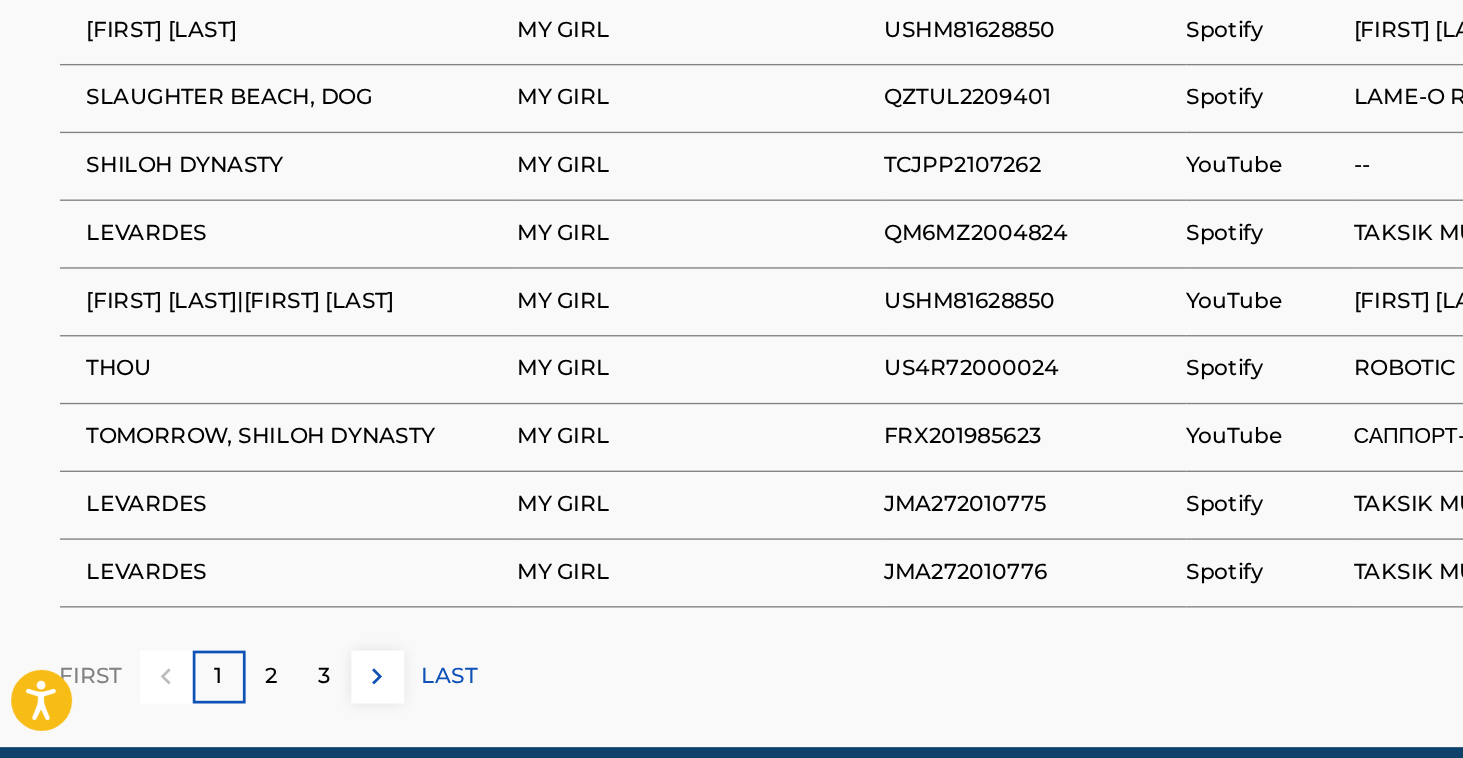 click on "2" at bounding box center (212, 698) 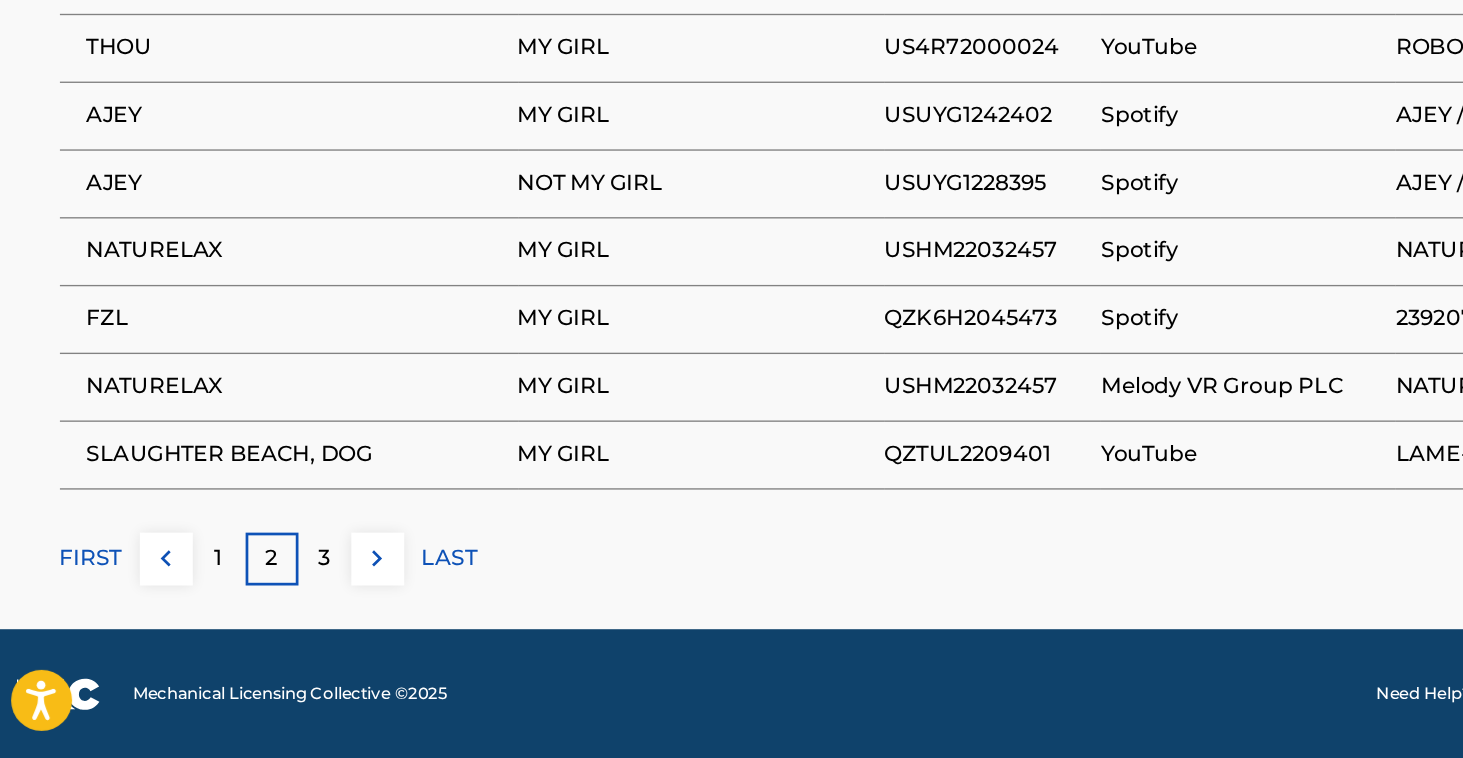 scroll, scrollTop: 1404, scrollLeft: 0, axis: vertical 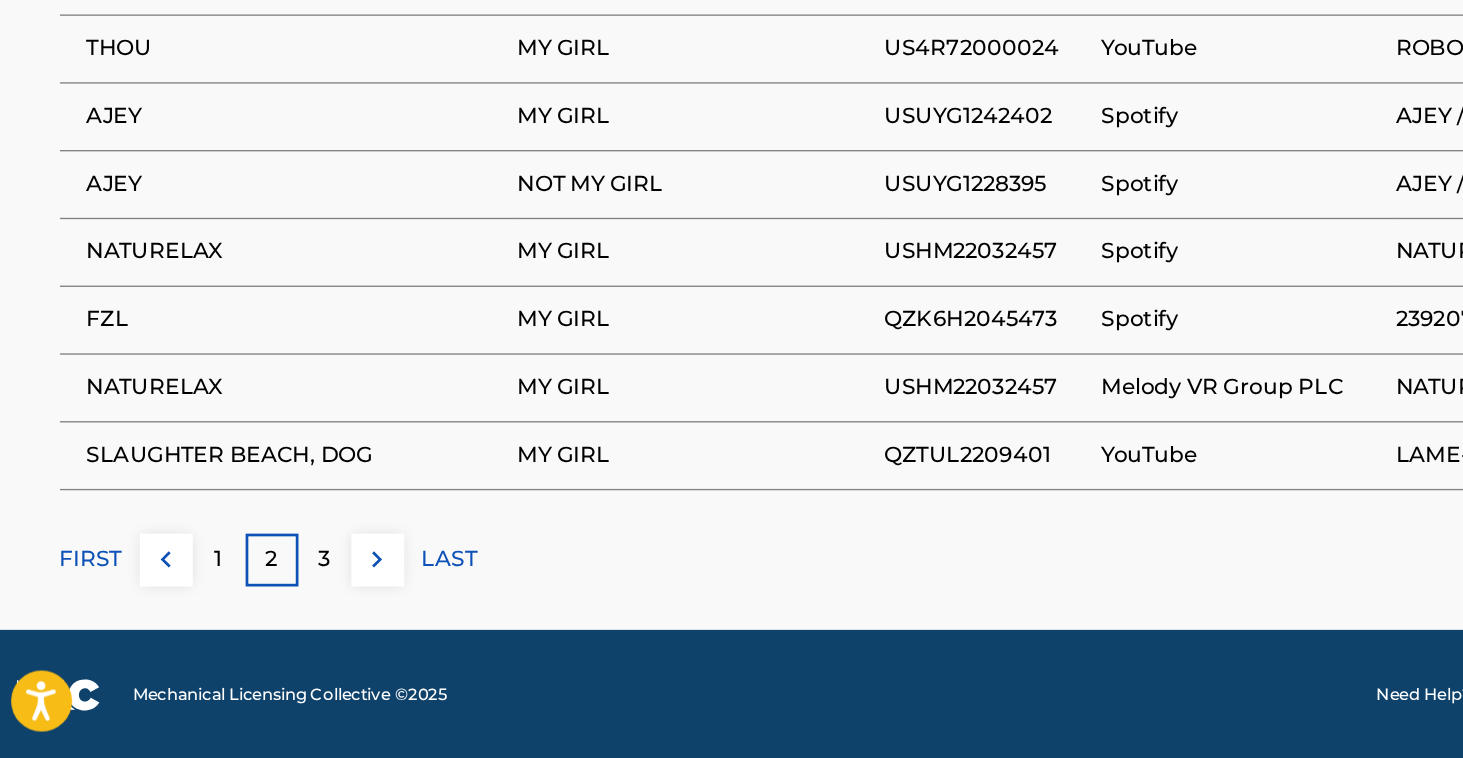 click on "FIRST" at bounding box center (79, 611) 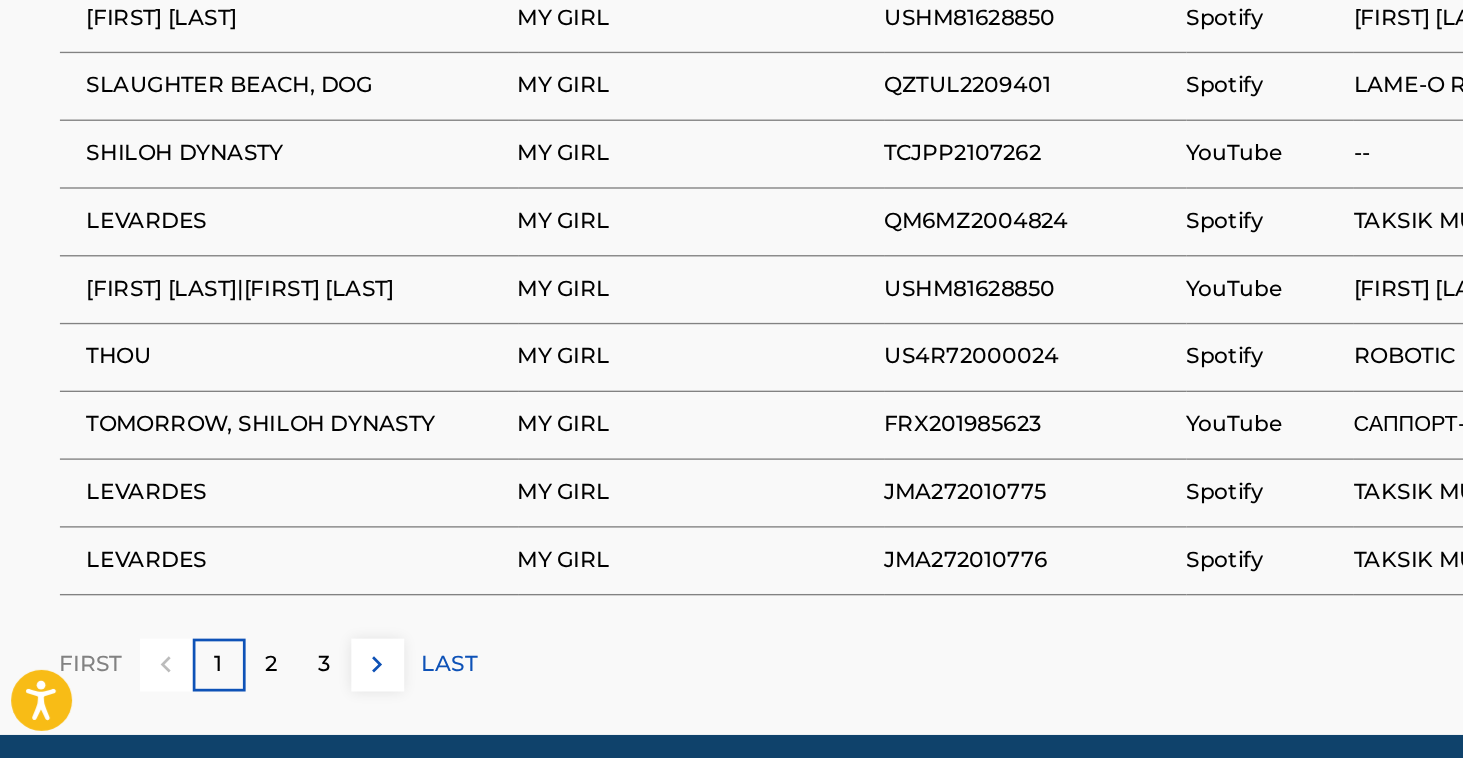 scroll, scrollTop: 1345, scrollLeft: 0, axis: vertical 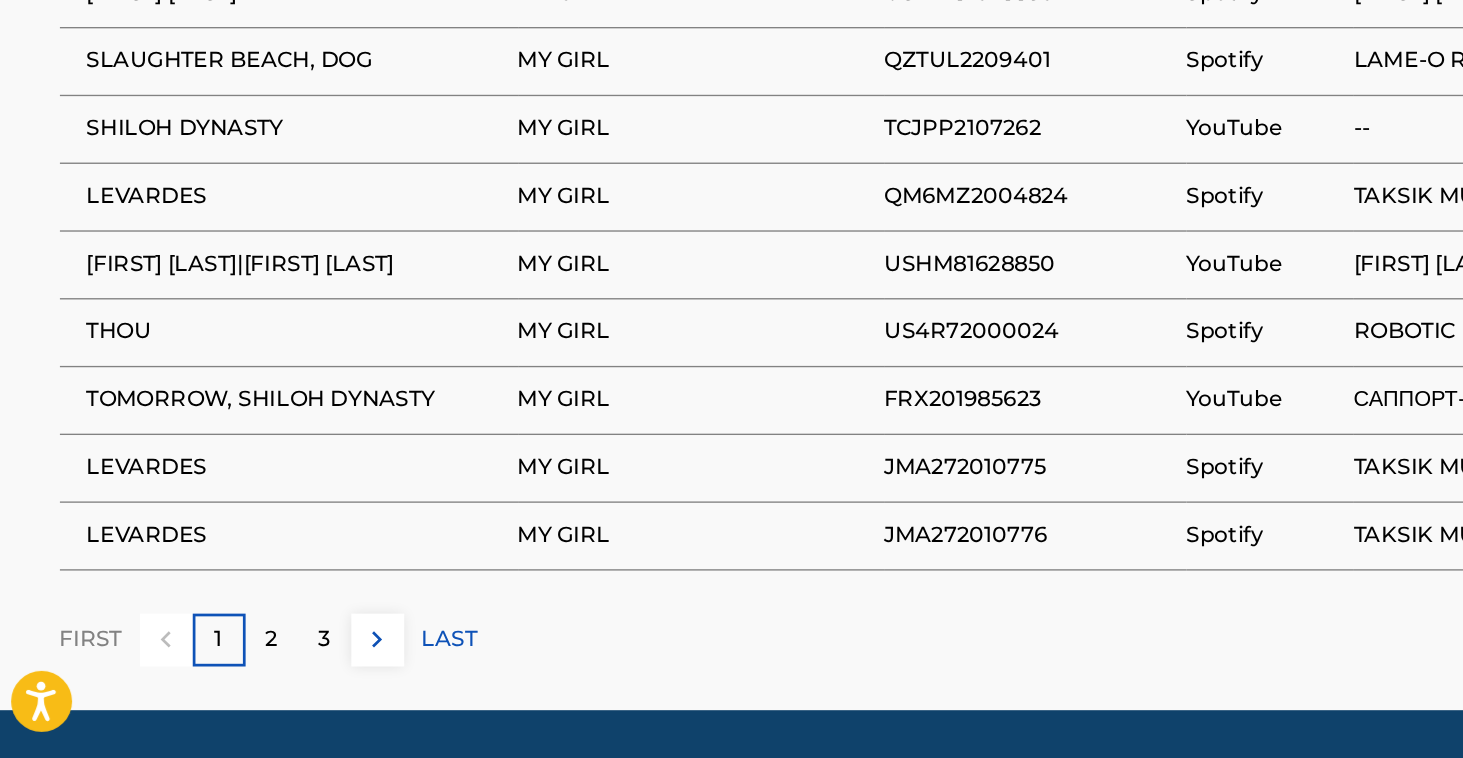 click on "2" at bounding box center (212, 670) 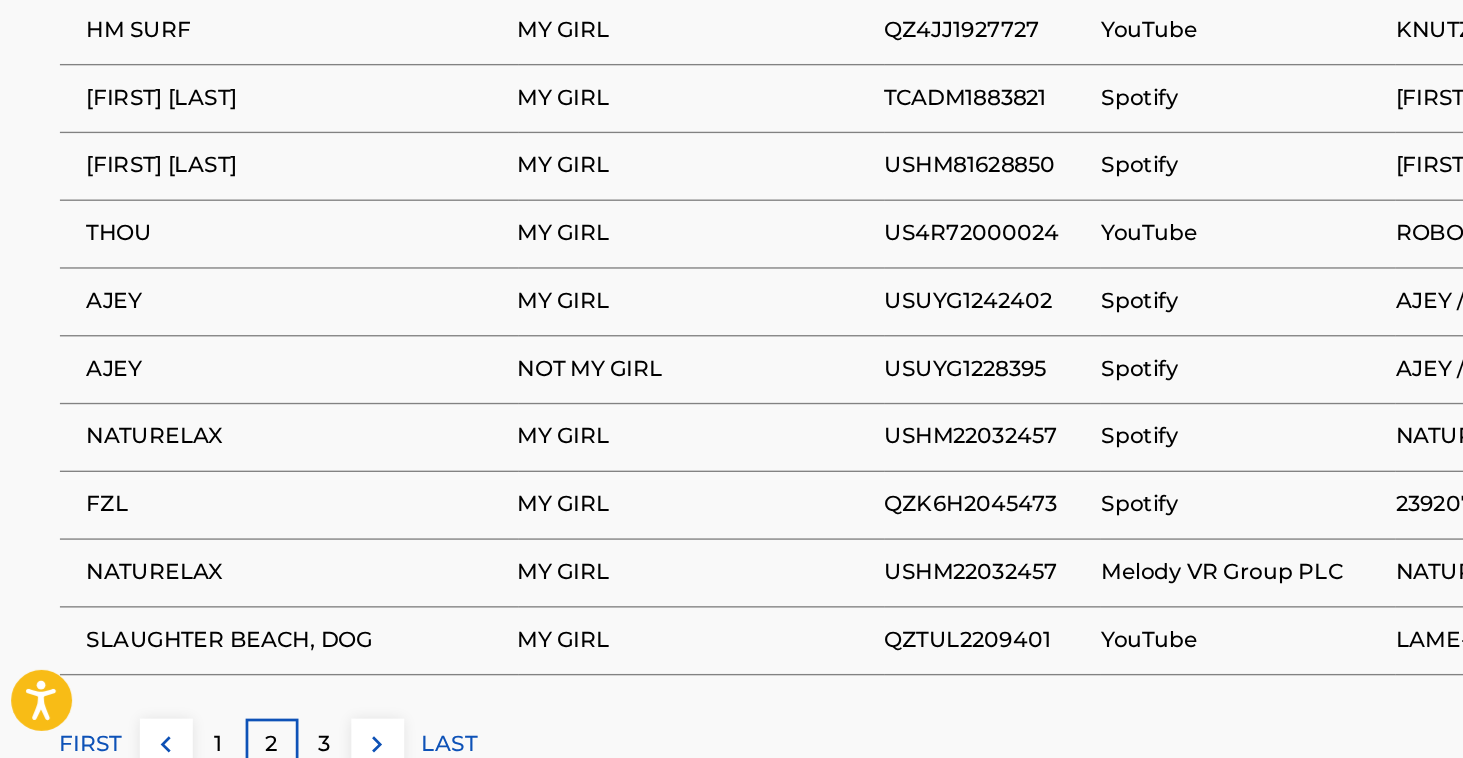 scroll, scrollTop: 1268, scrollLeft: 0, axis: vertical 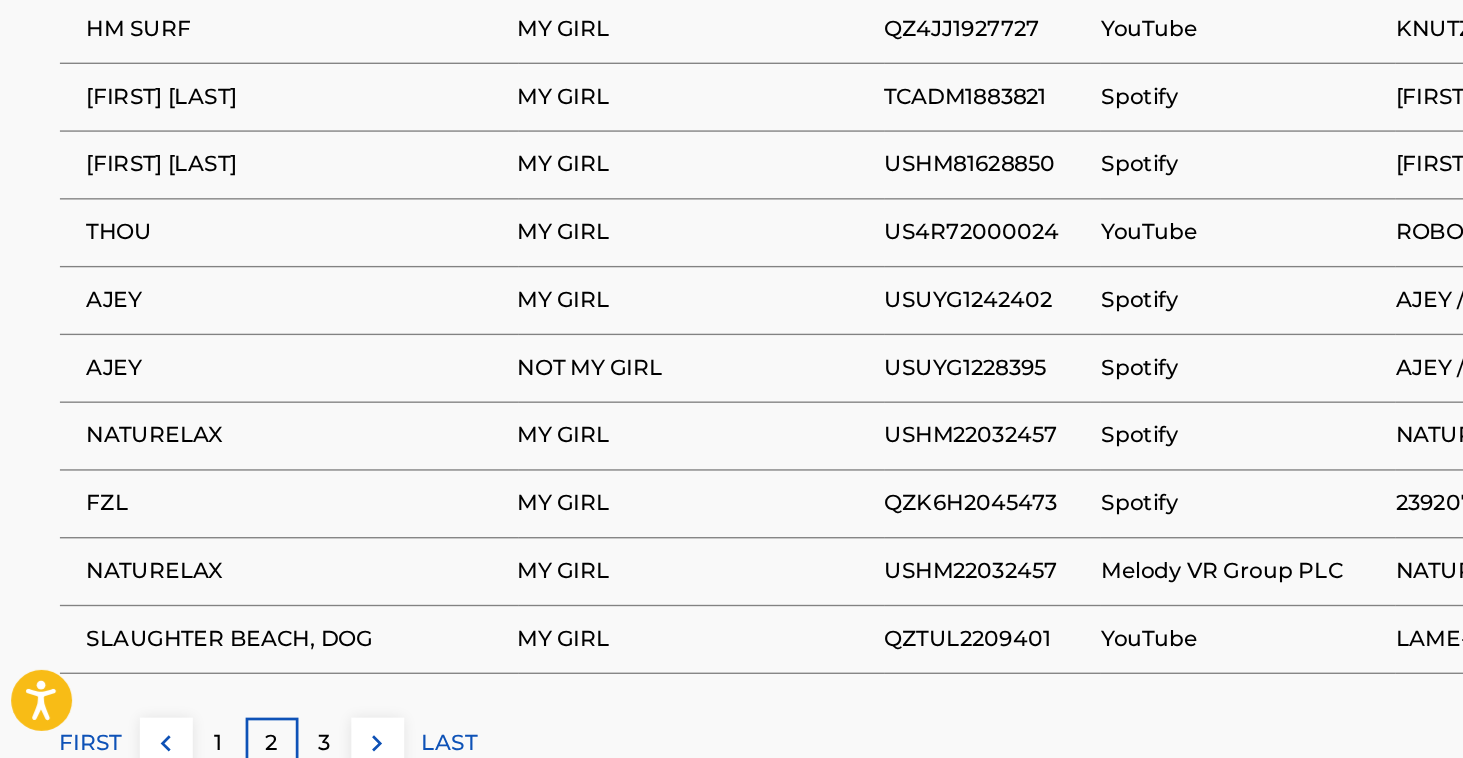 click on "3" at bounding box center (251, 747) 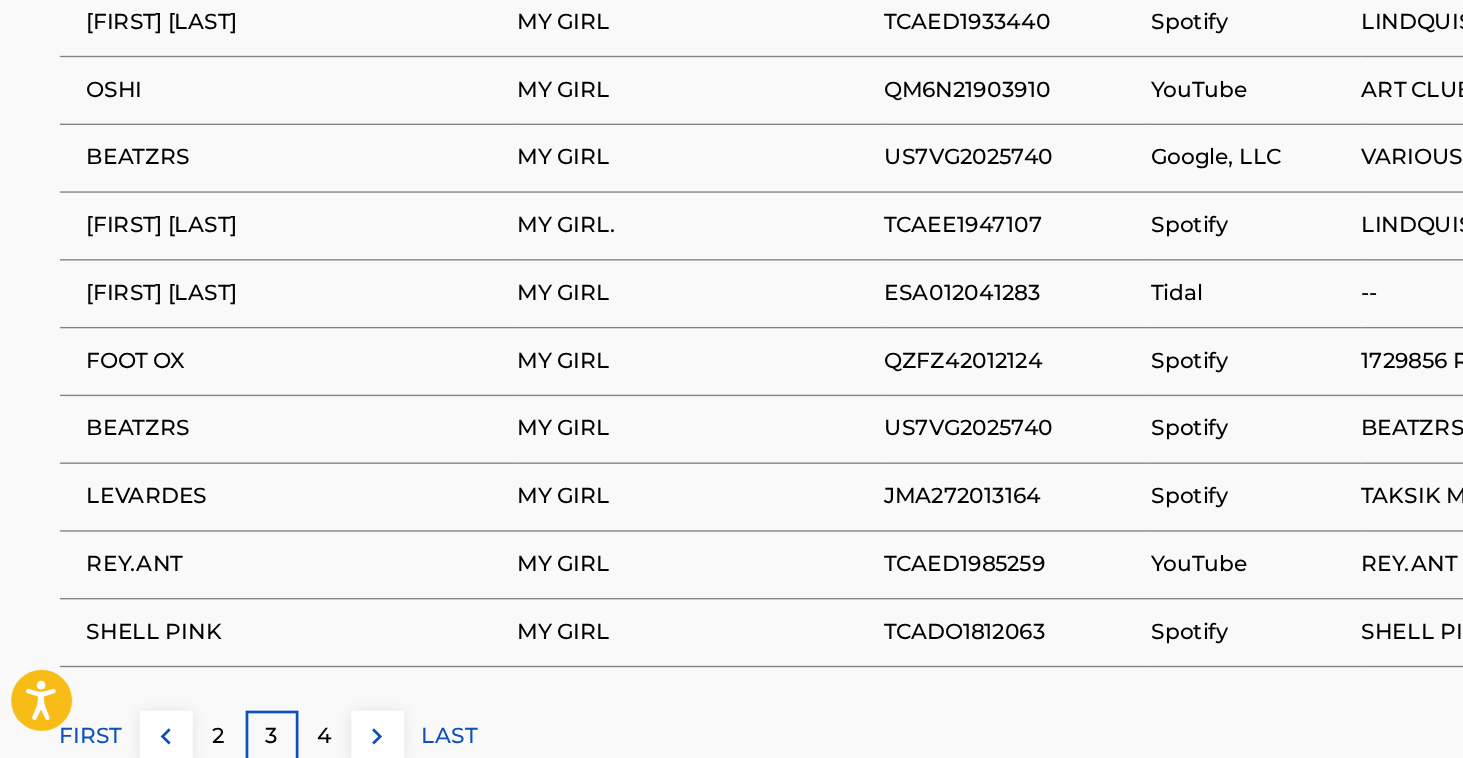 scroll, scrollTop: 1306, scrollLeft: 0, axis: vertical 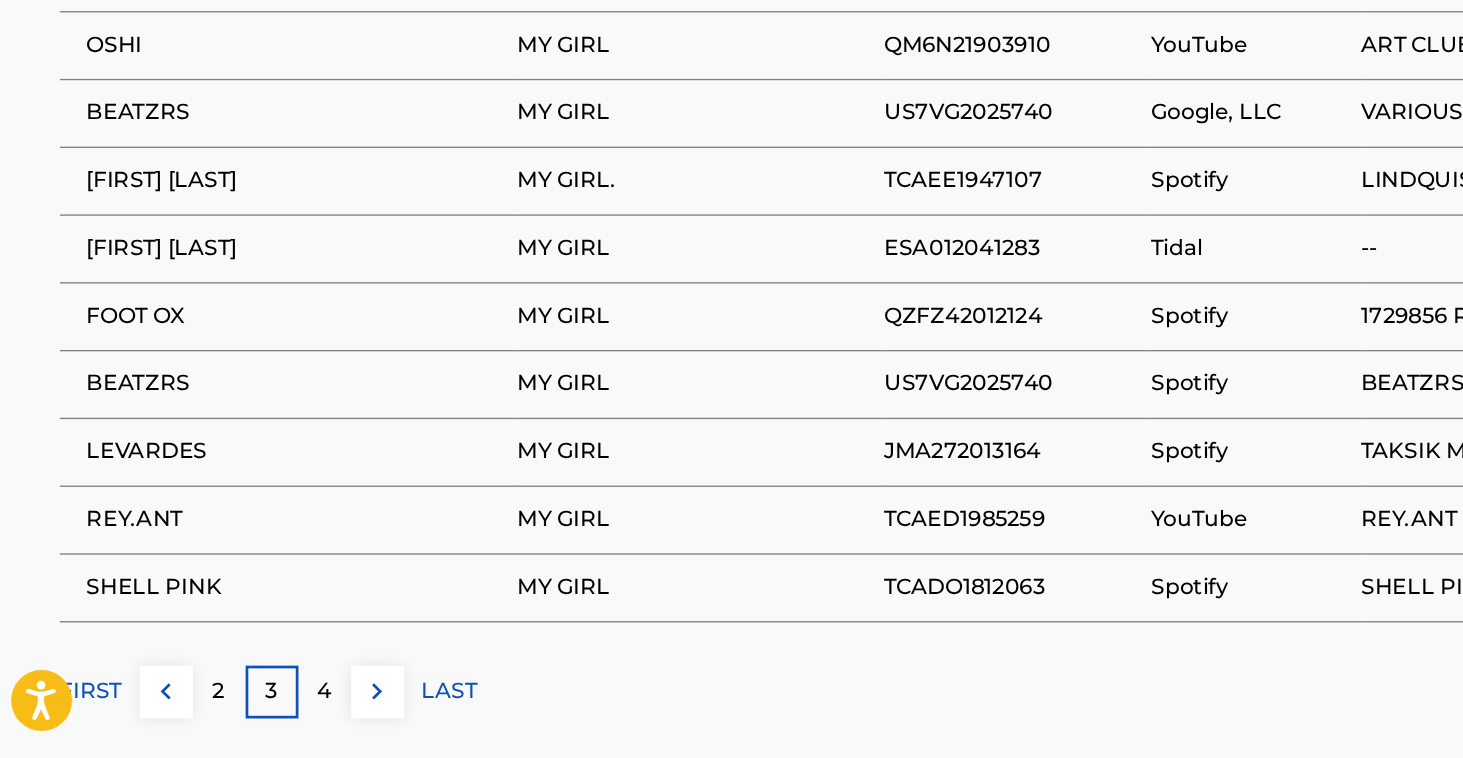 click on "4" at bounding box center (251, 709) 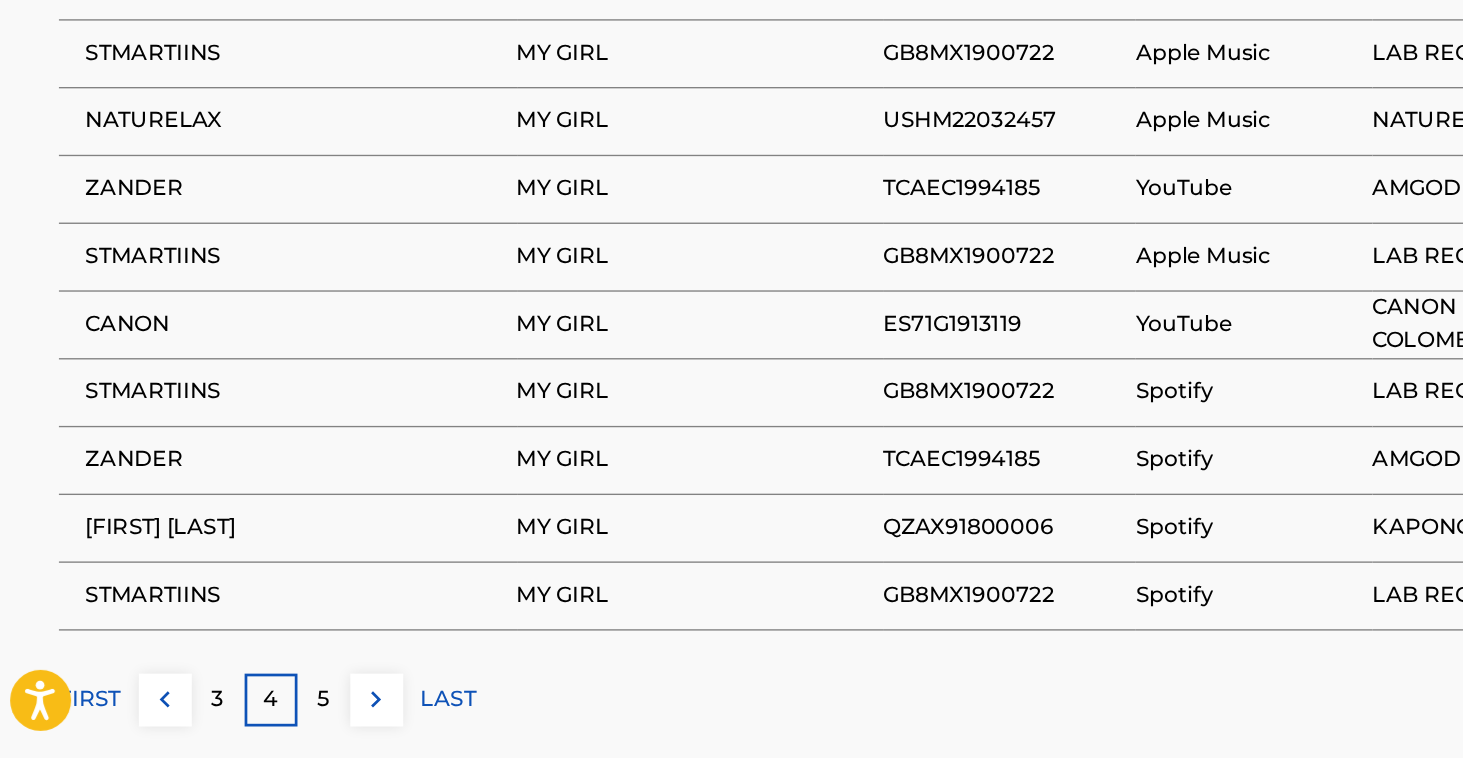 scroll, scrollTop: 1306, scrollLeft: 0, axis: vertical 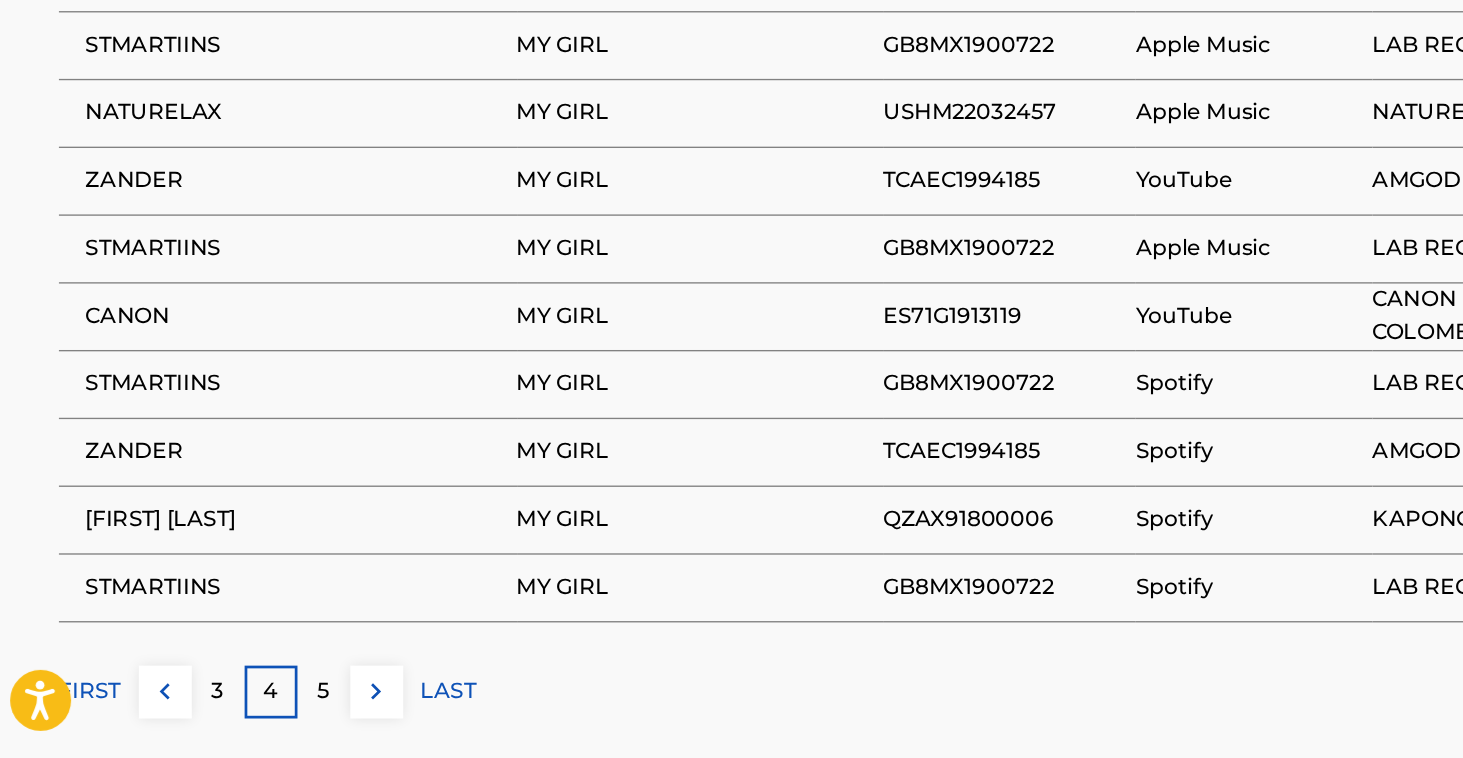 click on "5" at bounding box center [251, 709] 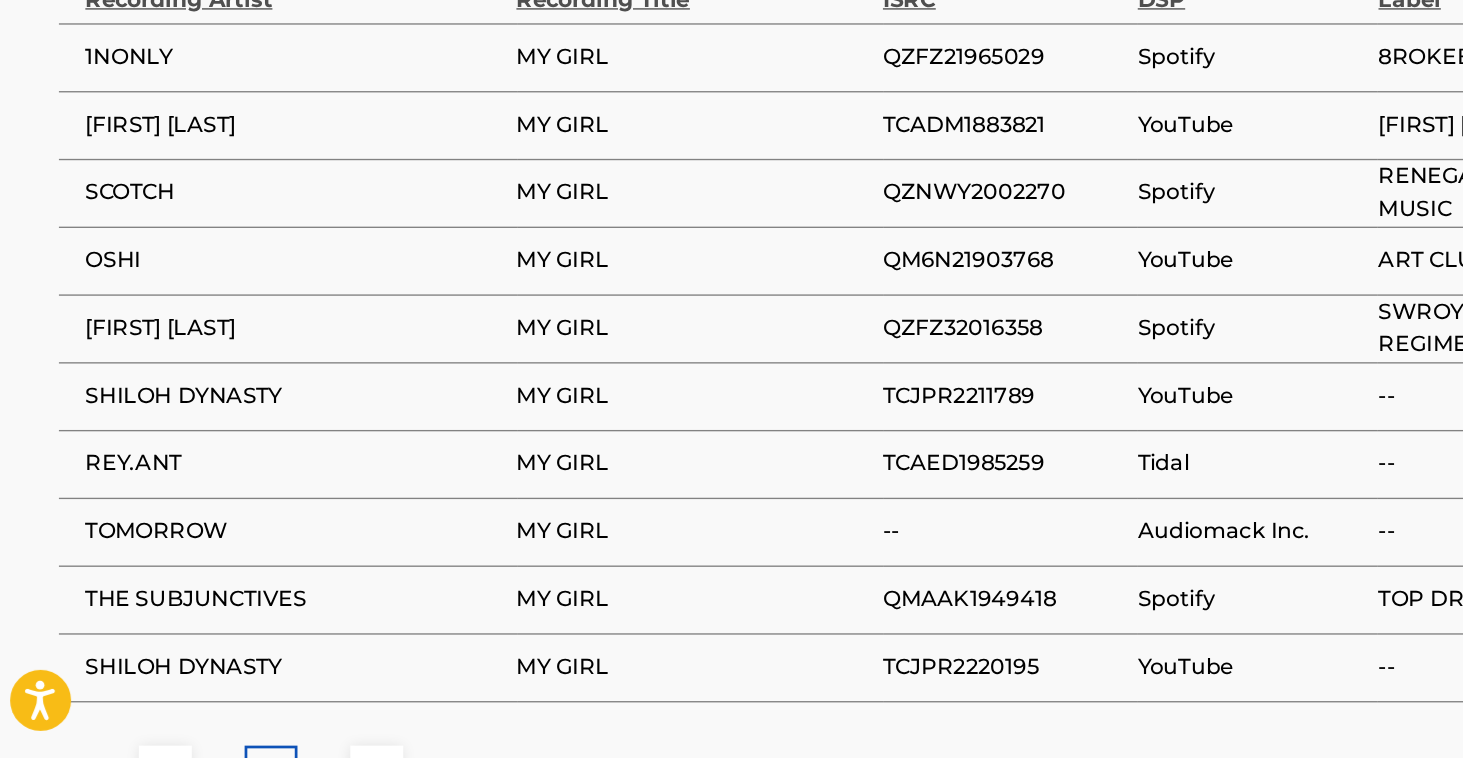scroll, scrollTop: 1274, scrollLeft: 0, axis: vertical 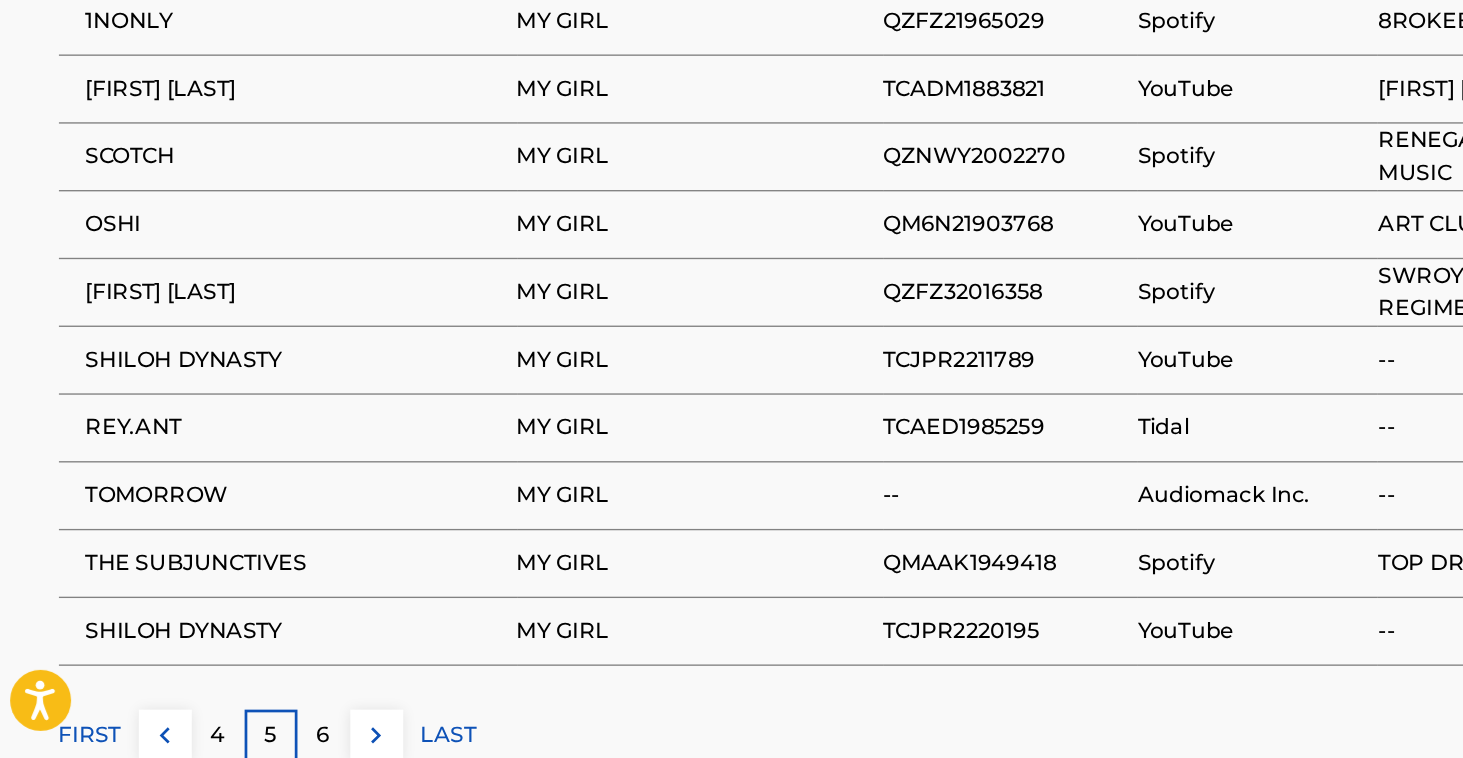 click on "6" at bounding box center (251, 741) 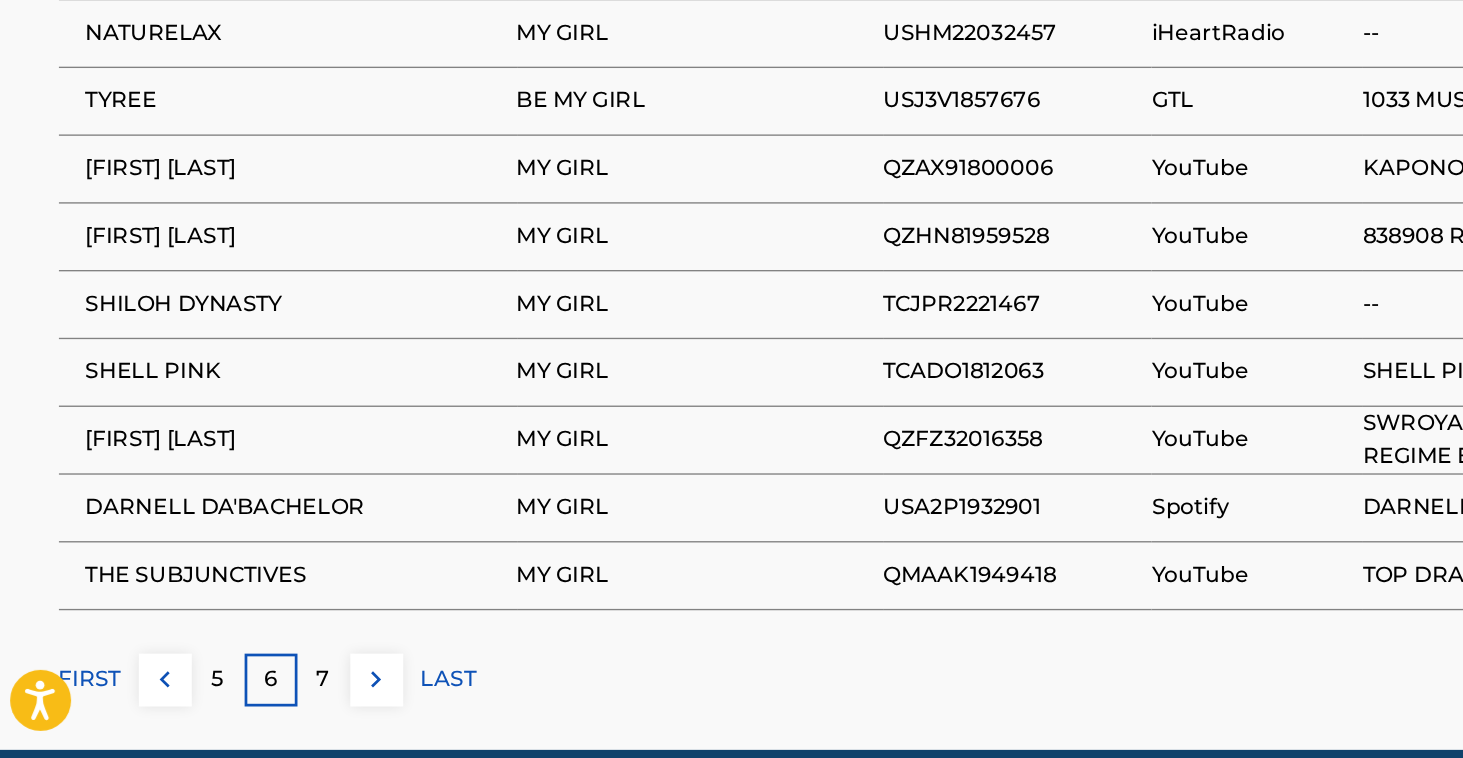 click on "7" at bounding box center [251, 700] 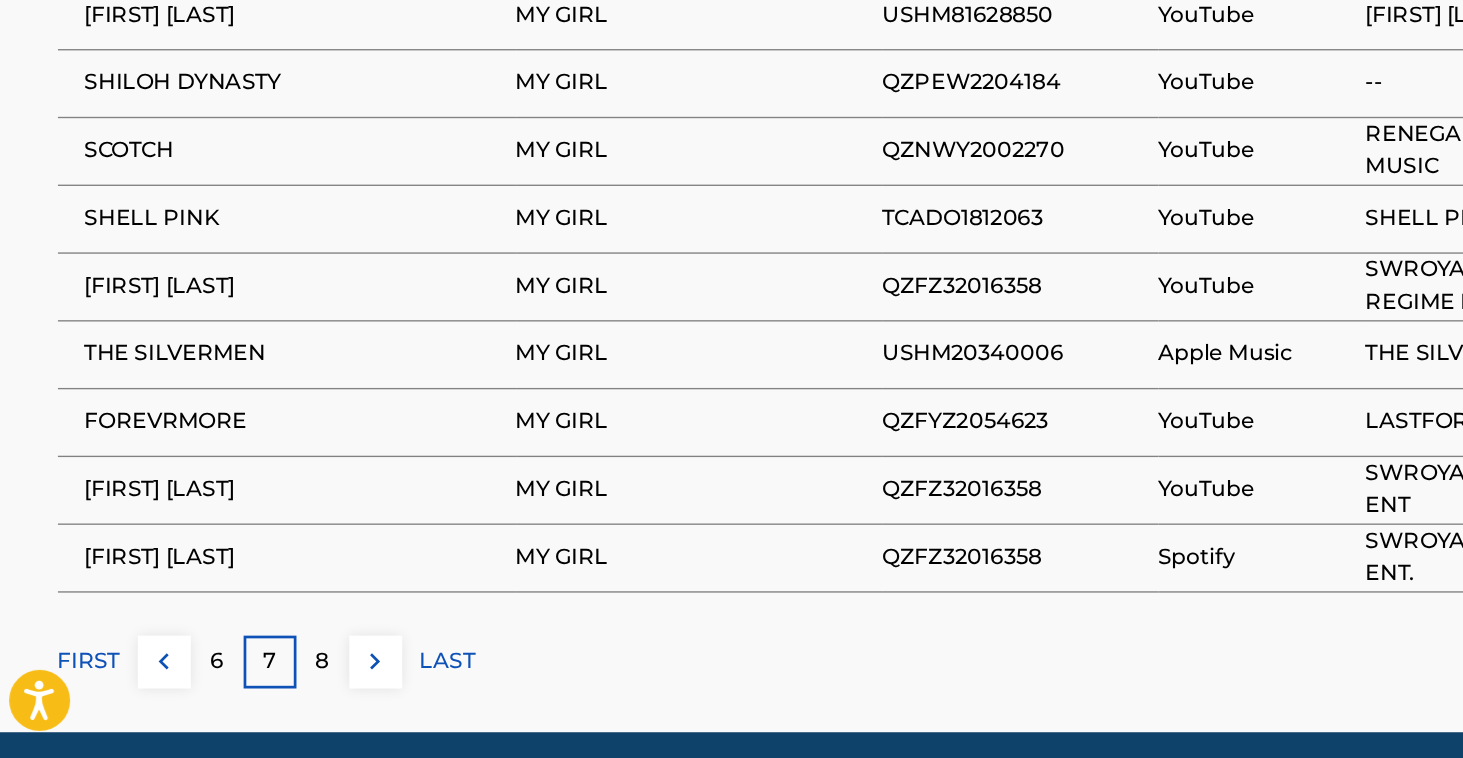 scroll, scrollTop: 1340, scrollLeft: 0, axis: vertical 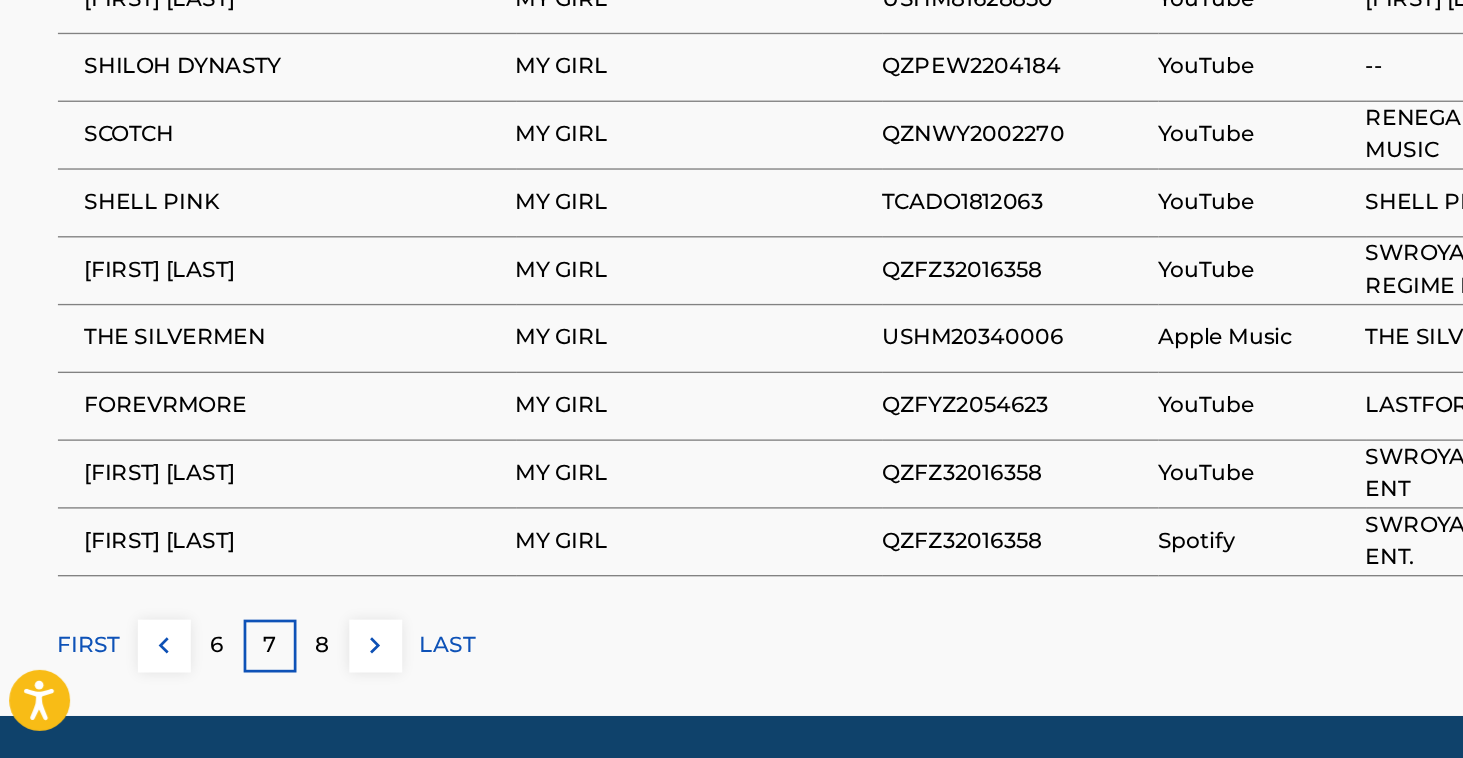 click on "8" at bounding box center (251, 675) 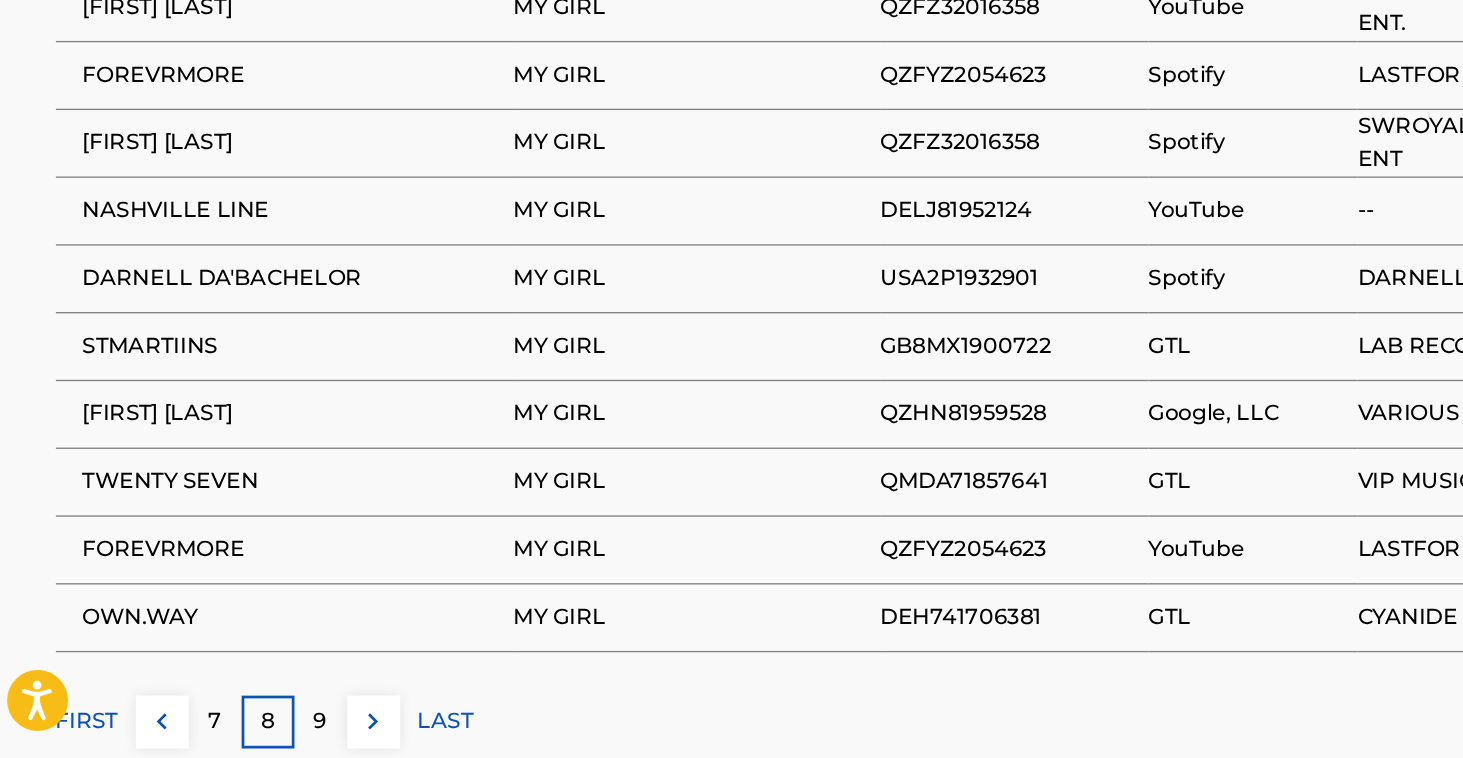 scroll, scrollTop: 1284, scrollLeft: 0, axis: vertical 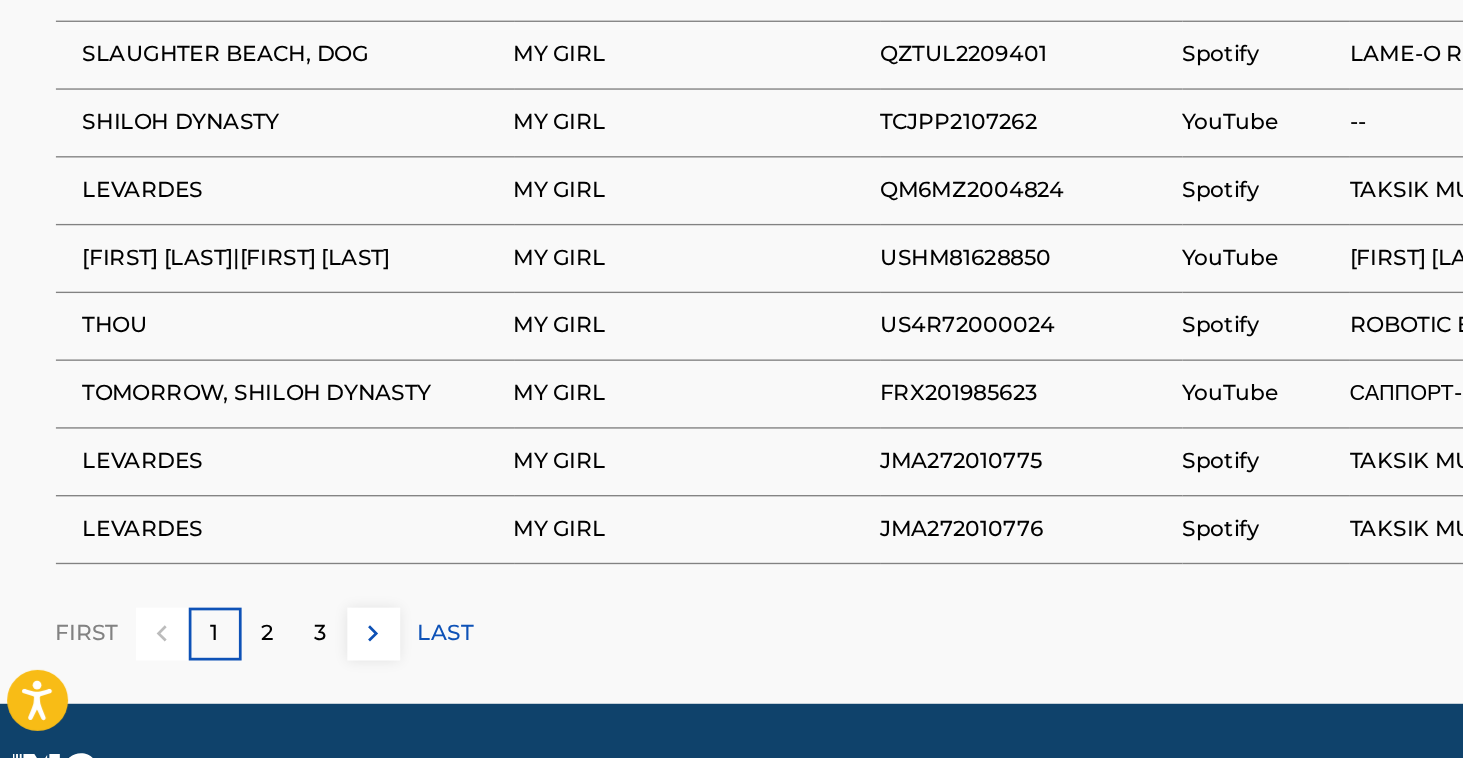 click on "2" at bounding box center [212, 666] 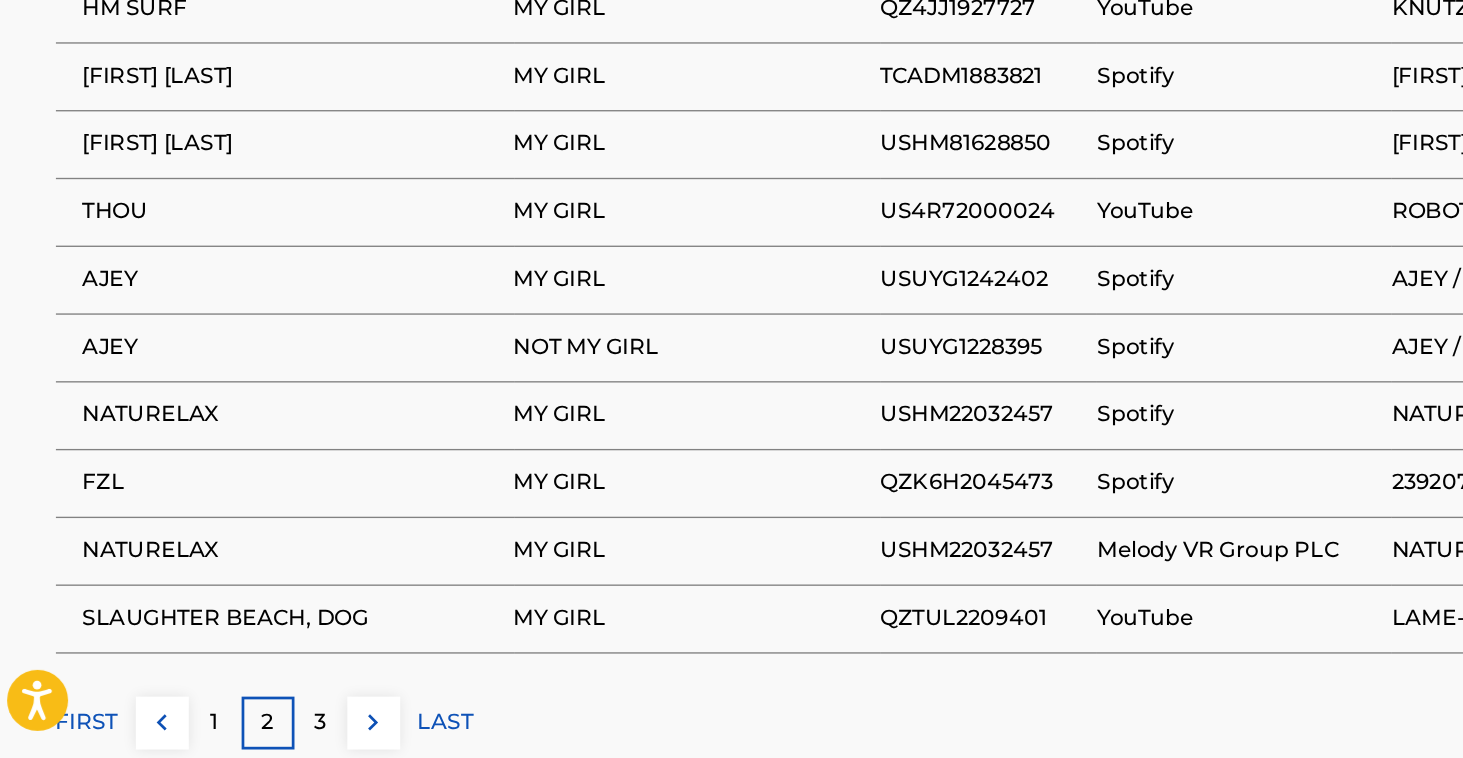 click on "3" at bounding box center (251, 732) 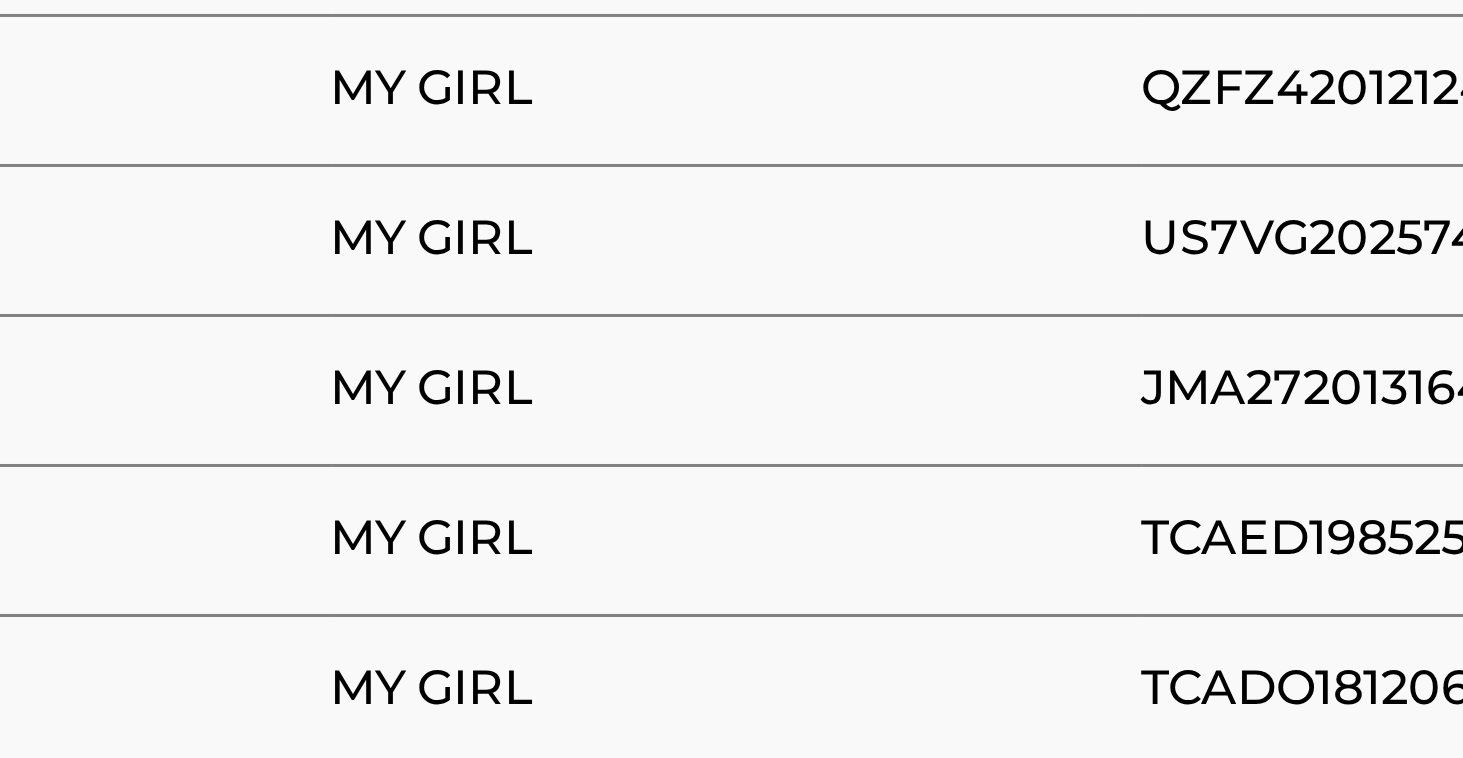 scroll, scrollTop: 1349, scrollLeft: 0, axis: vertical 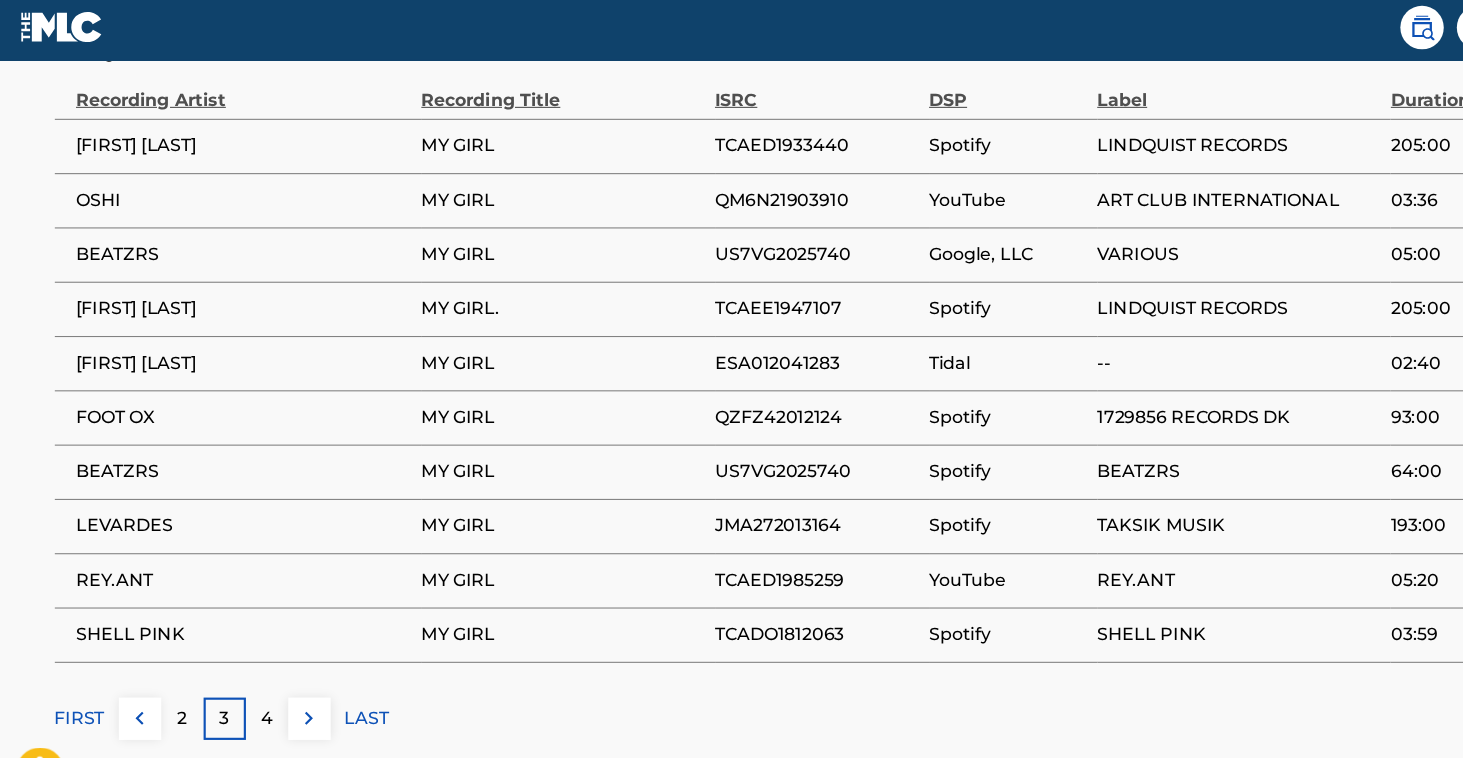 click on "FIRST" at bounding box center (79, 666) 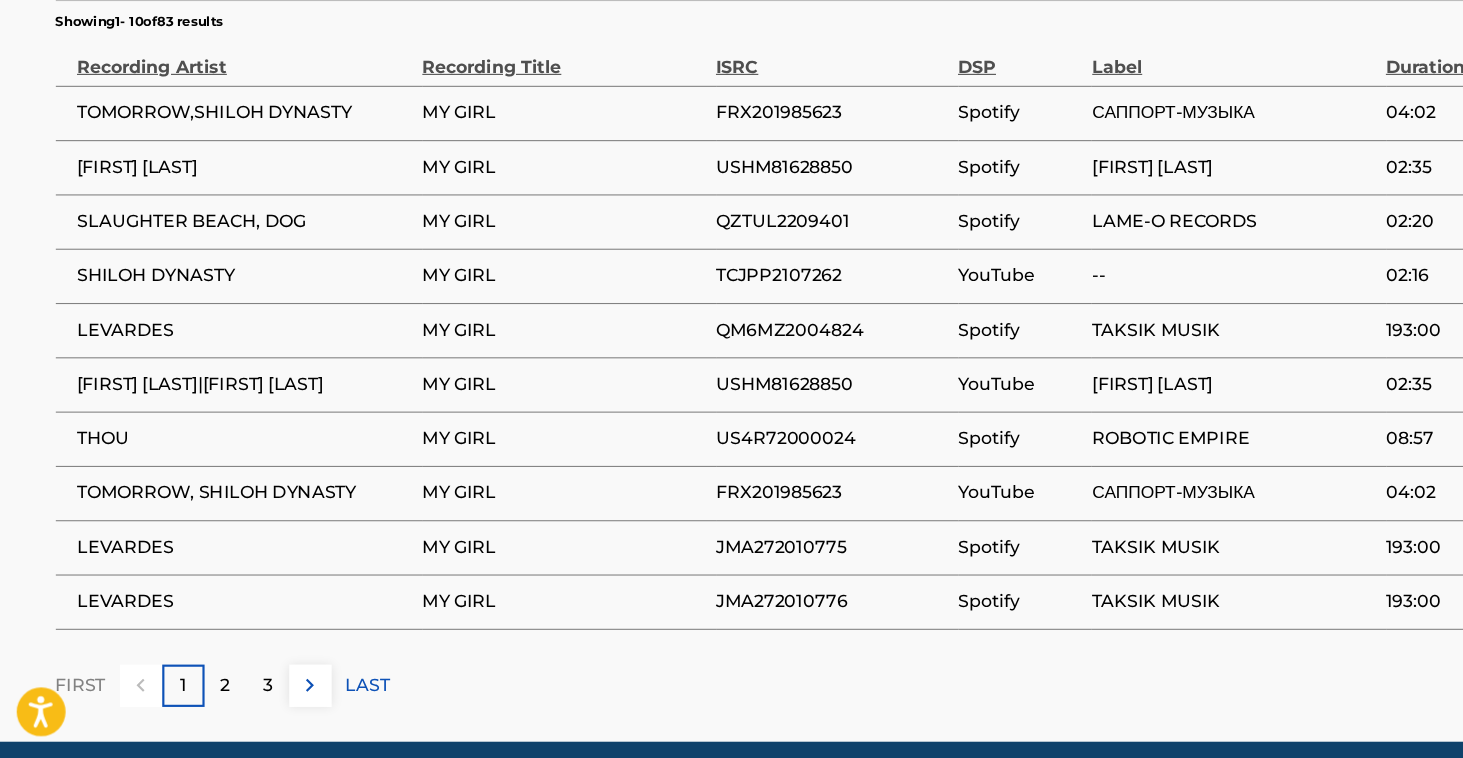 scroll, scrollTop: 1382, scrollLeft: 0, axis: vertical 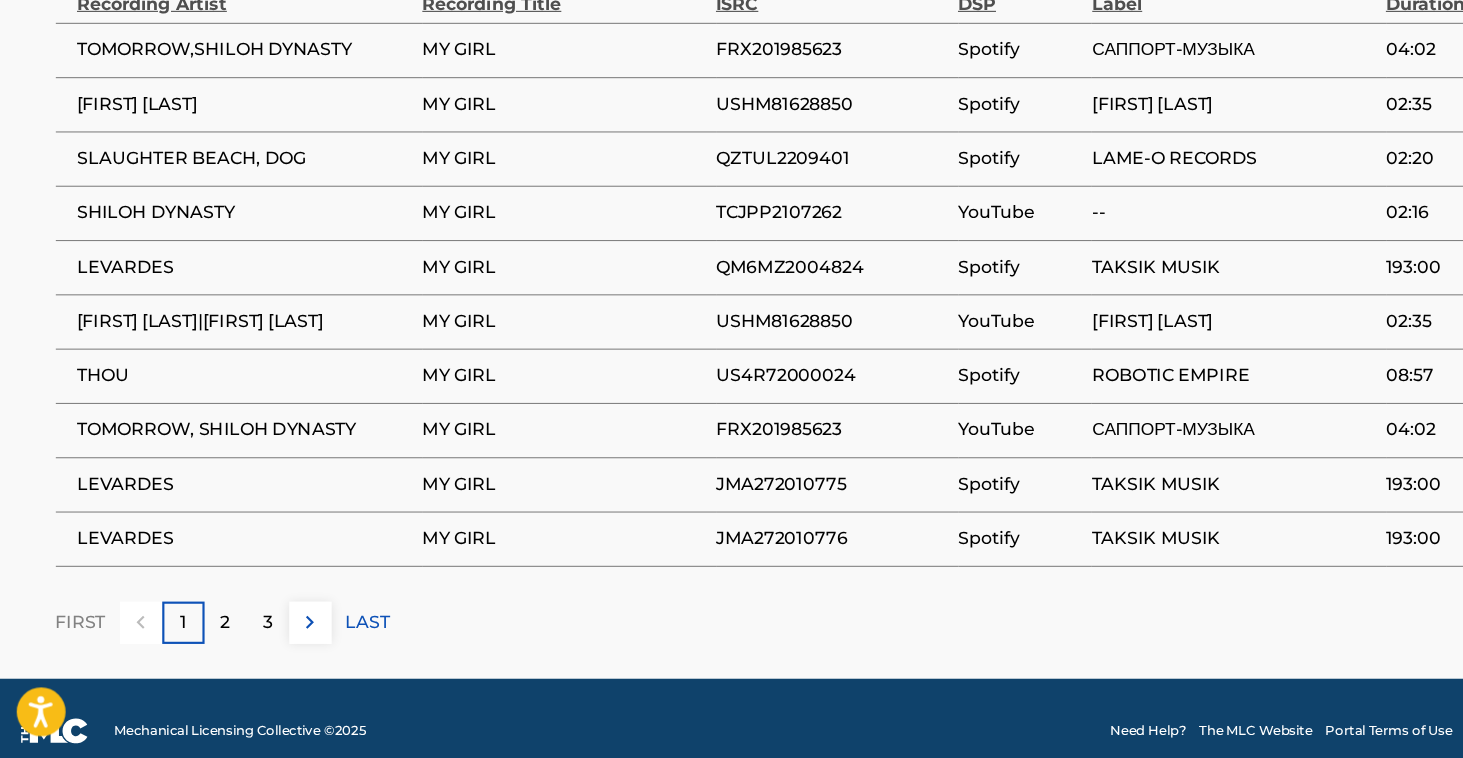 click on "2" at bounding box center [212, 633] 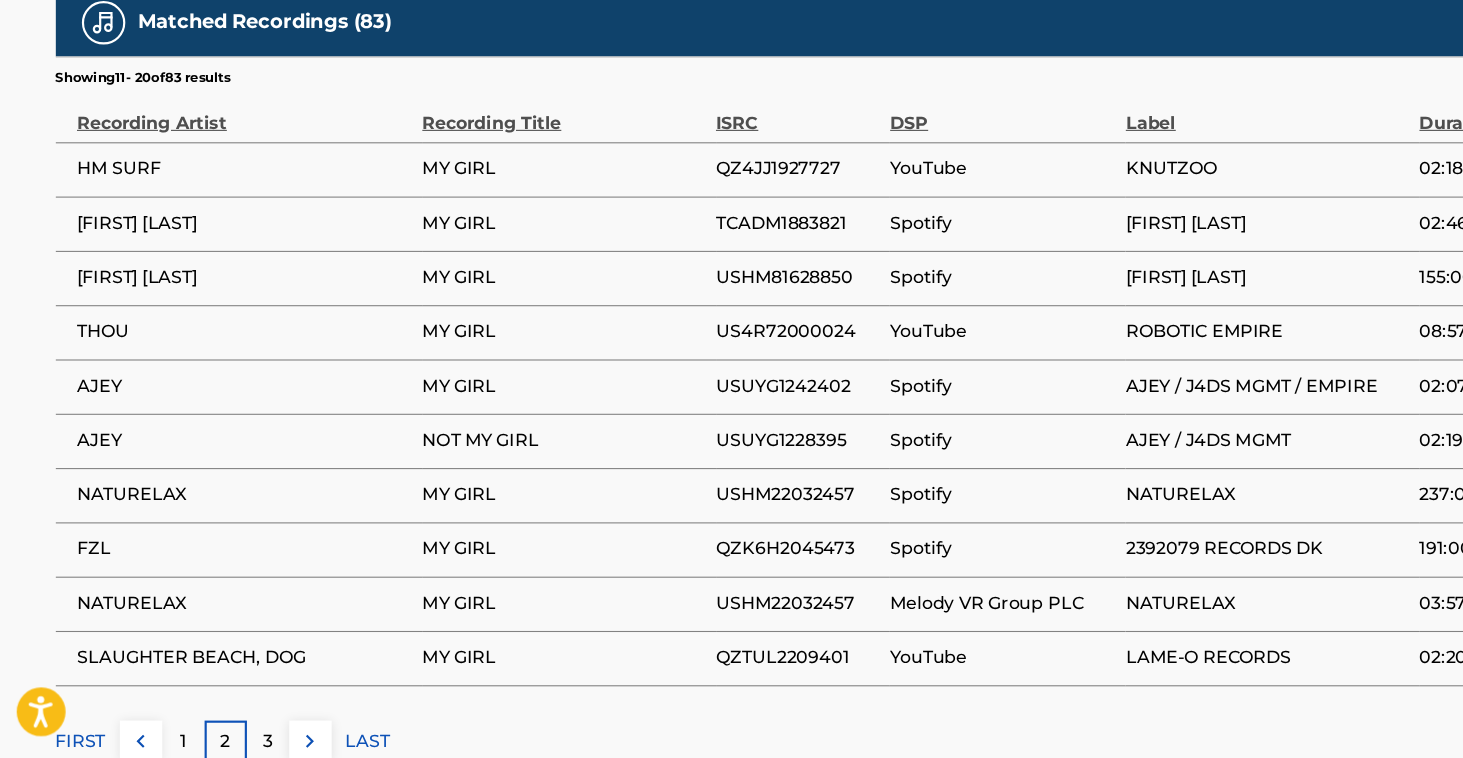 scroll, scrollTop: 1319, scrollLeft: 0, axis: vertical 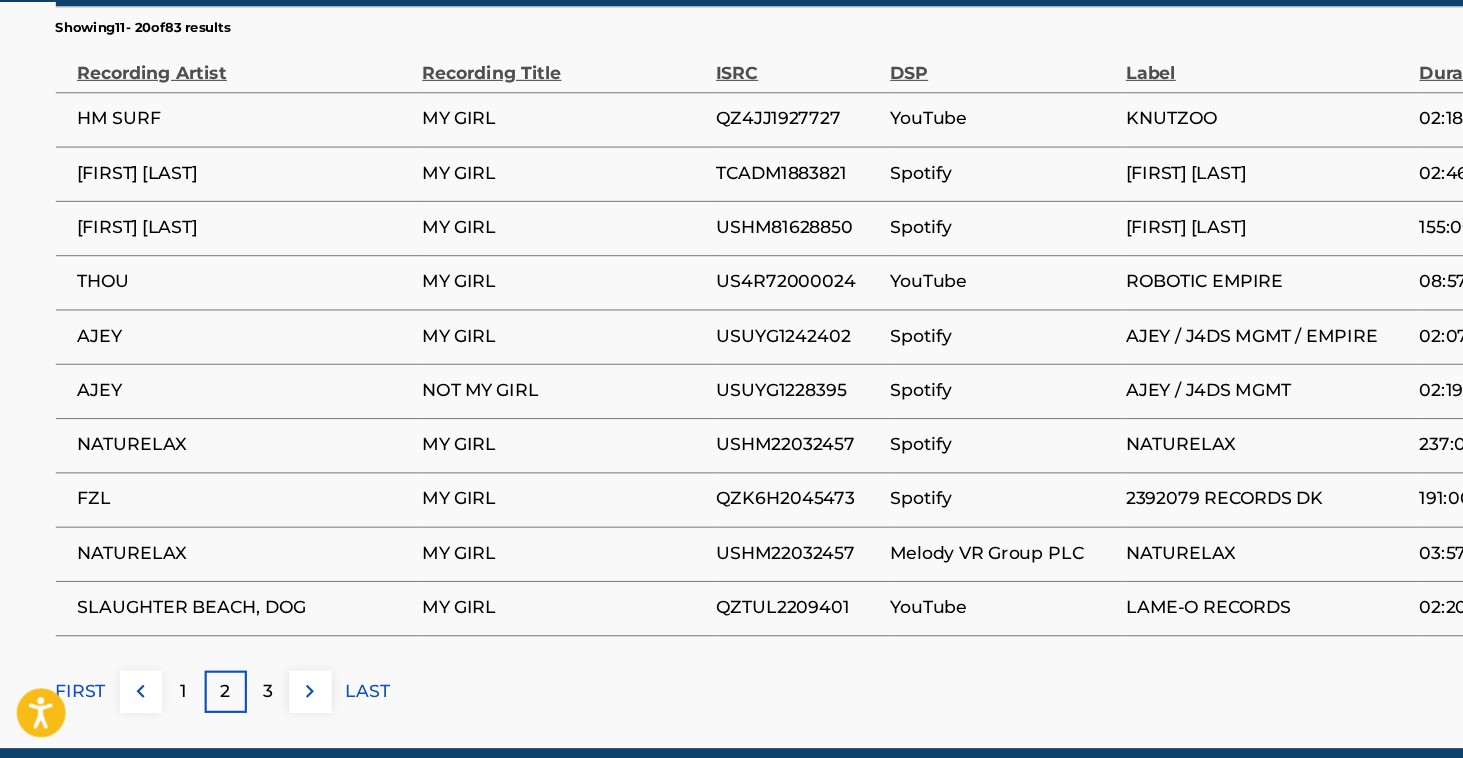 click on "3" at bounding box center [251, 696] 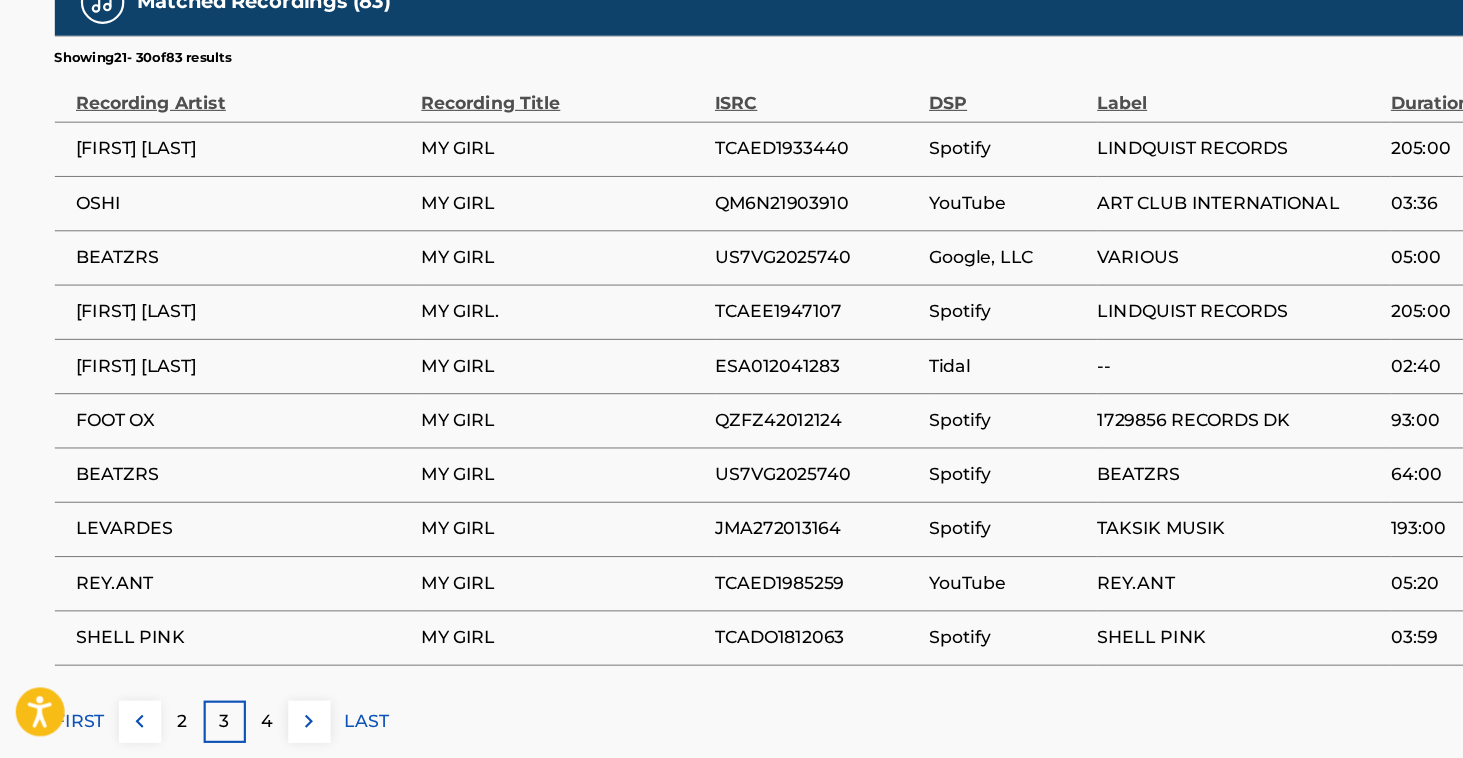 scroll, scrollTop: 1301, scrollLeft: 0, axis: vertical 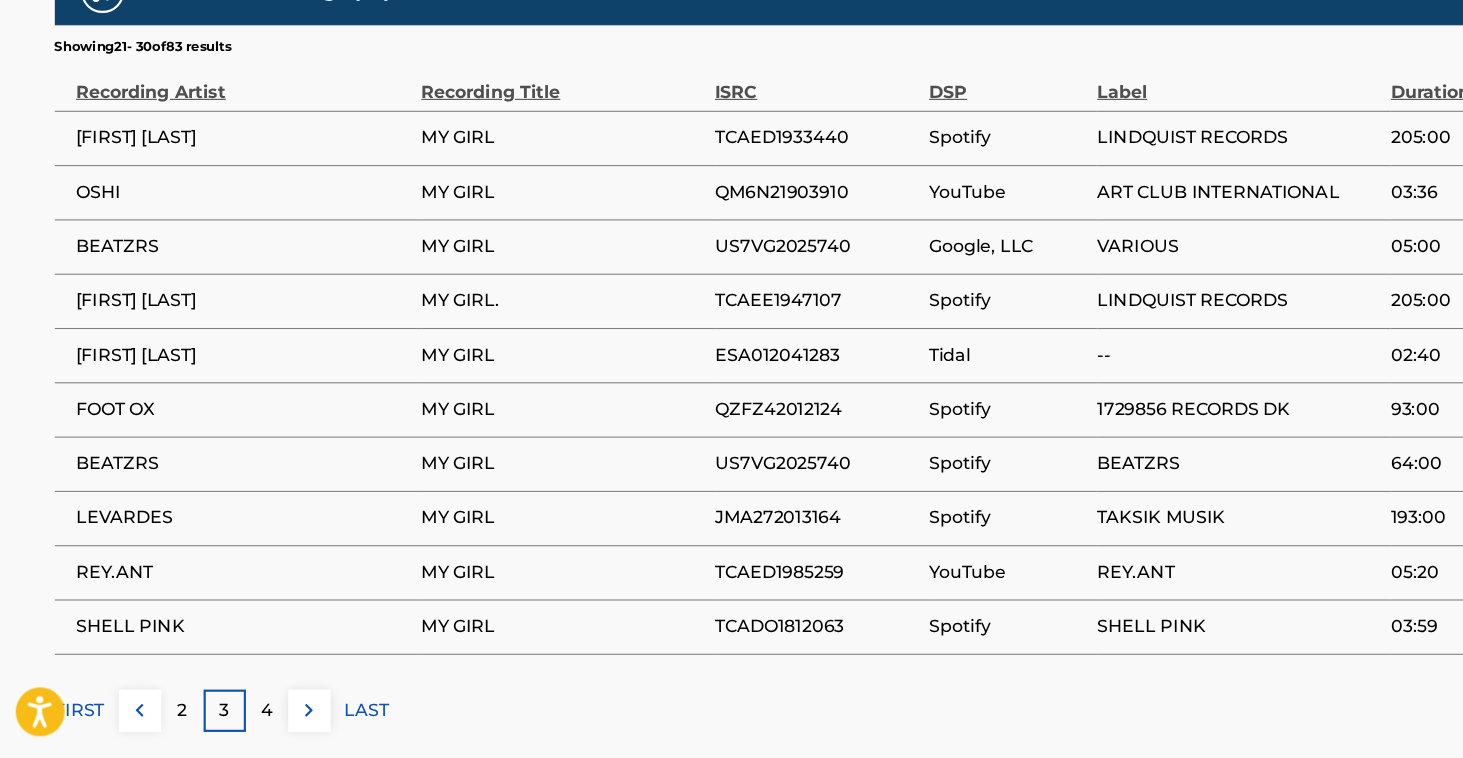 click on "4" at bounding box center (251, 714) 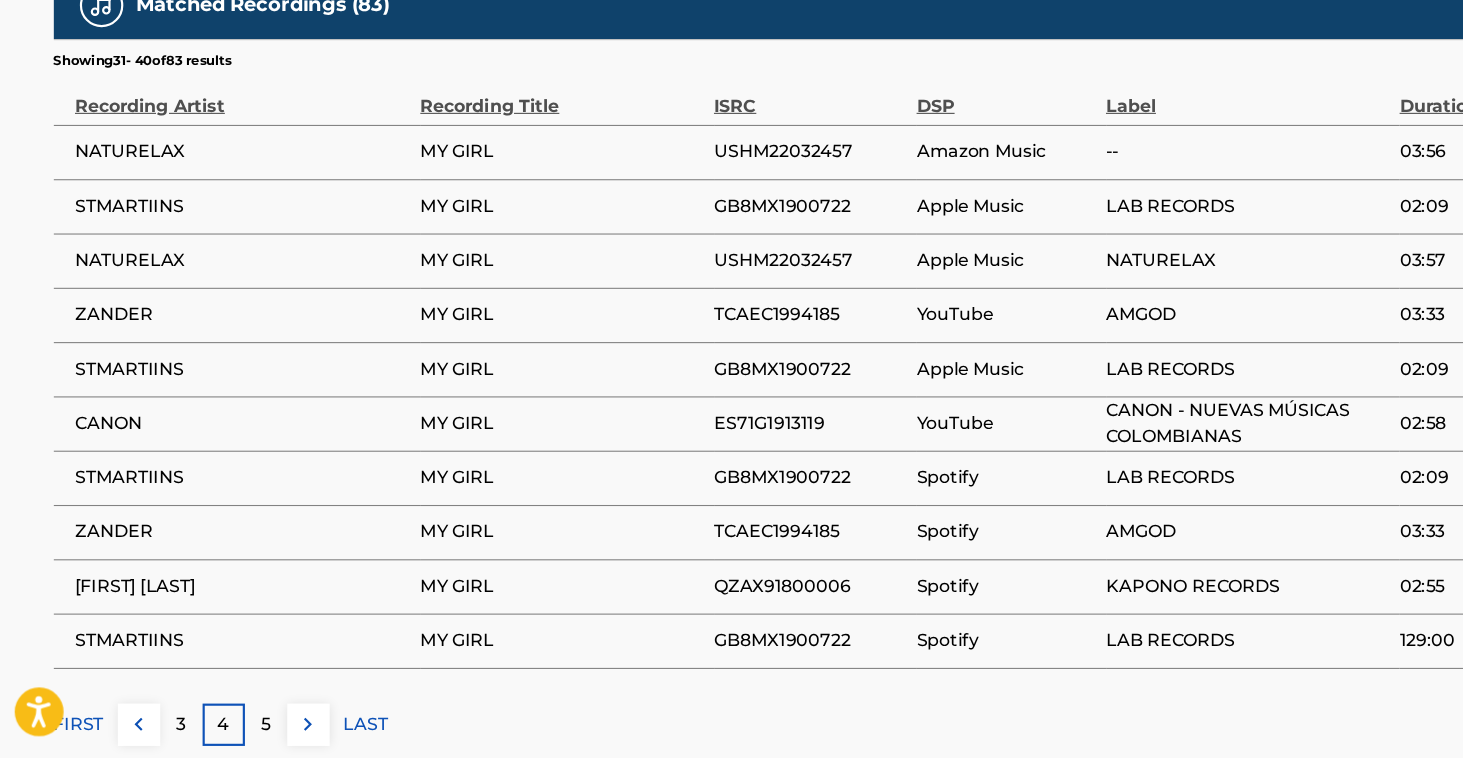 scroll, scrollTop: 1315, scrollLeft: 0, axis: vertical 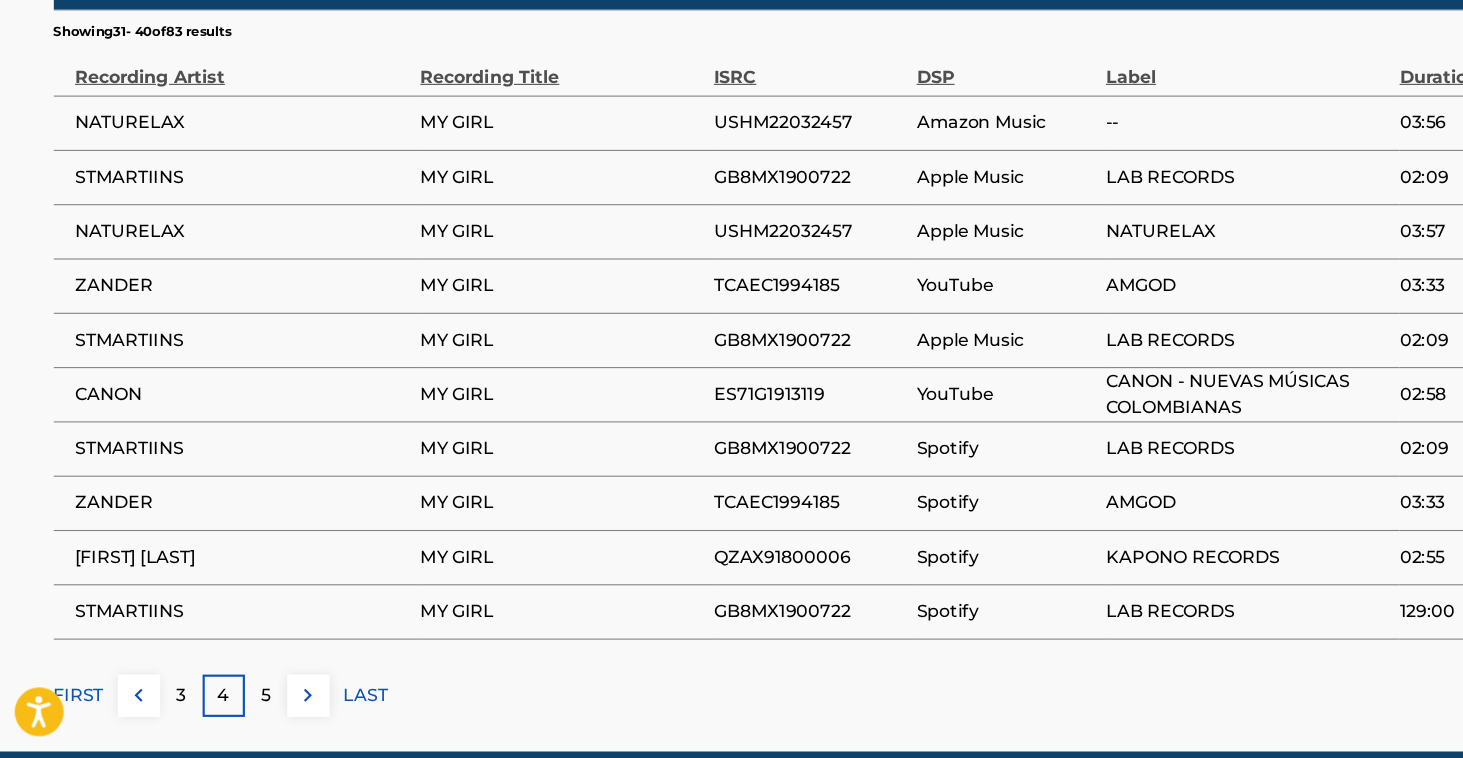 click on "5" at bounding box center (251, 700) 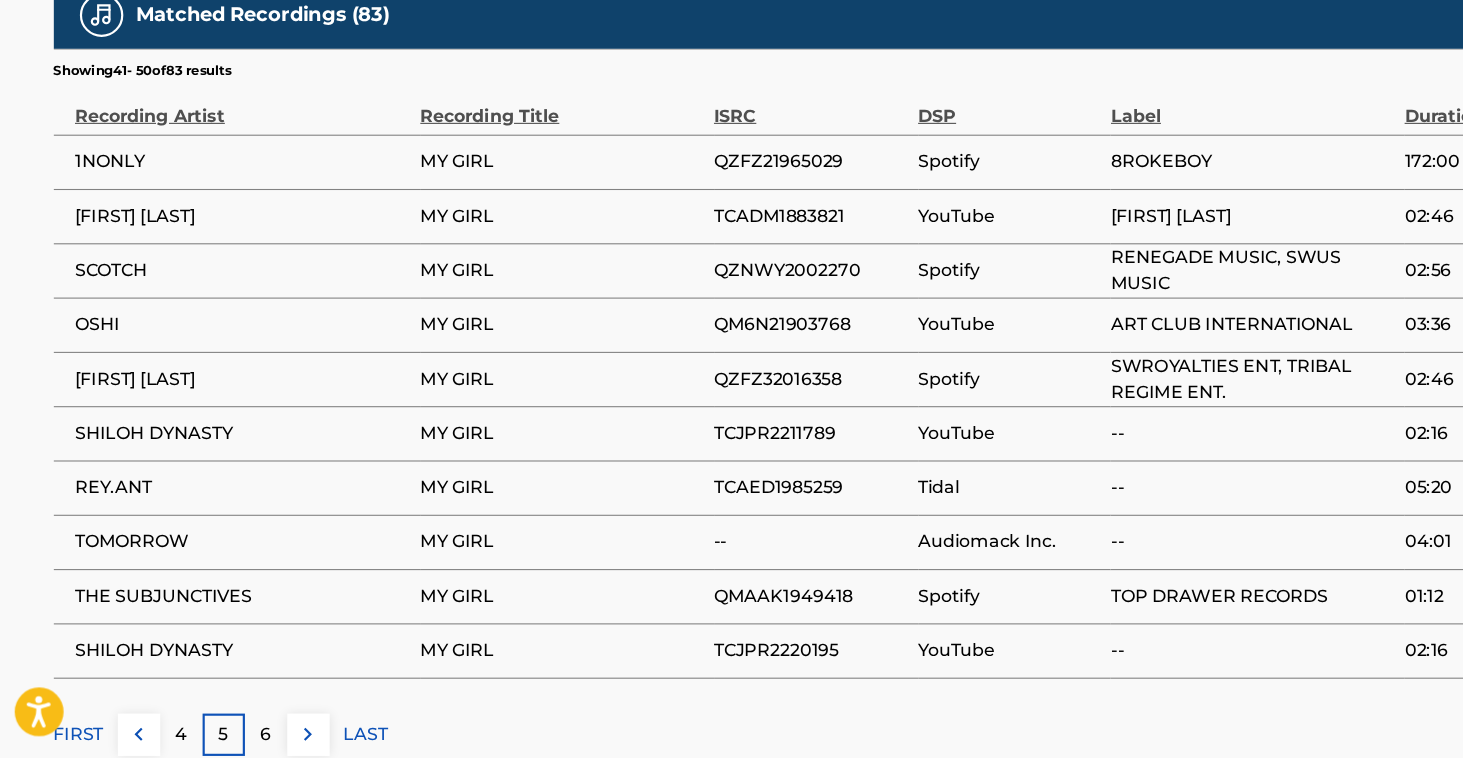 scroll, scrollTop: 1312, scrollLeft: 0, axis: vertical 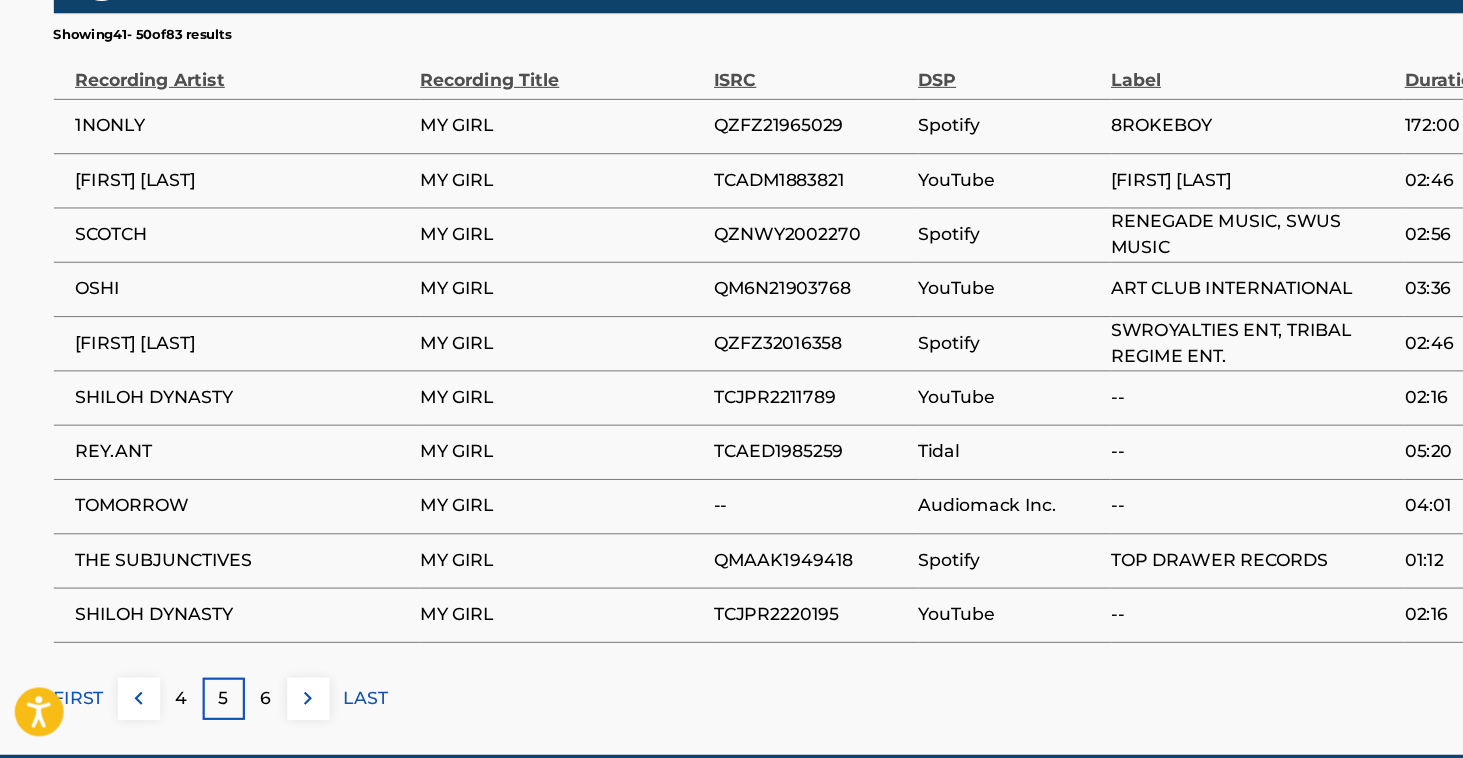 click on "6" at bounding box center (251, 703) 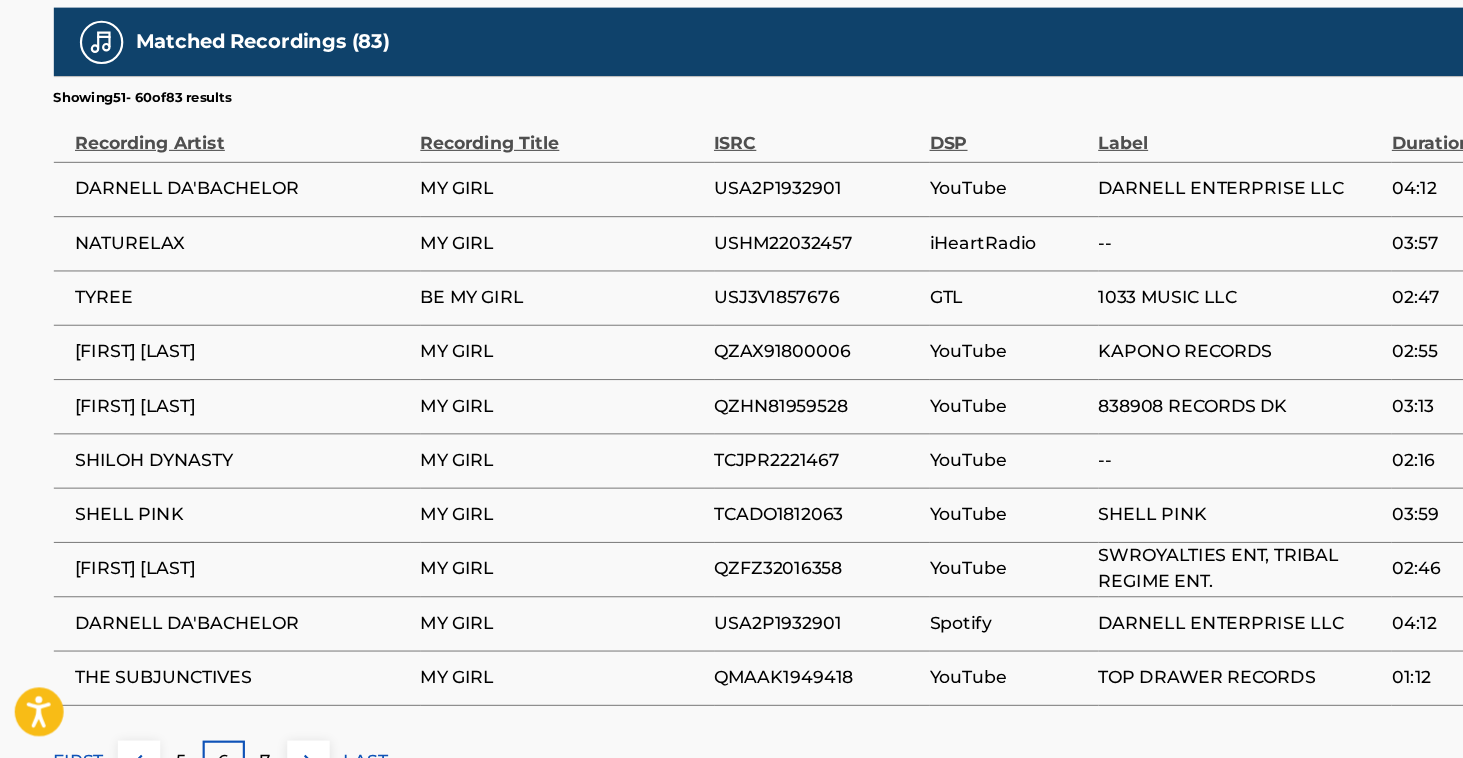 scroll, scrollTop: 1312, scrollLeft: 0, axis: vertical 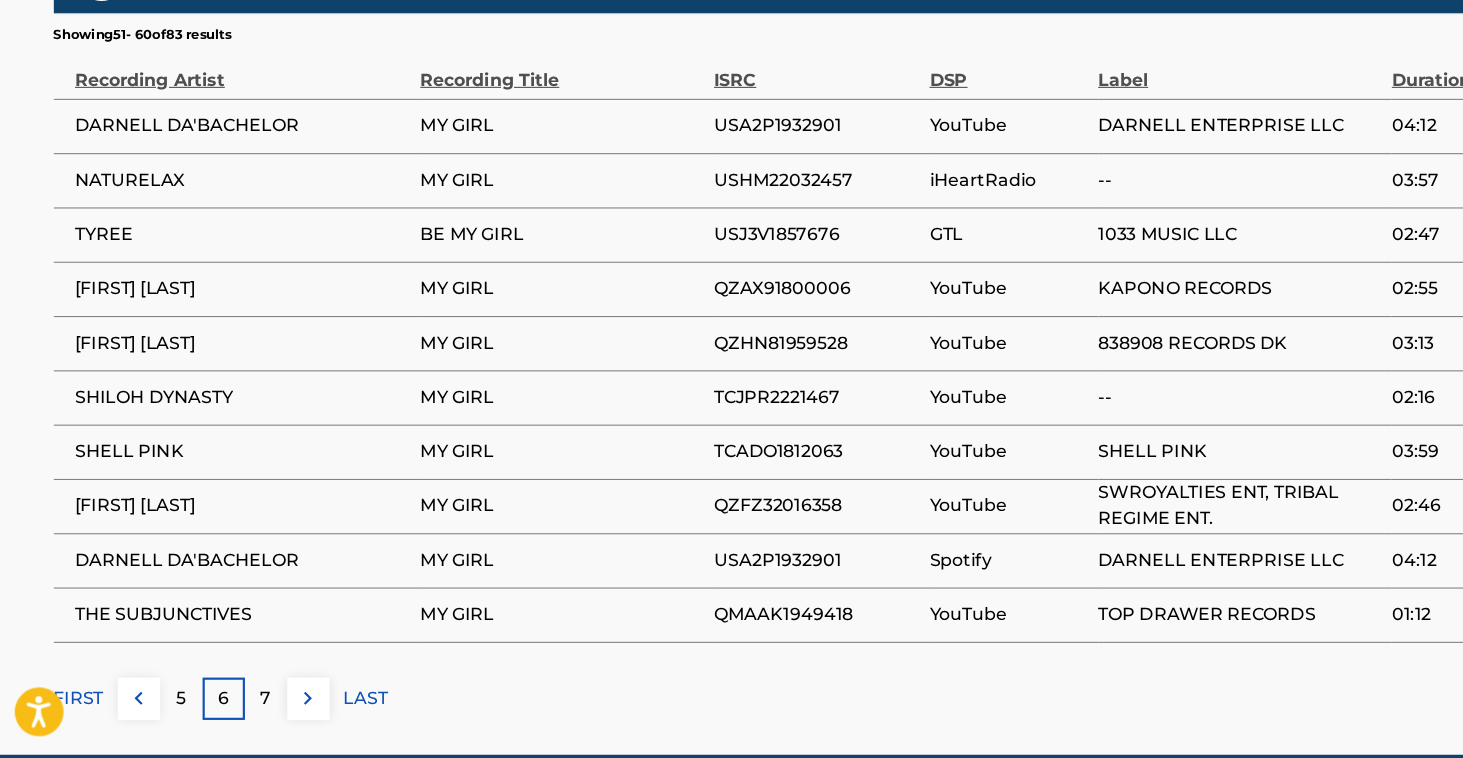 click on "7" at bounding box center (251, 703) 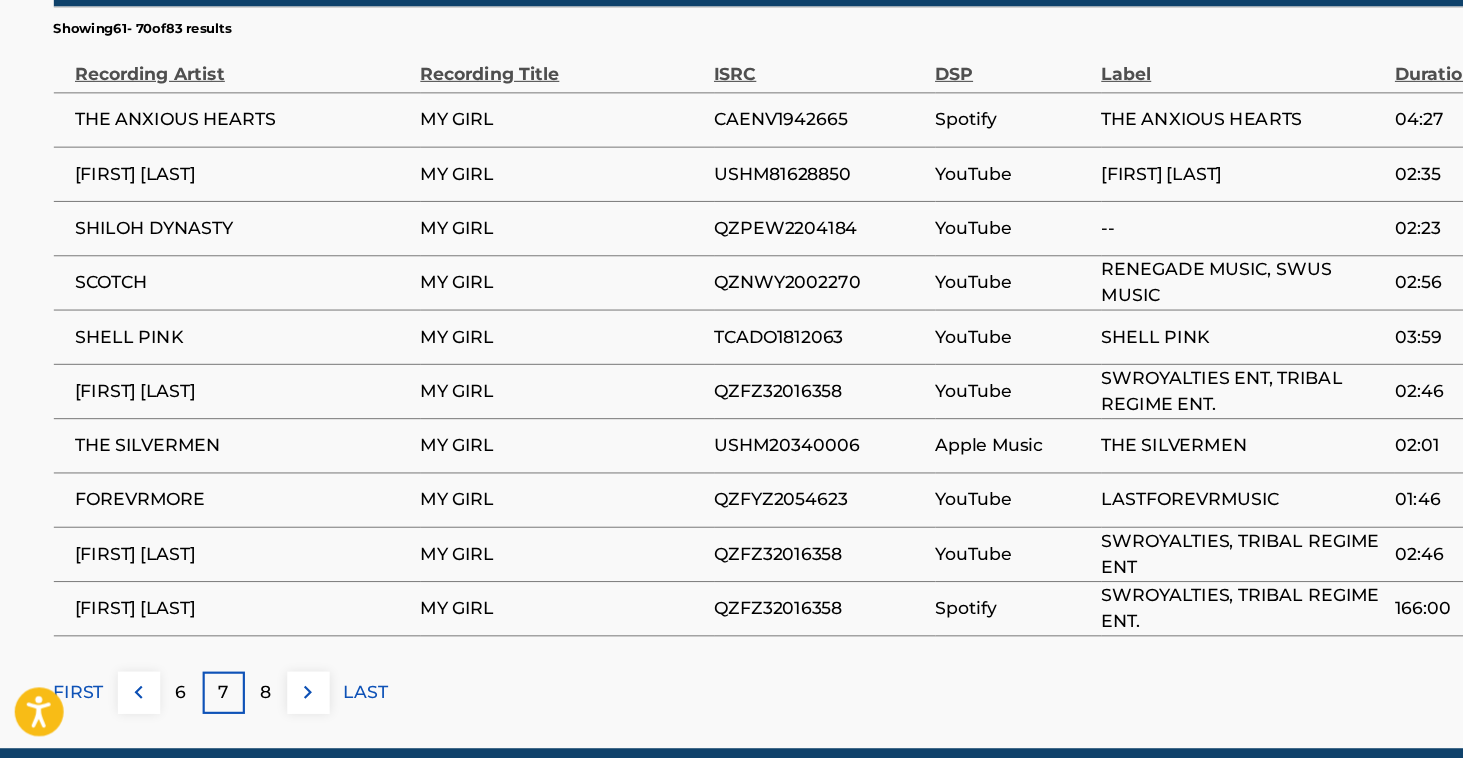 scroll, scrollTop: 1322, scrollLeft: 0, axis: vertical 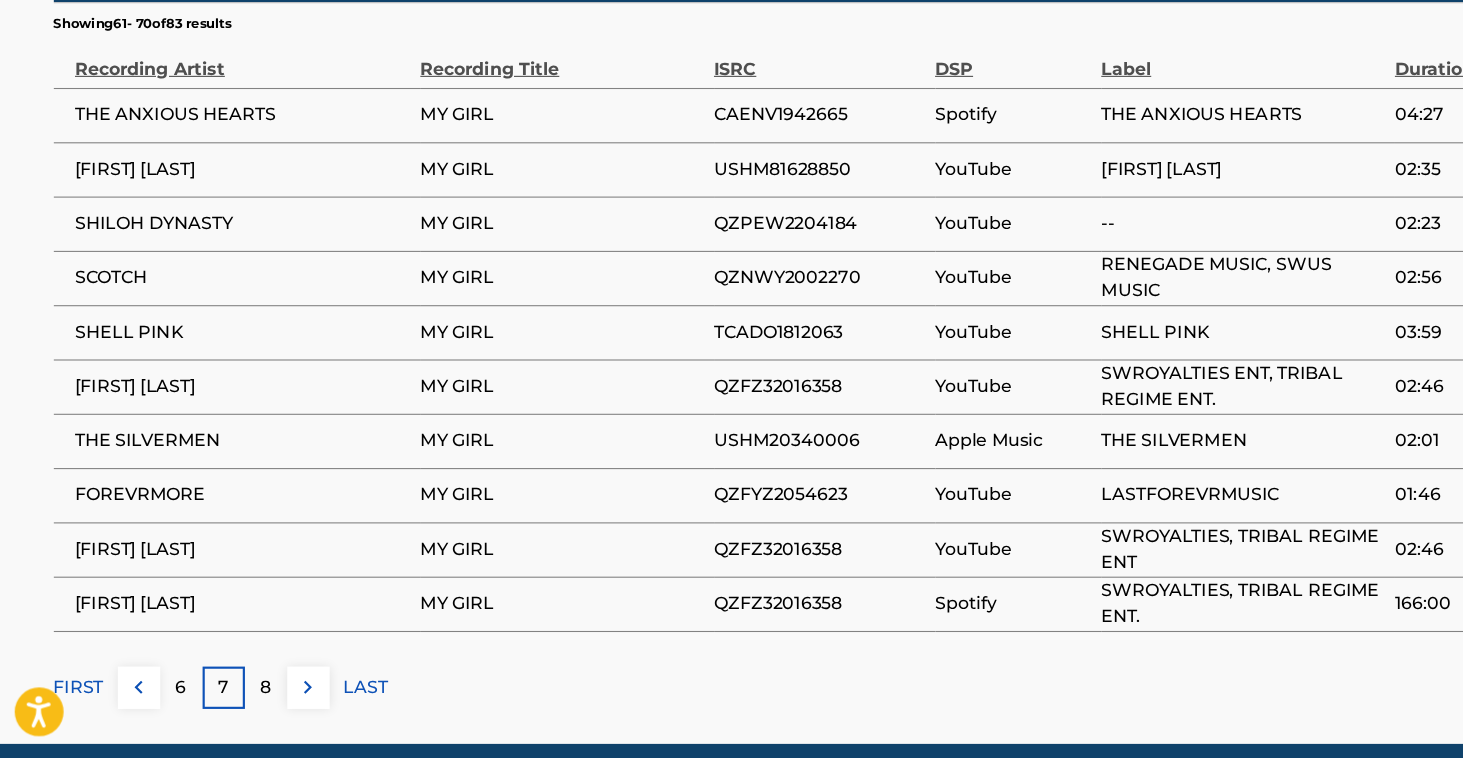 click on "8" at bounding box center [251, 693] 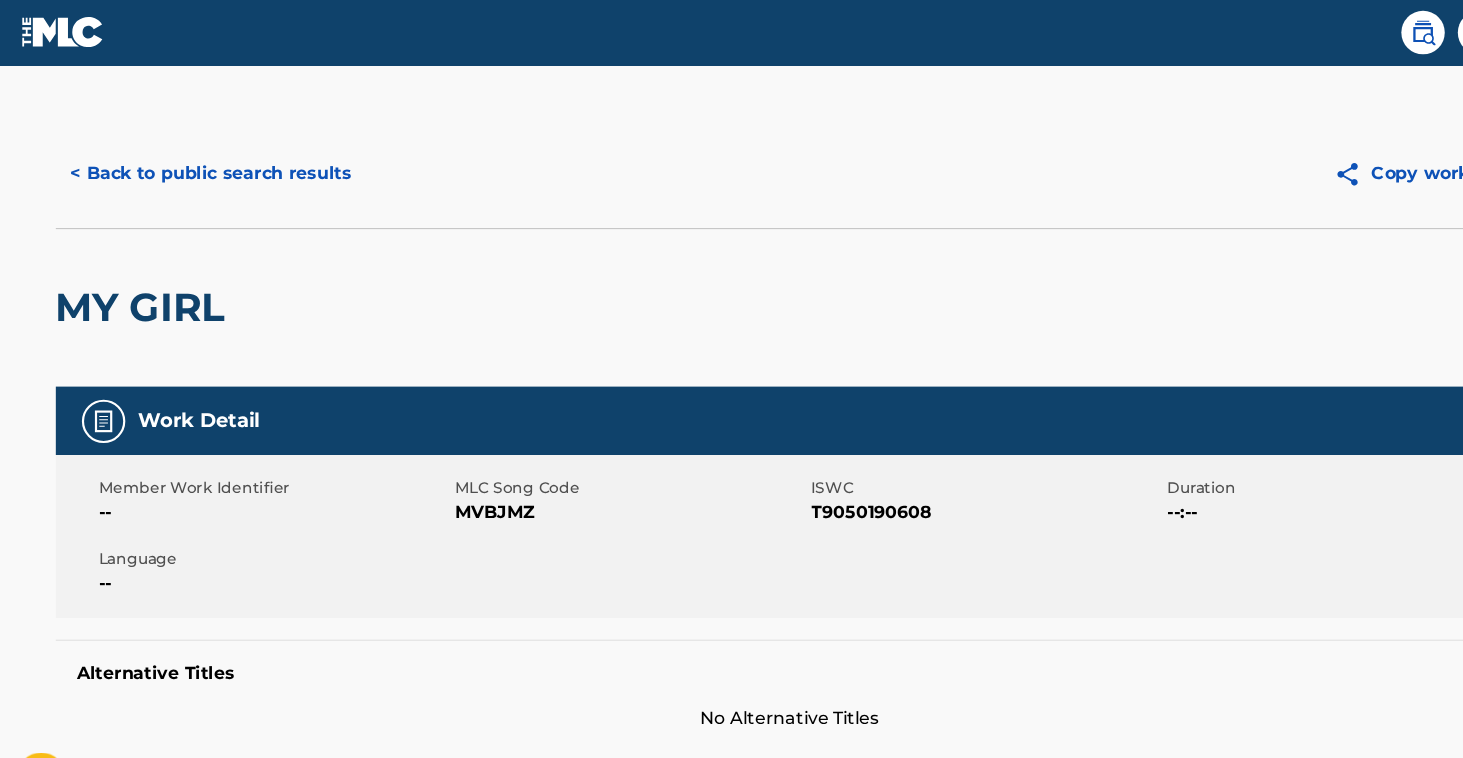 scroll, scrollTop: 0, scrollLeft: 0, axis: both 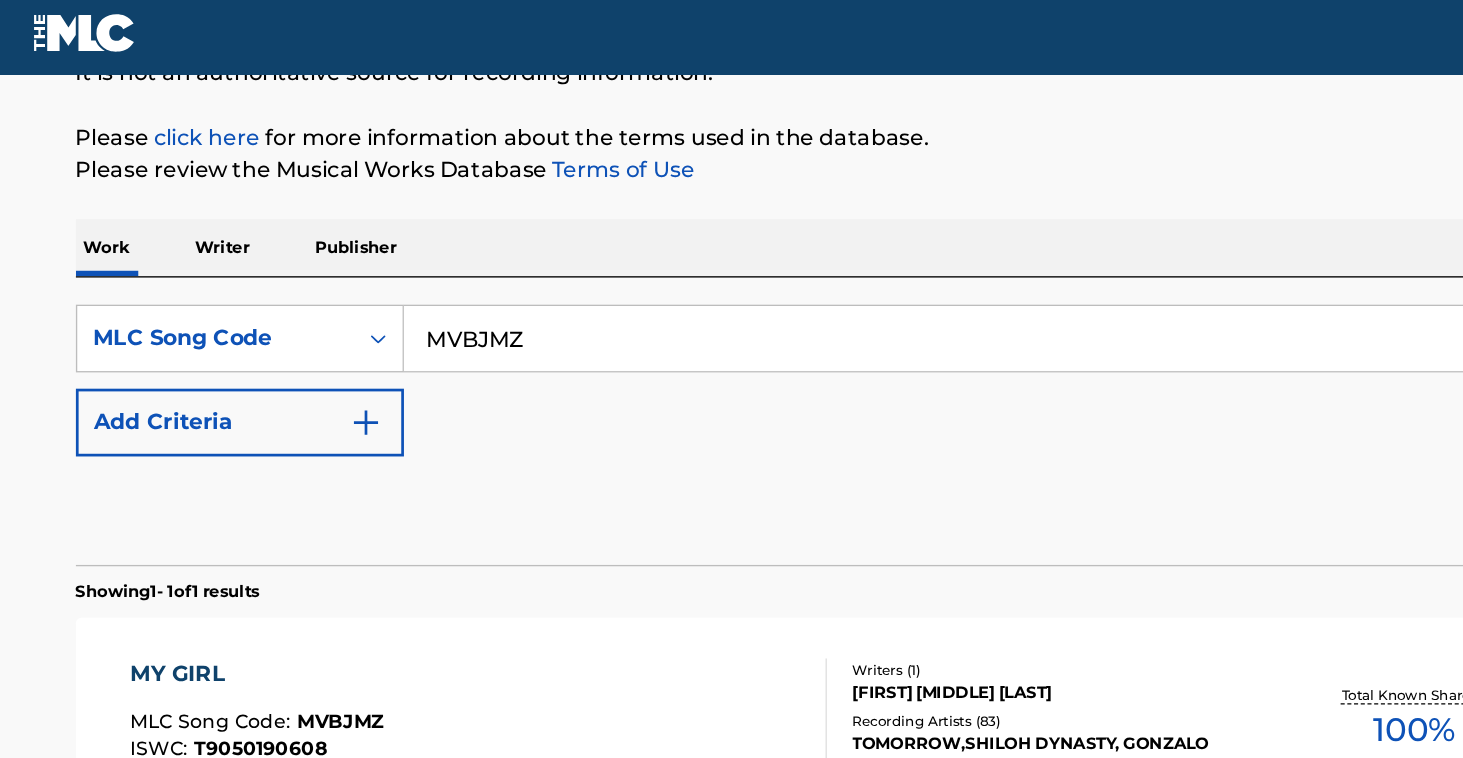 drag, startPoint x: 395, startPoint y: 251, endPoint x: 319, endPoint y: 254, distance: 76.05919 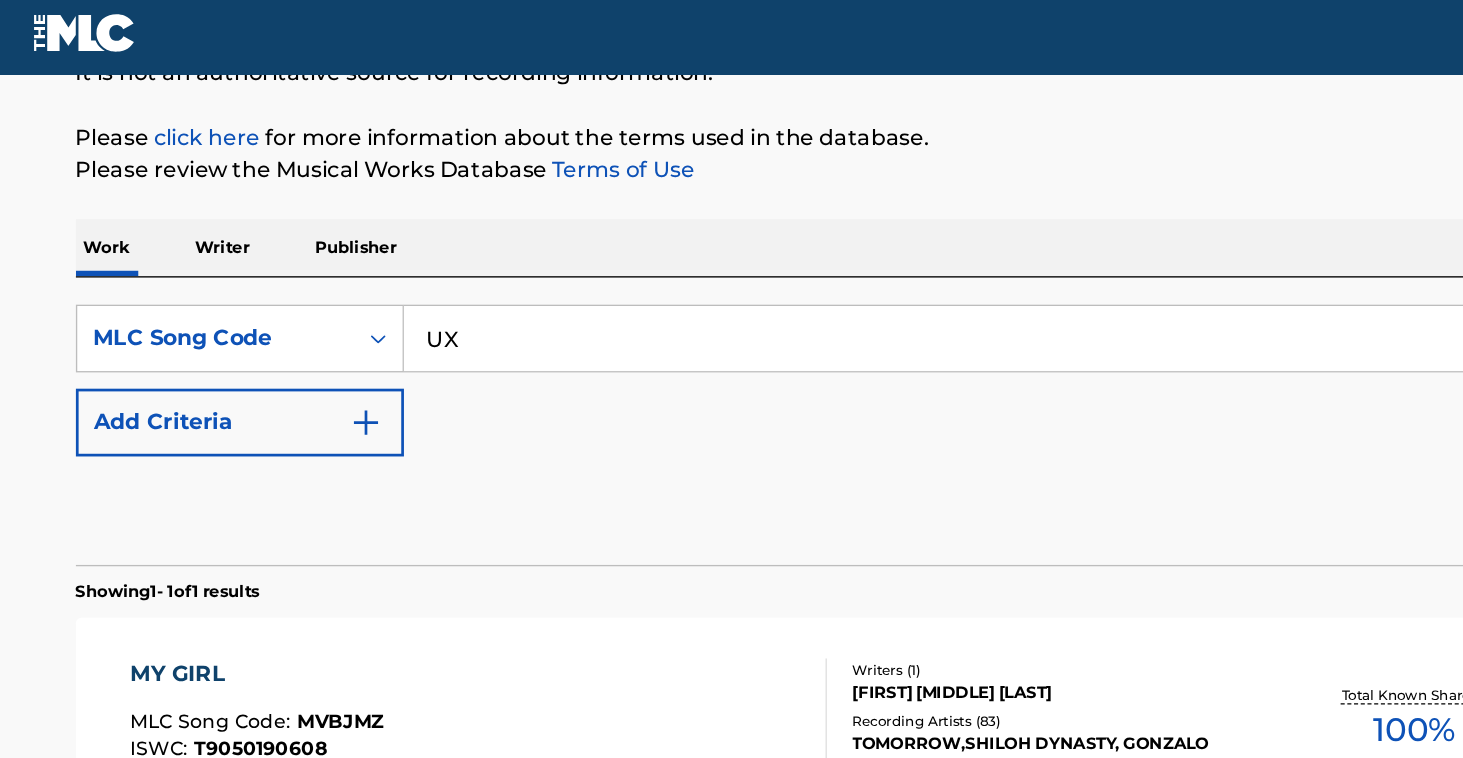 type on "U" 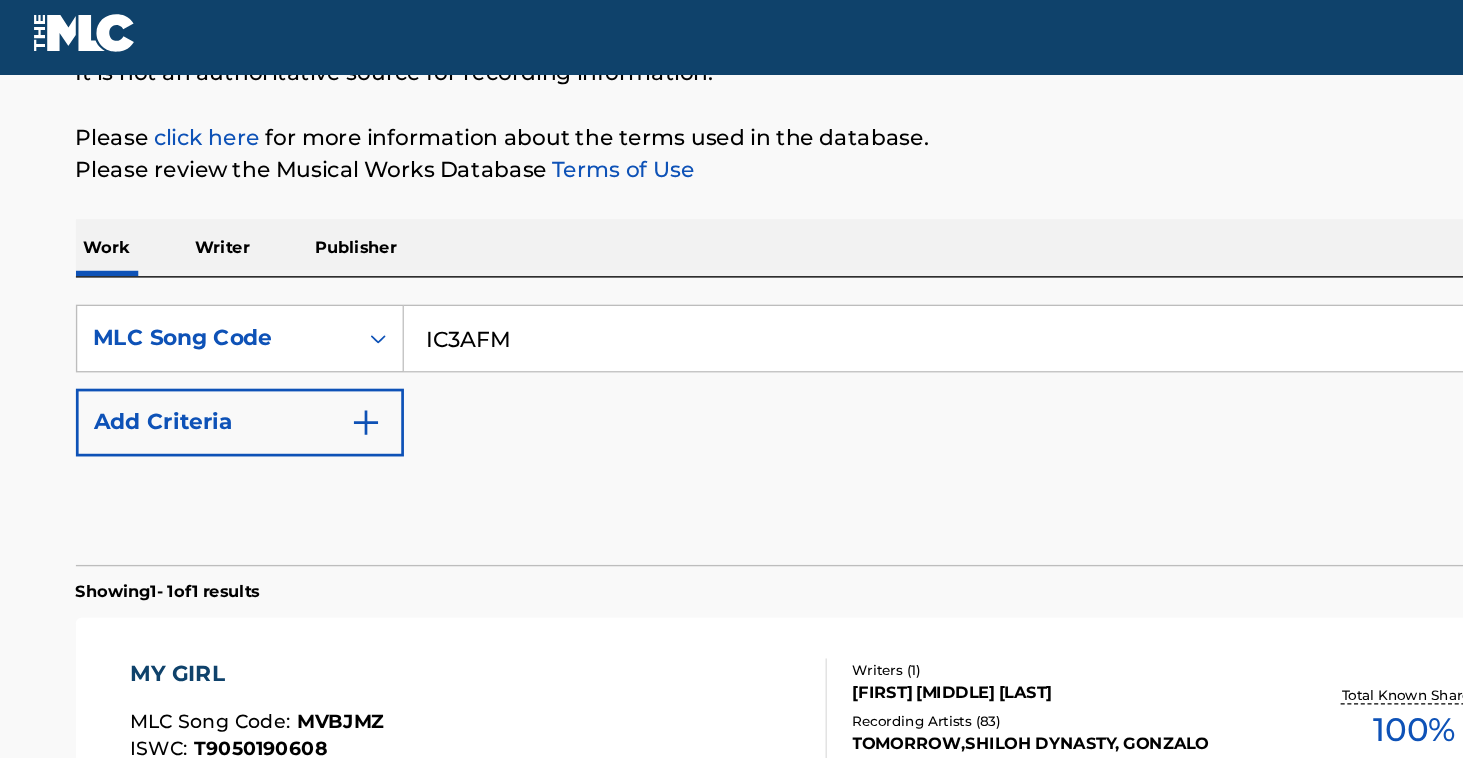 type on "IC3AFM" 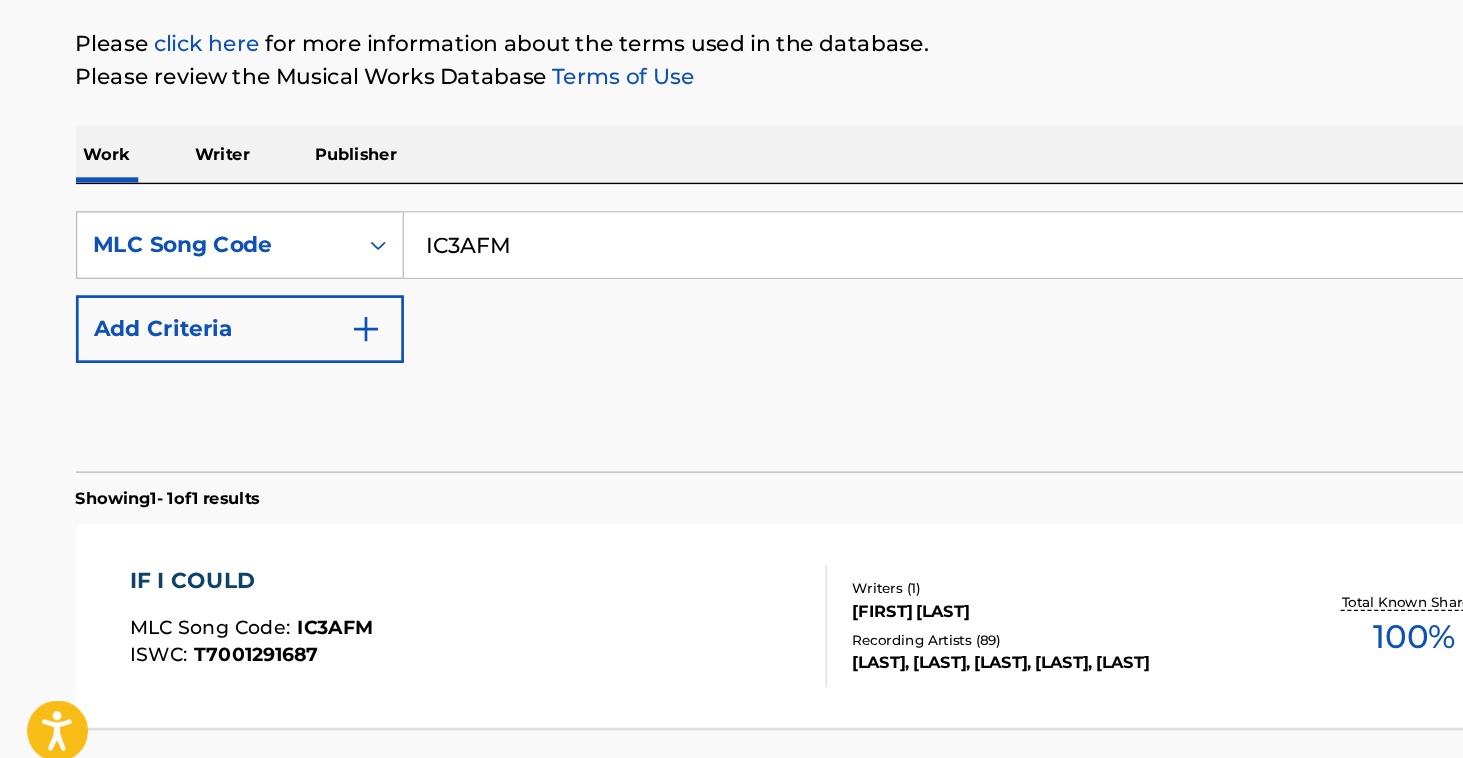 scroll, scrollTop: 132, scrollLeft: 0, axis: vertical 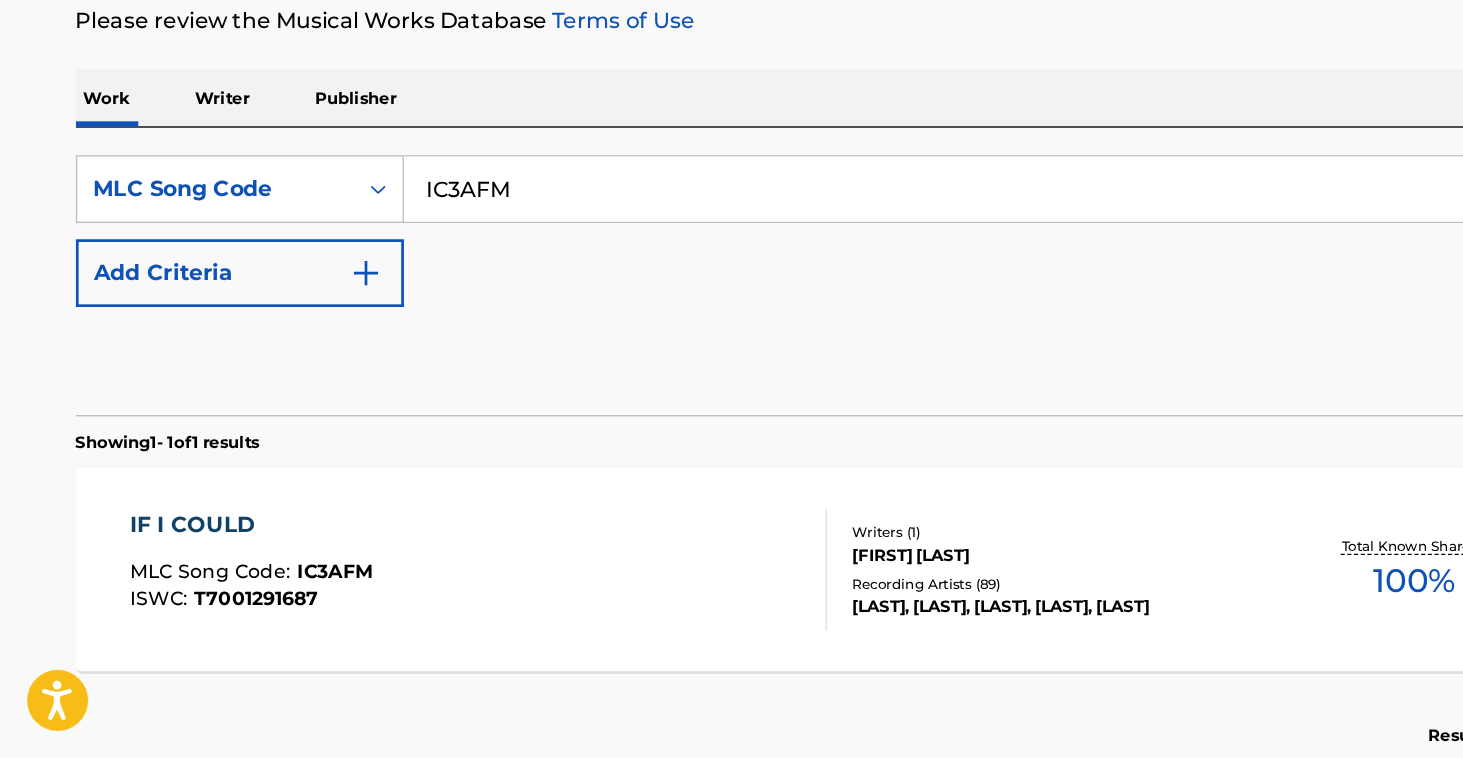 click on "IF I COULD MLC Song Code : IC3AFM ISWC : T7001291687" at bounding box center [353, 619] 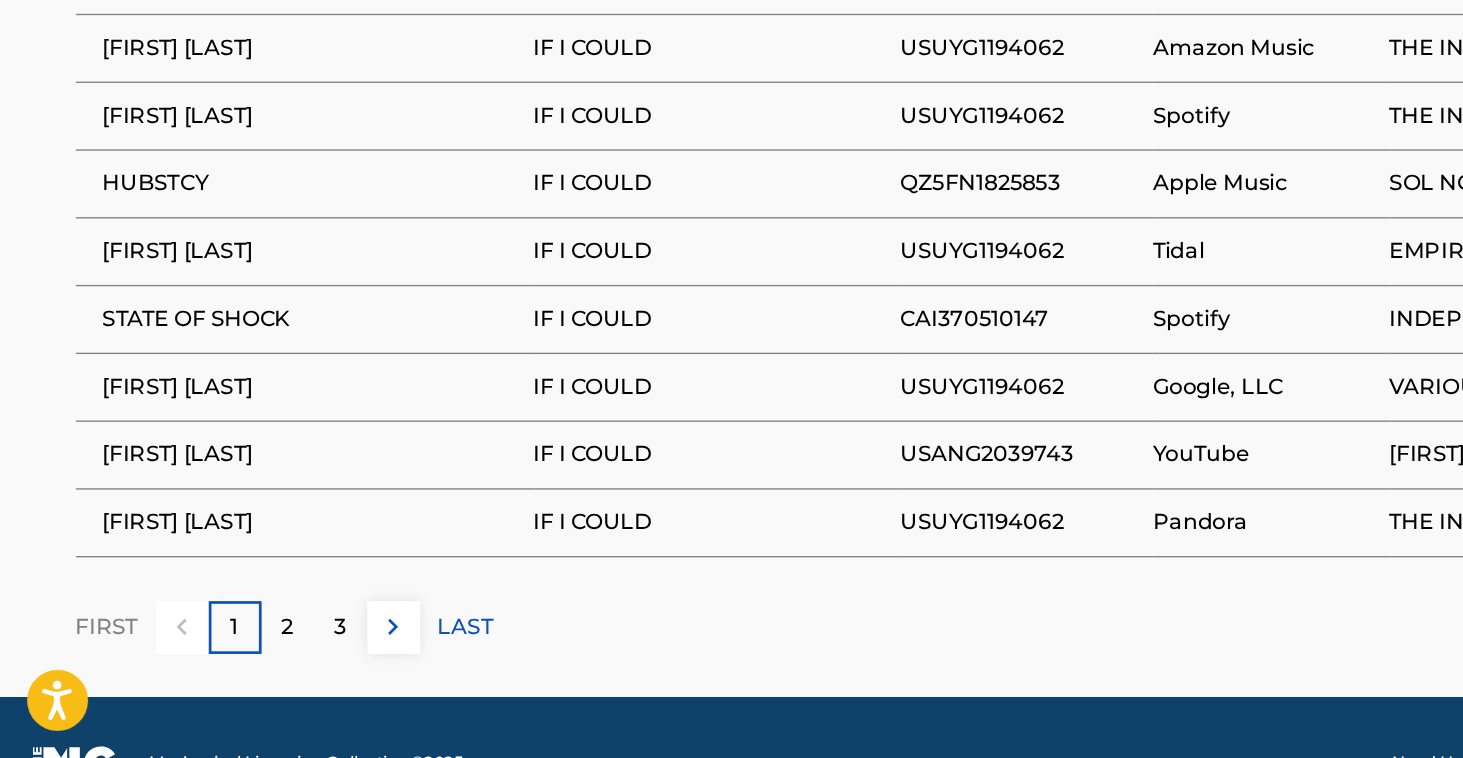 scroll, scrollTop: 1284, scrollLeft: 0, axis: vertical 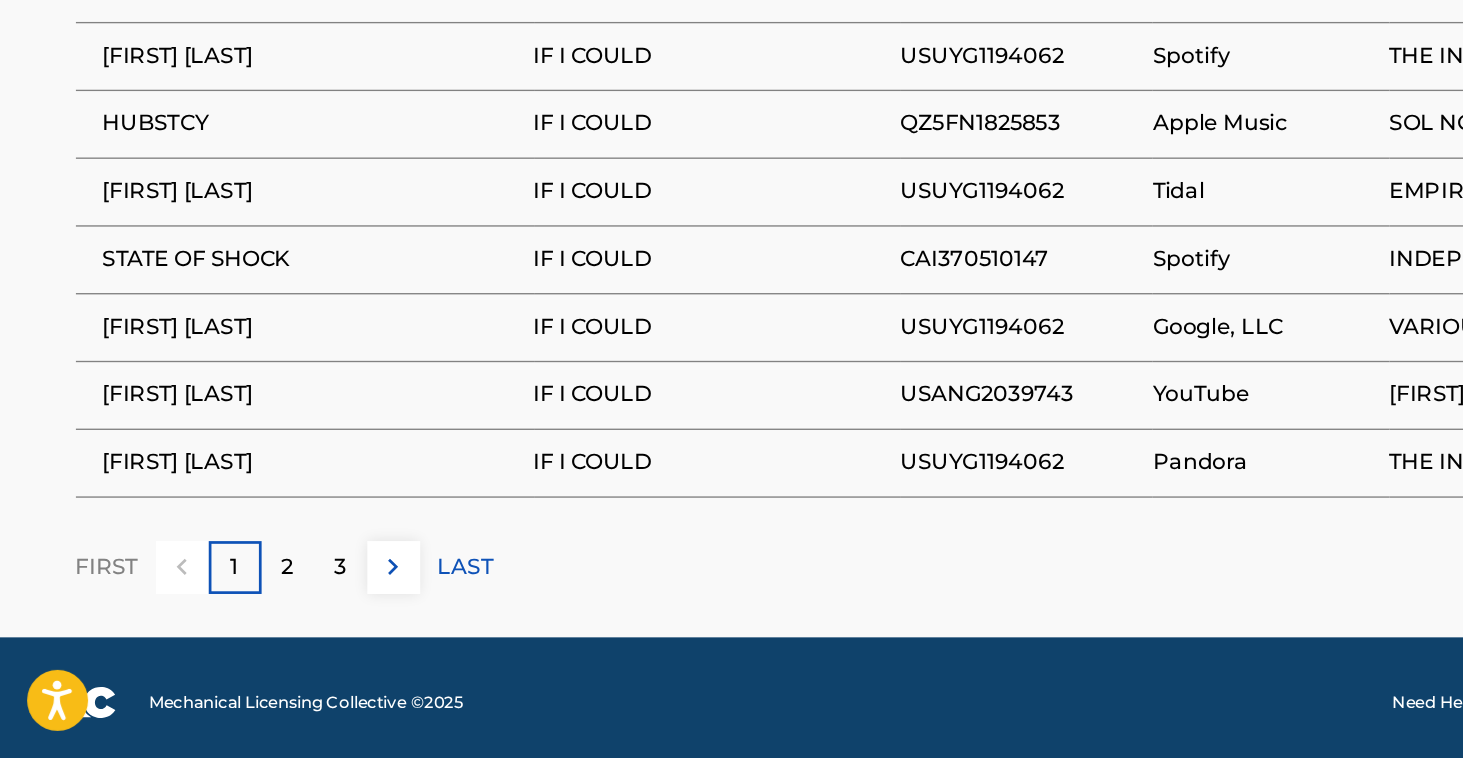 click on "2" at bounding box center (212, 617) 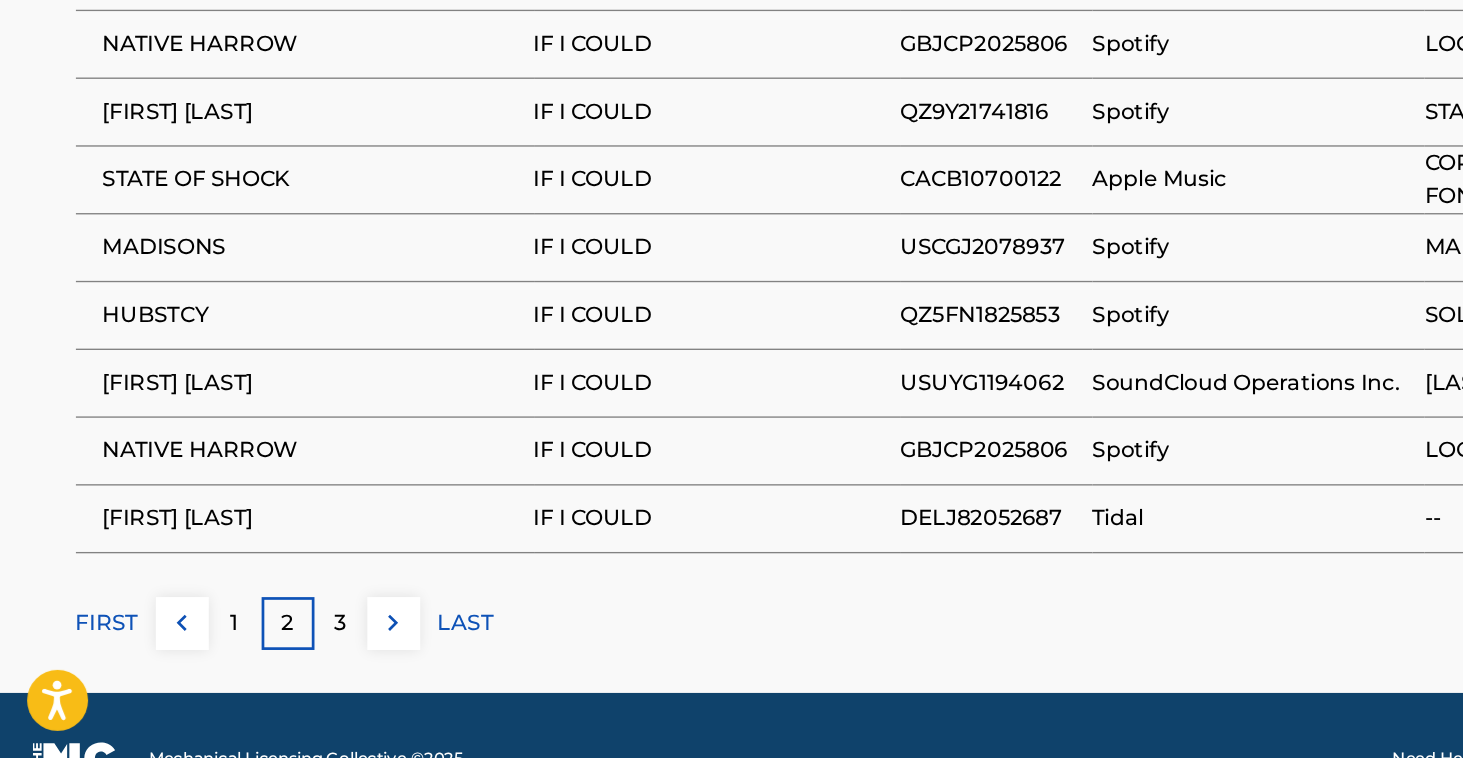 scroll, scrollTop: 1244, scrollLeft: 0, axis: vertical 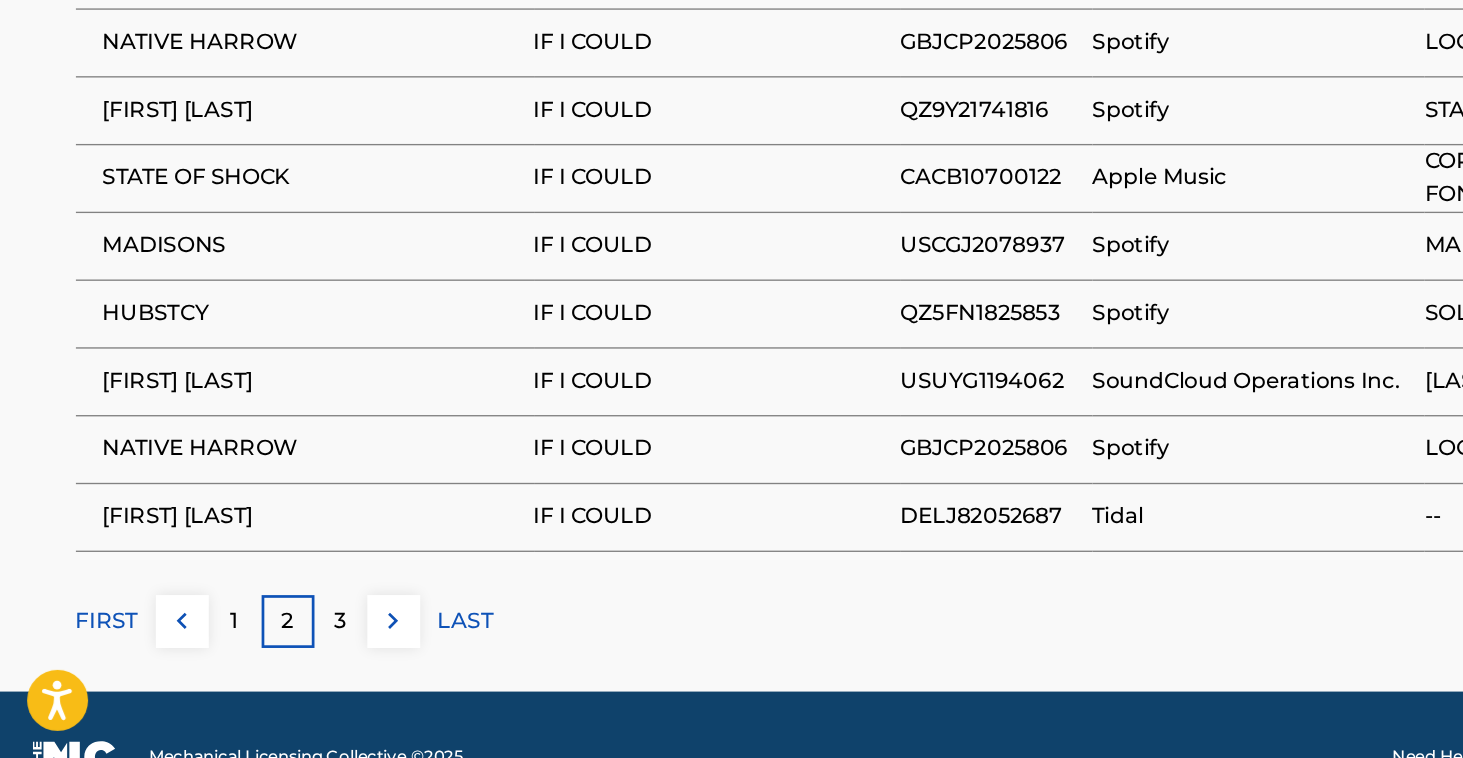 click on "3" at bounding box center (251, 657) 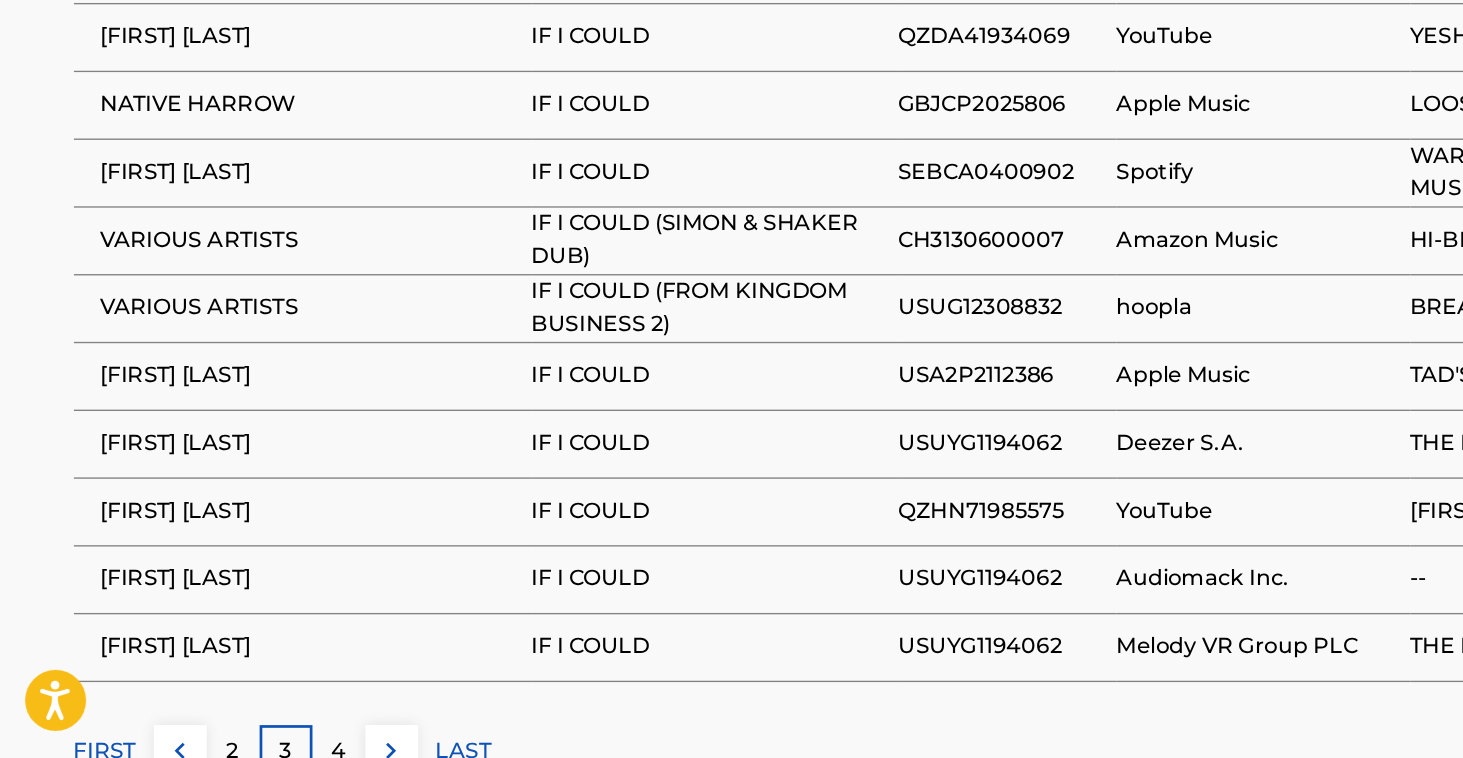 scroll, scrollTop: 1213, scrollLeft: 0, axis: vertical 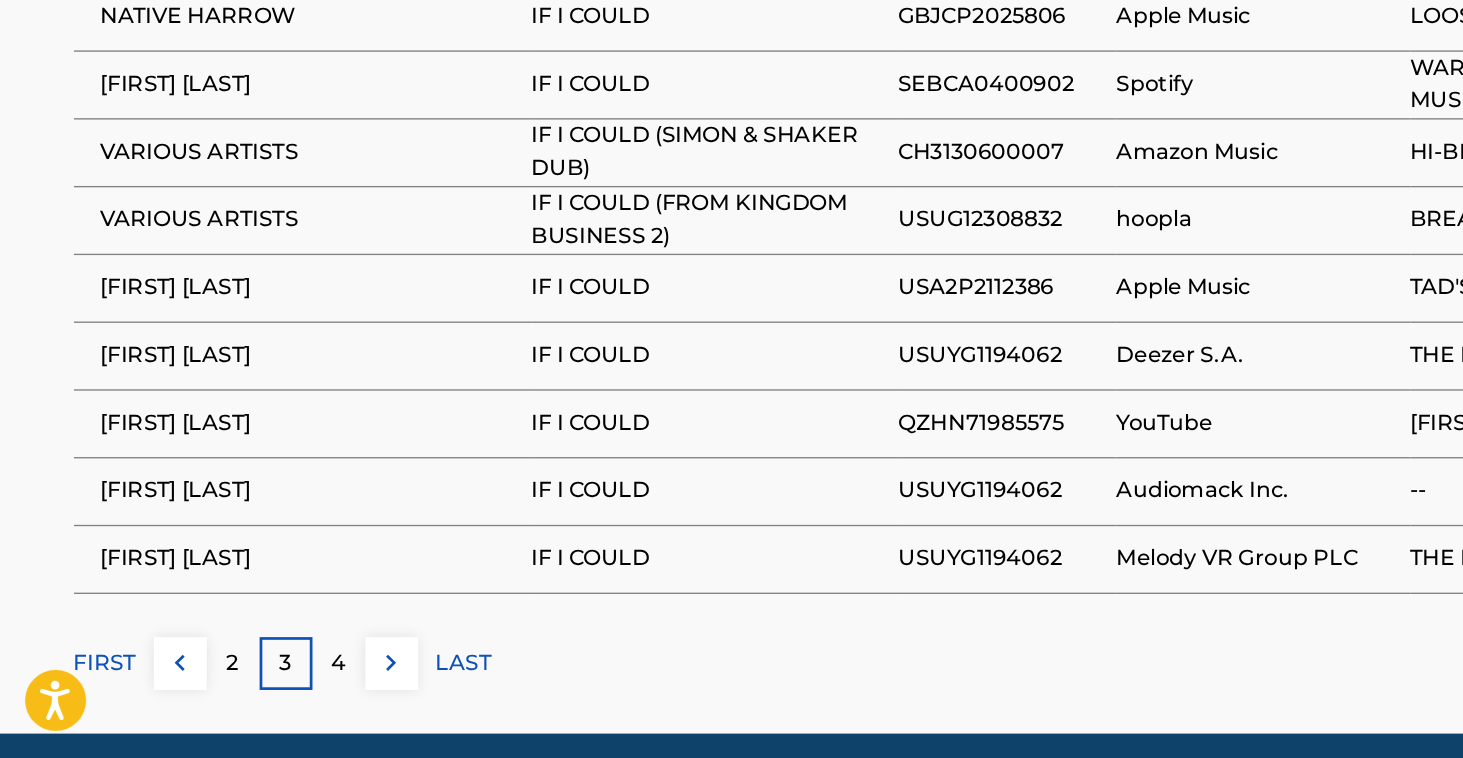 click on "4" at bounding box center [251, 688] 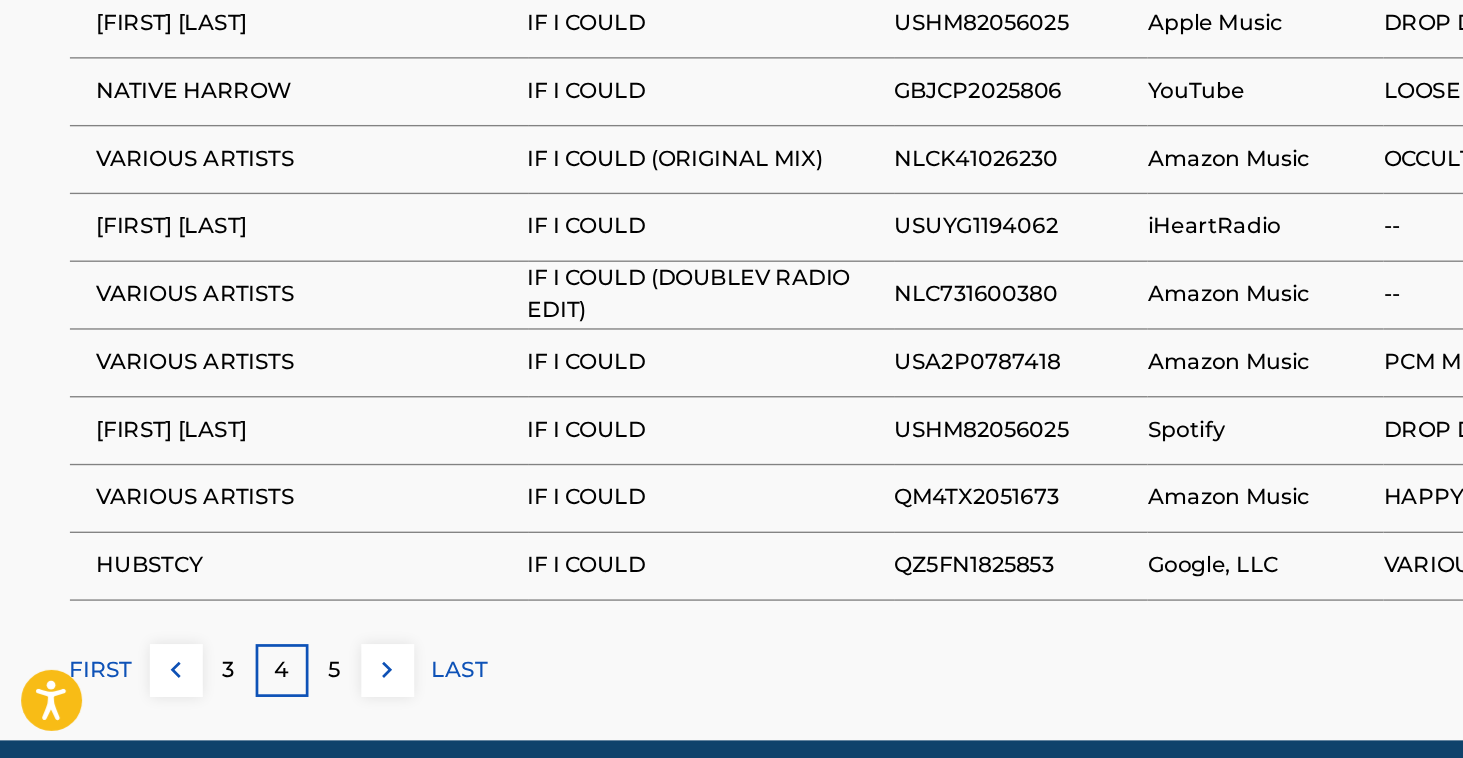 scroll, scrollTop: 1218, scrollLeft: 0, axis: vertical 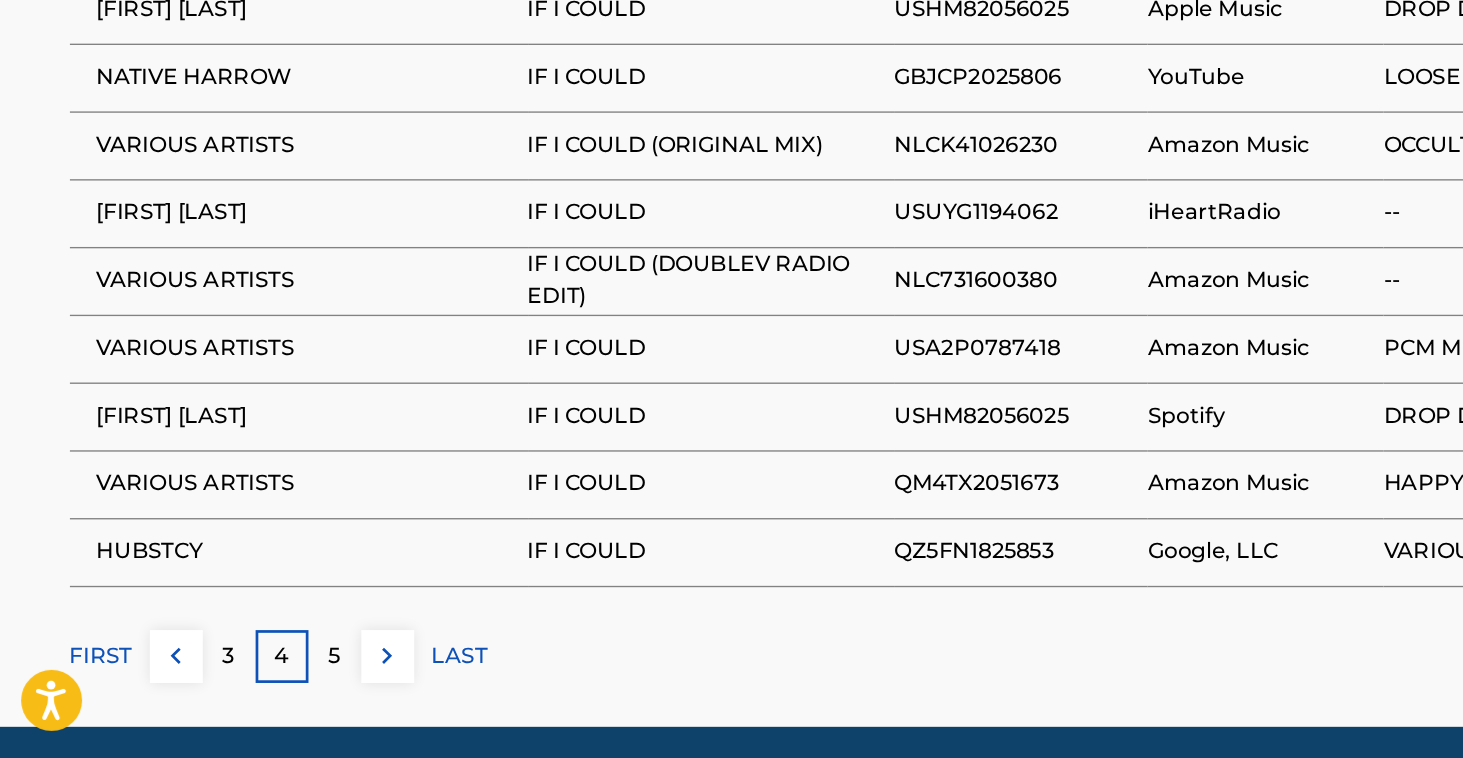 click on "5" at bounding box center (251, 683) 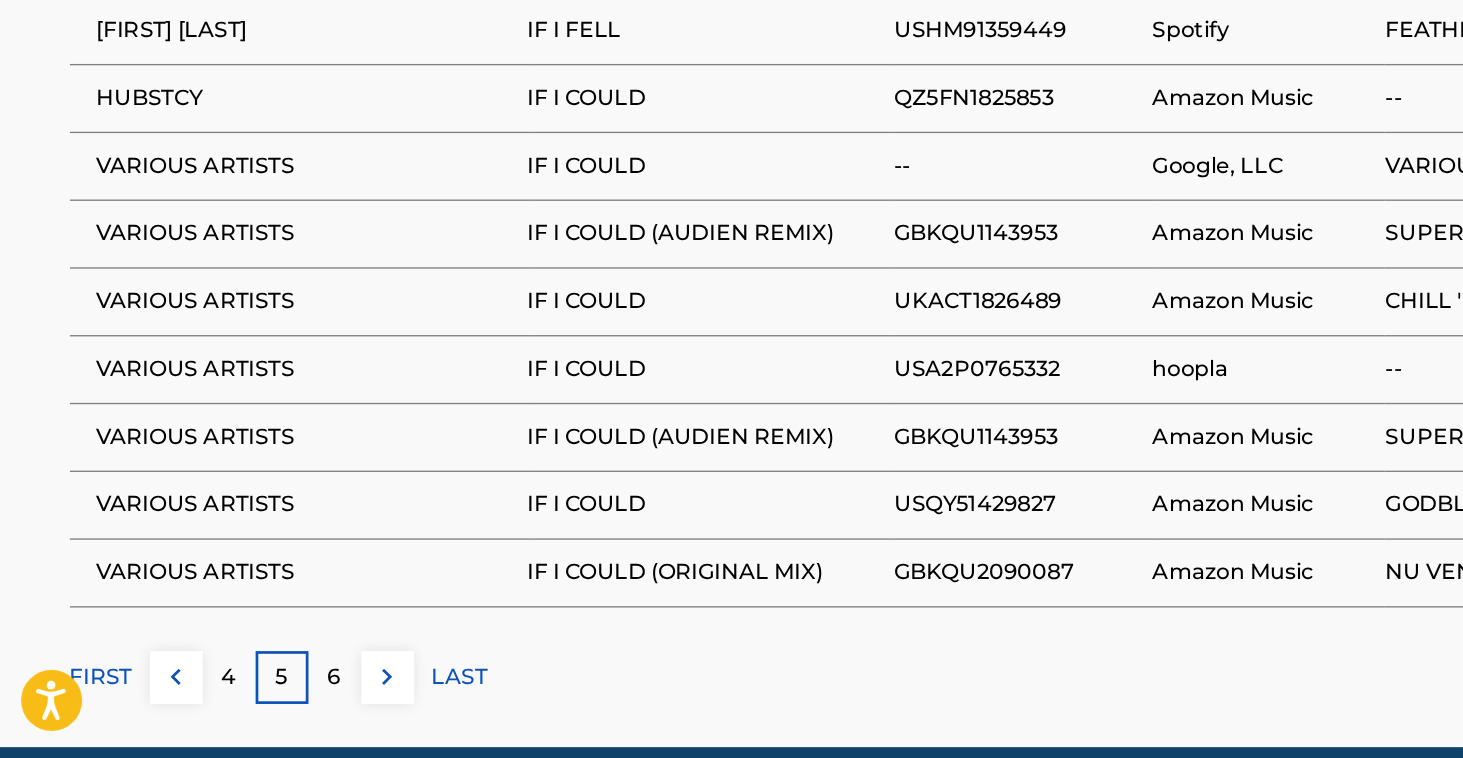 scroll, scrollTop: 1208, scrollLeft: 0, axis: vertical 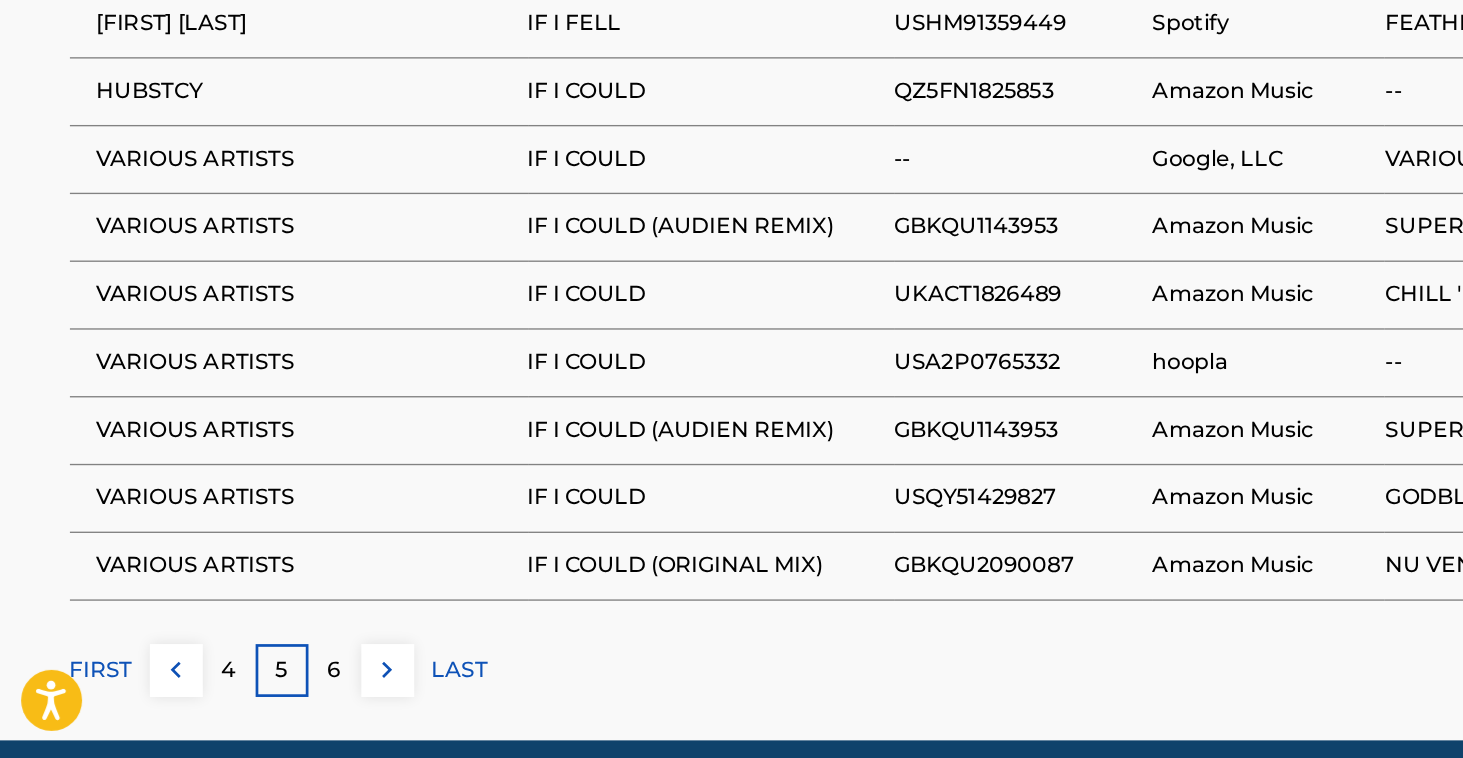 click on "6" at bounding box center [251, 693] 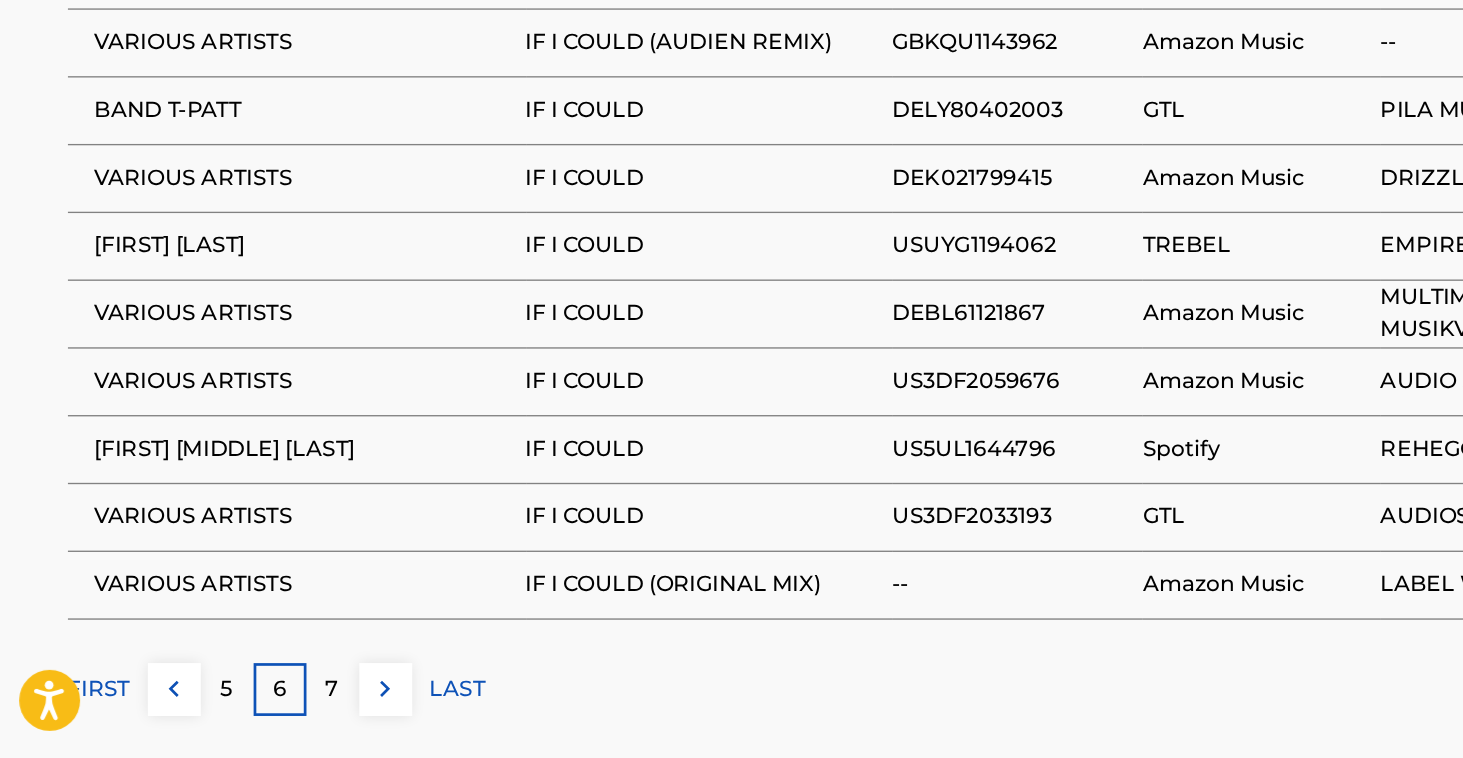 scroll, scrollTop: 1197, scrollLeft: 0, axis: vertical 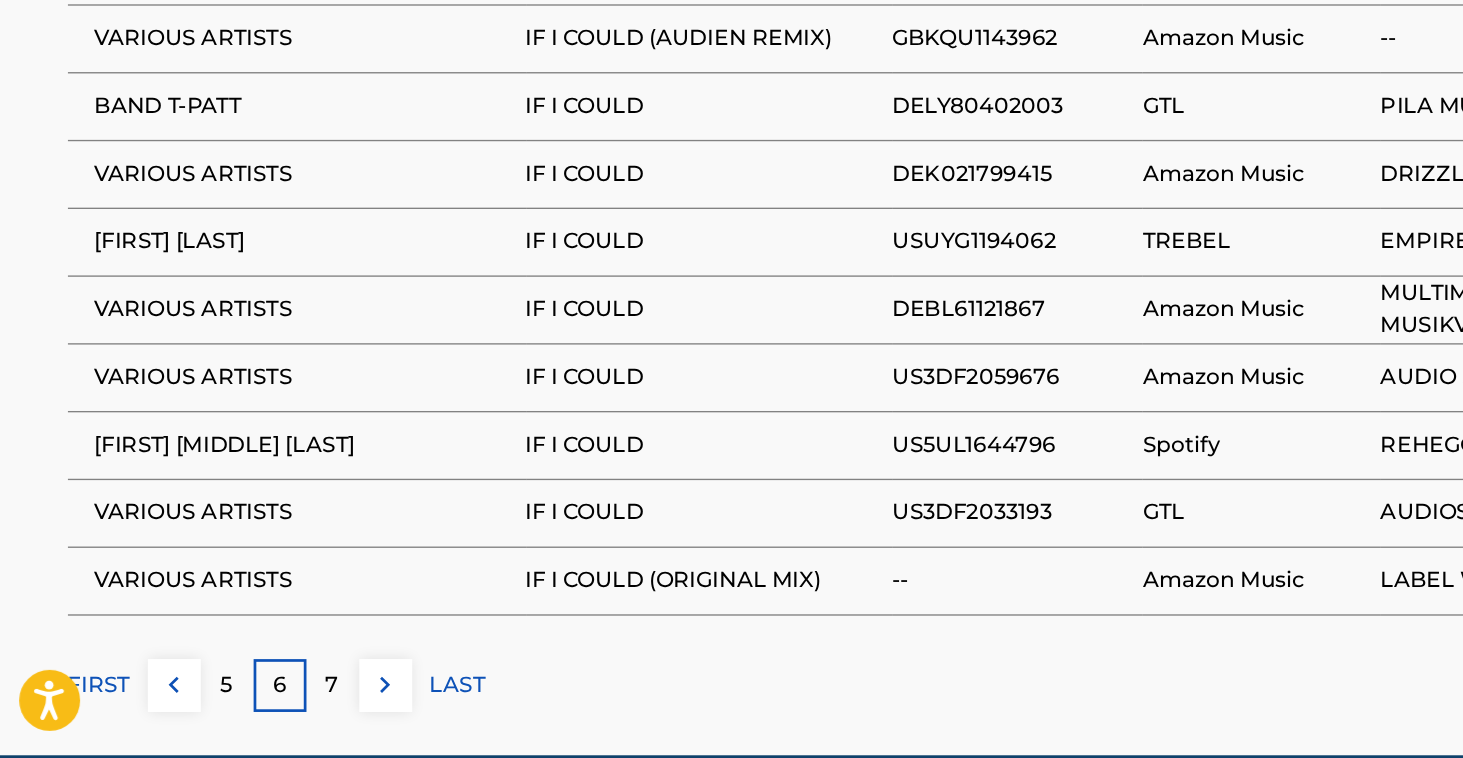 click on "7" at bounding box center [251, 704] 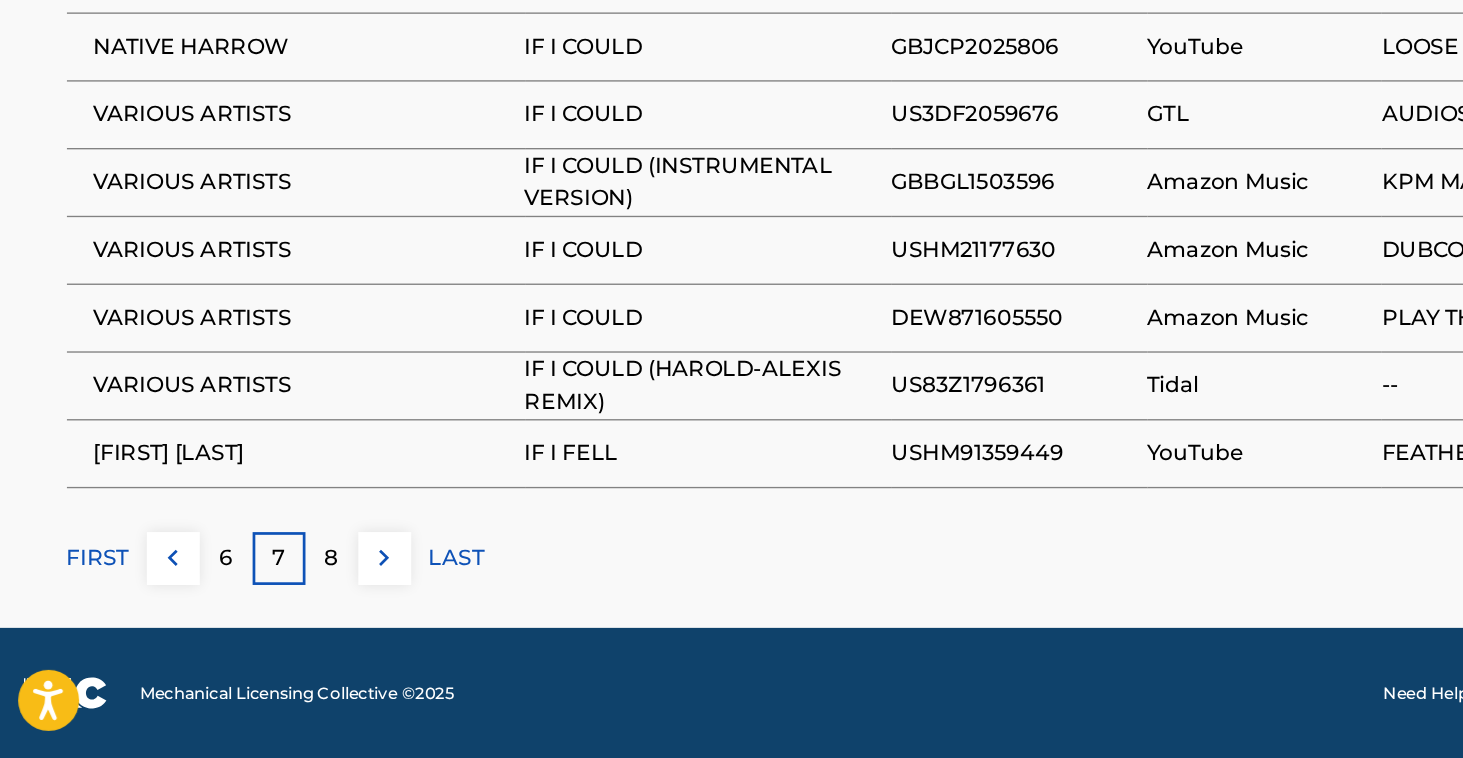 scroll, scrollTop: 1290, scrollLeft: 0, axis: vertical 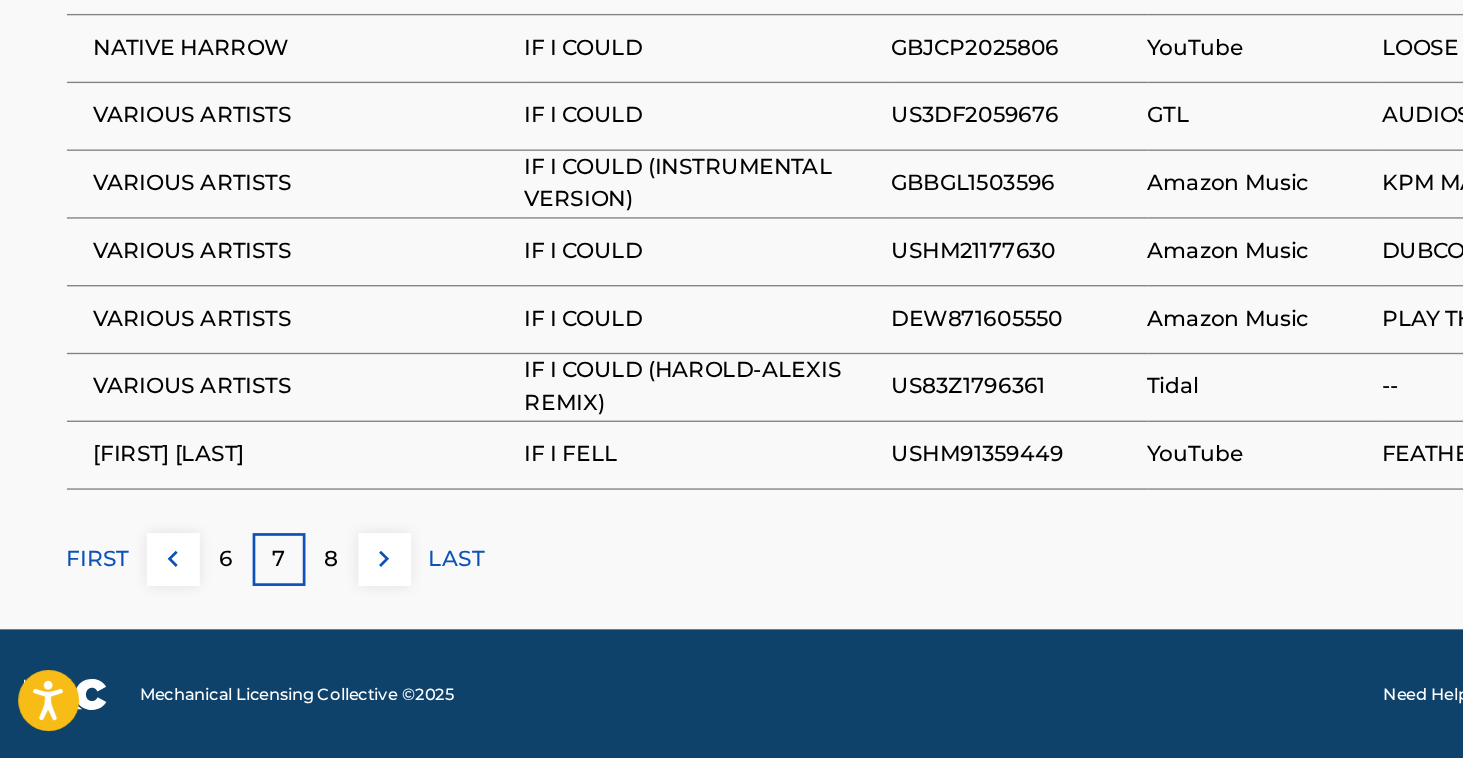 click on "FIRST" at bounding box center (79, 611) 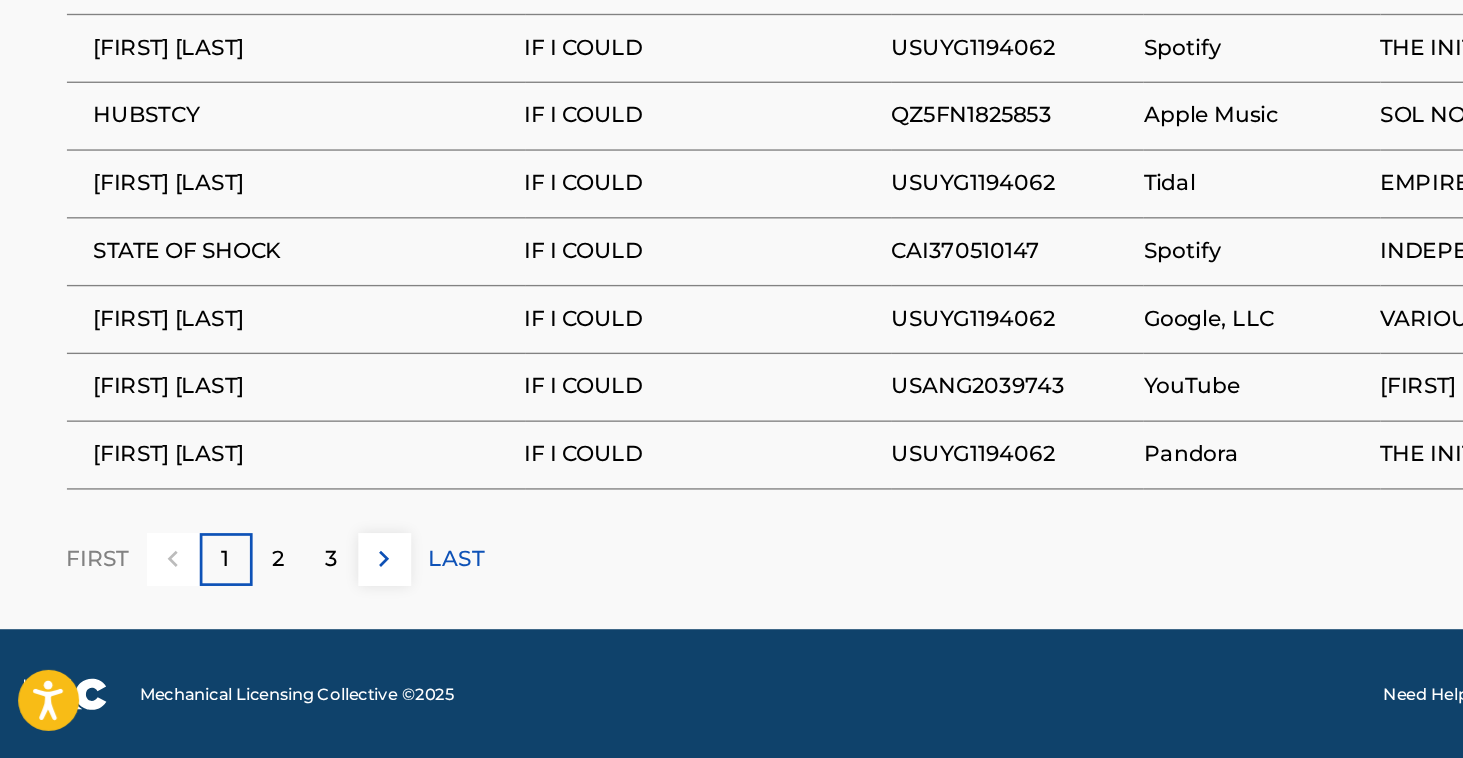 scroll, scrollTop: 1290, scrollLeft: 0, axis: vertical 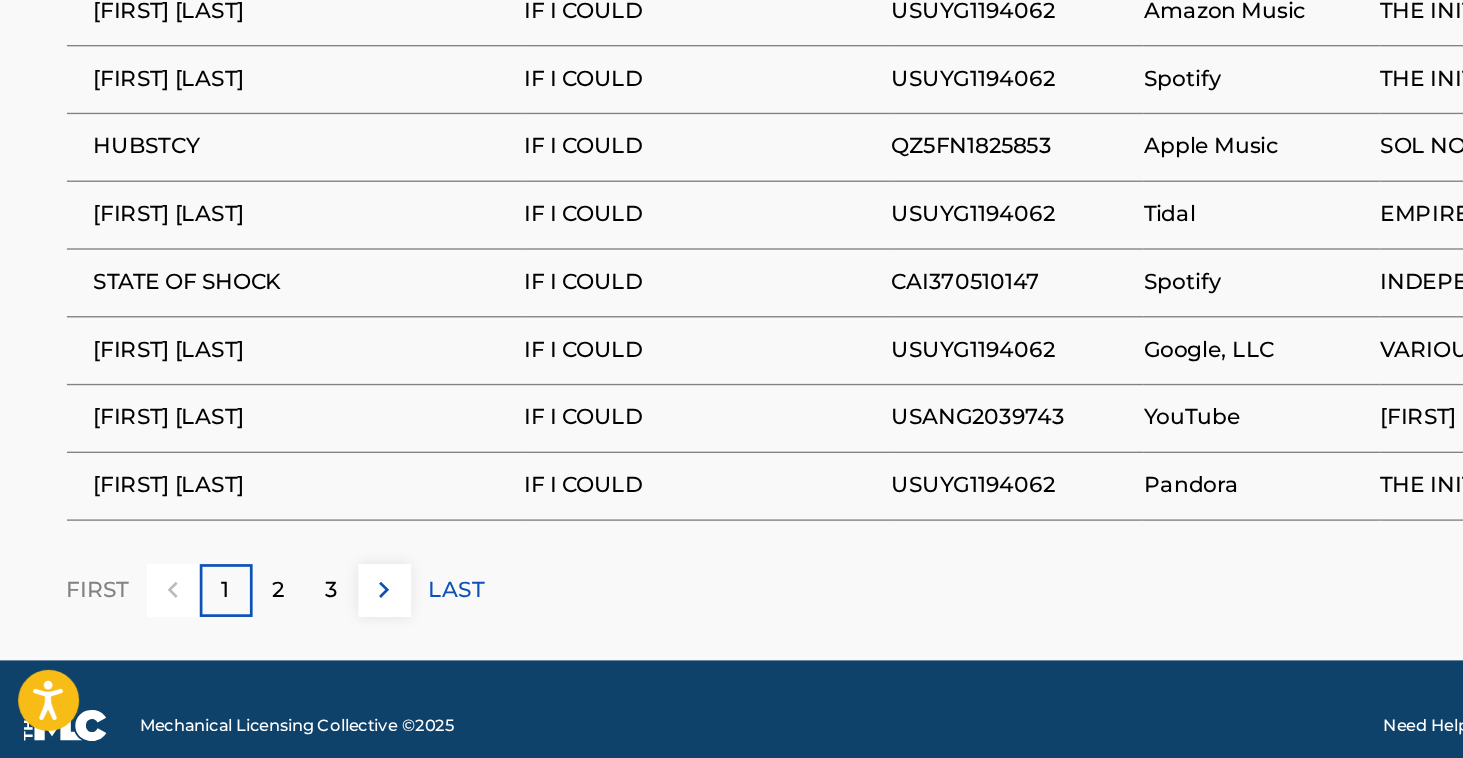 click on "2" at bounding box center (212, 634) 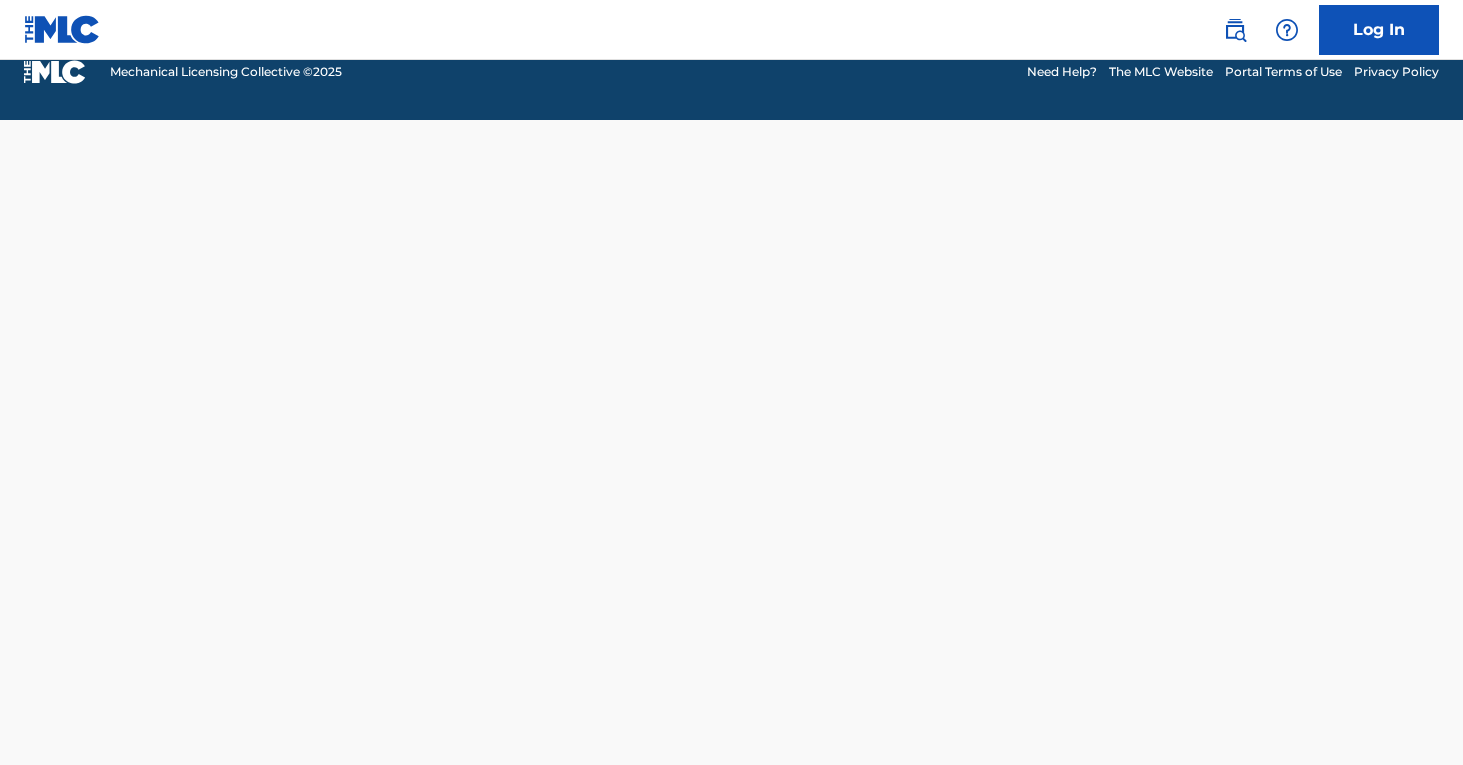 scroll, scrollTop: 0, scrollLeft: 0, axis: both 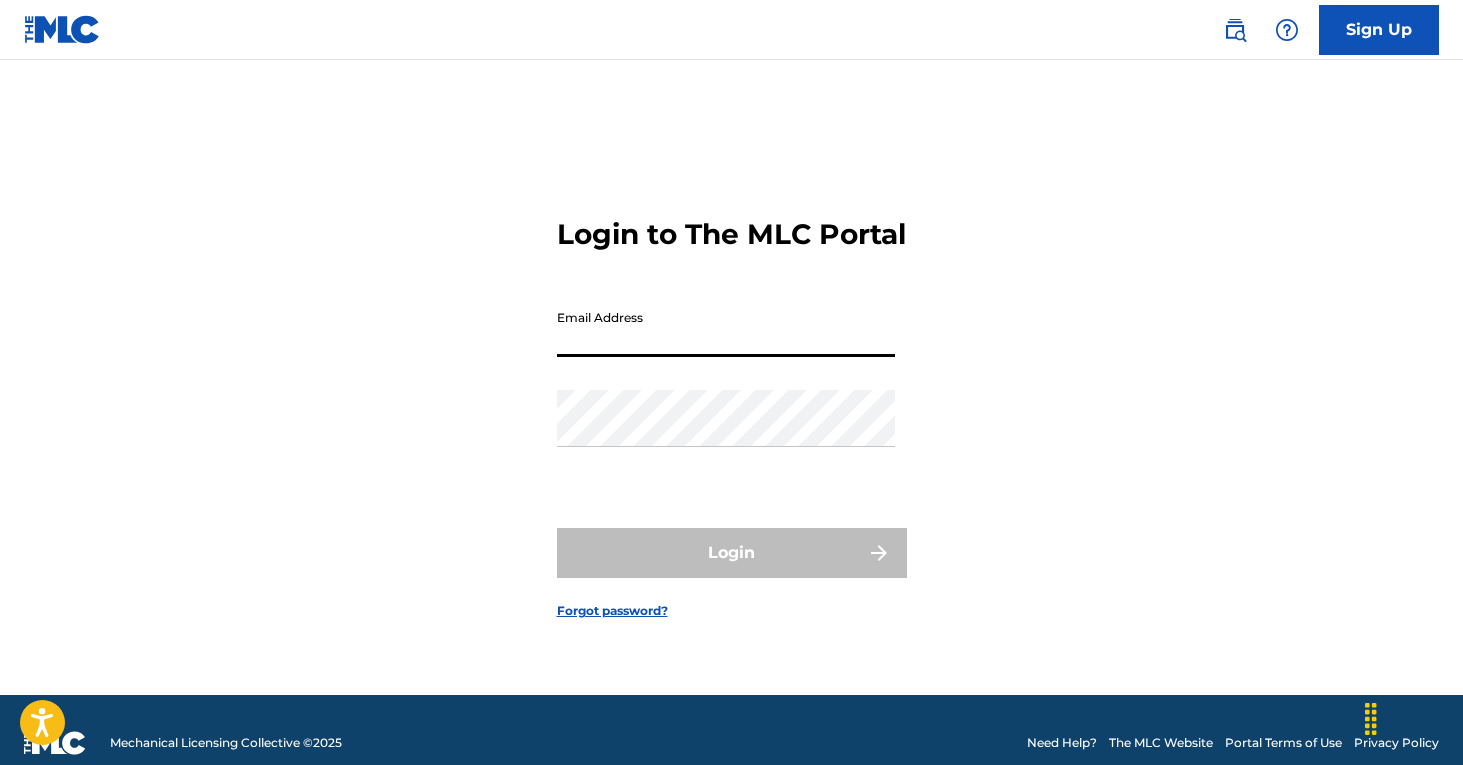 type on "[EMAIL]" 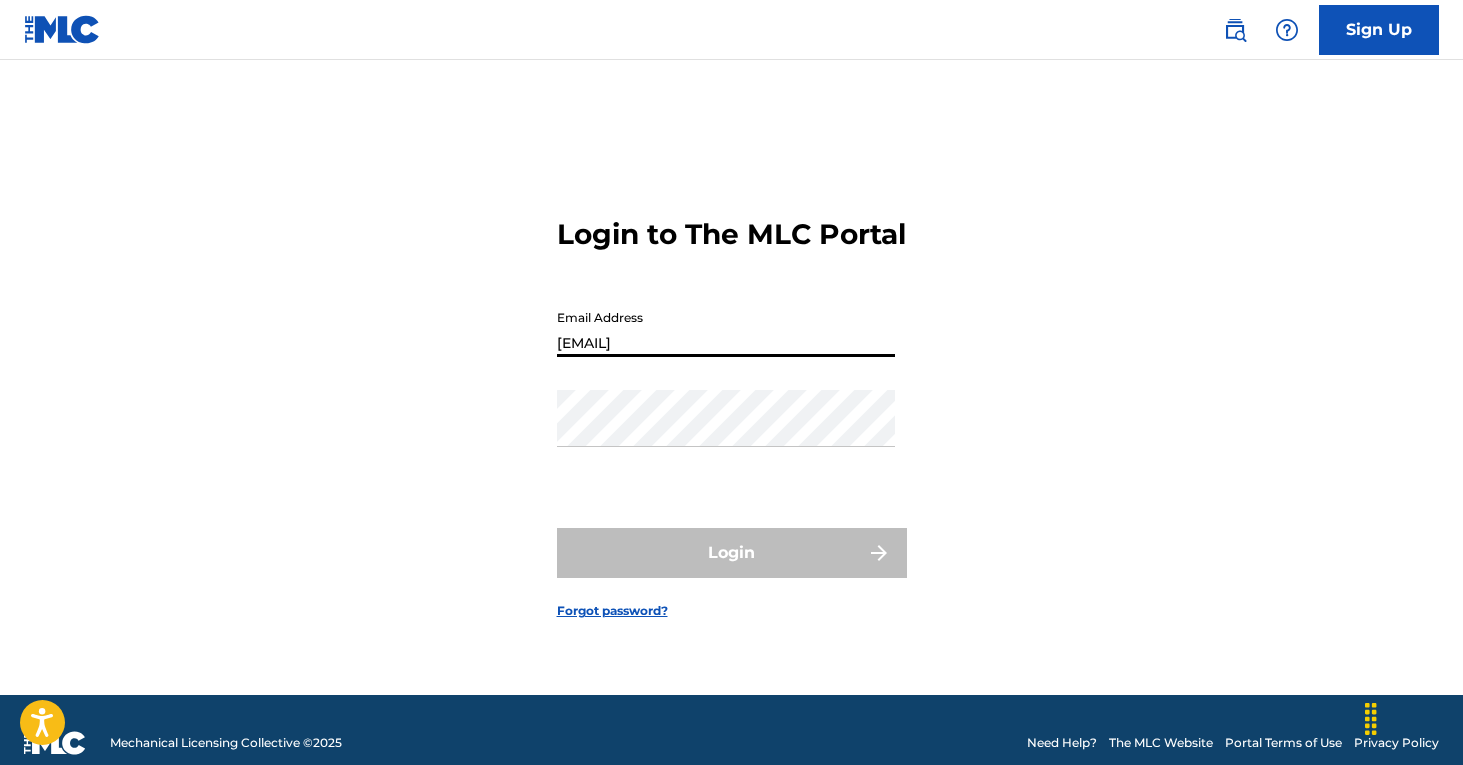 click on "Login" at bounding box center [732, 553] 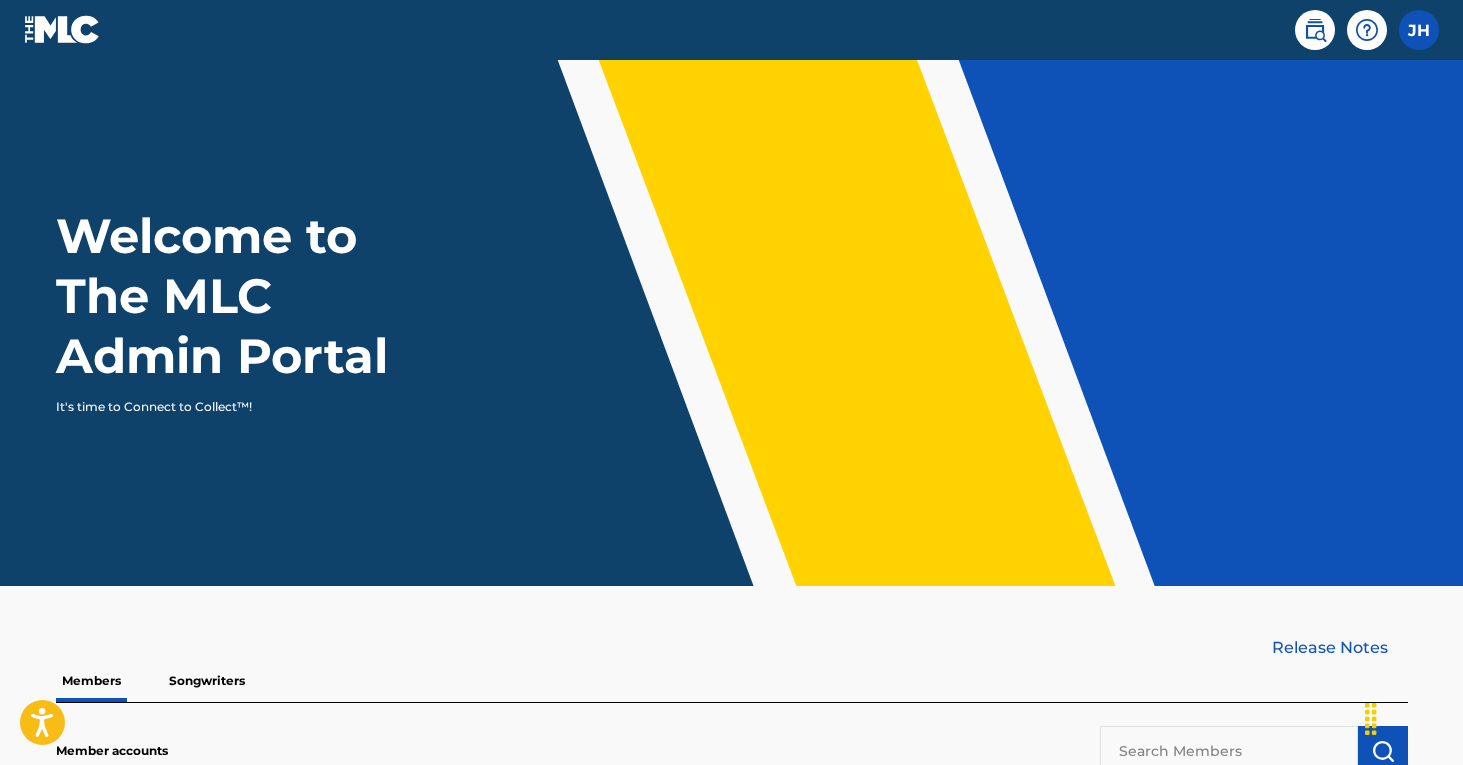 scroll, scrollTop: 0, scrollLeft: 0, axis: both 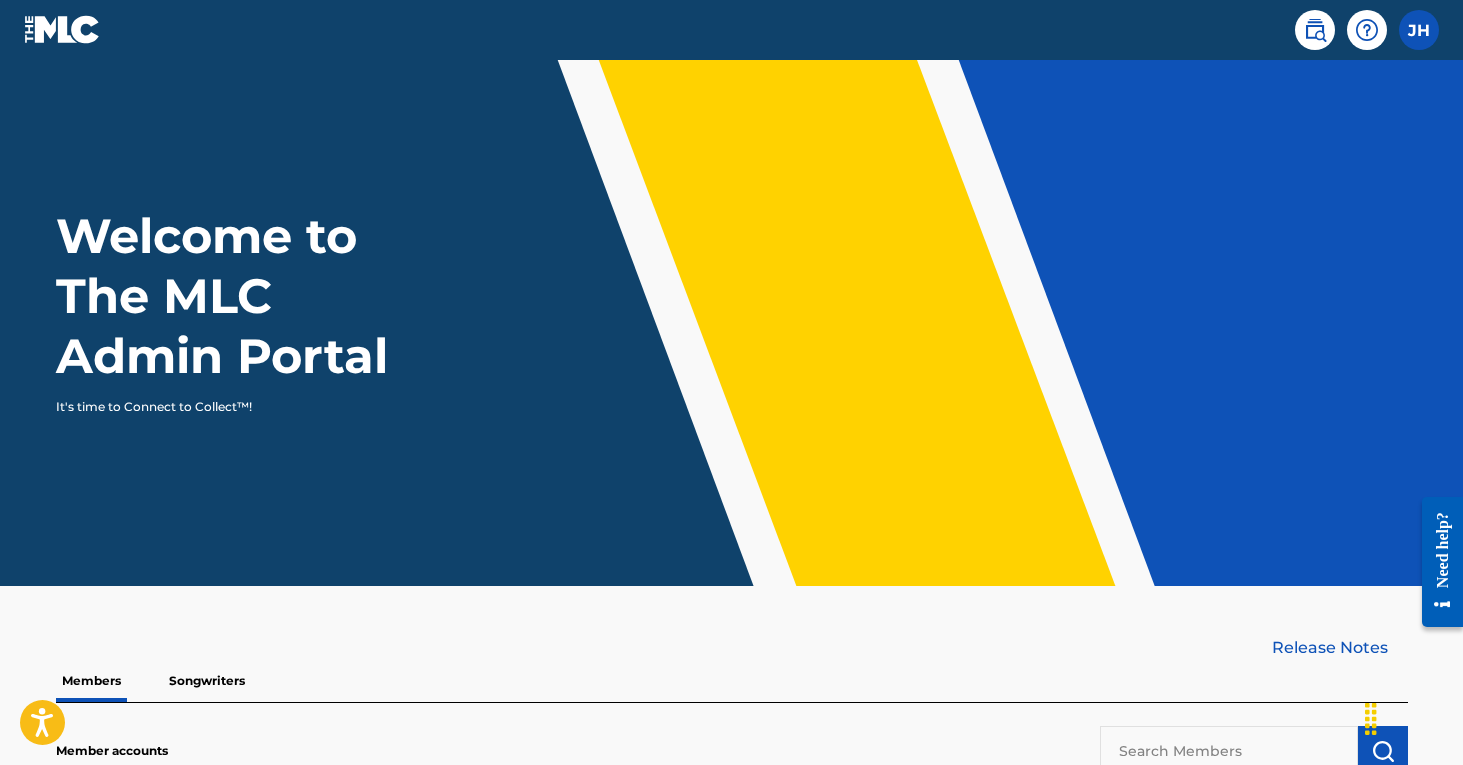 click at bounding box center [1315, 30] 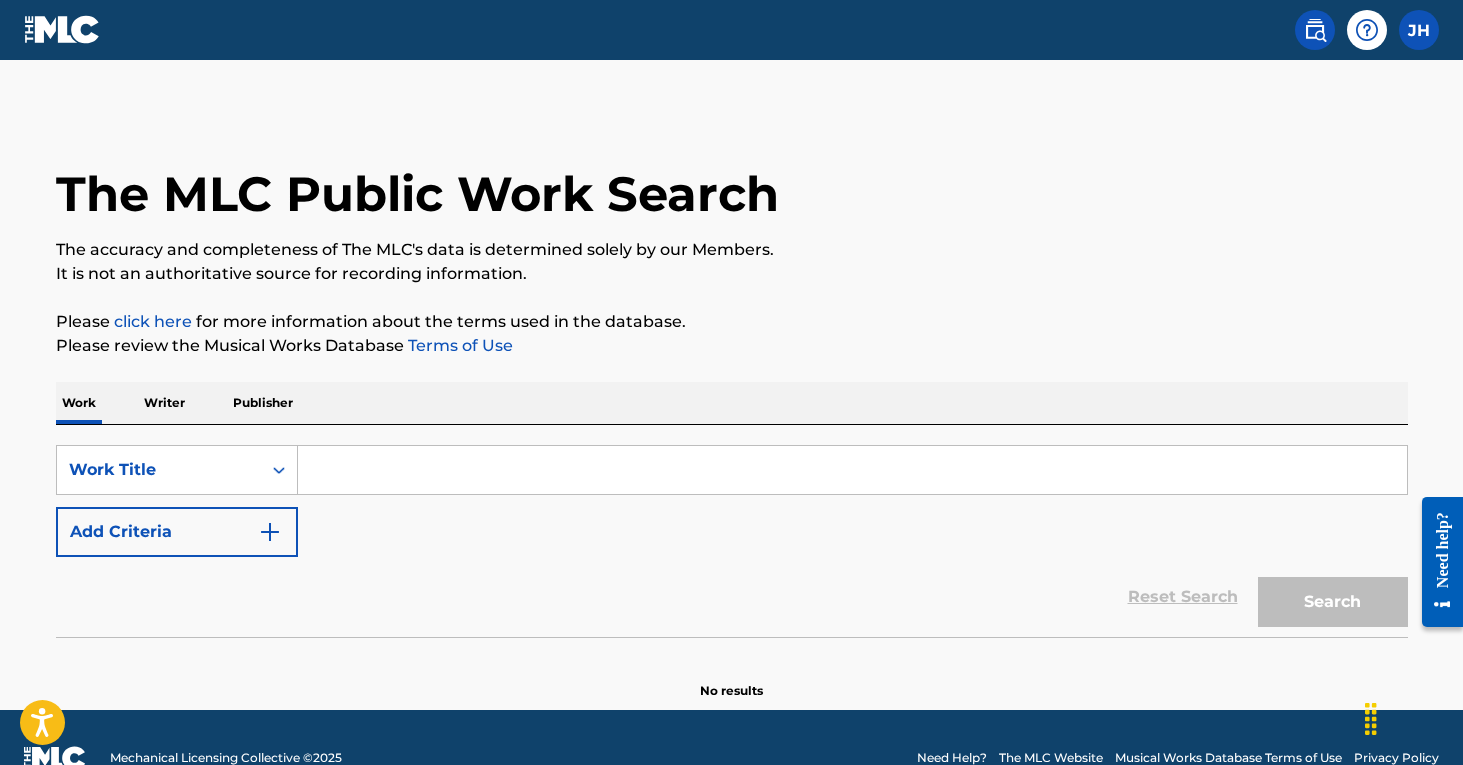click at bounding box center [852, 470] 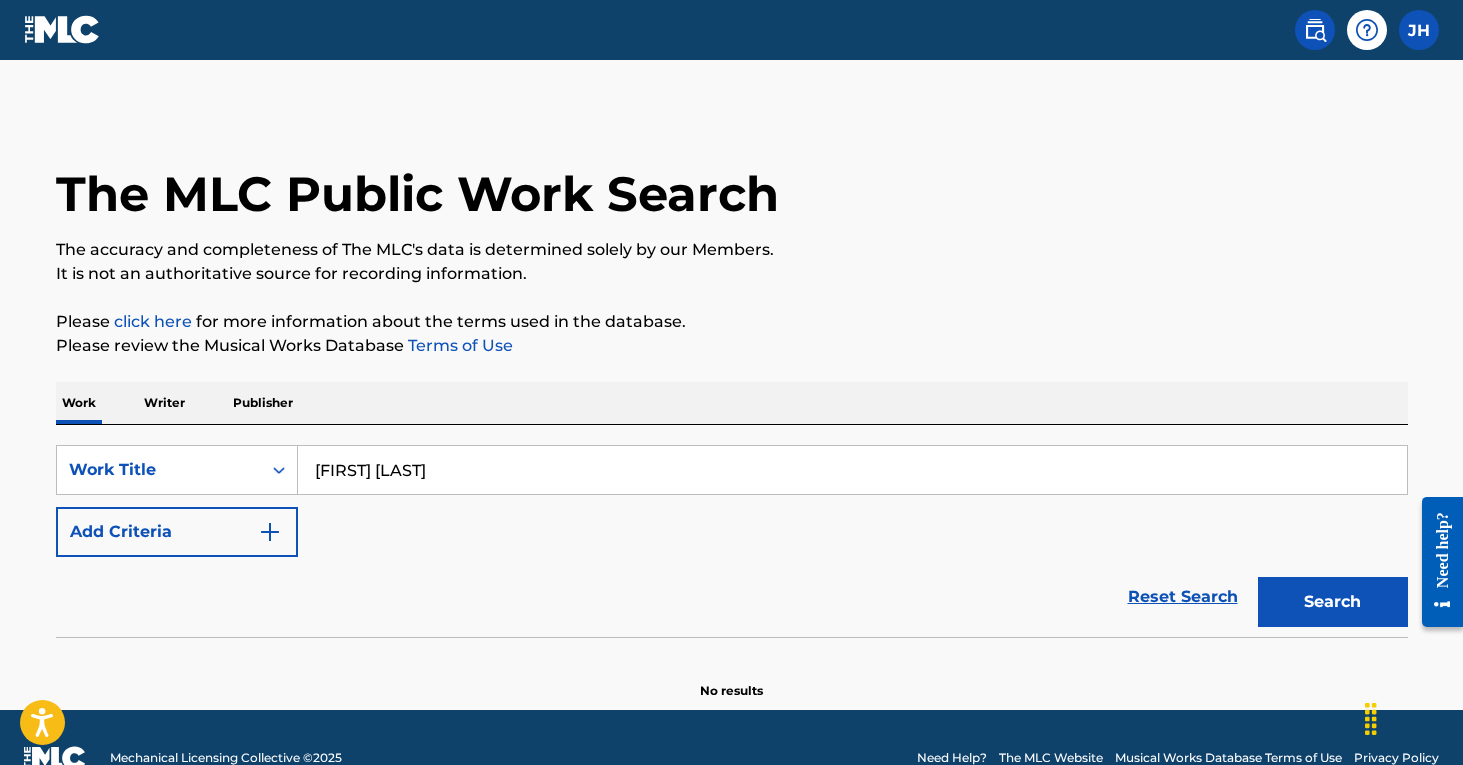 click on "Search" at bounding box center [1333, 602] 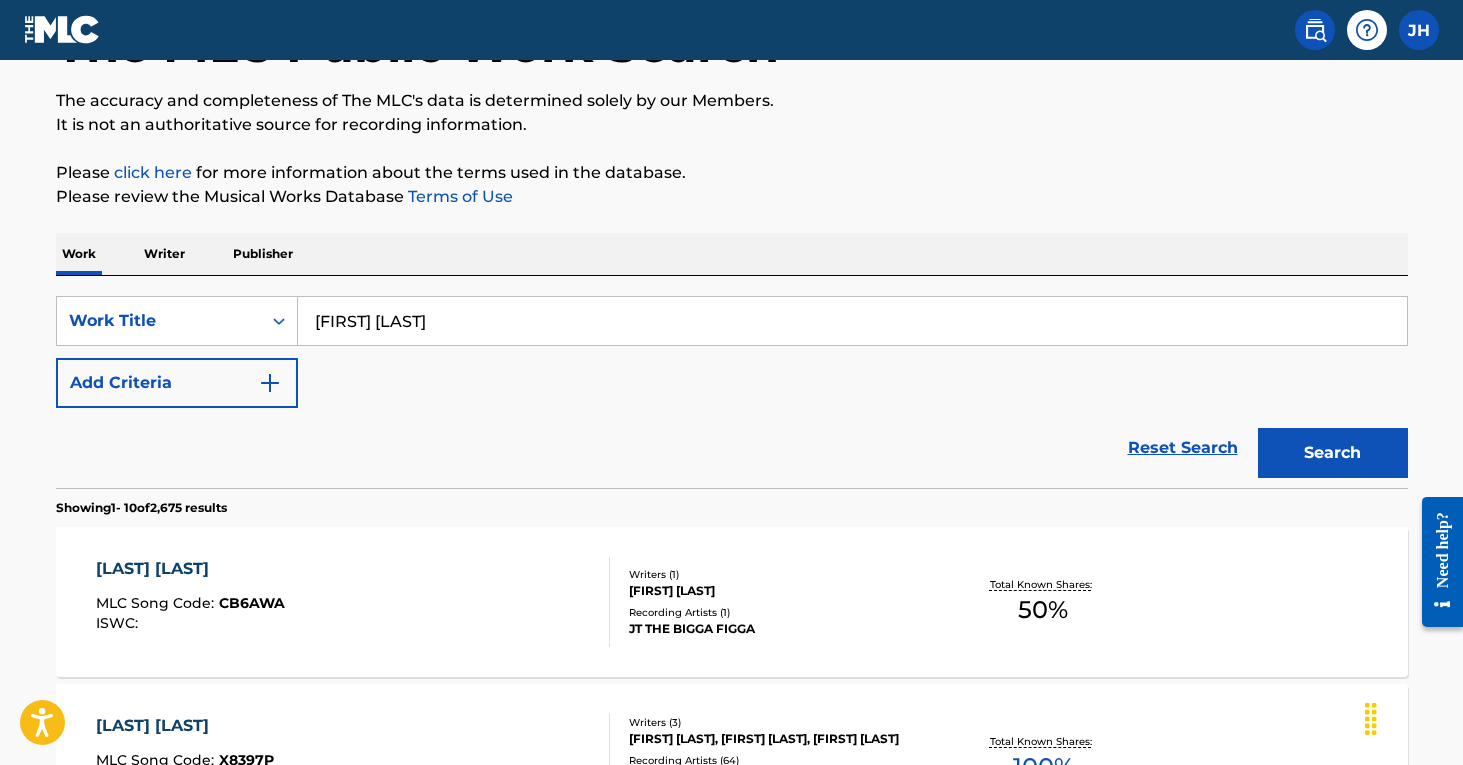scroll, scrollTop: 158, scrollLeft: 0, axis: vertical 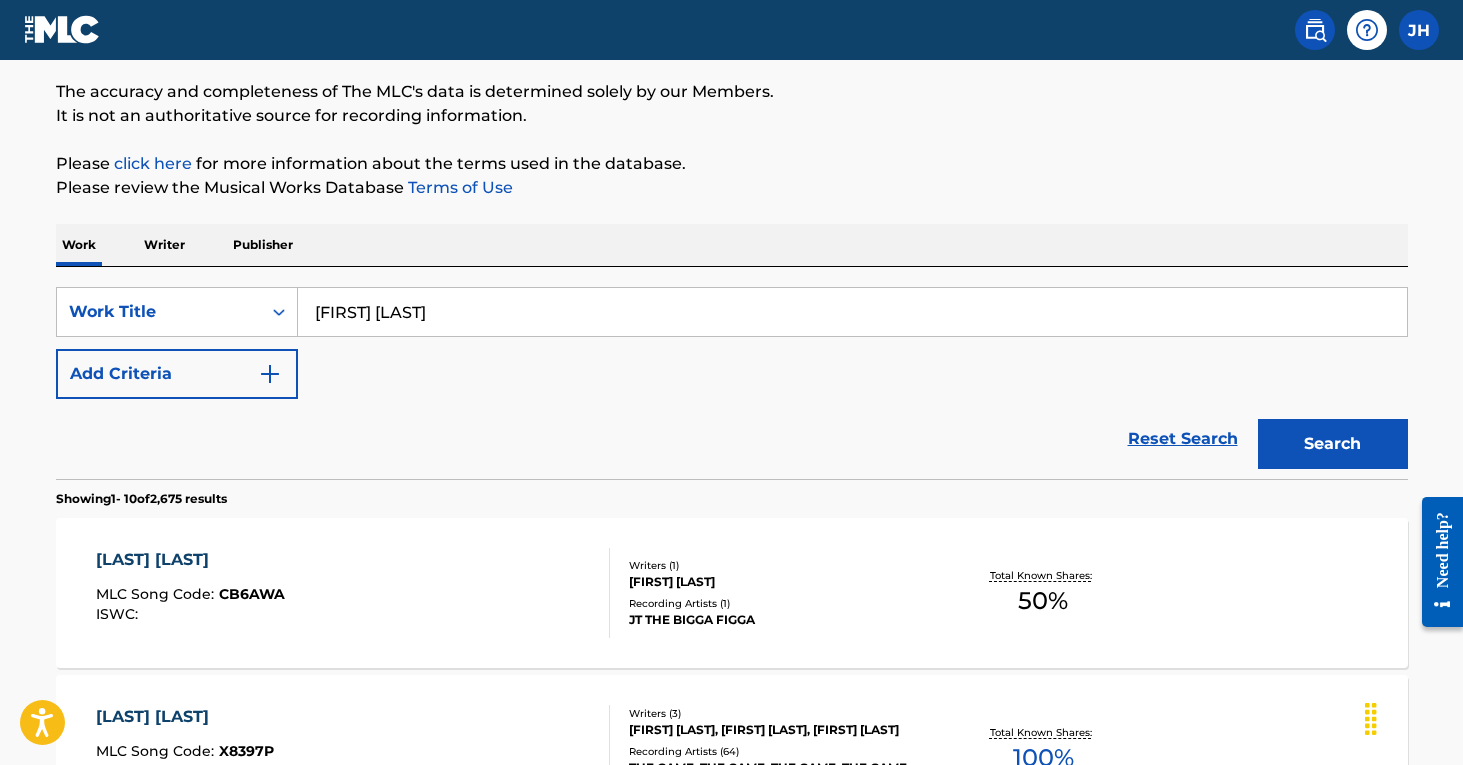 click at bounding box center [270, 374] 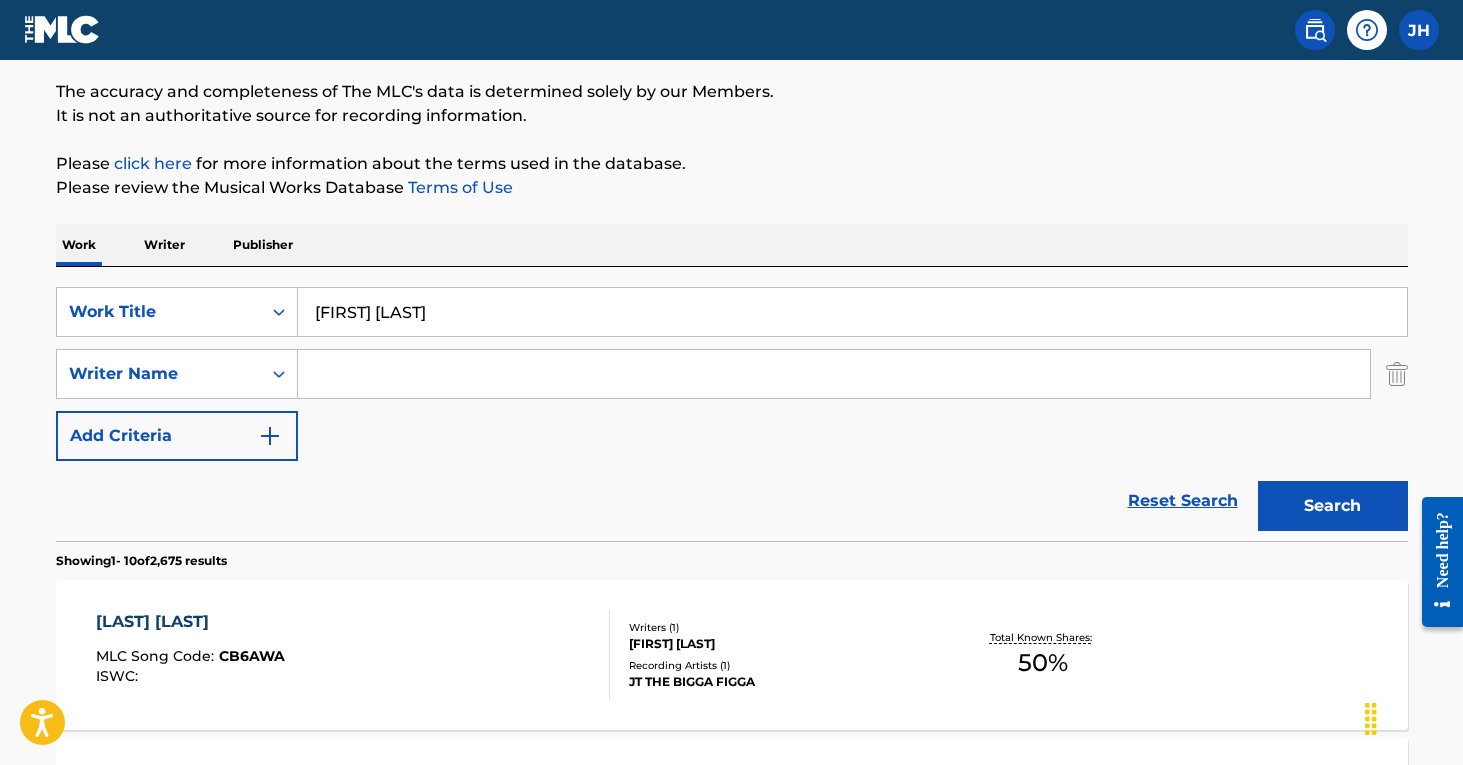drag, startPoint x: 457, startPoint y: 318, endPoint x: 306, endPoint y: 317, distance: 151.00331 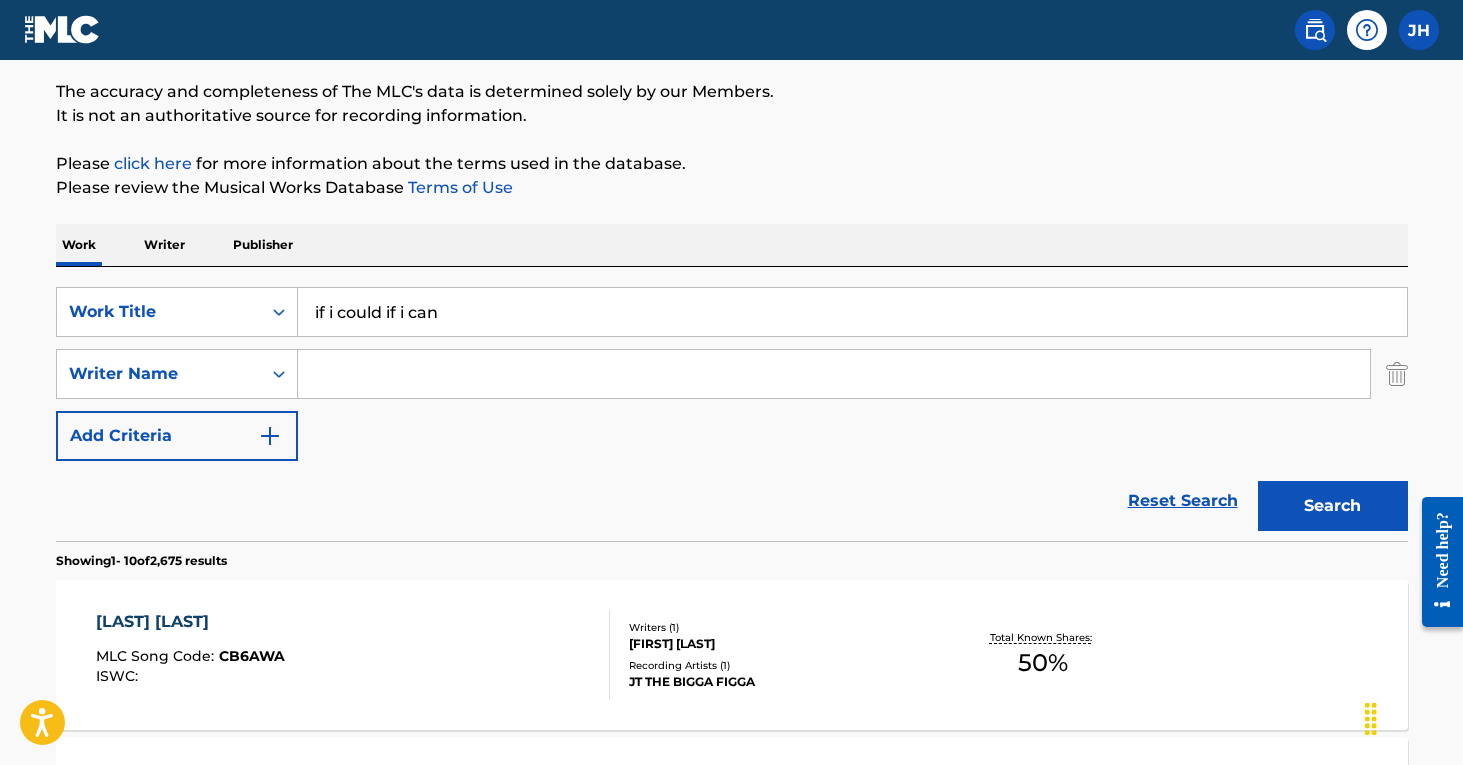 click on "if i could if i can" at bounding box center [852, 312] 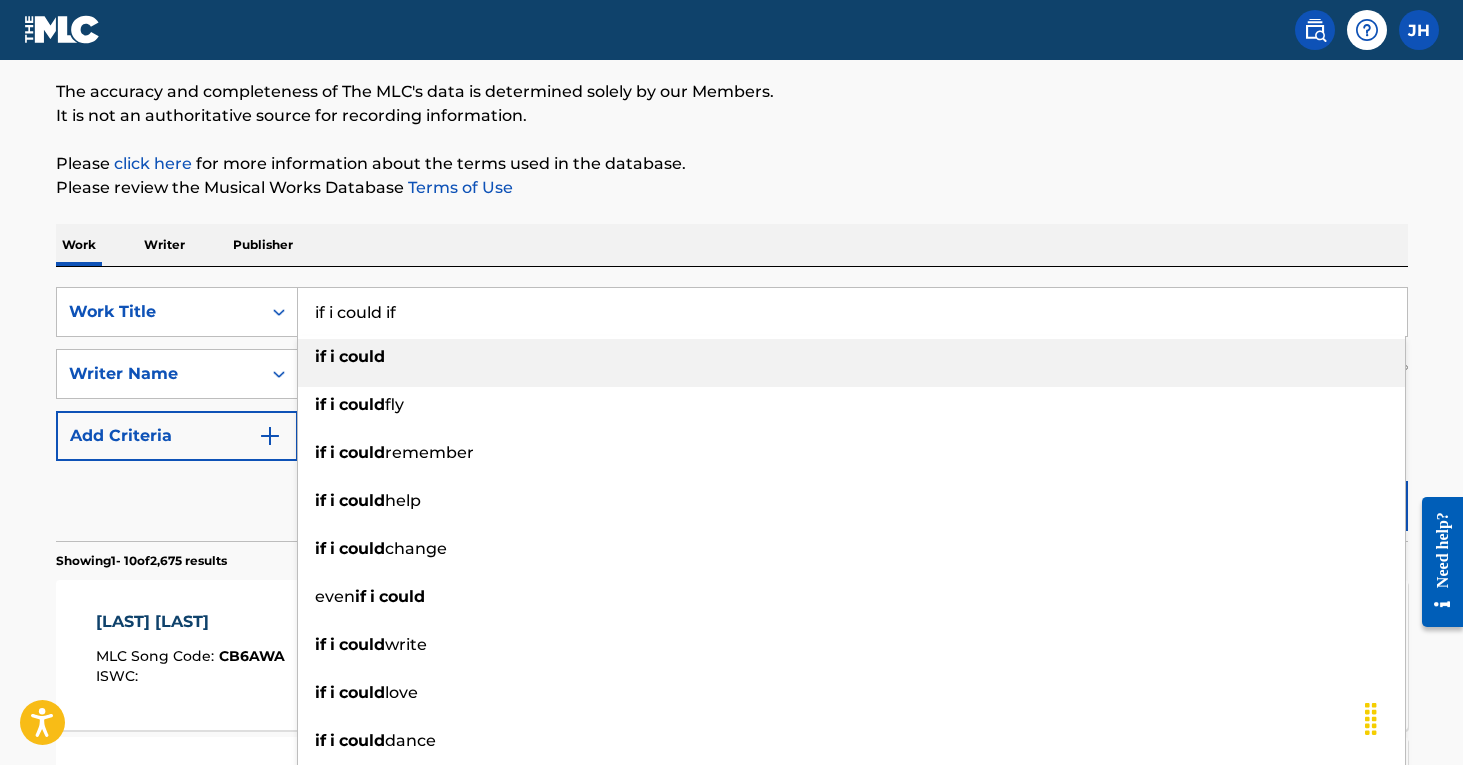 type on "if i could" 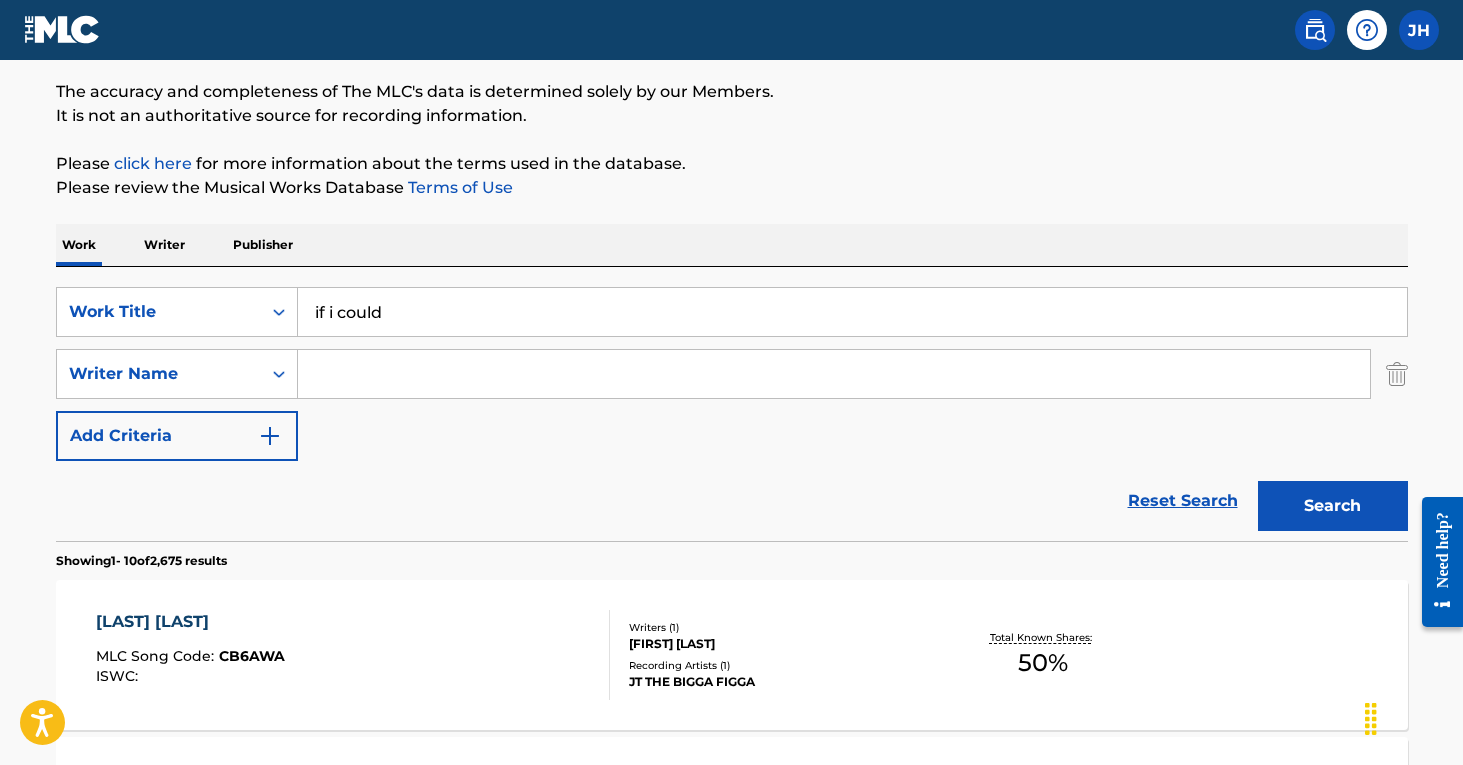 click on "Search" at bounding box center (1333, 506) 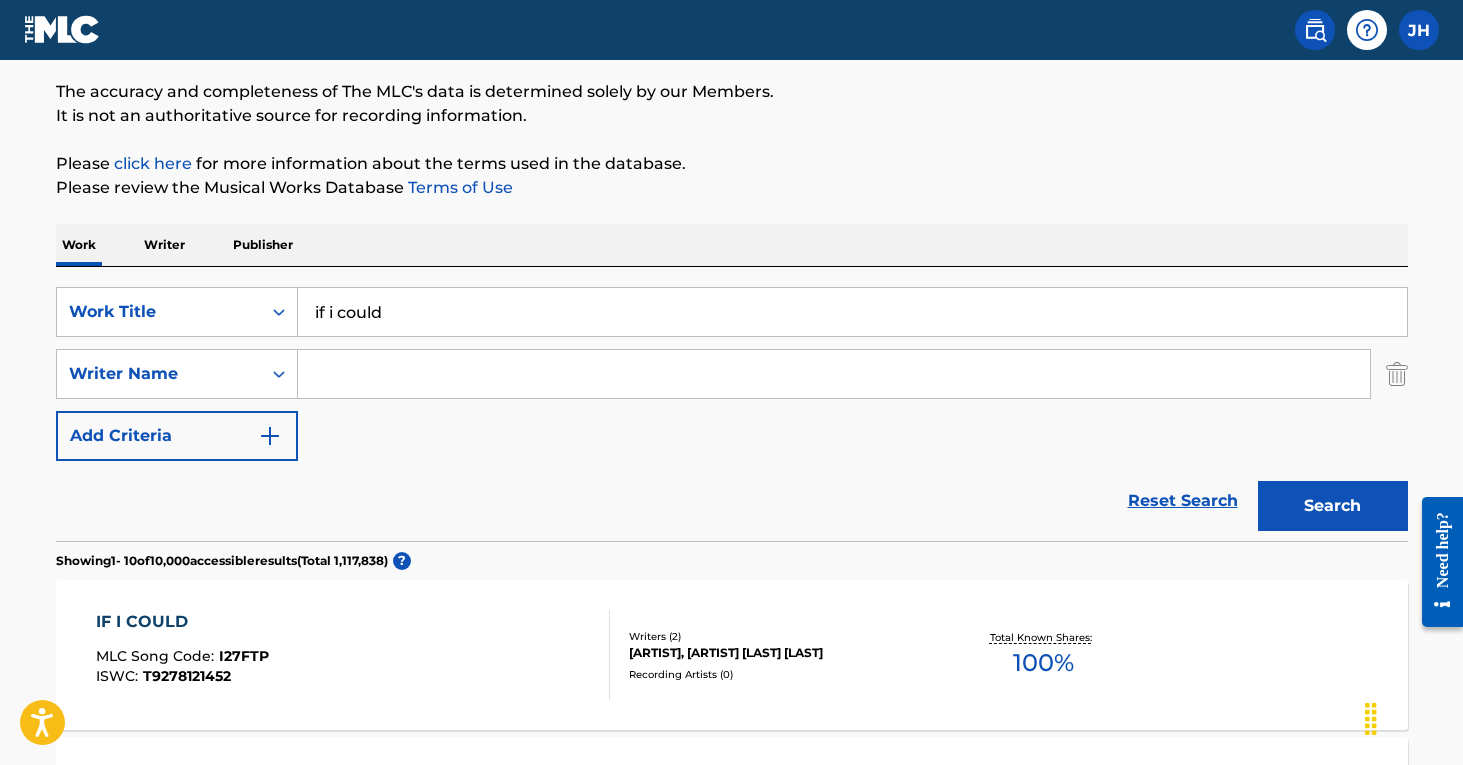 click on "SearchWithCriteria2ca1444c-5950-4af5-82f6-c8ea6f07a63b Work Title if i could SearchWithCriteria60894d0f-2e17-4c47-ab8e-fea9c4199ed9 Writer Name Add Criteria" at bounding box center (732, 374) 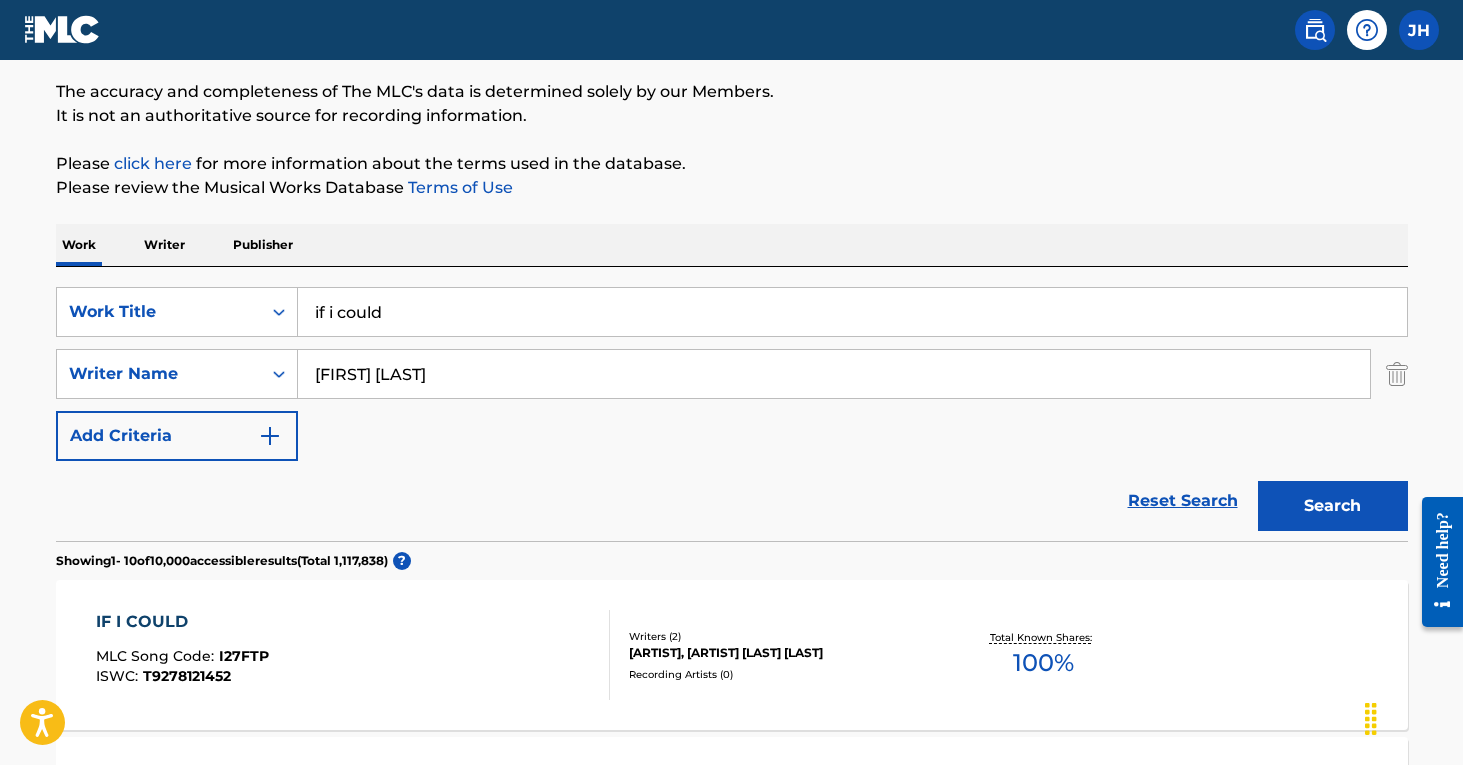 click on "Search" at bounding box center [1333, 506] 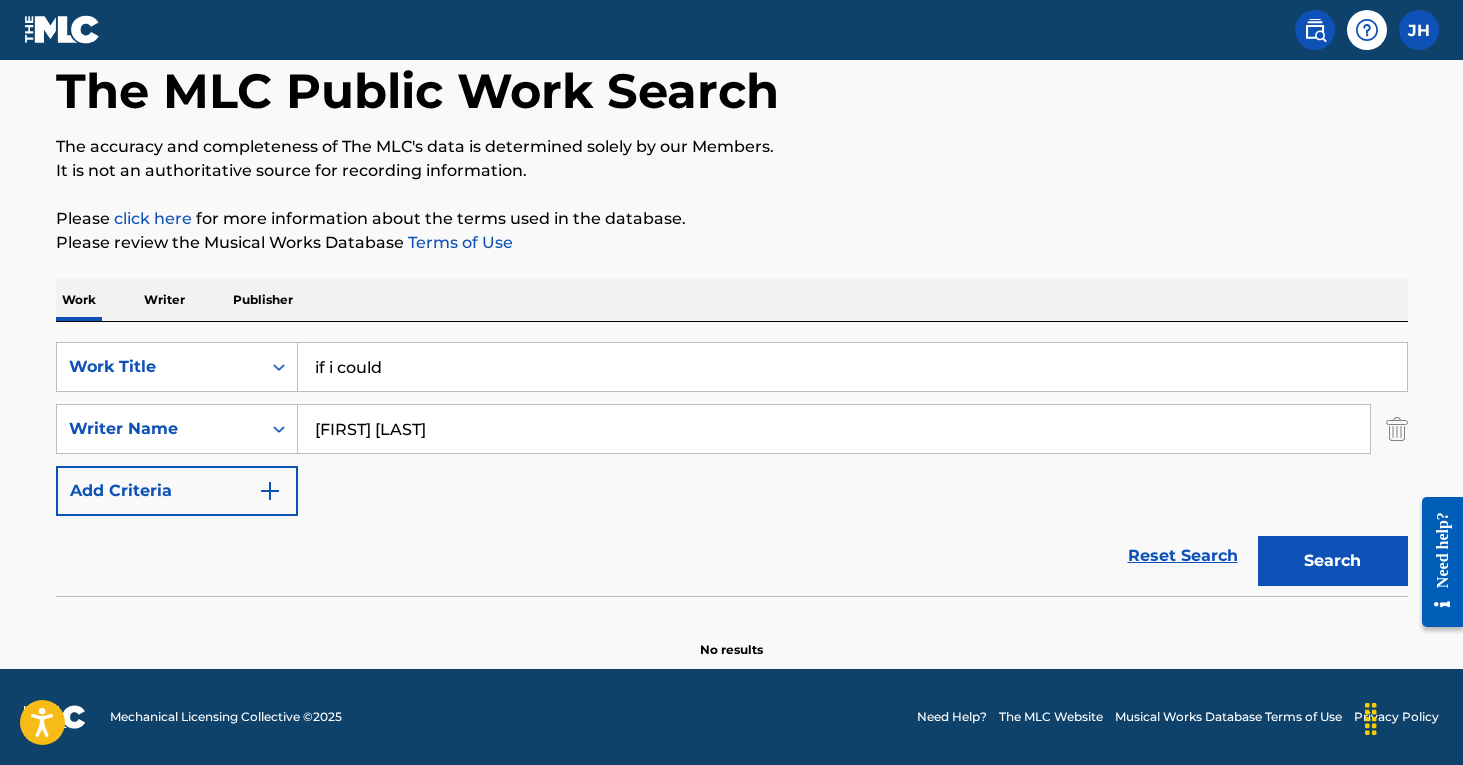 scroll, scrollTop: 103, scrollLeft: 0, axis: vertical 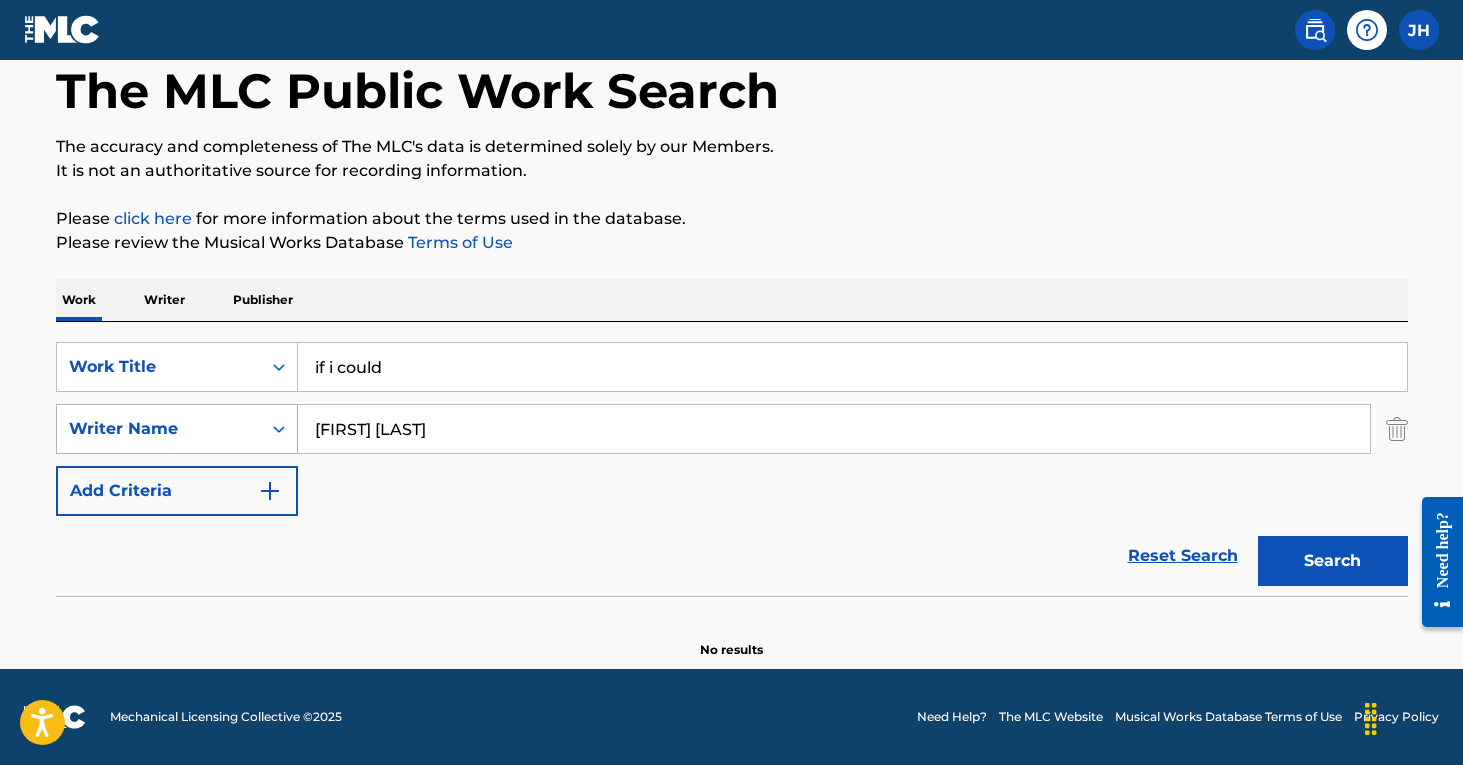 drag, startPoint x: 439, startPoint y: 430, endPoint x: 291, endPoint y: 426, distance: 148.05405 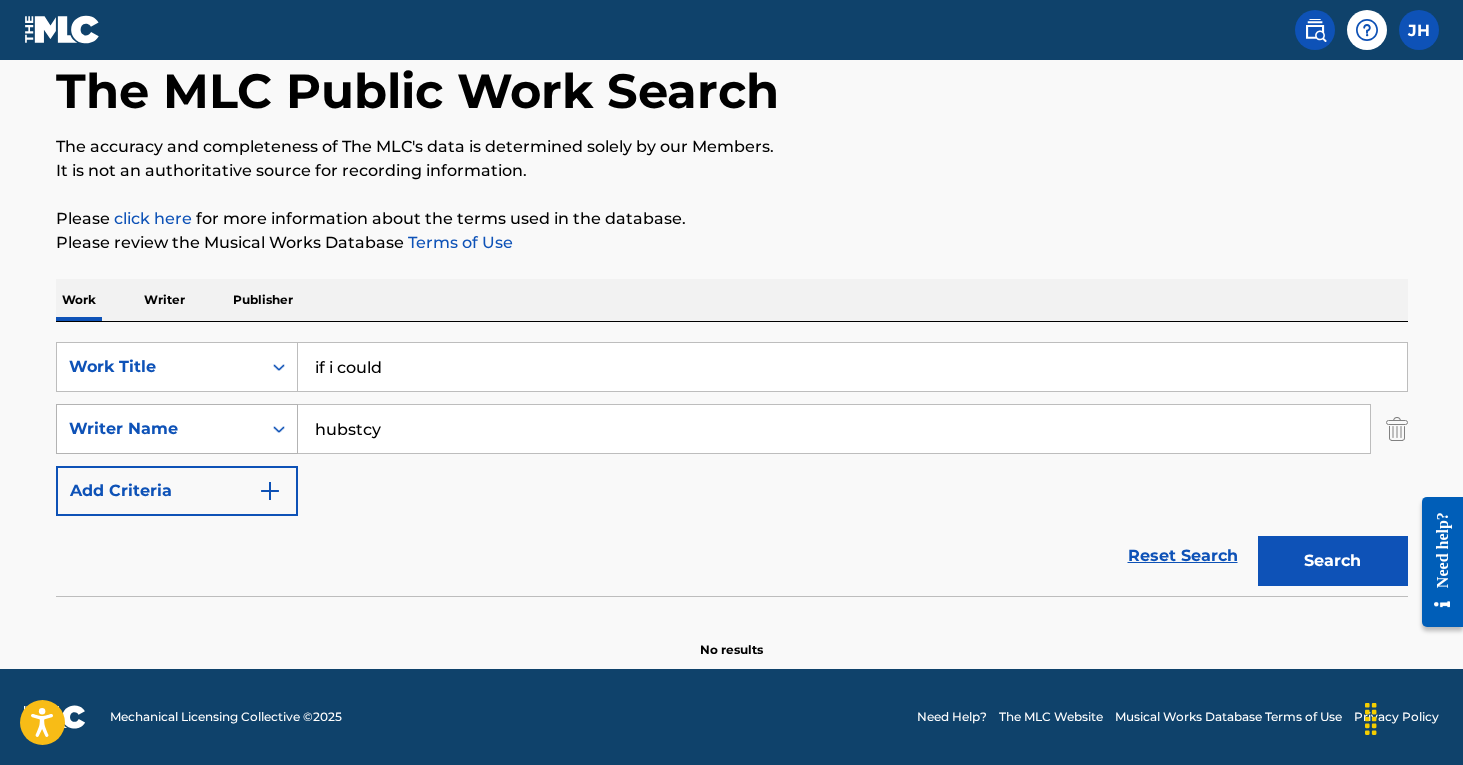 type on "hubstcy" 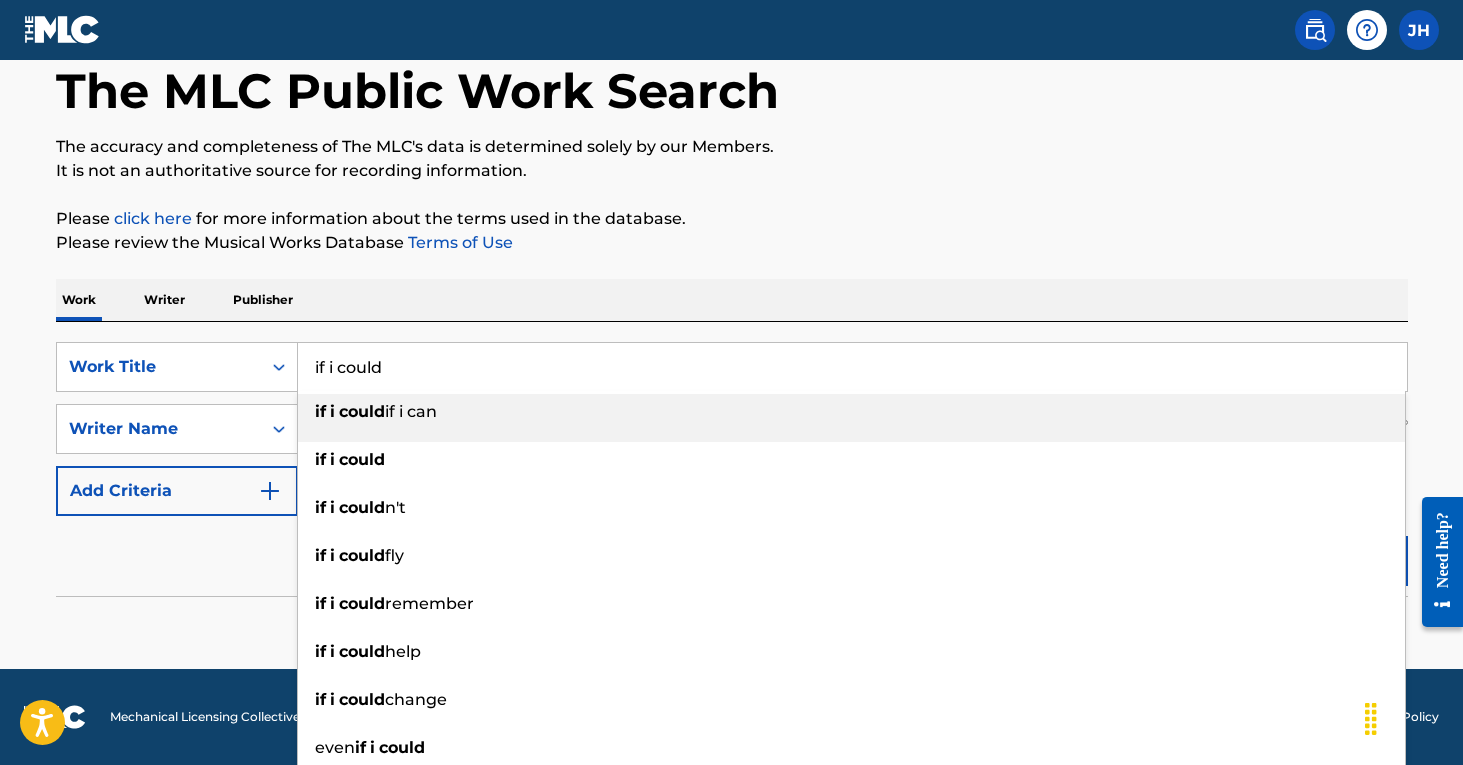 drag, startPoint x: 400, startPoint y: 365, endPoint x: 310, endPoint y: 367, distance: 90.02222 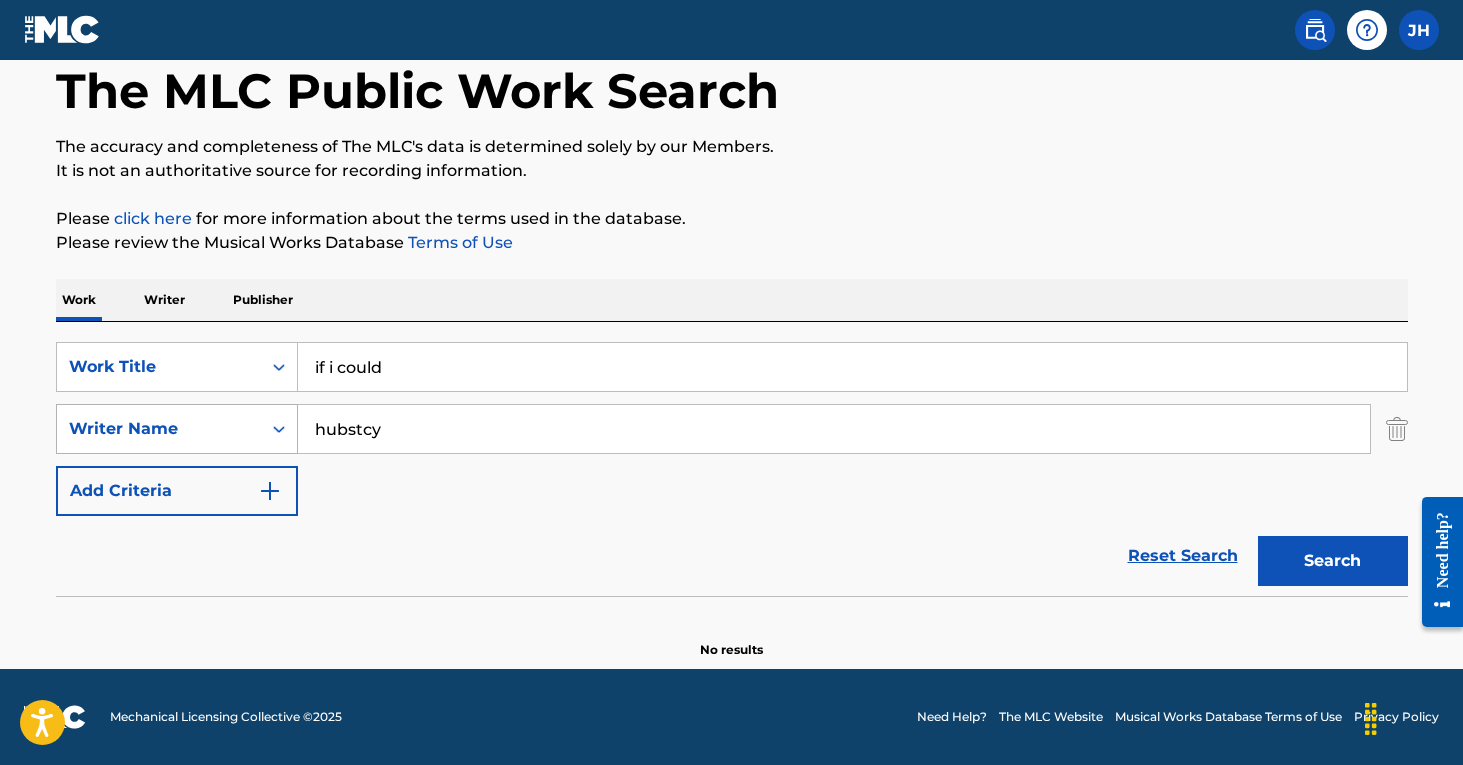 drag, startPoint x: 382, startPoint y: 423, endPoint x: 283, endPoint y: 417, distance: 99.18165 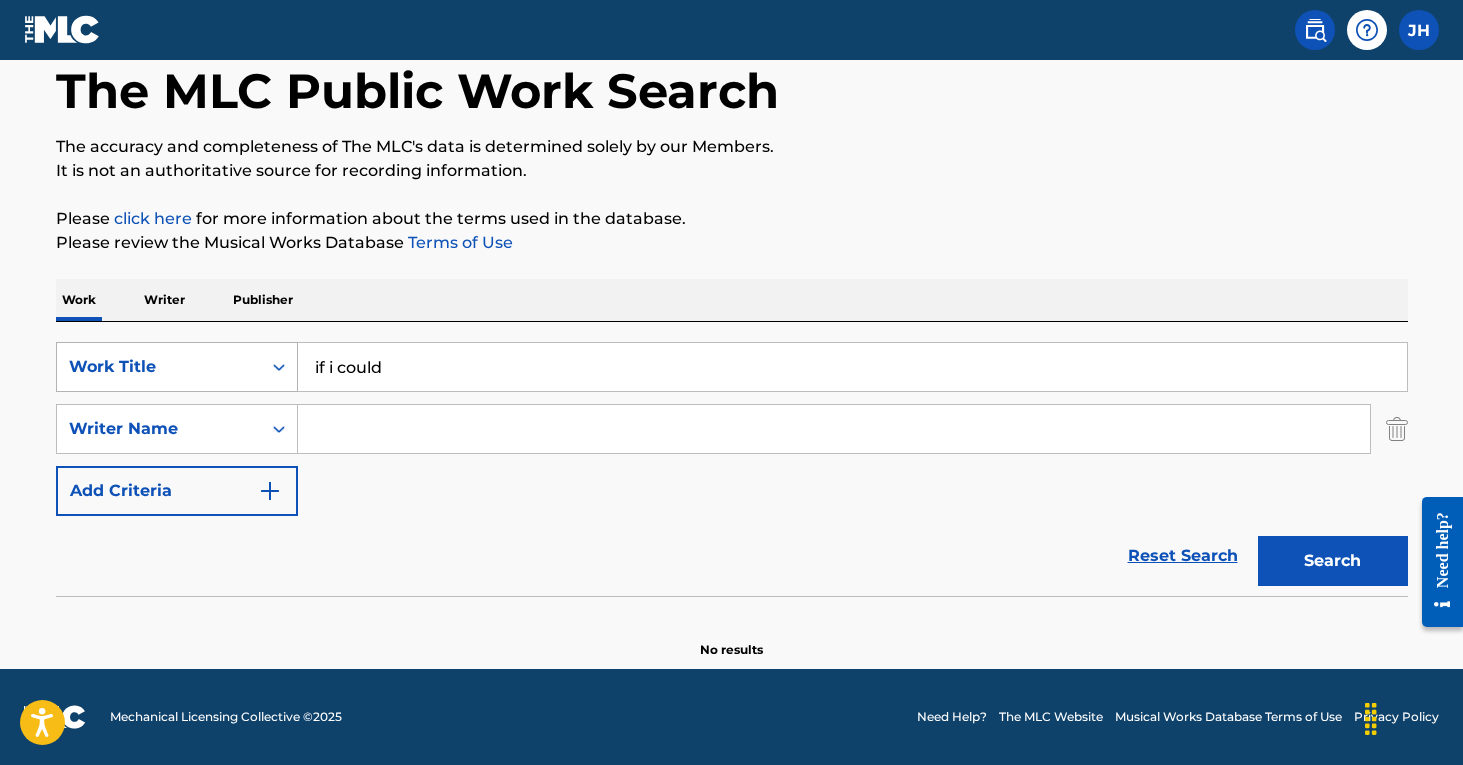 type 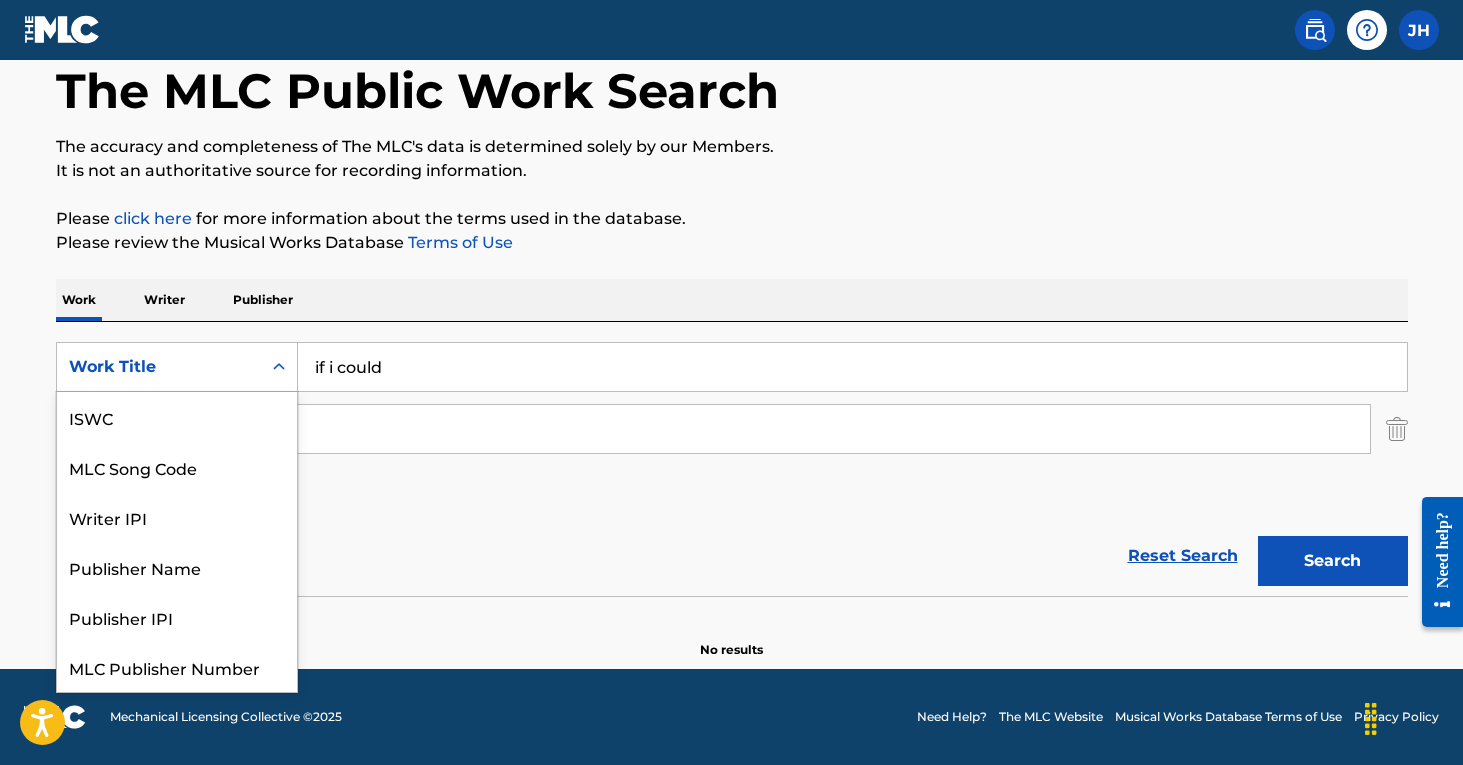 scroll, scrollTop: 50, scrollLeft: 0, axis: vertical 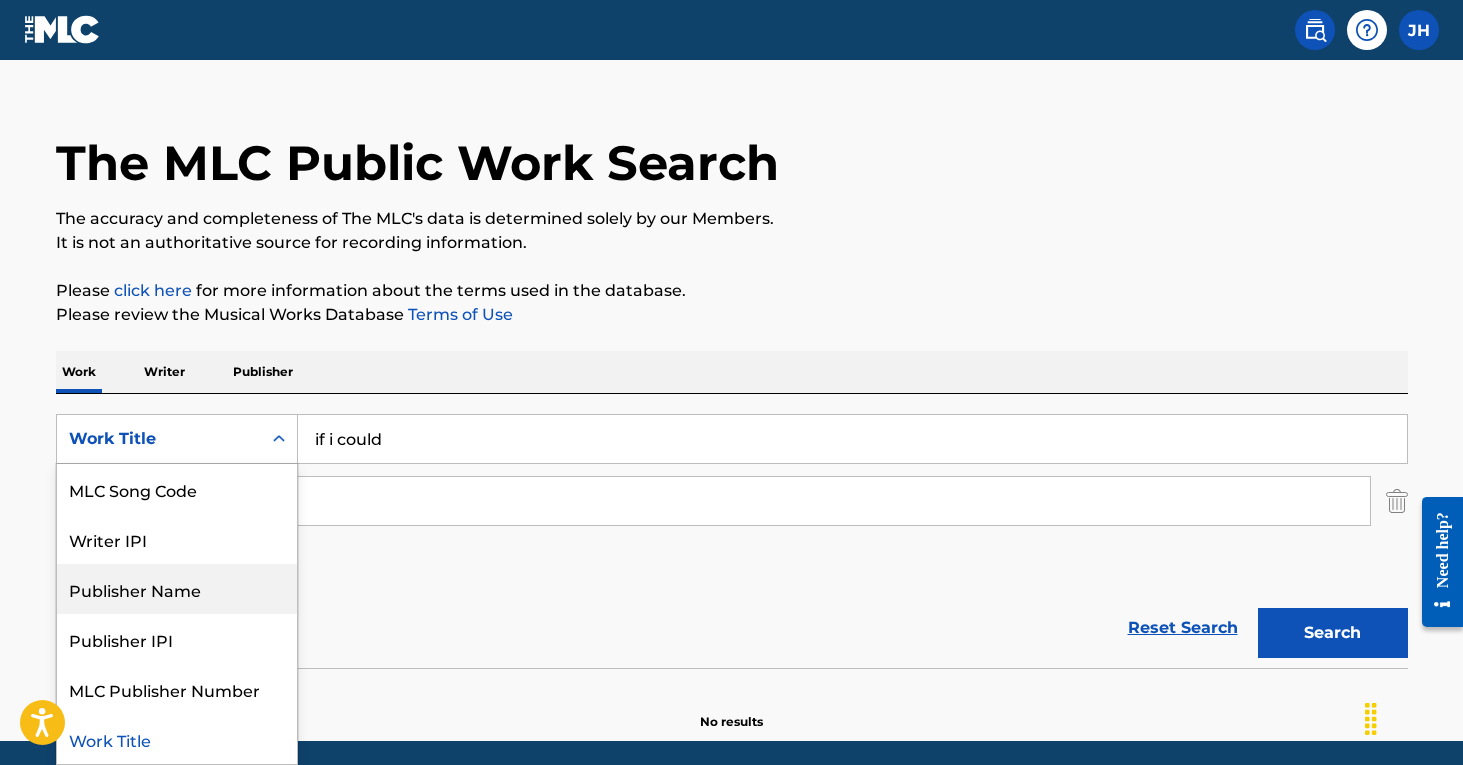 click on "SearchWithCriteria2ca1444c-5950-4af5-82f6-c8ea6f07a63b Publisher Name, 4 of 7. 7 results available. Use Up and Down to choose options, press Enter to select the currently focused option, press Escape to exit the menu, press Tab to select the option and exit the menu. Work Title ISWC MLC Song Code Writer IPI Publisher Name Publisher IPI MLC Publisher Number Work Title if i could SearchWithCriteria60894d0f-2e17-4c47-ab8e-fea9c4199ed9 Writer Name Add Criteria" at bounding box center [732, 501] 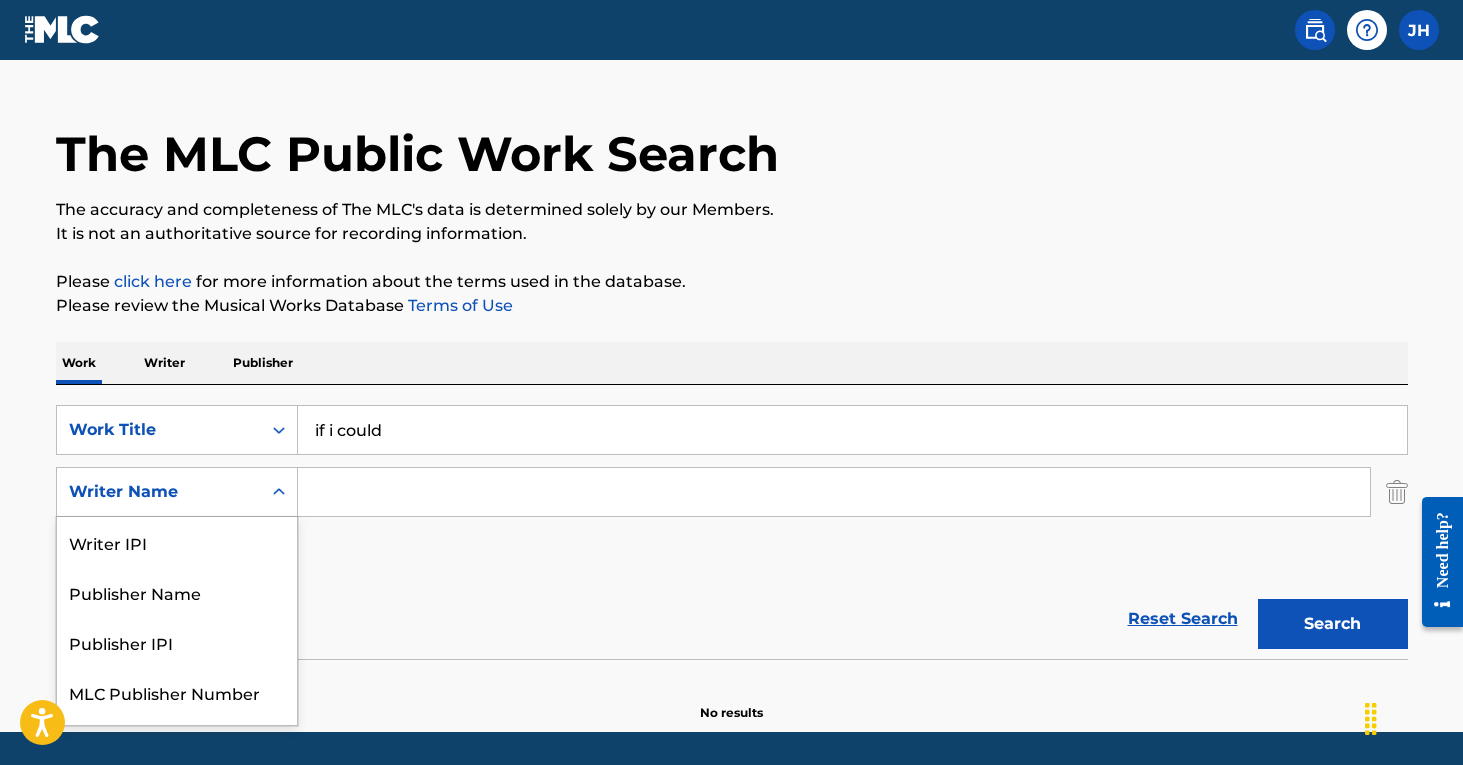 click at bounding box center [279, 492] 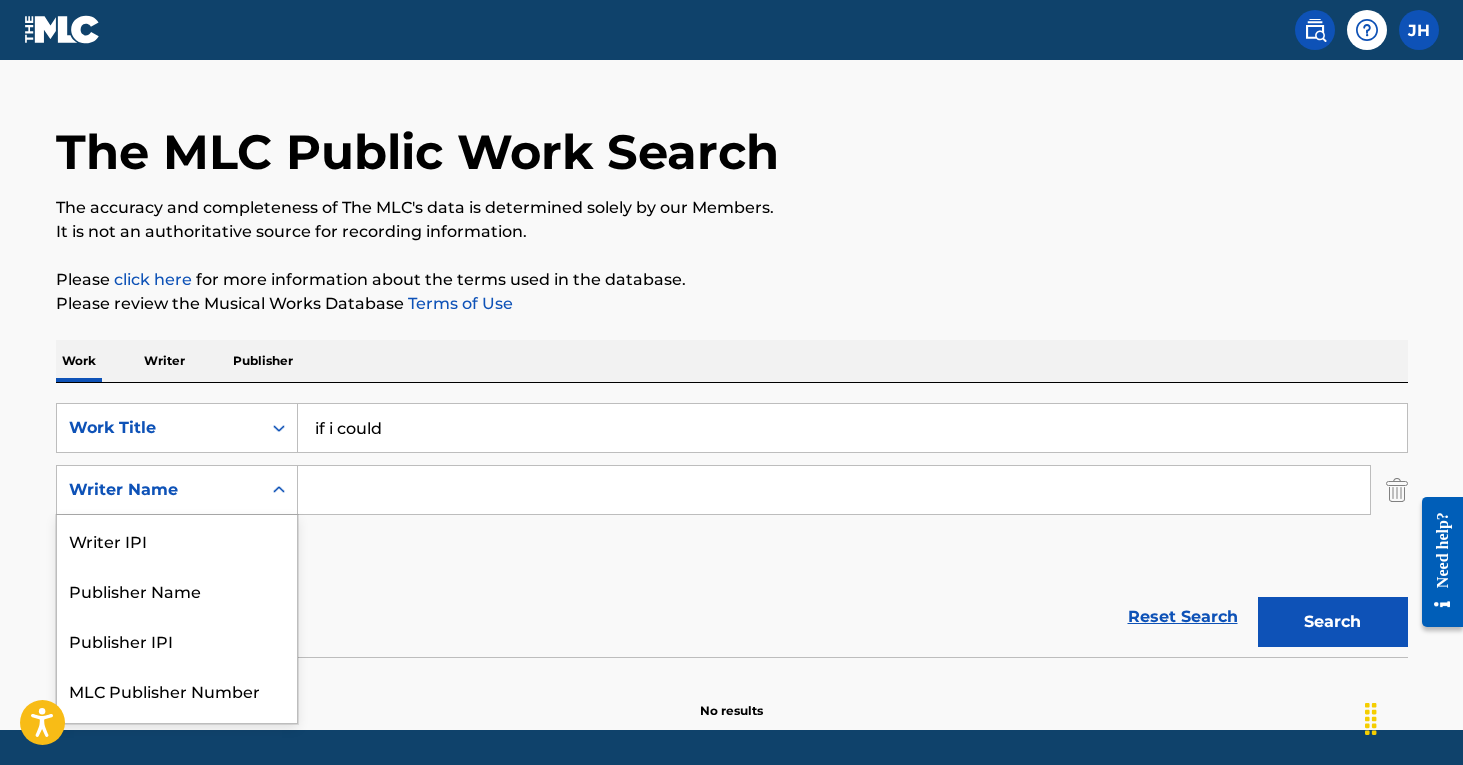 scroll, scrollTop: 43, scrollLeft: 0, axis: vertical 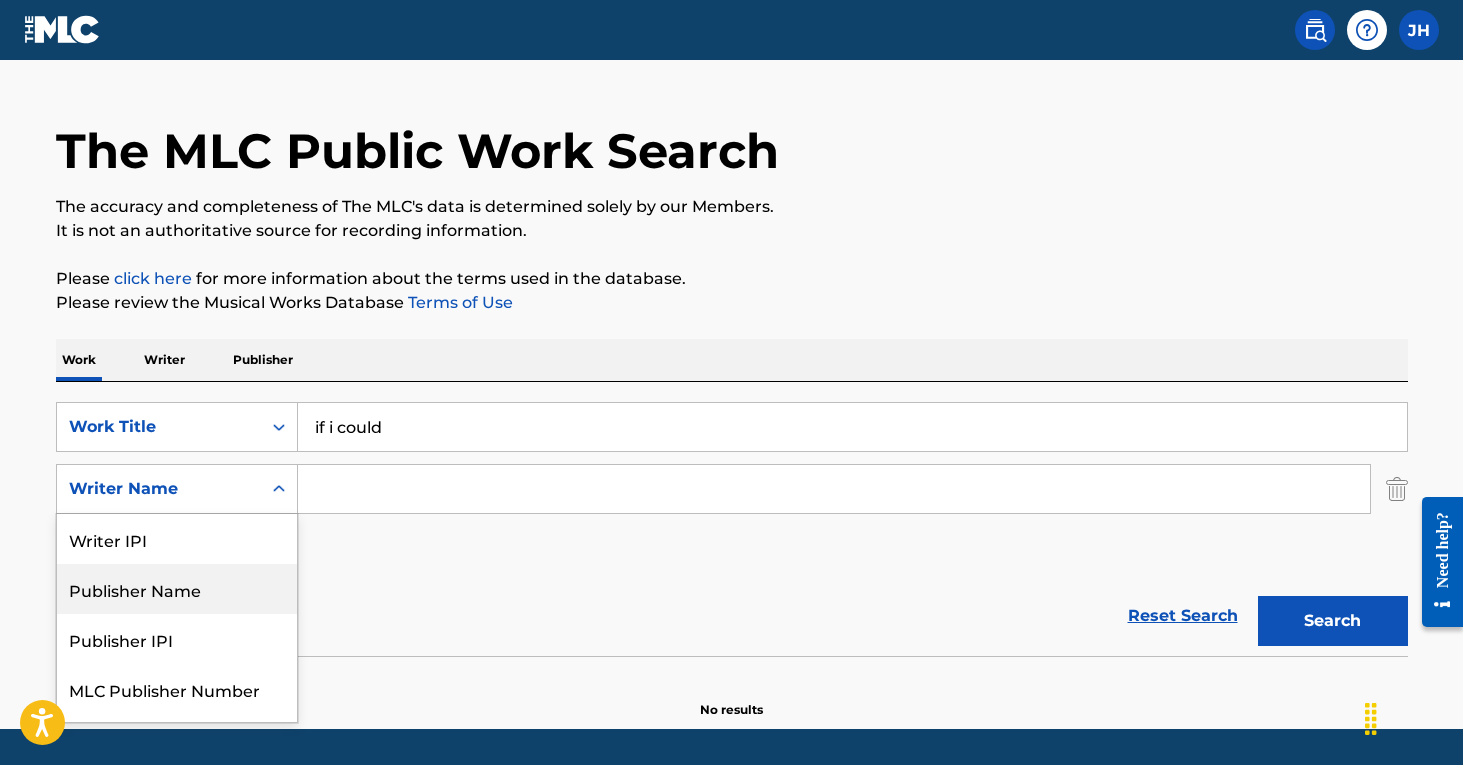 click on "Reset Search Search" at bounding box center [732, 616] 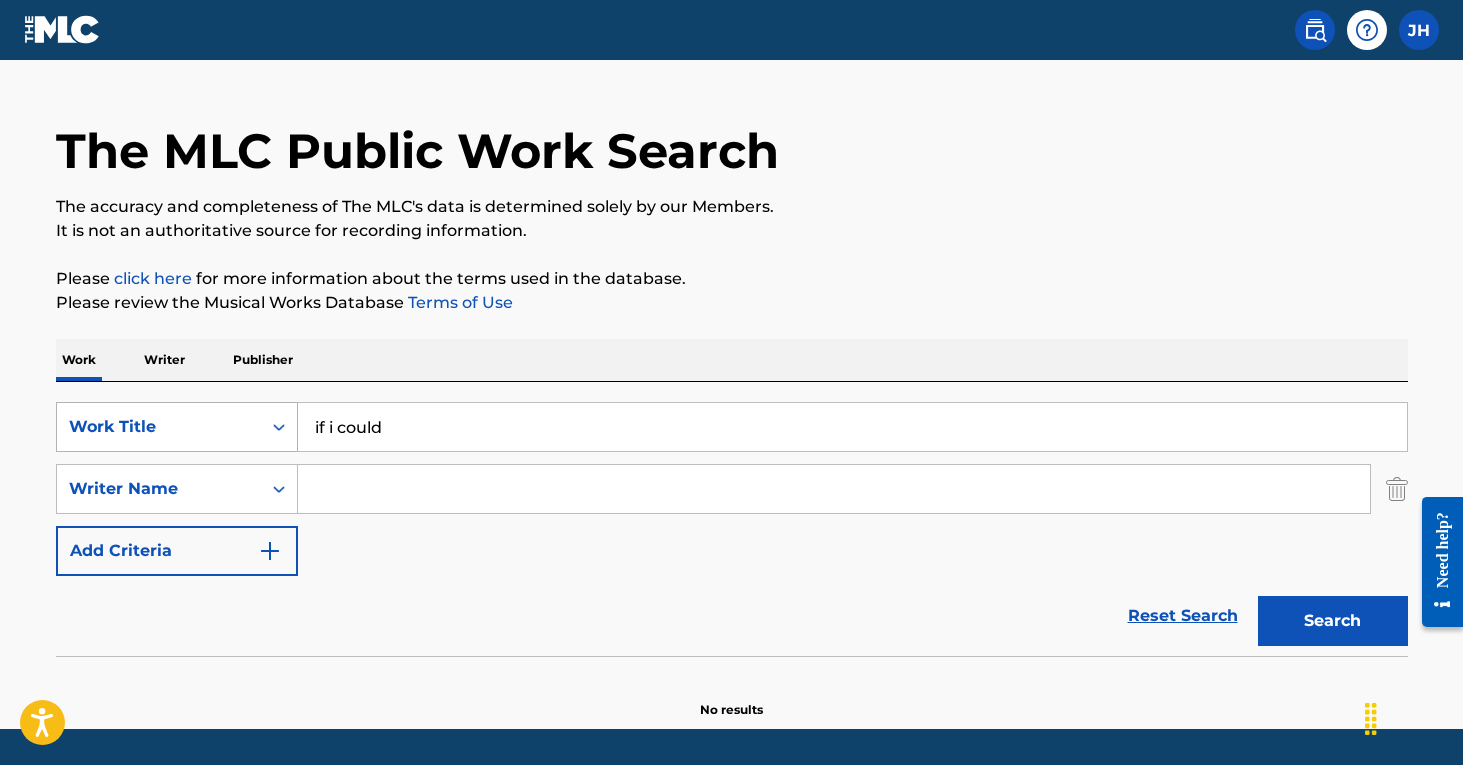 click 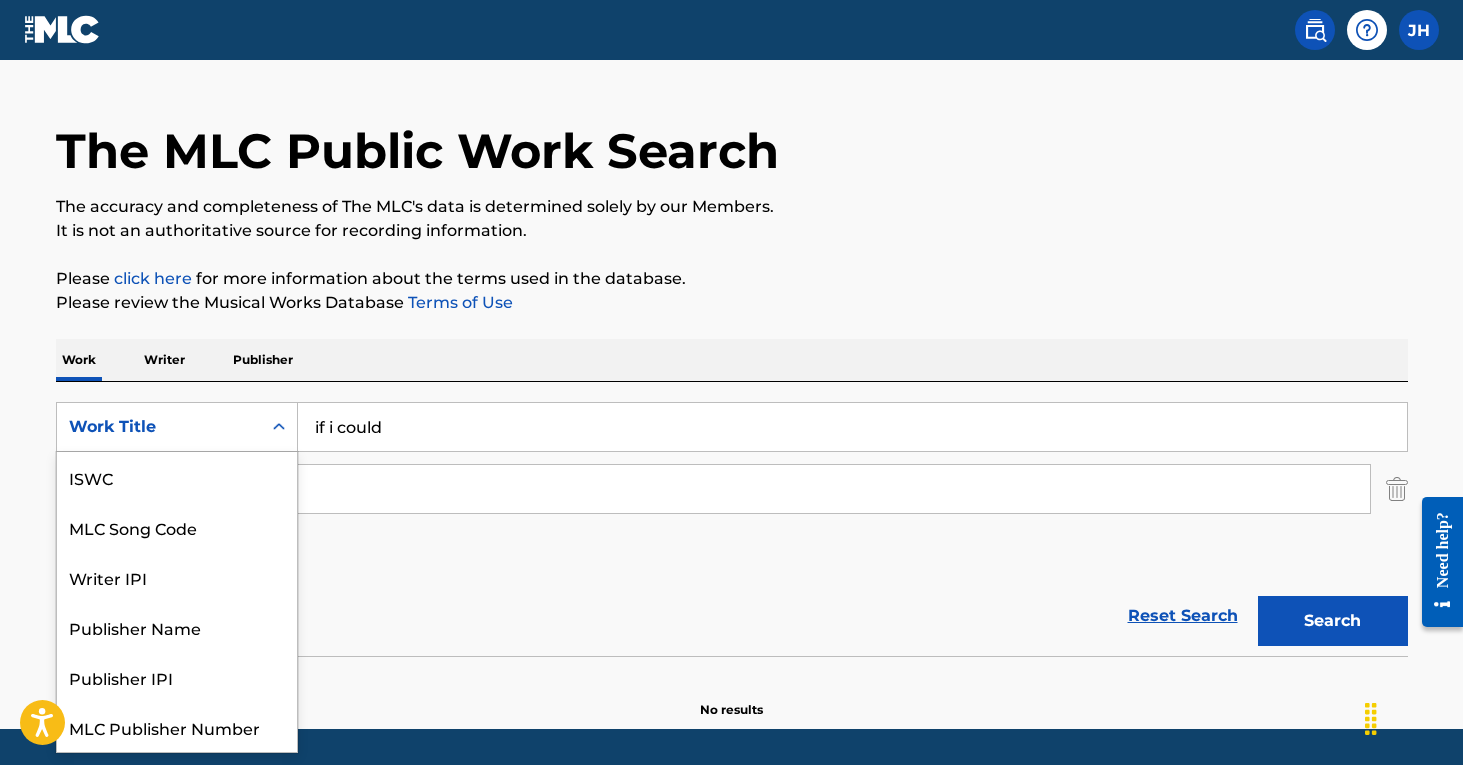 scroll, scrollTop: 50, scrollLeft: 0, axis: vertical 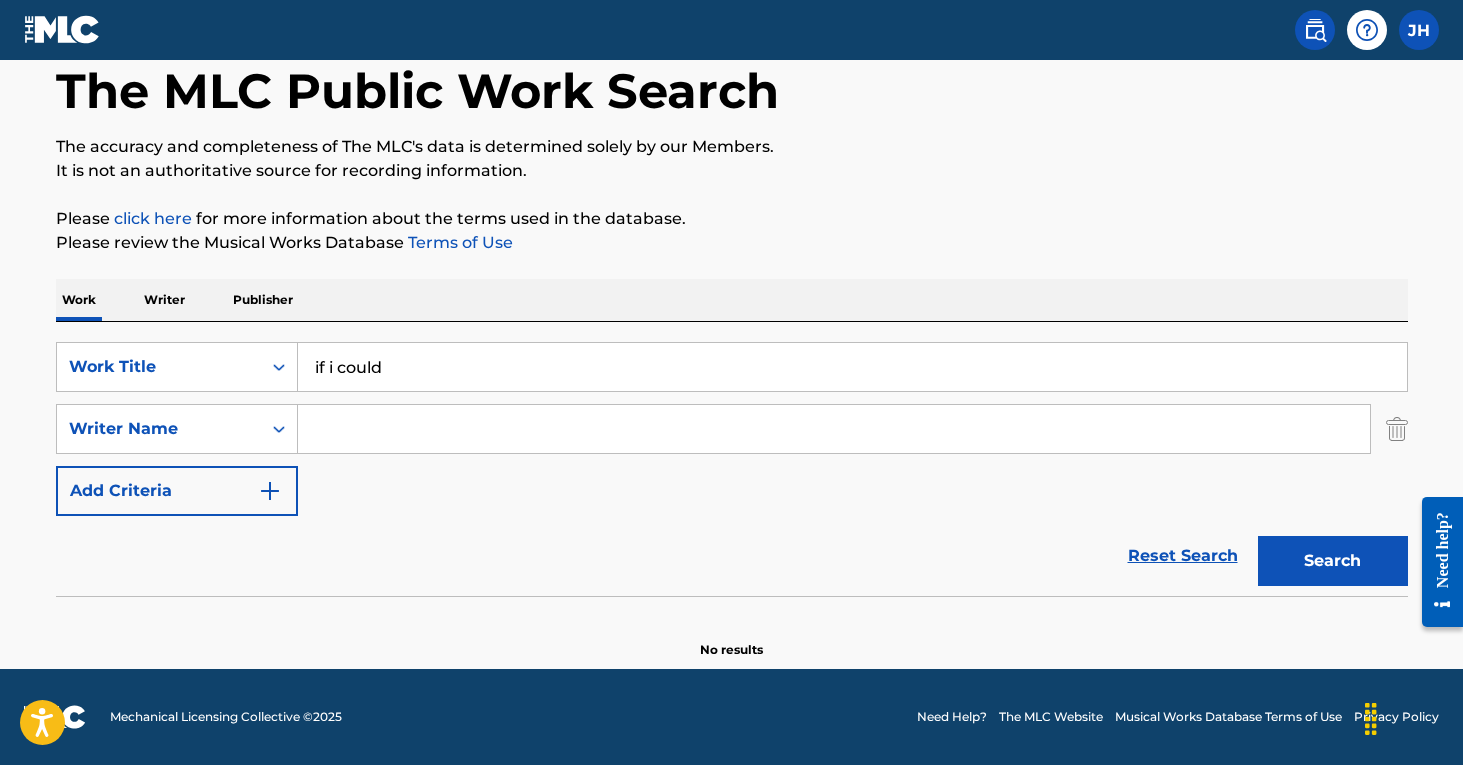 click on "The MLC Public Work Search The accuracy and completeness of The MLC's data is determined solely by our Members. It is not an authoritative source for recording information. Please   click here   for more information about the terms used in the database. Please review the Musical Works Database   Terms of Use Work Writer Publisher SearchWithCriteria2ca1444c-5950-4af5-82f6-c8ea6f07a63b Work Title if i could SearchWithCriteria60894d0f-2e17-4c47-ab8e-fea9c4199ed9 Writer Name Add Criteria Reset Search Search No results" at bounding box center (732, 333) 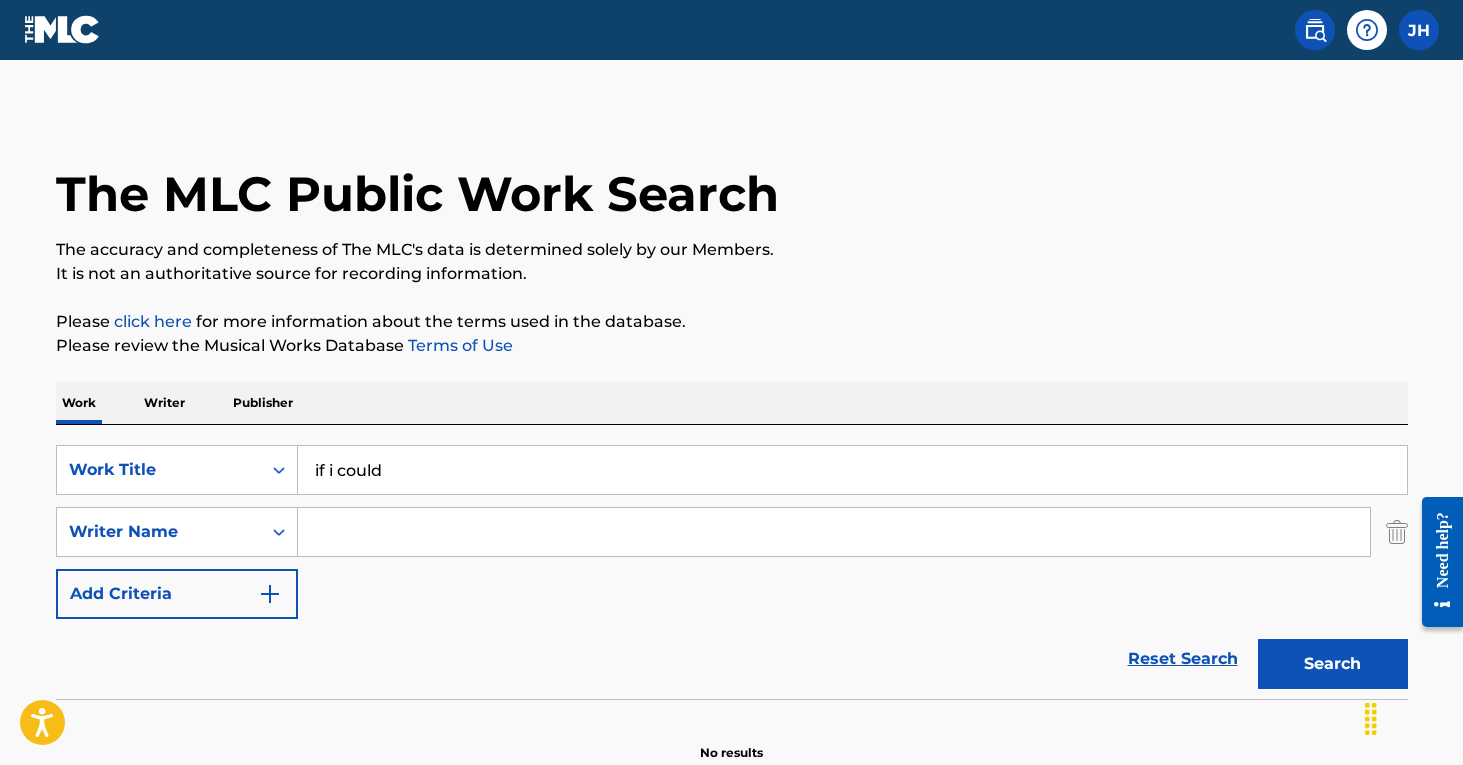 scroll, scrollTop: 0, scrollLeft: 0, axis: both 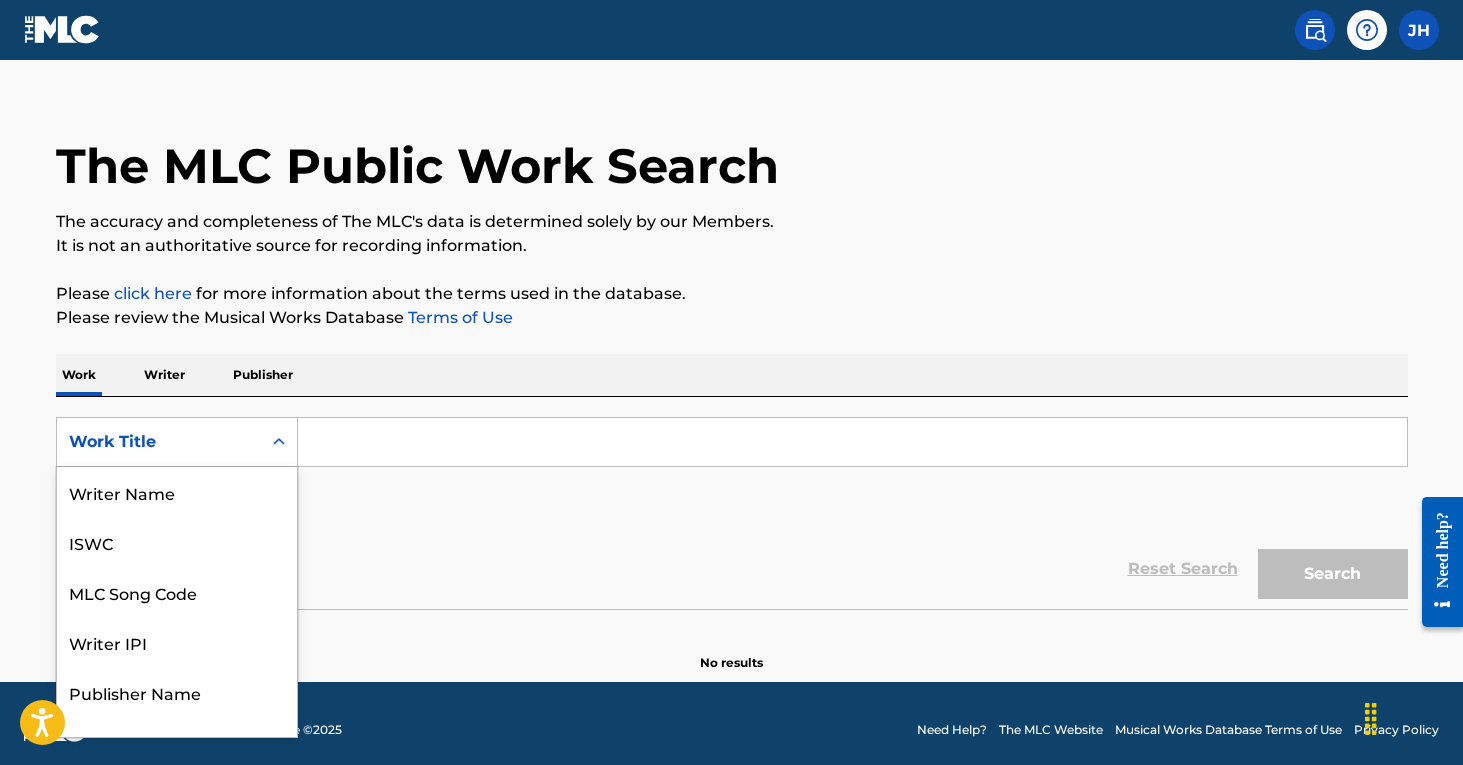 click on "Work Title selected, 8 of 8. 8 results available. Use Up and Down to choose options, press Enter to select the currently focused option, press Escape to exit the menu, press Tab to select the option and exit the menu. Work Title Writer Name ISWC MLC Song Code Writer IPI Publisher Name Publisher IPI MLC Publisher Number Work Title" at bounding box center (177, 442) 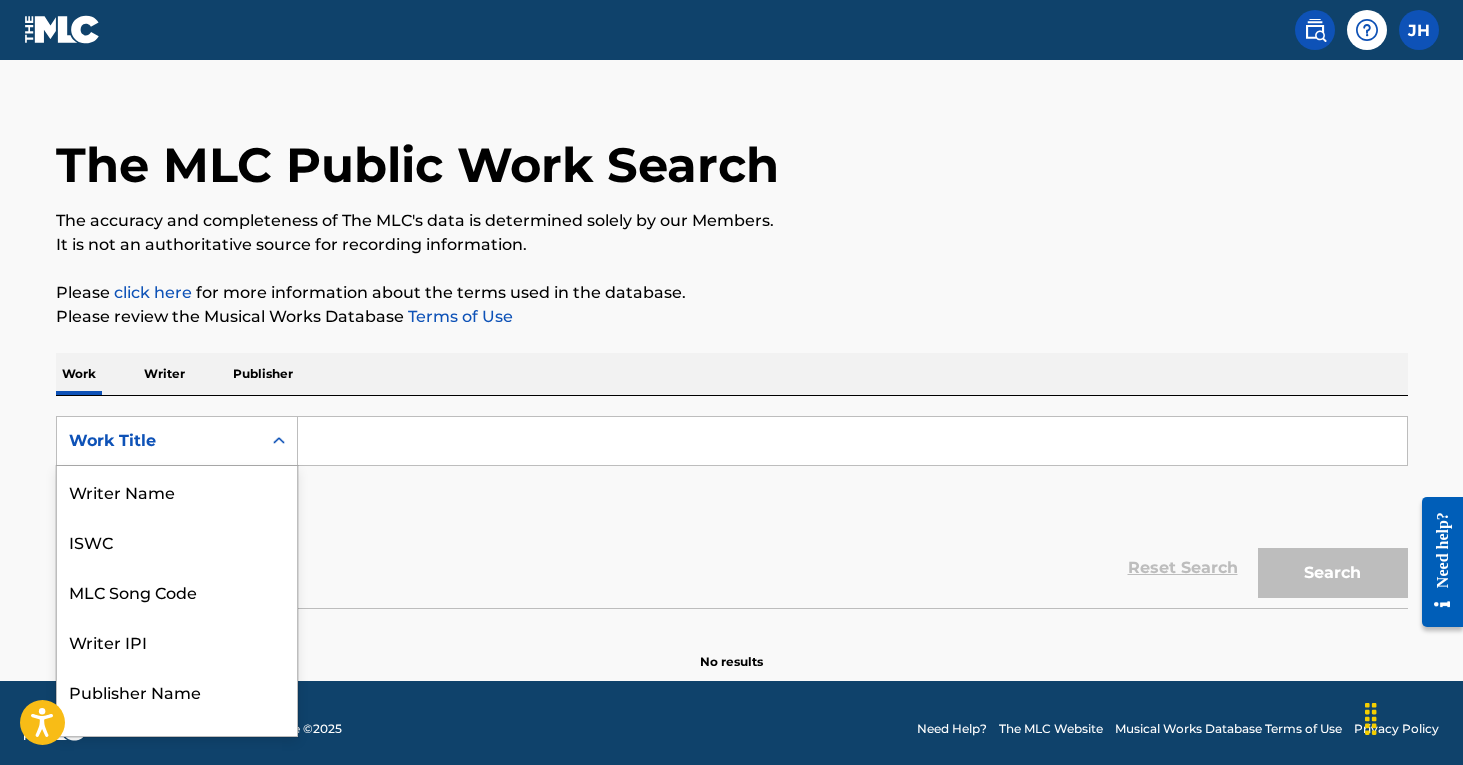 scroll, scrollTop: 100, scrollLeft: 0, axis: vertical 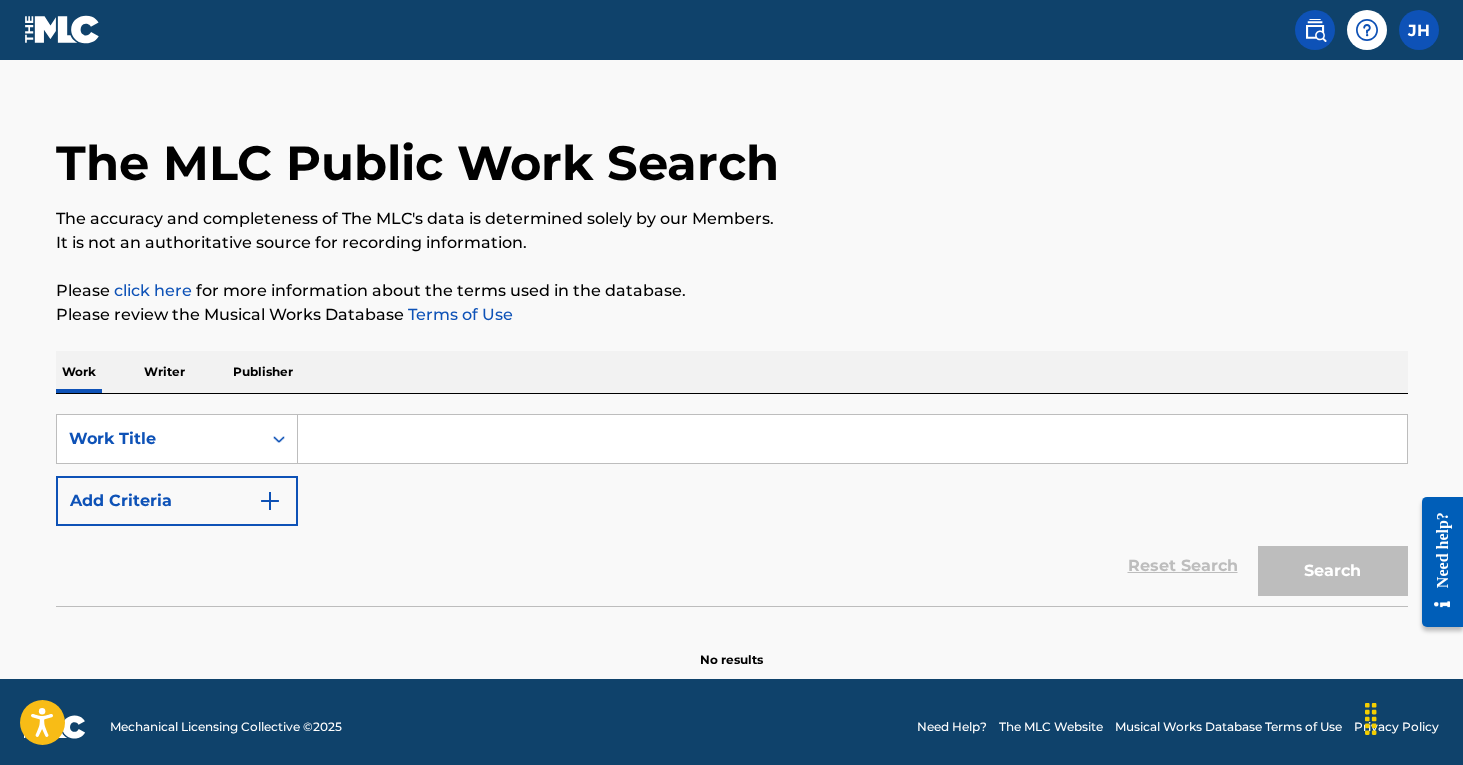 click on "Reset Search Search" at bounding box center (732, 566) 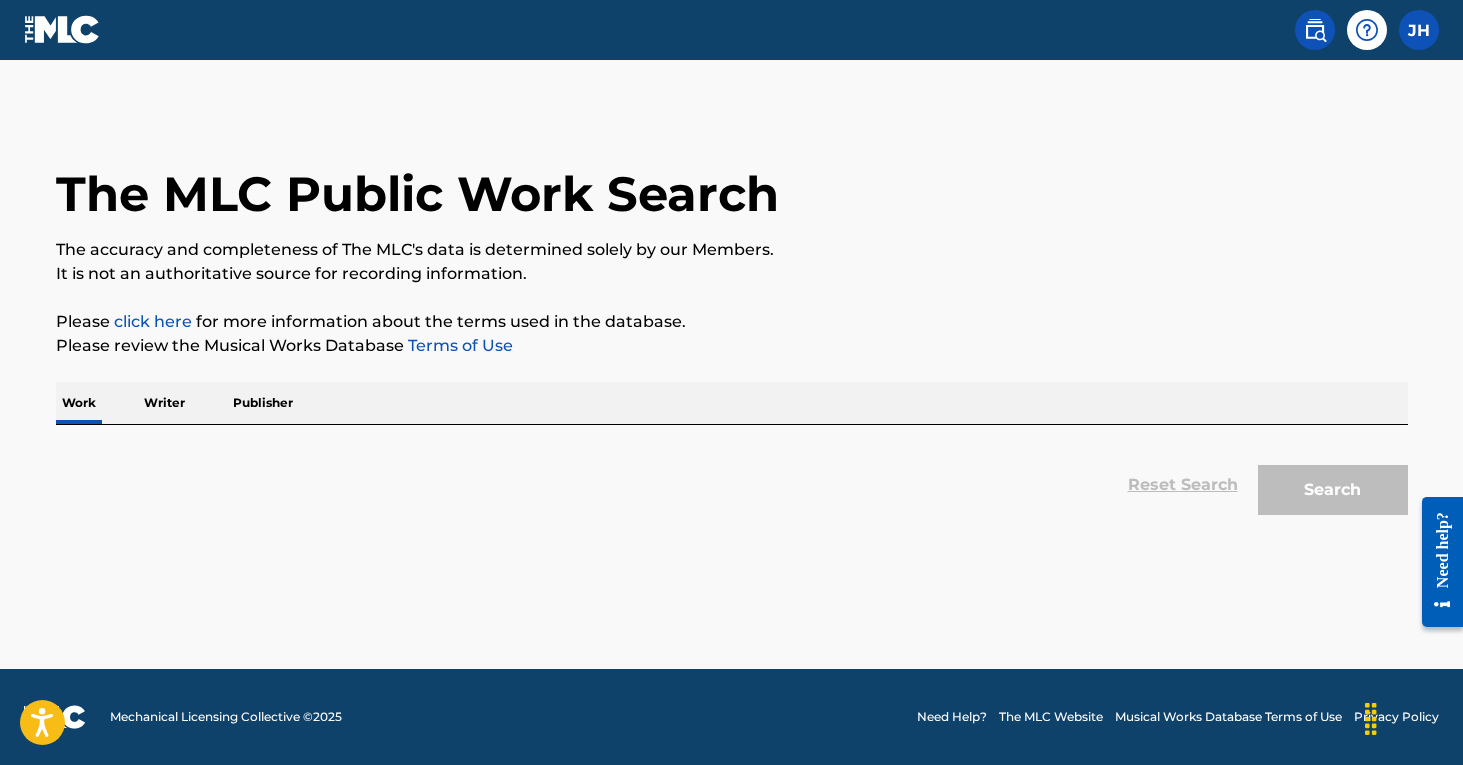 scroll, scrollTop: 0, scrollLeft: 0, axis: both 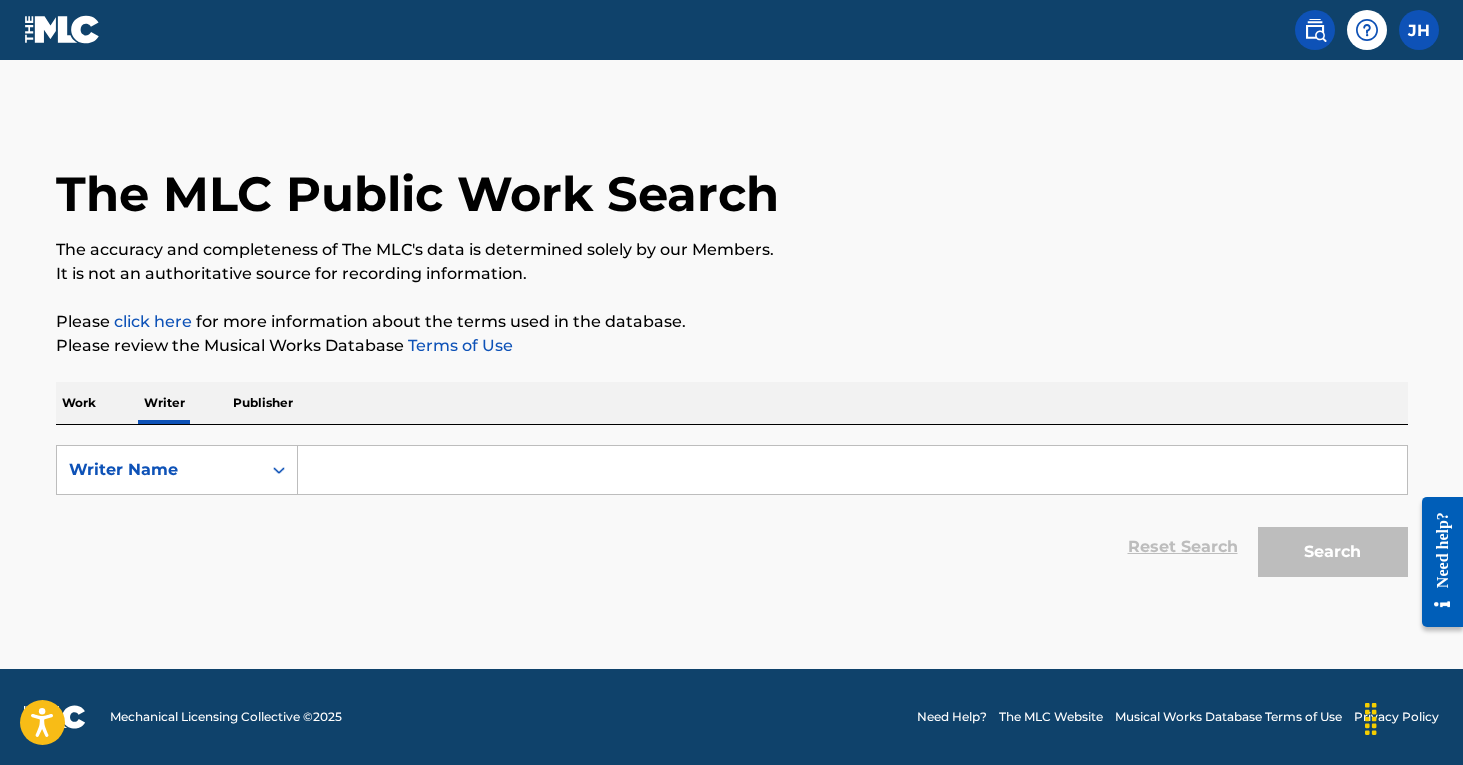 click on "Work" at bounding box center (79, 403) 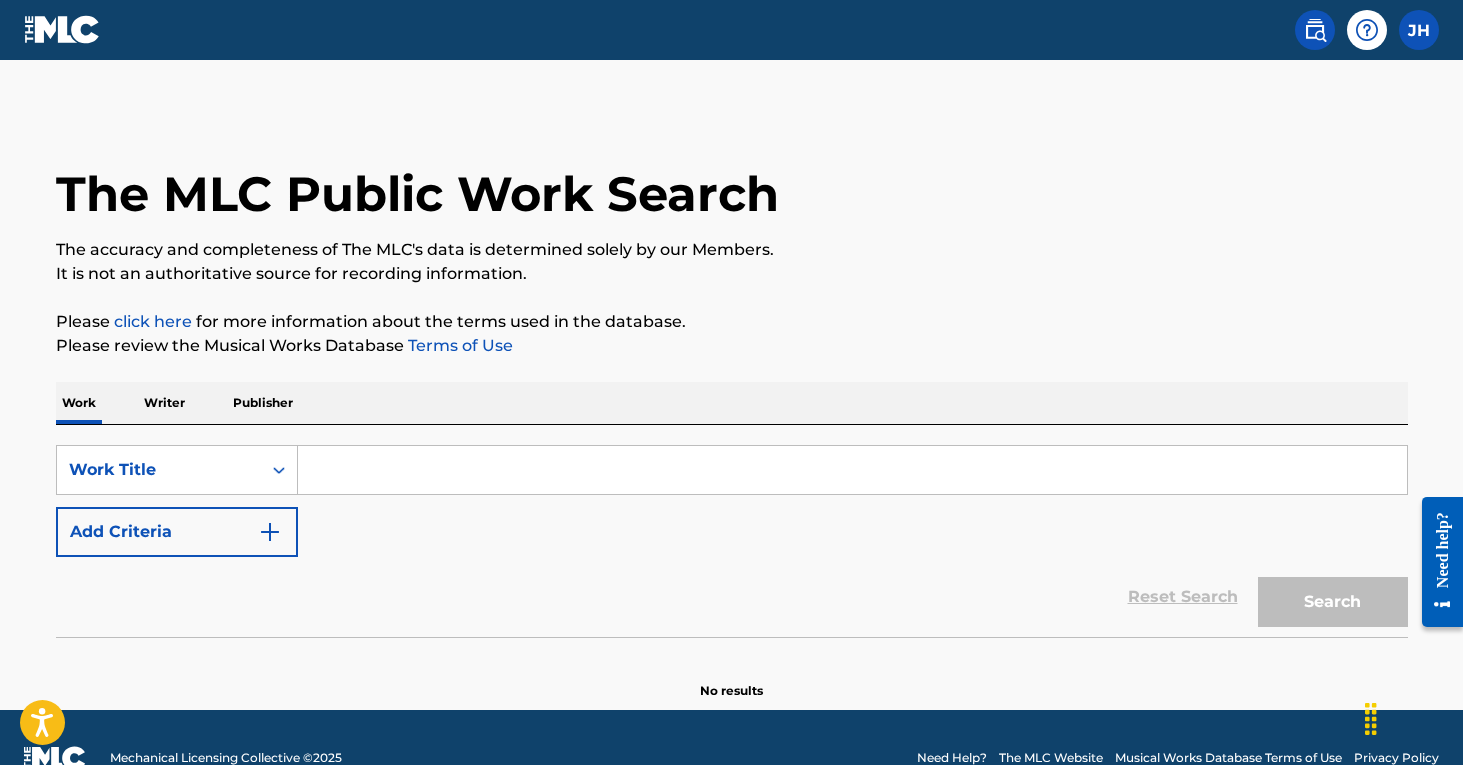 click at bounding box center (852, 470) 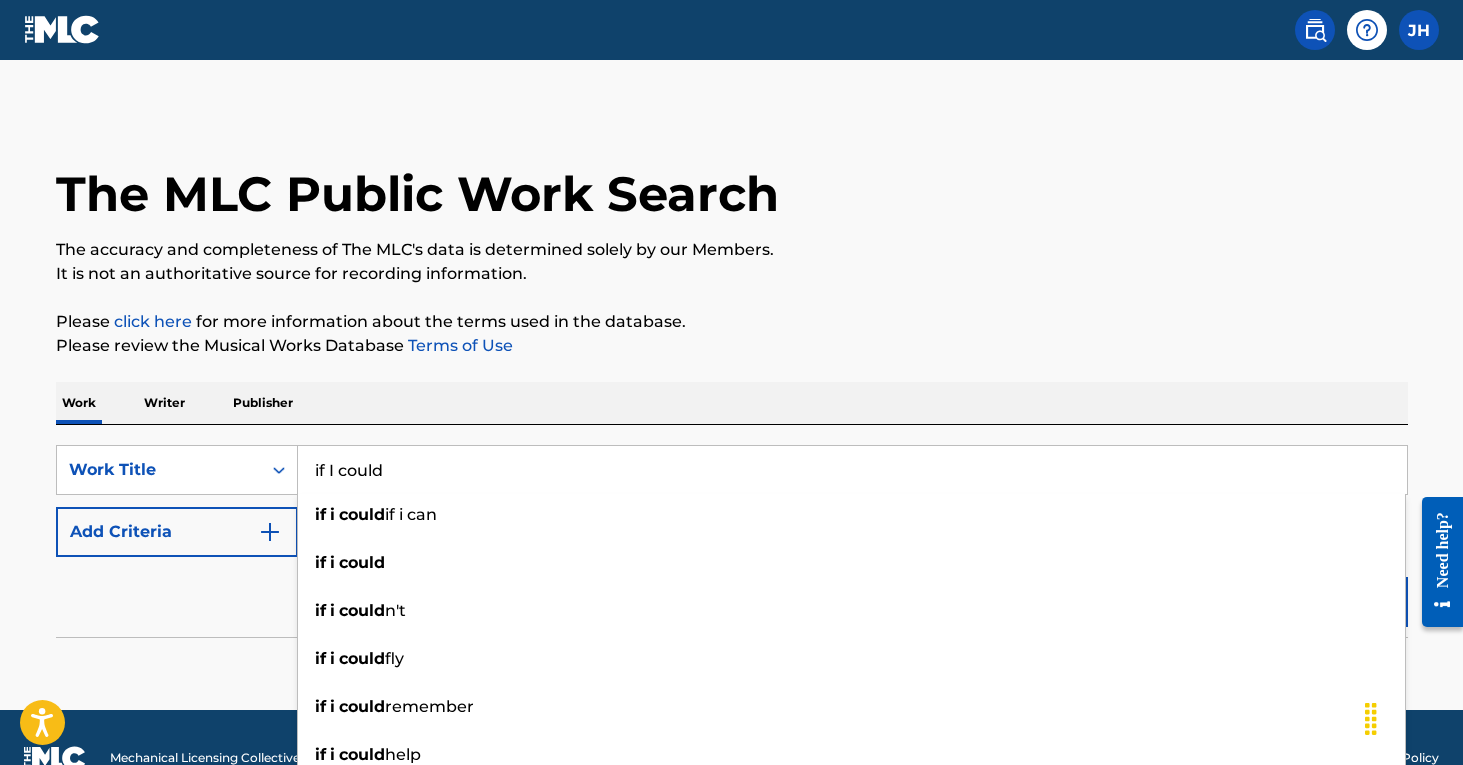 type on "if I could" 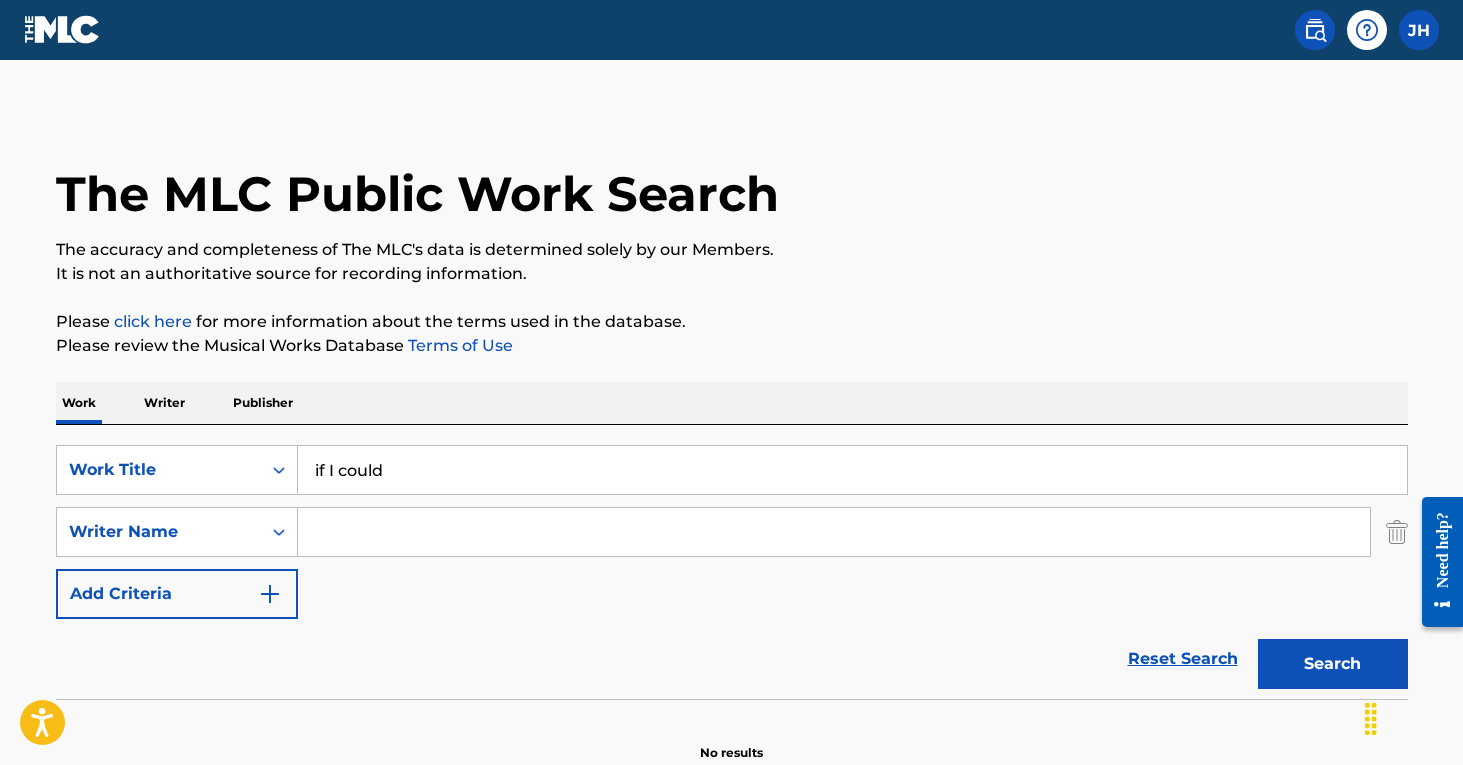 click at bounding box center (834, 532) 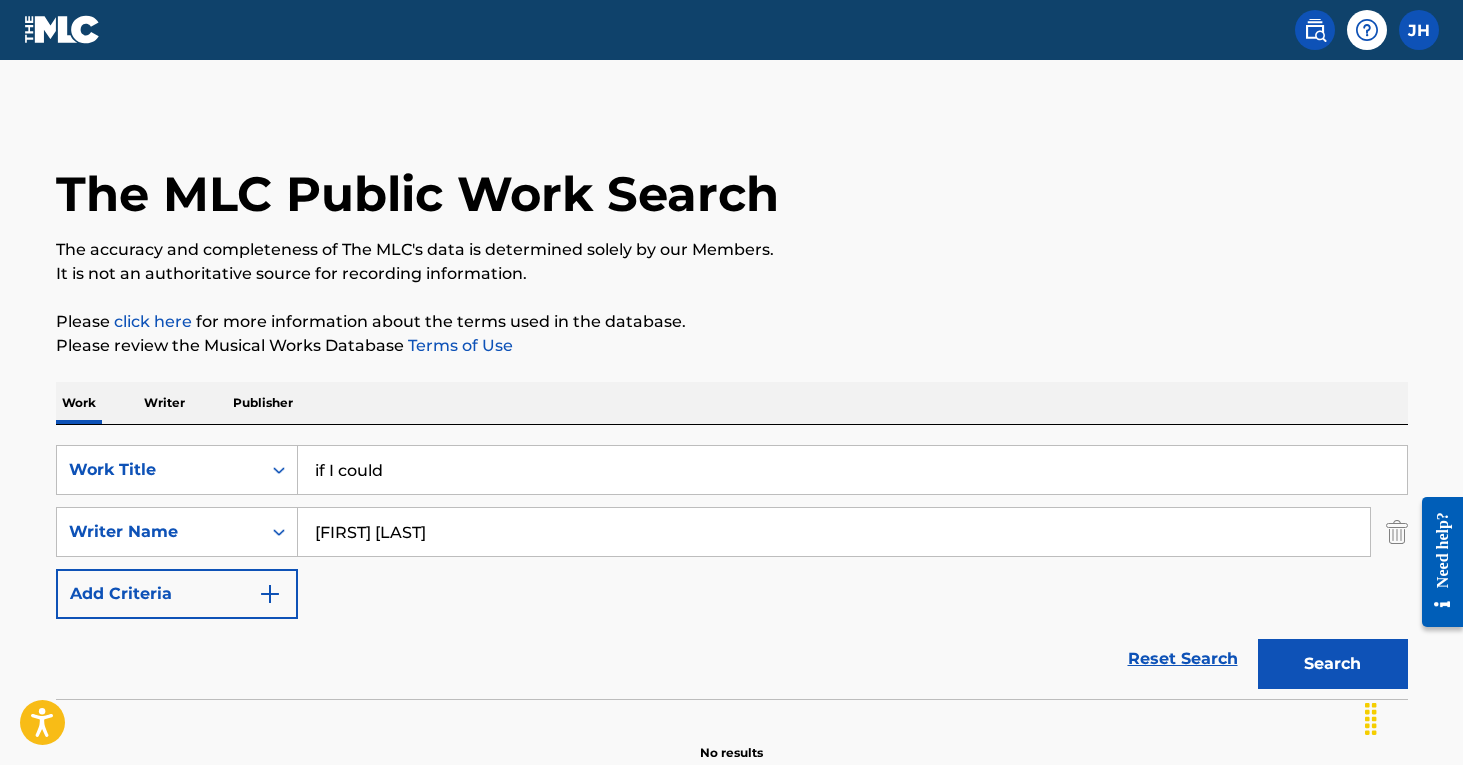 type on "Lauren strange" 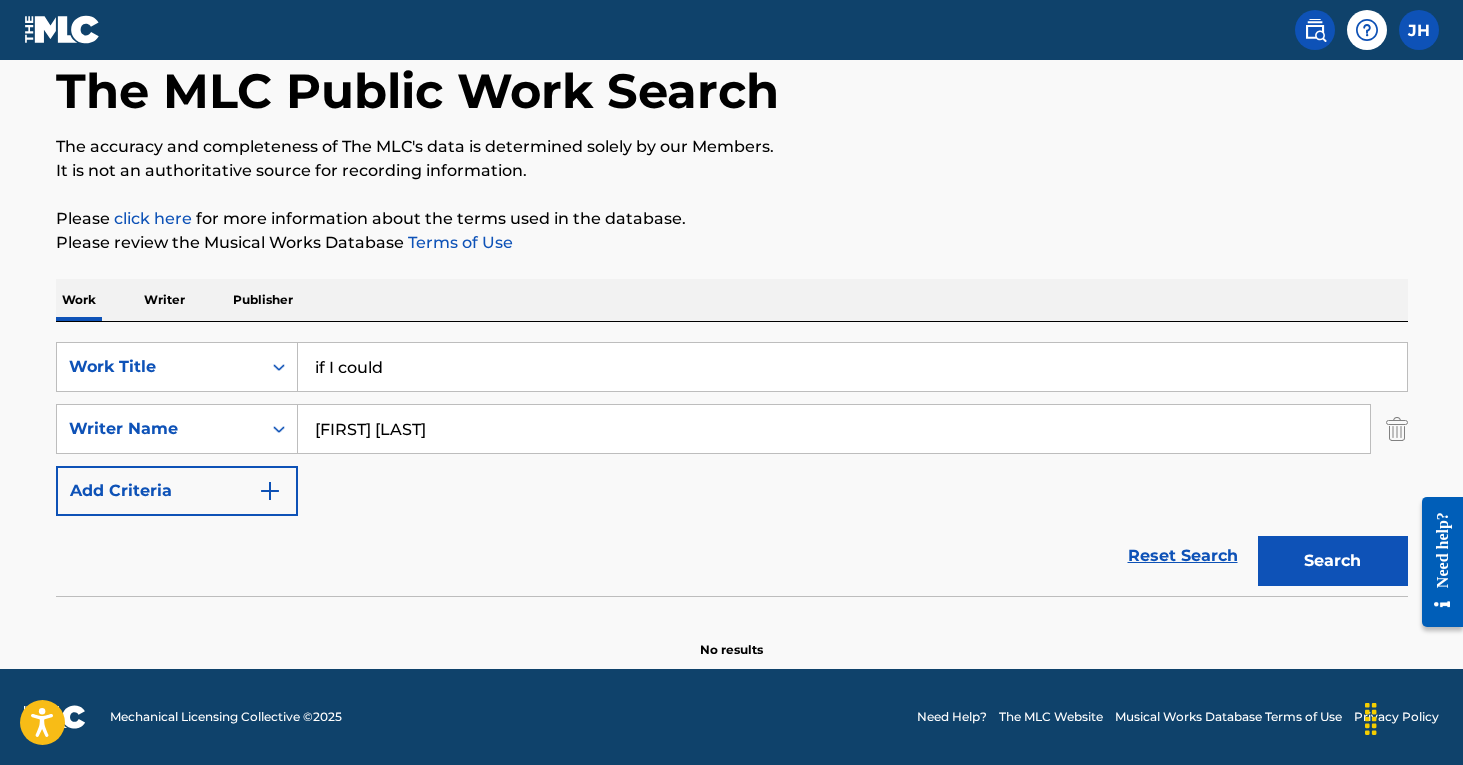 scroll, scrollTop: 103, scrollLeft: 0, axis: vertical 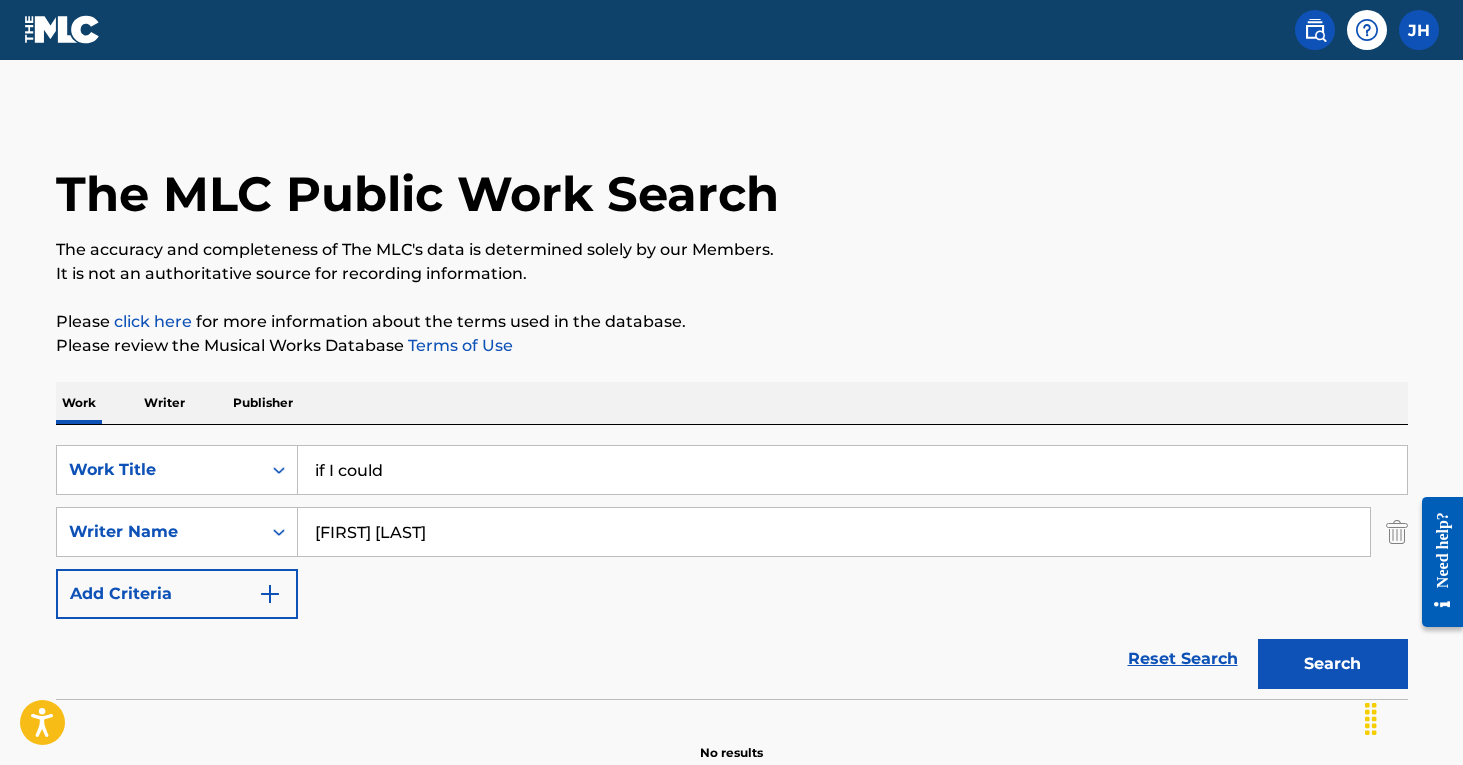 click on "Reset Search" at bounding box center [1183, 659] 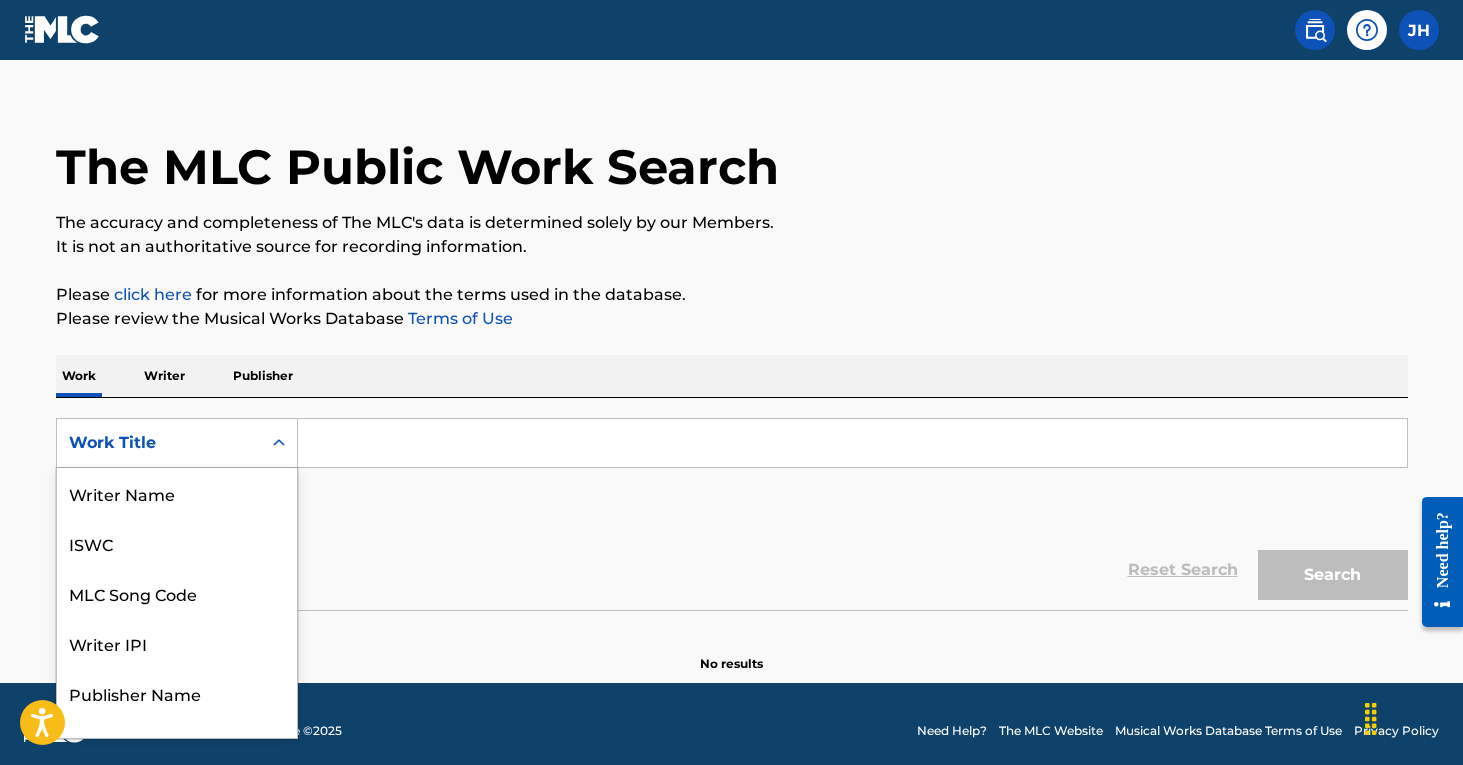 scroll, scrollTop: 30, scrollLeft: 0, axis: vertical 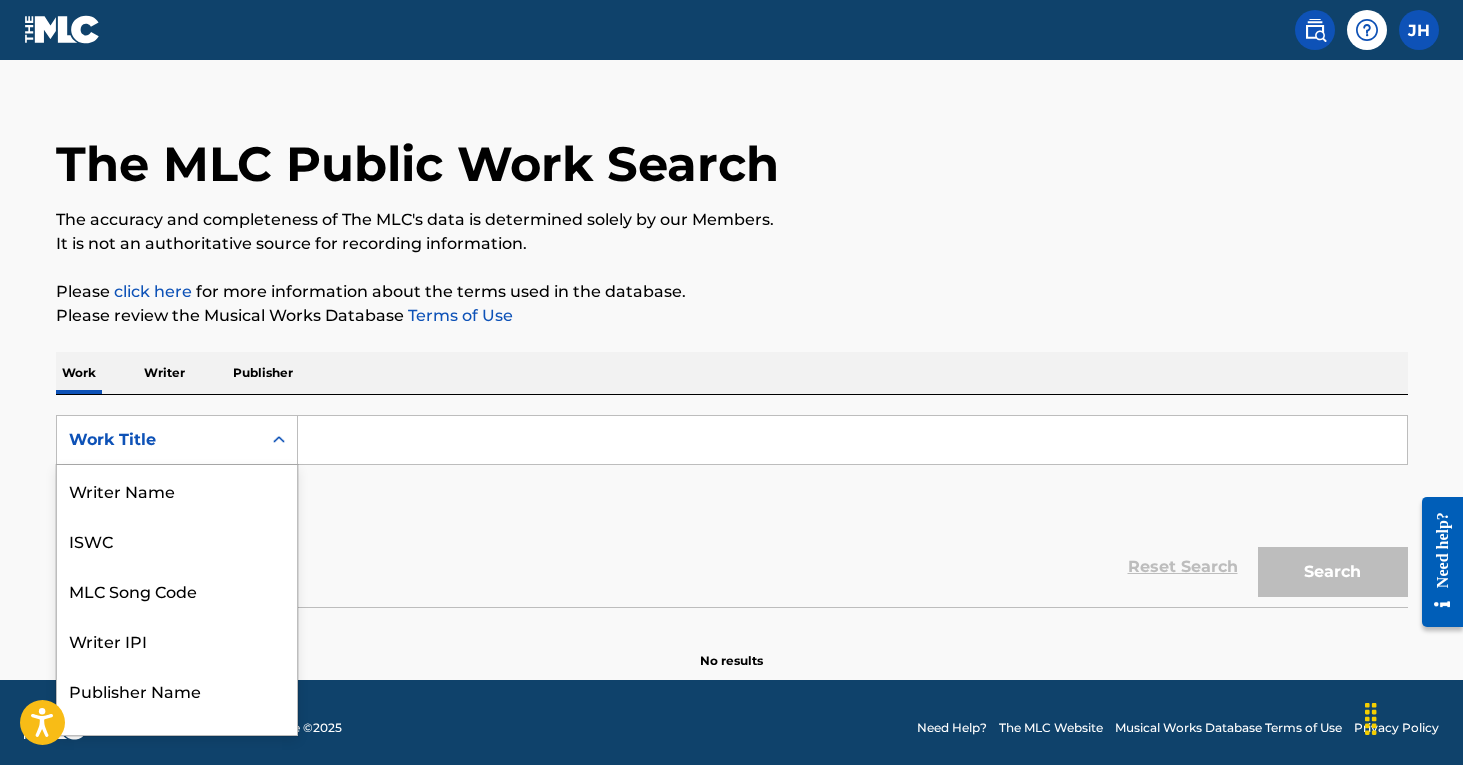 click on "Work Title selected, 8 of 8. 8 results available. Use Up and Down to choose options, press Enter to select the currently focused option, press Escape to exit the menu, press Tab to select the option and exit the menu. Work Title Writer Name ISWC MLC Song Code Writer IPI Publisher Name Publisher IPI MLC Publisher Number Work Title" at bounding box center [177, 440] 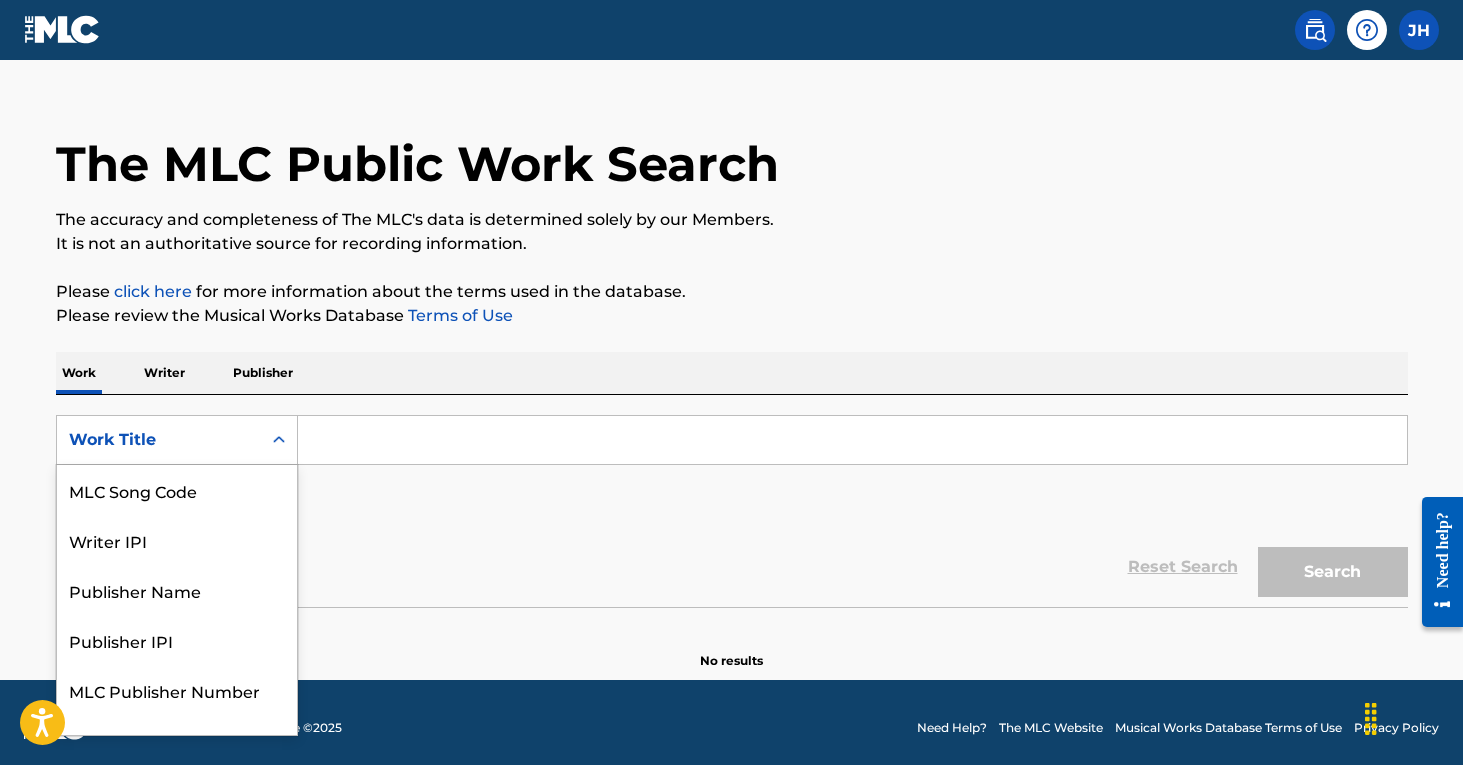 scroll, scrollTop: 31, scrollLeft: 0, axis: vertical 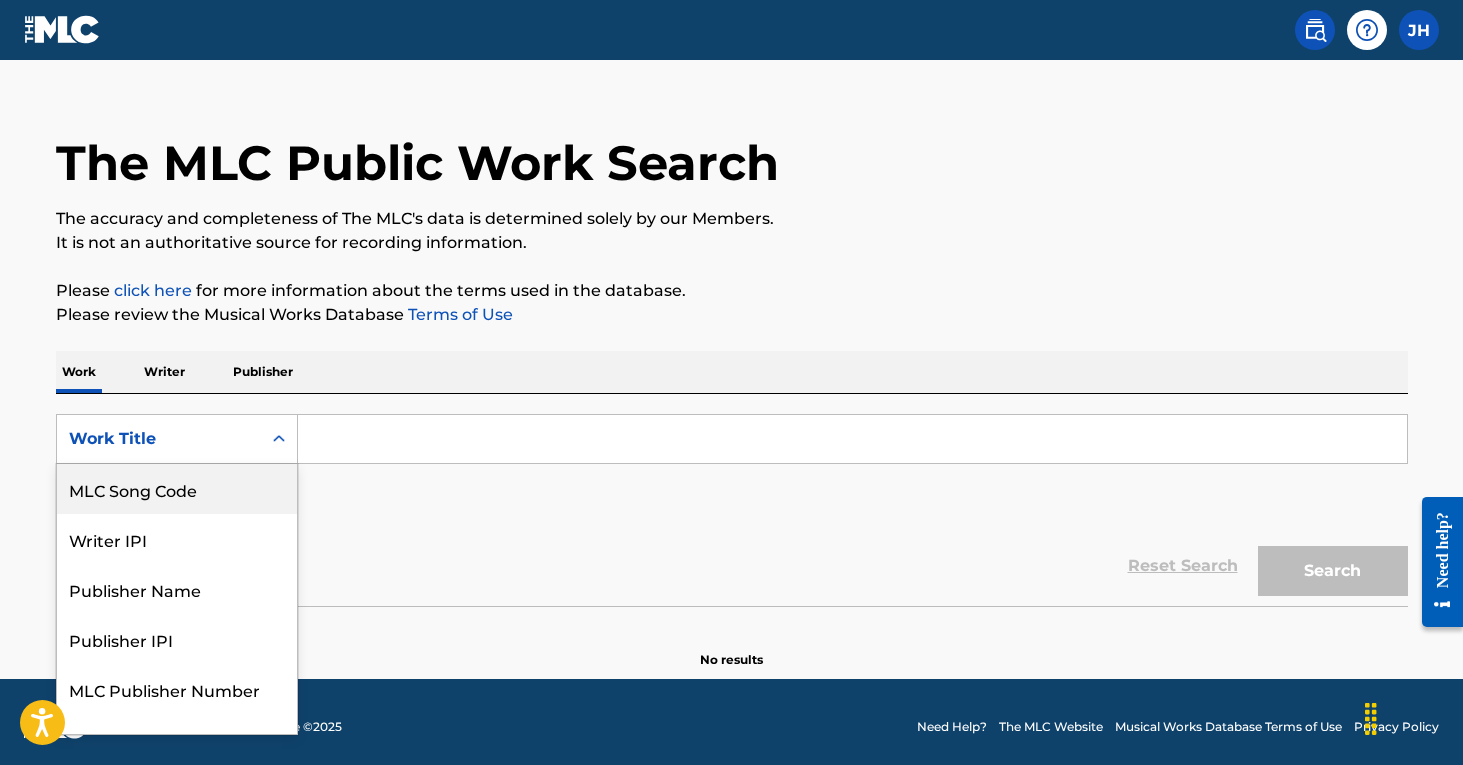 click on "MLC Song Code" at bounding box center (177, 489) 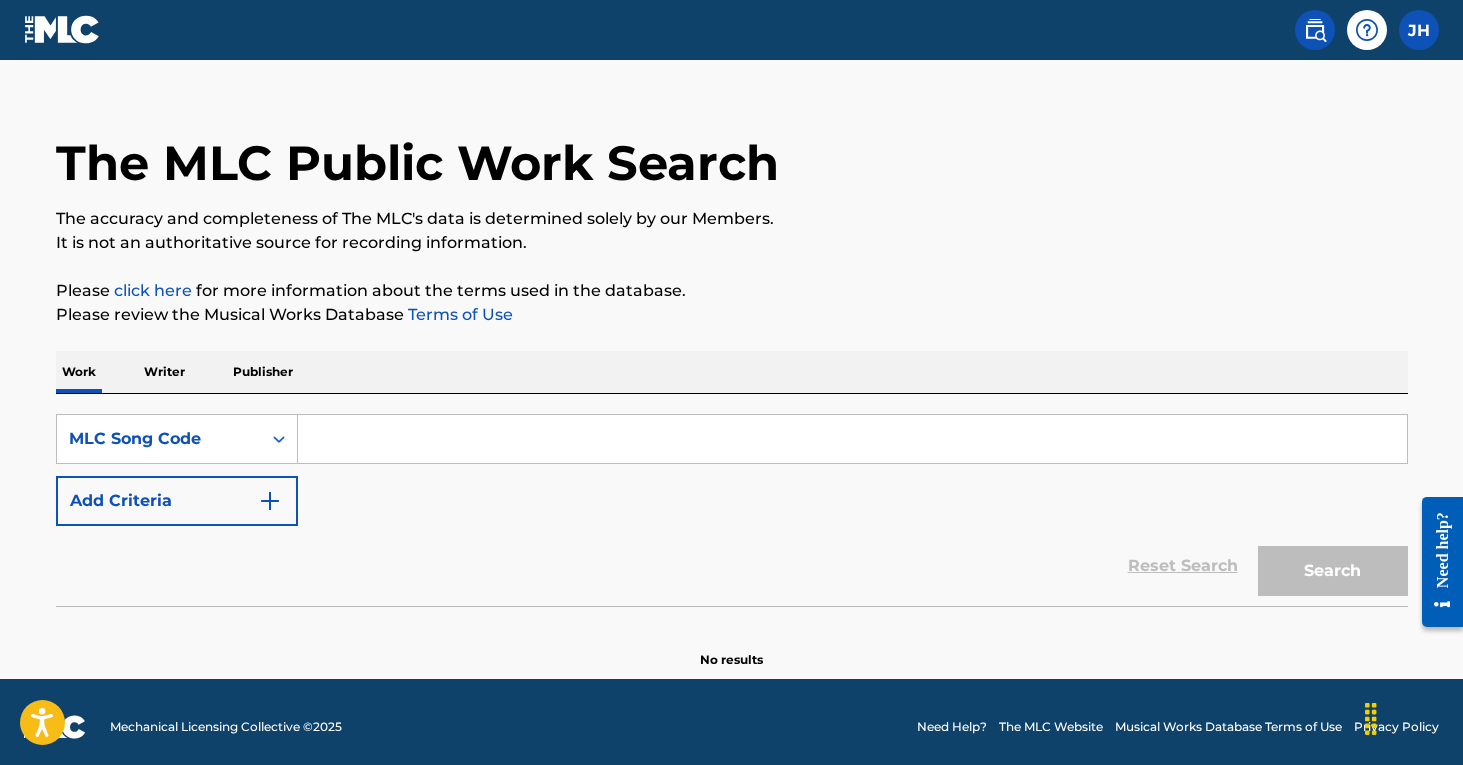 click at bounding box center [852, 439] 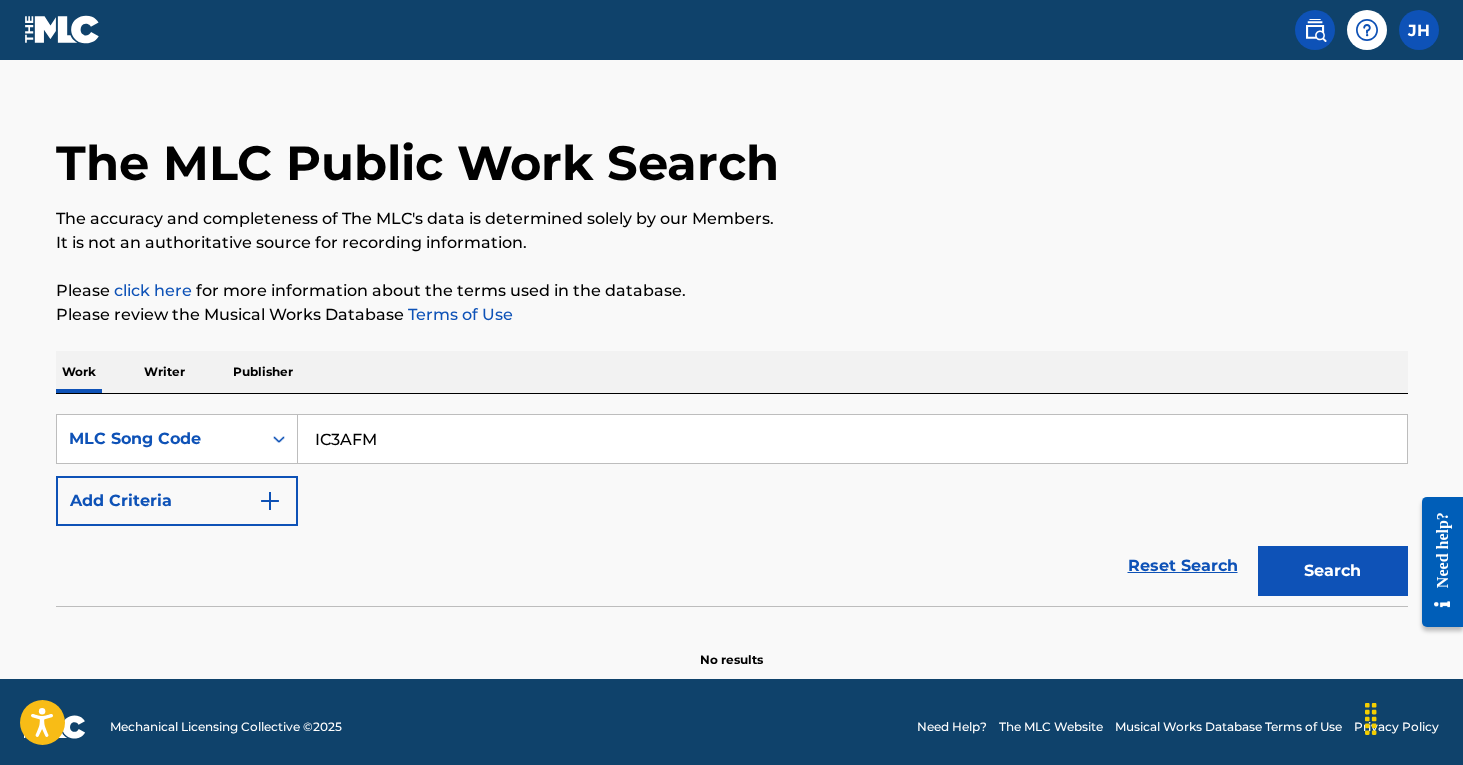 type on "IC3AFM" 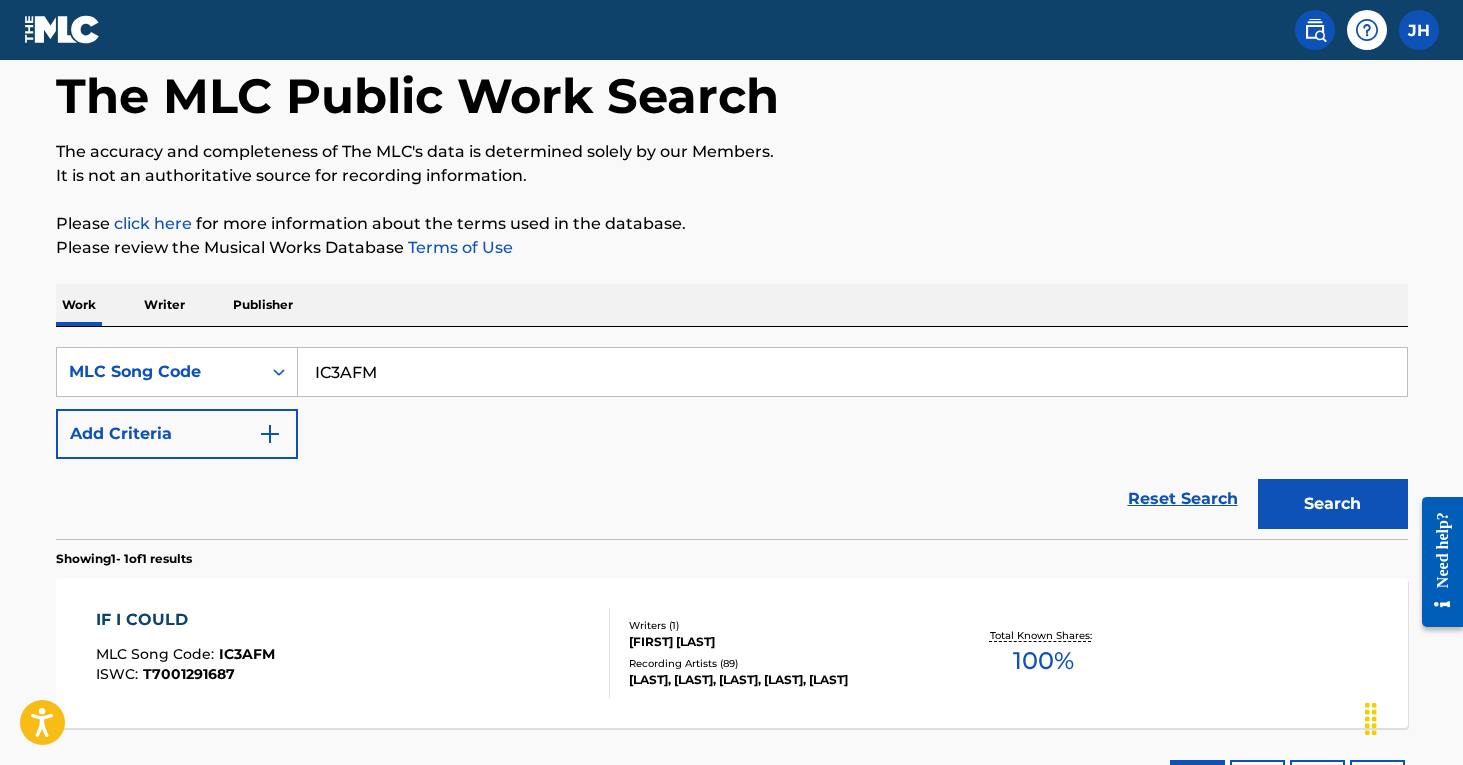 scroll, scrollTop: 119, scrollLeft: 0, axis: vertical 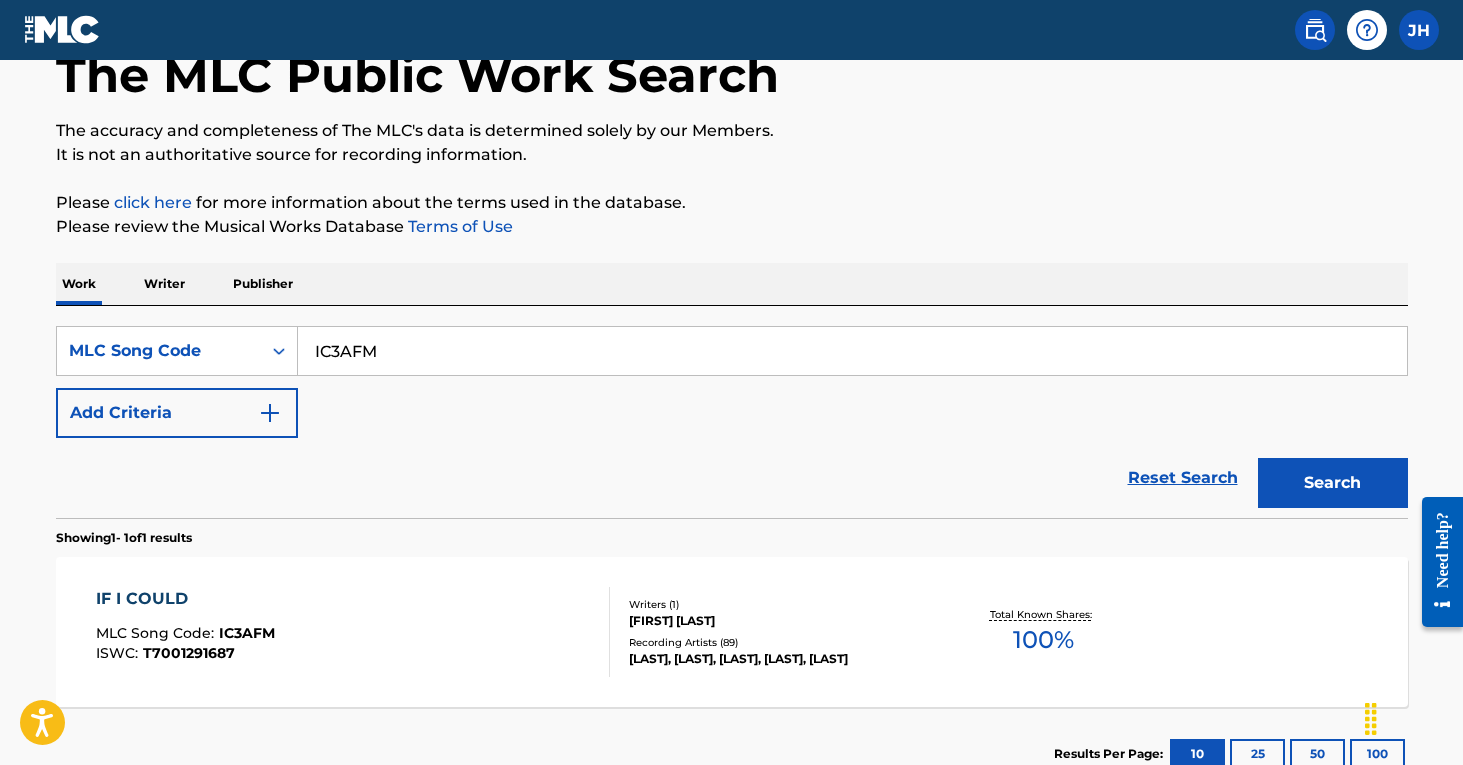 click on "IF I COULD MLC Song Code : IC3AFM ISWC : T7001291687 Writers ( 1 ) WAYNE RICHARDSON Recording Artists ( 89 ) BRIDGET KELLY, HELENA MAYER, BRIDGET KELLY, BRIDGET KELLY, HUBSTCY Total Known Shares: 100 %" at bounding box center [732, 632] 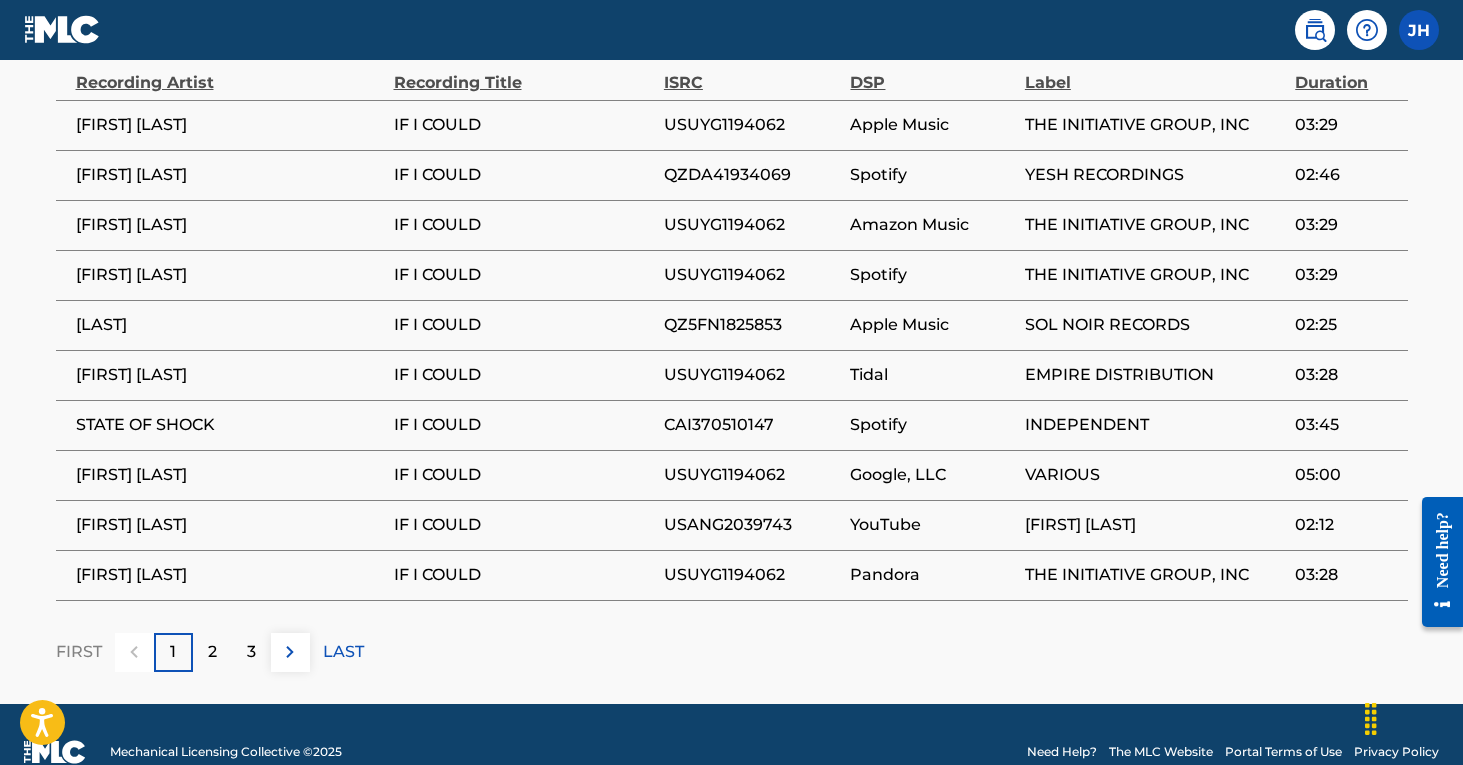 scroll, scrollTop: 1280, scrollLeft: 0, axis: vertical 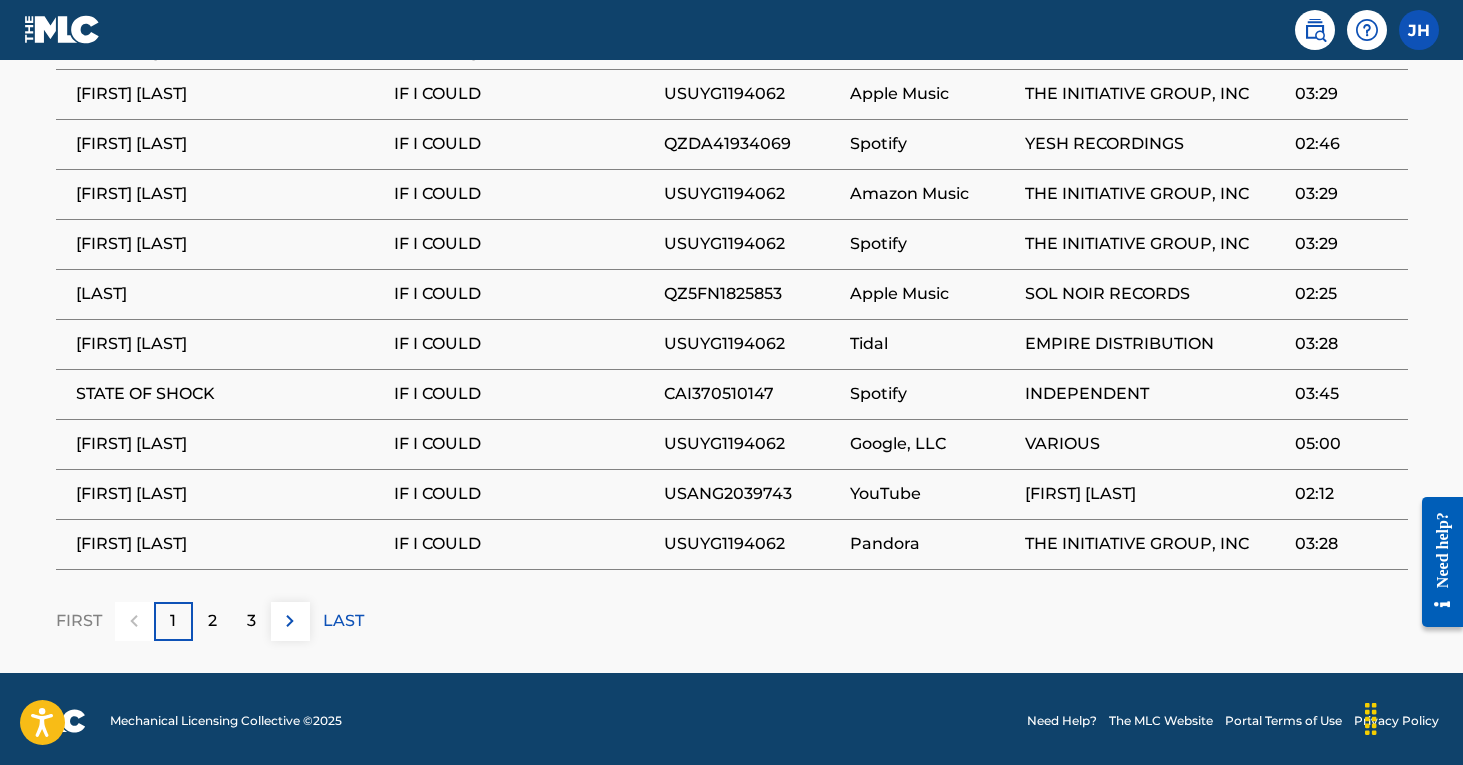 click on "2" at bounding box center [212, 621] 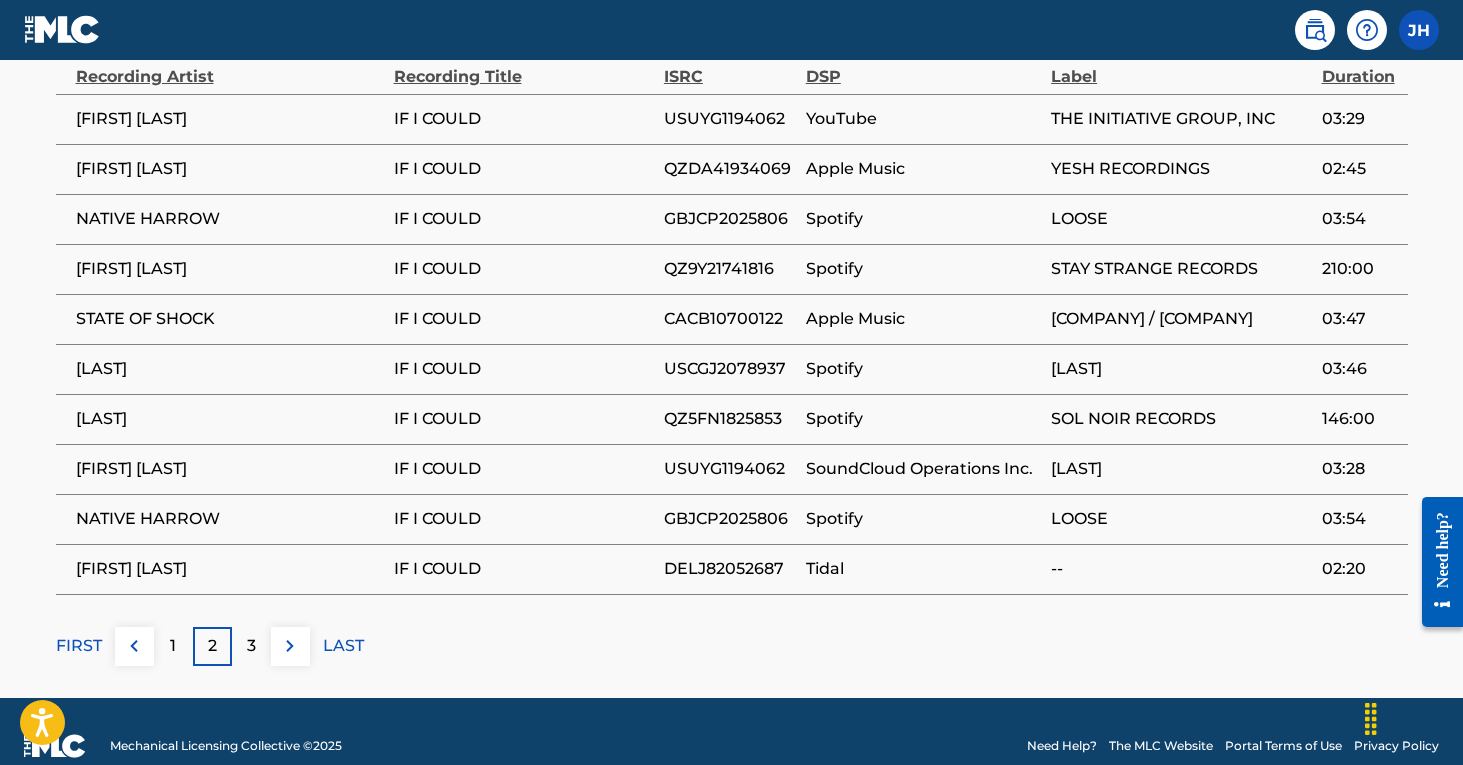 click on "3" at bounding box center [251, 646] 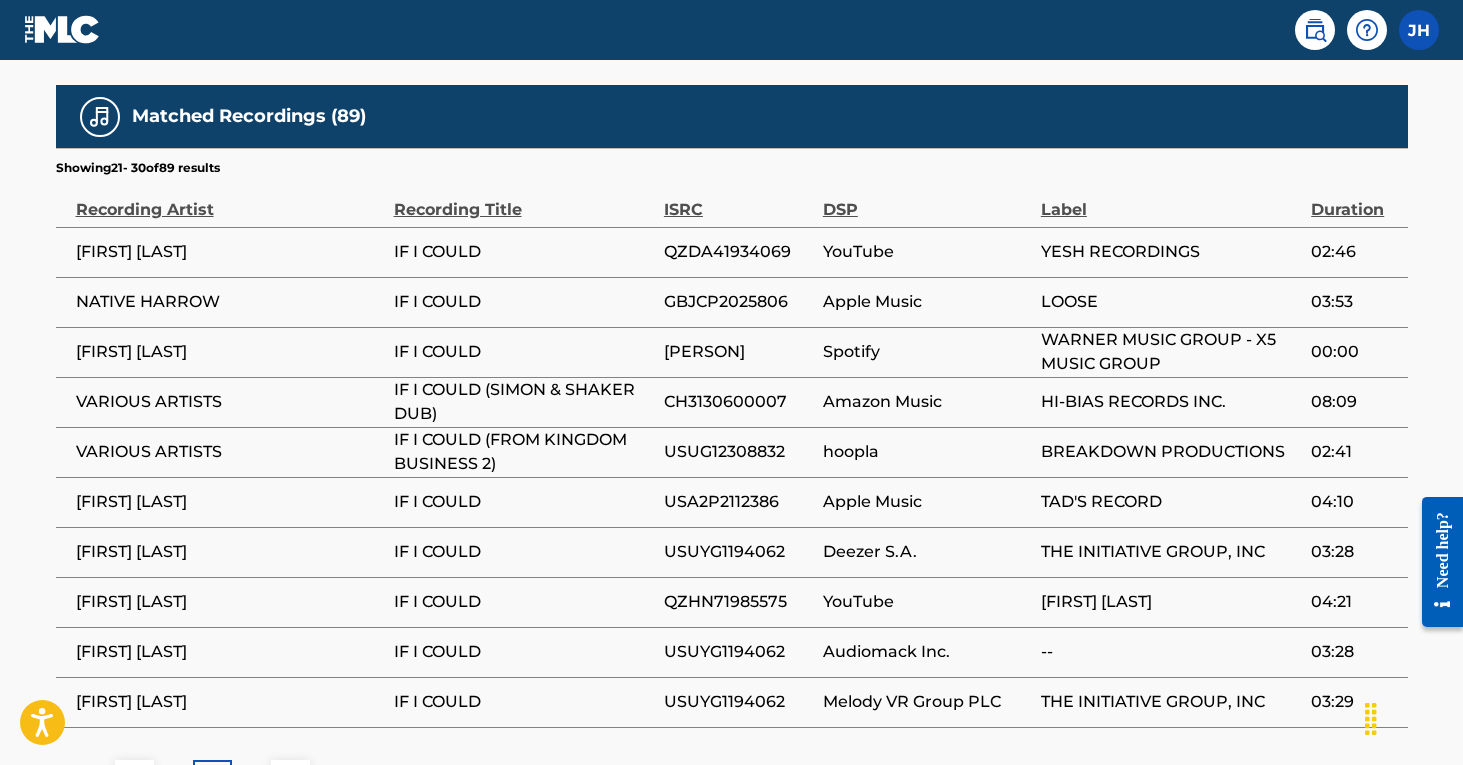 scroll, scrollTop: 1160, scrollLeft: 0, axis: vertical 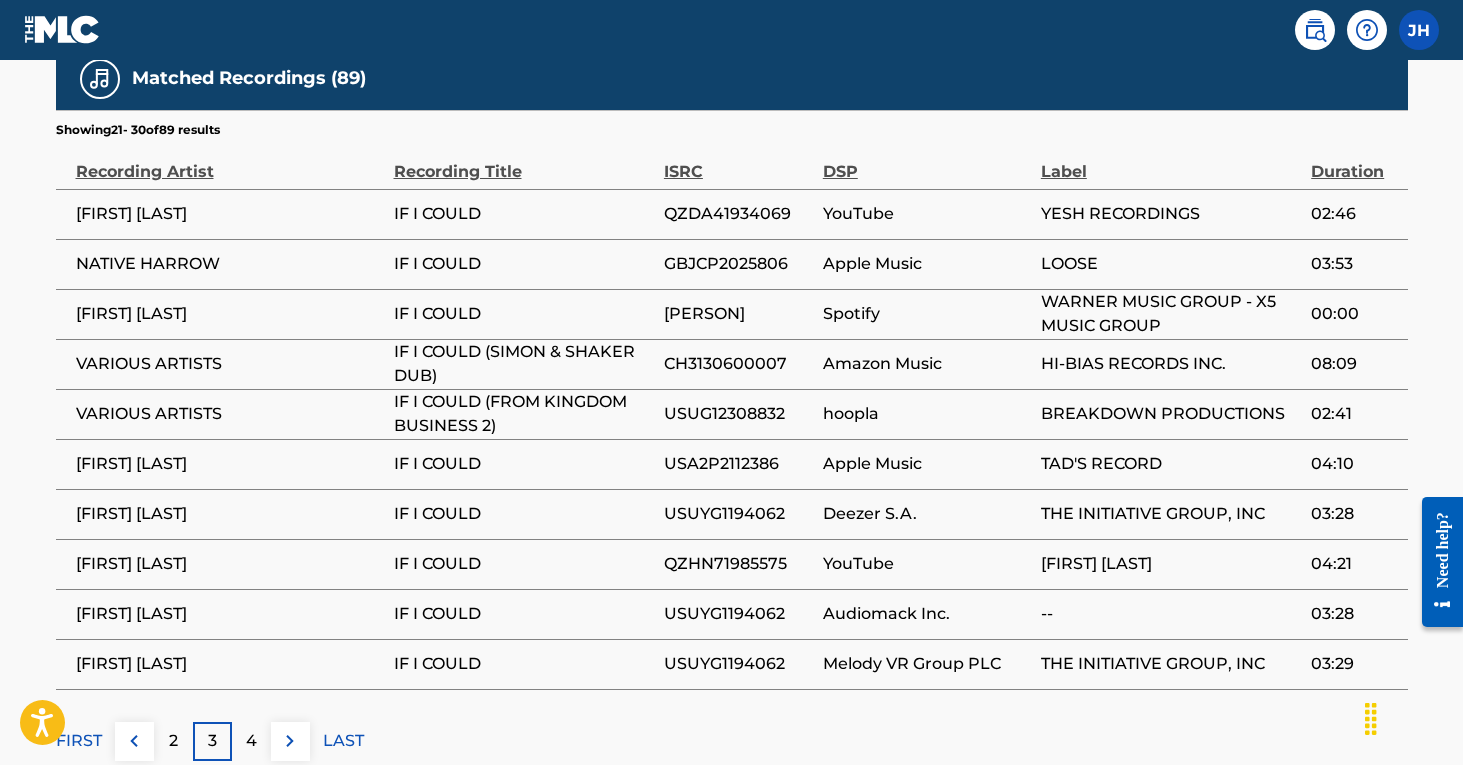 click on "4" at bounding box center [251, 741] 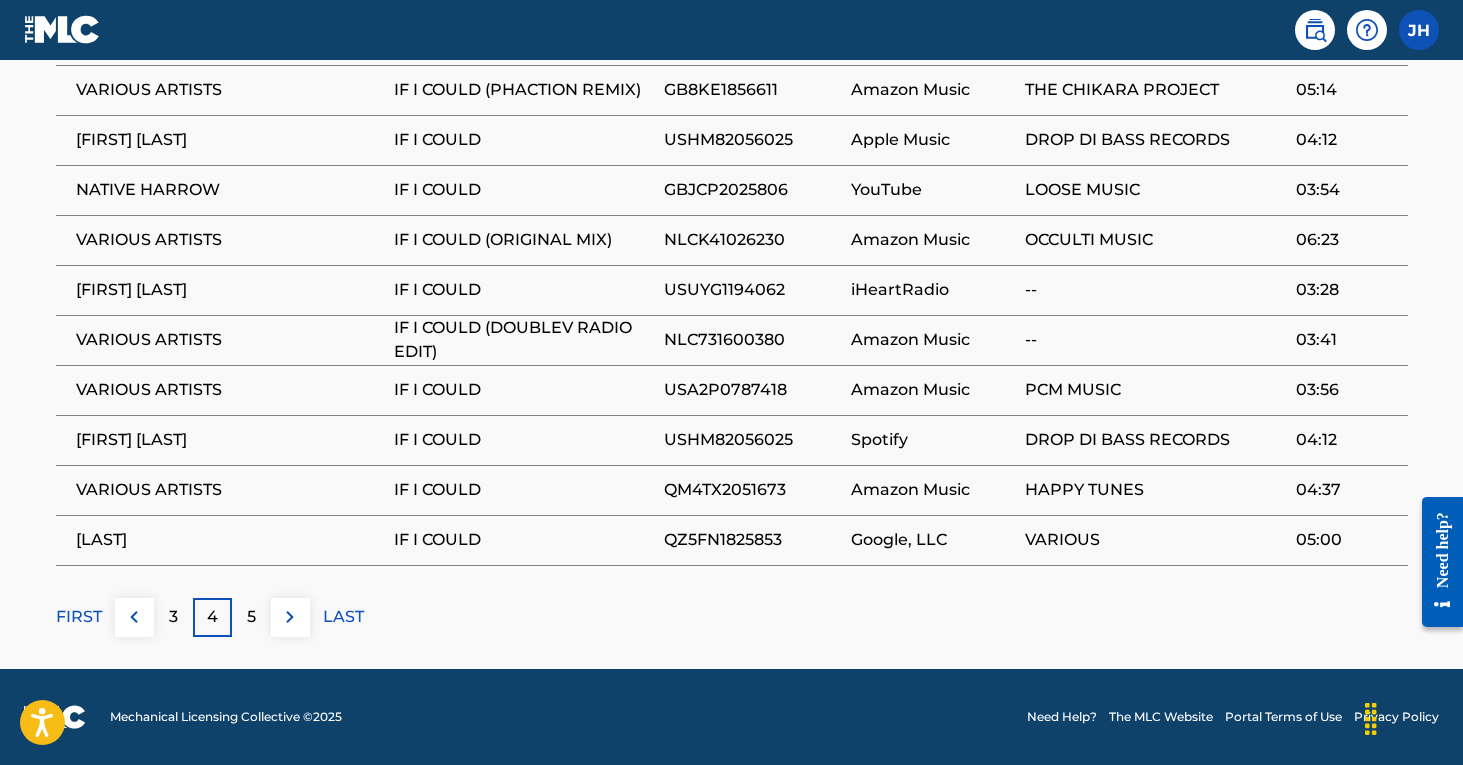 scroll, scrollTop: 1283, scrollLeft: 0, axis: vertical 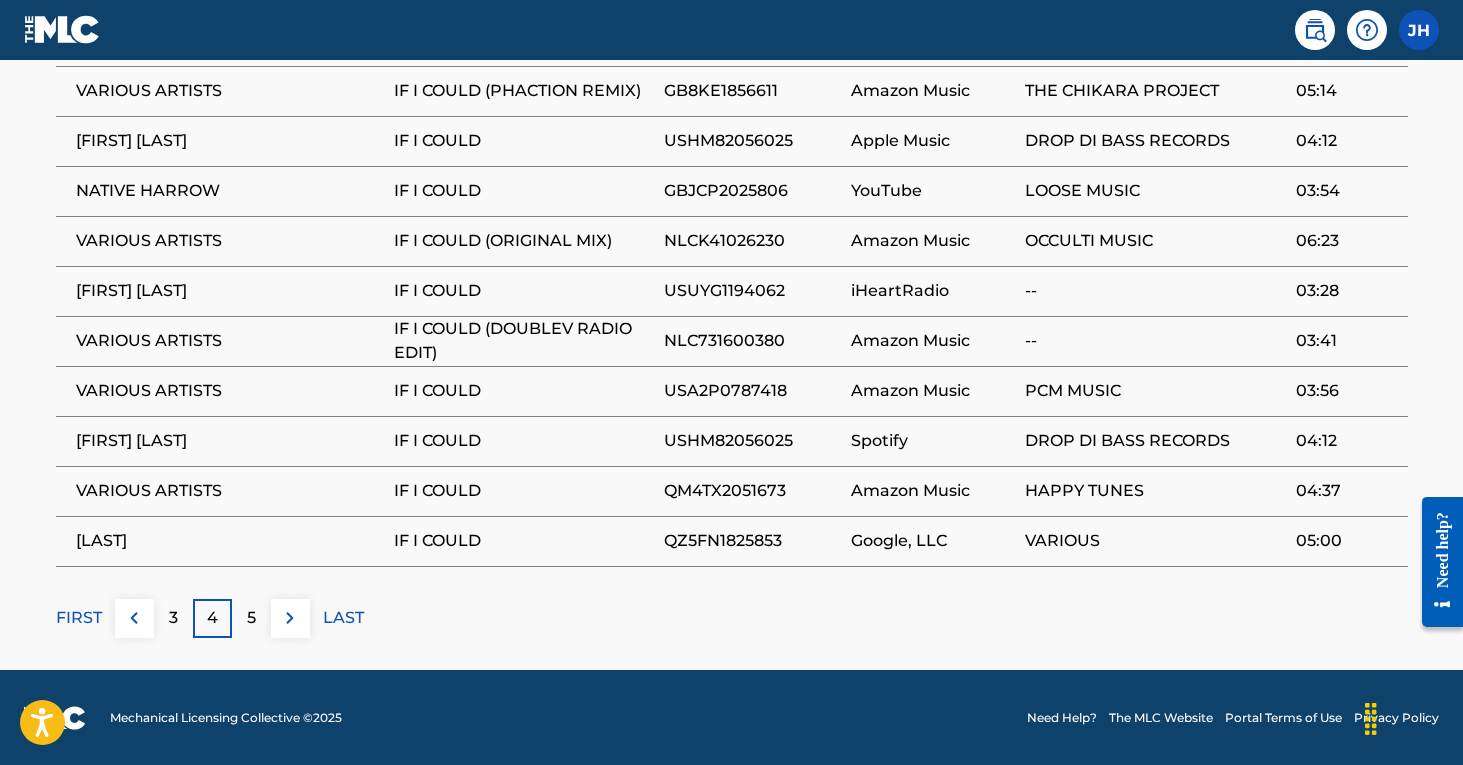 click on "FIRST" at bounding box center (79, 618) 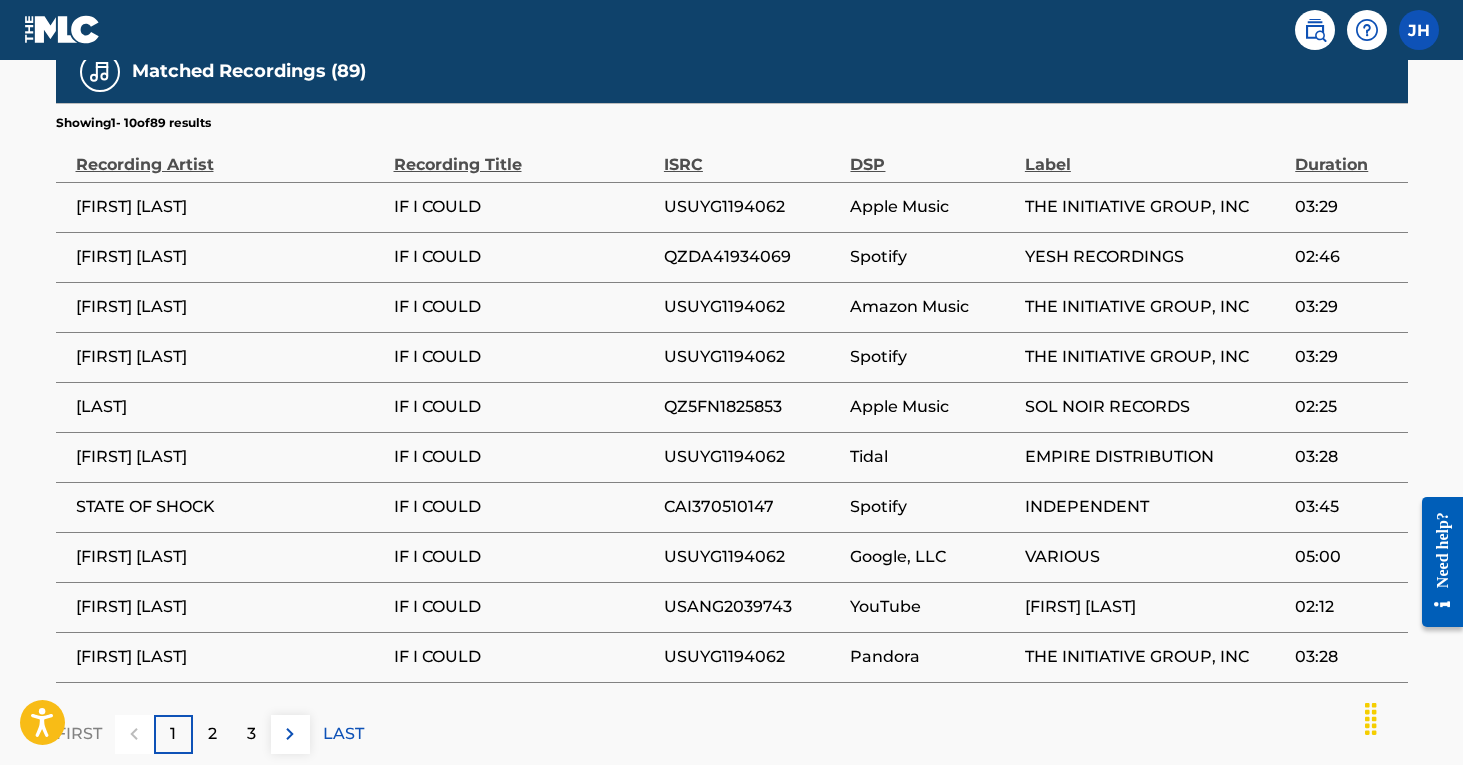 scroll, scrollTop: 1179, scrollLeft: 0, axis: vertical 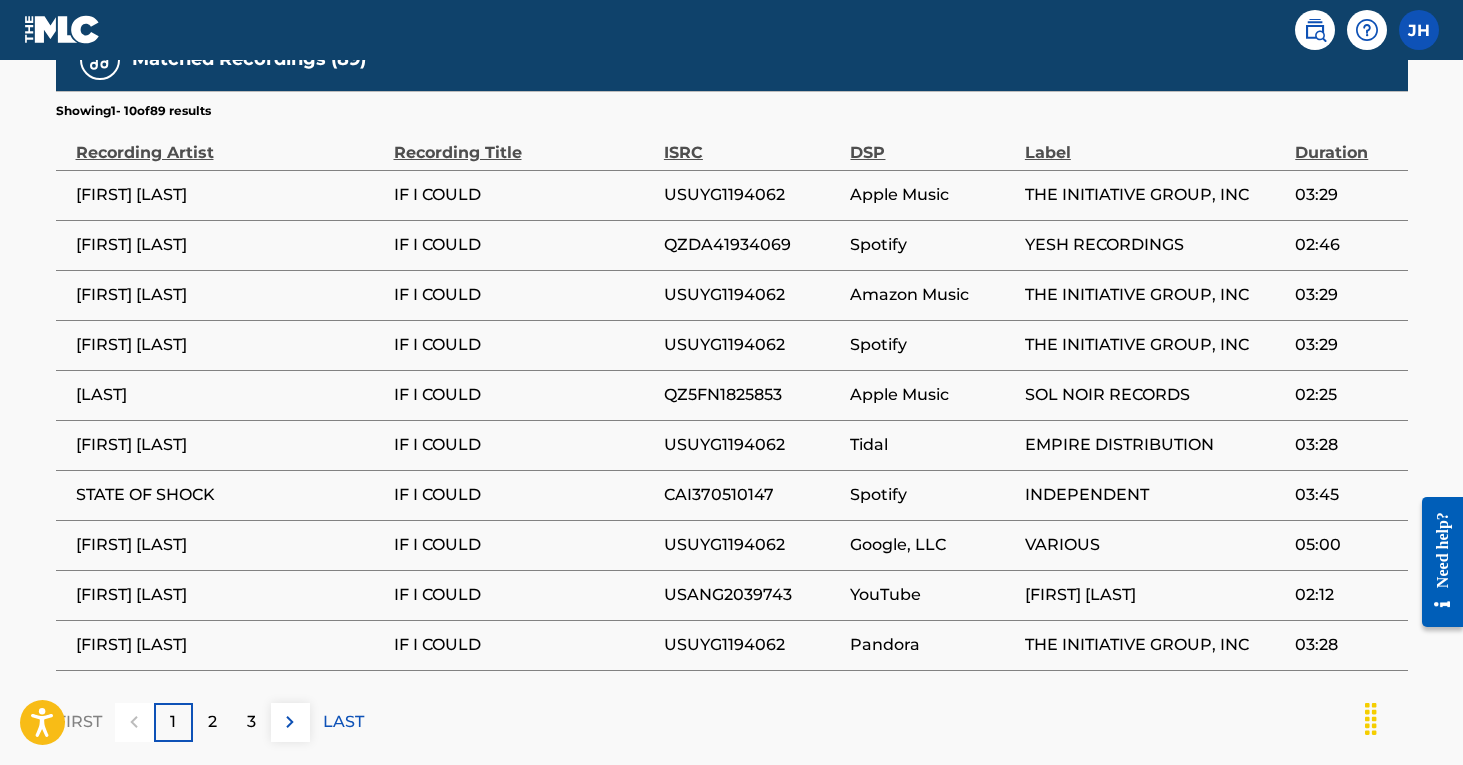 click on "2" at bounding box center [212, 722] 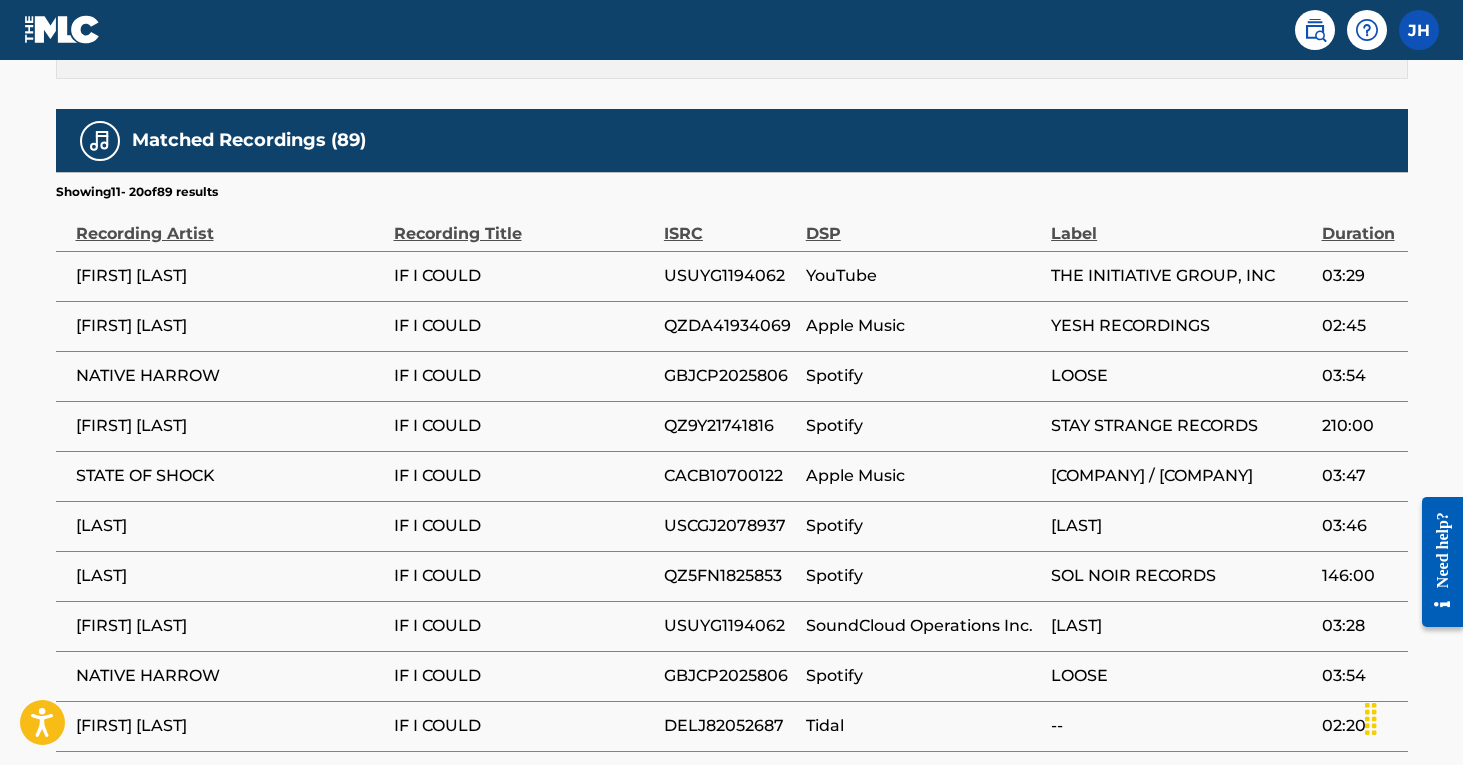 scroll, scrollTop: 1105, scrollLeft: 1, axis: both 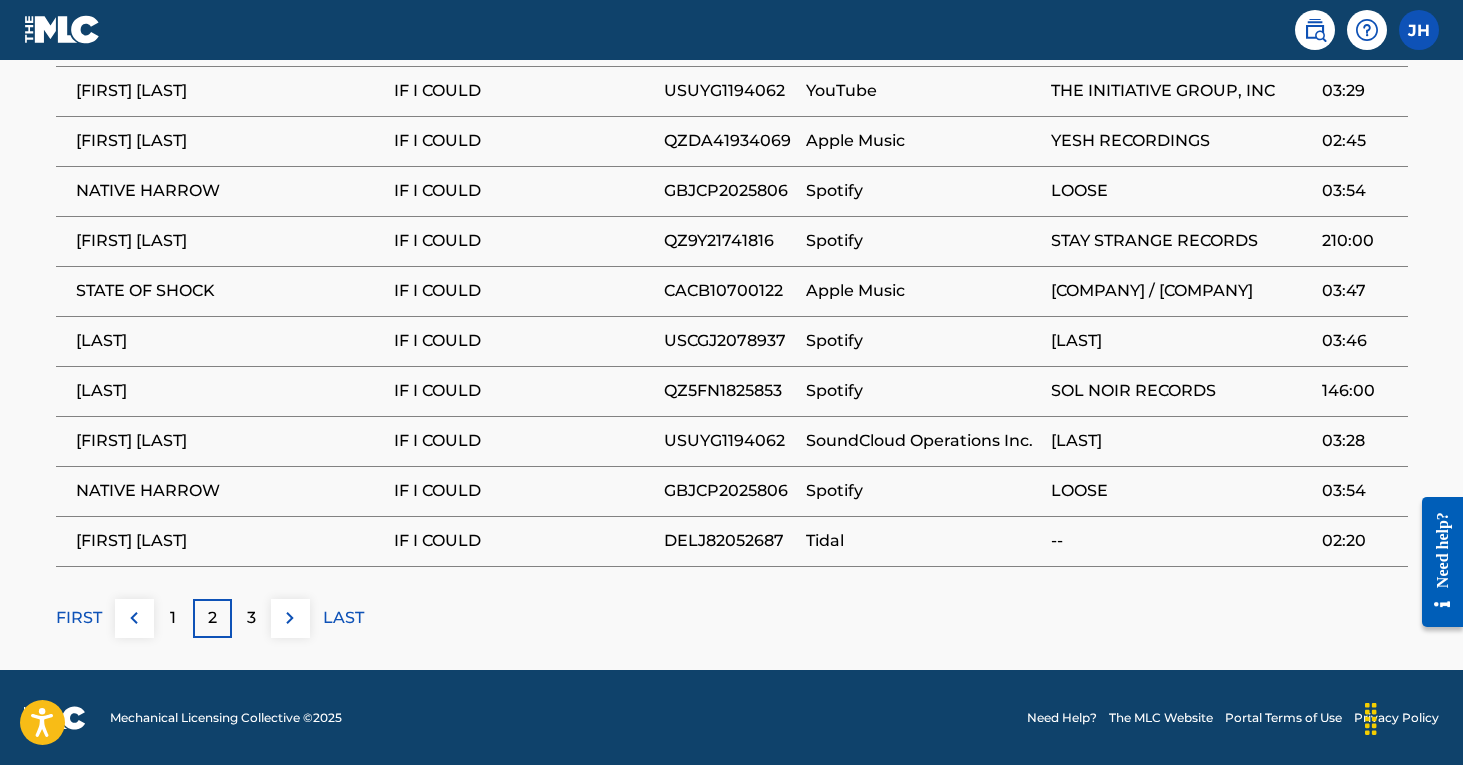 click on "3" at bounding box center (251, 618) 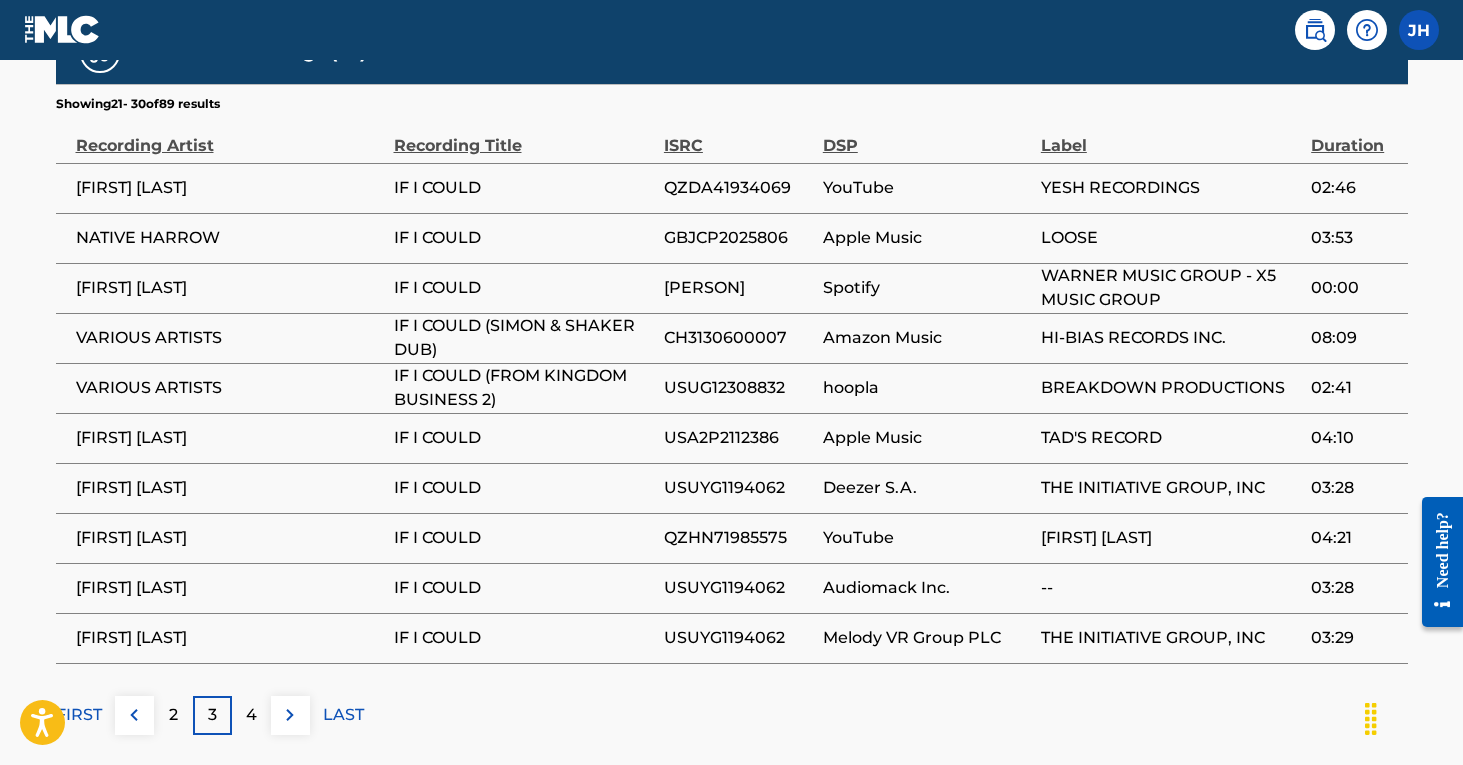 scroll, scrollTop: 1186, scrollLeft: 0, axis: vertical 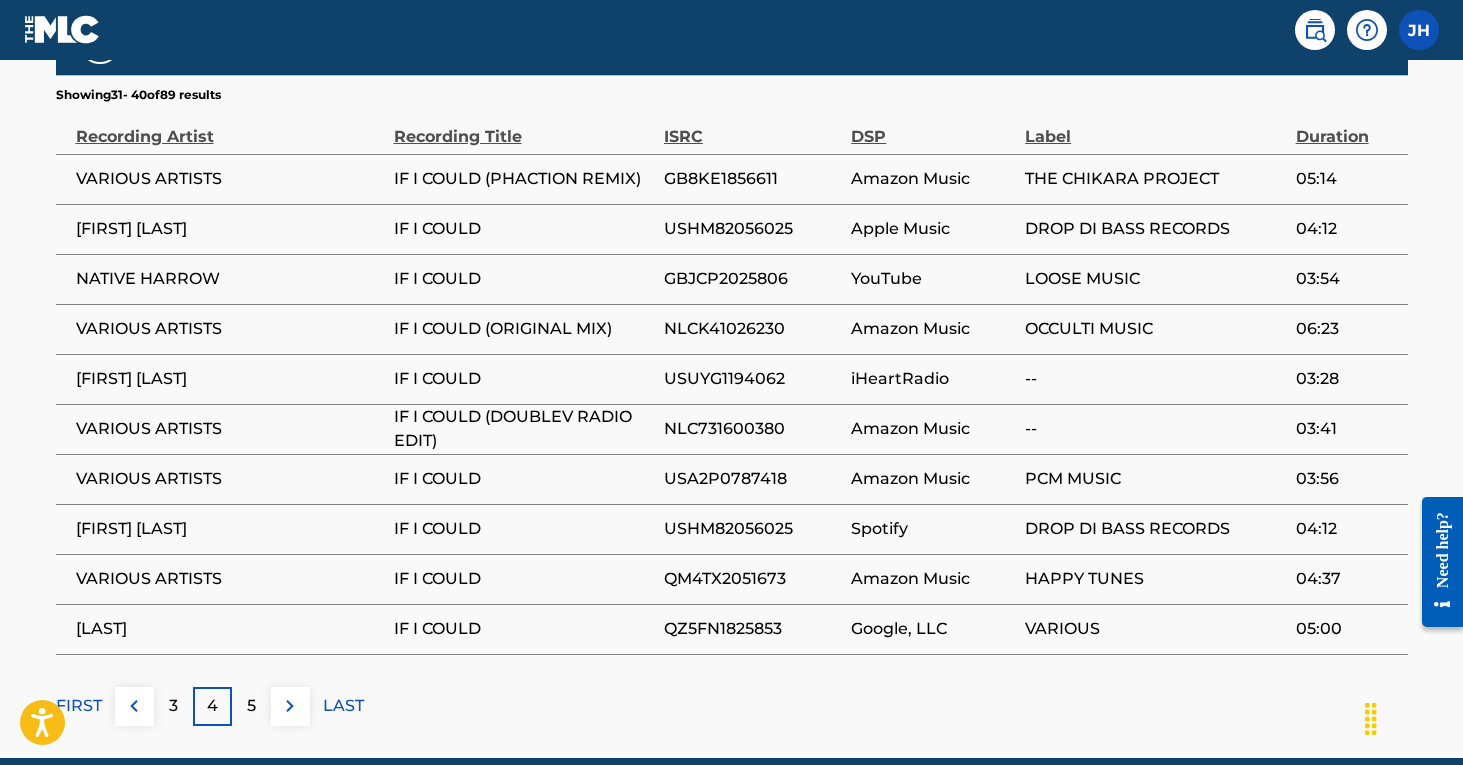click on "5" at bounding box center (251, 706) 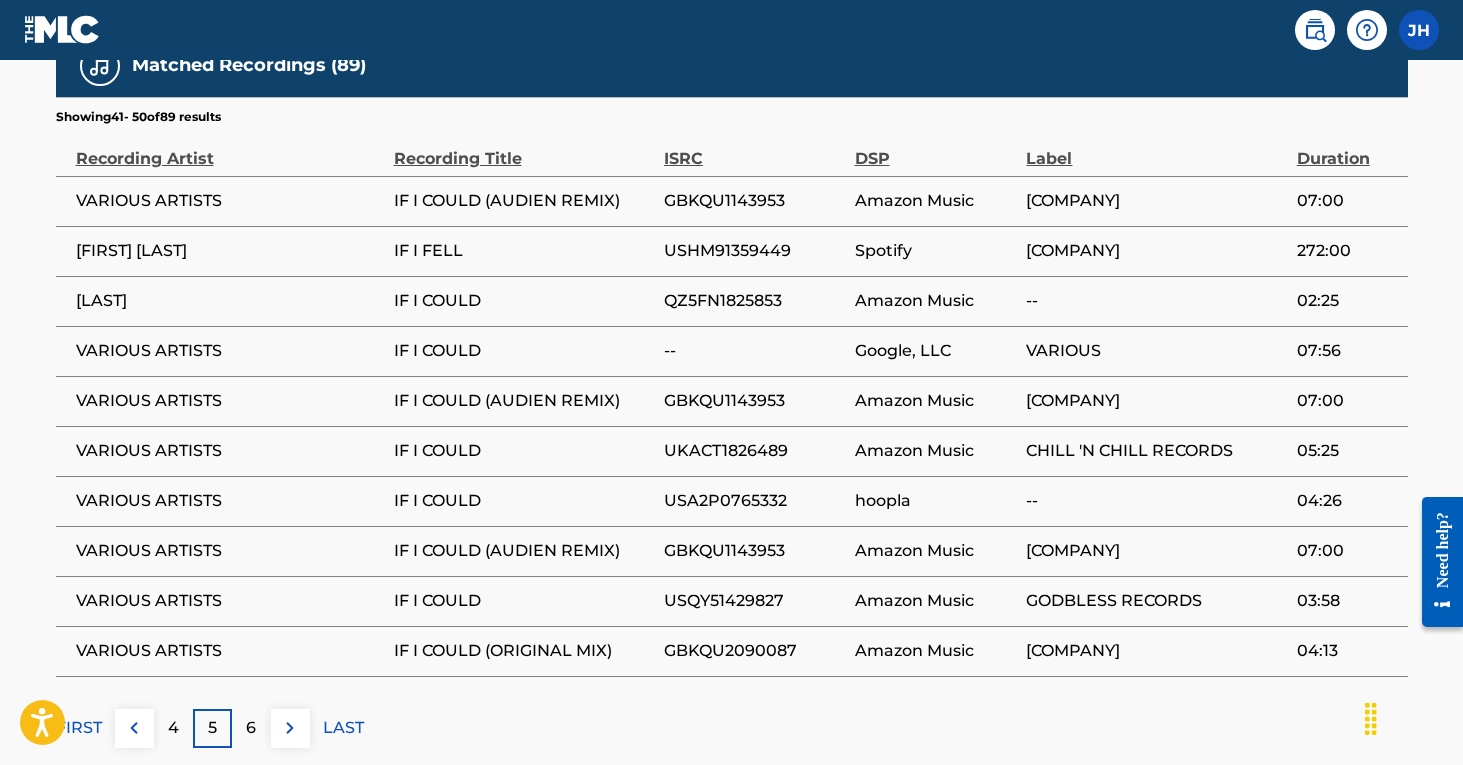 click on "6" at bounding box center [251, 728] 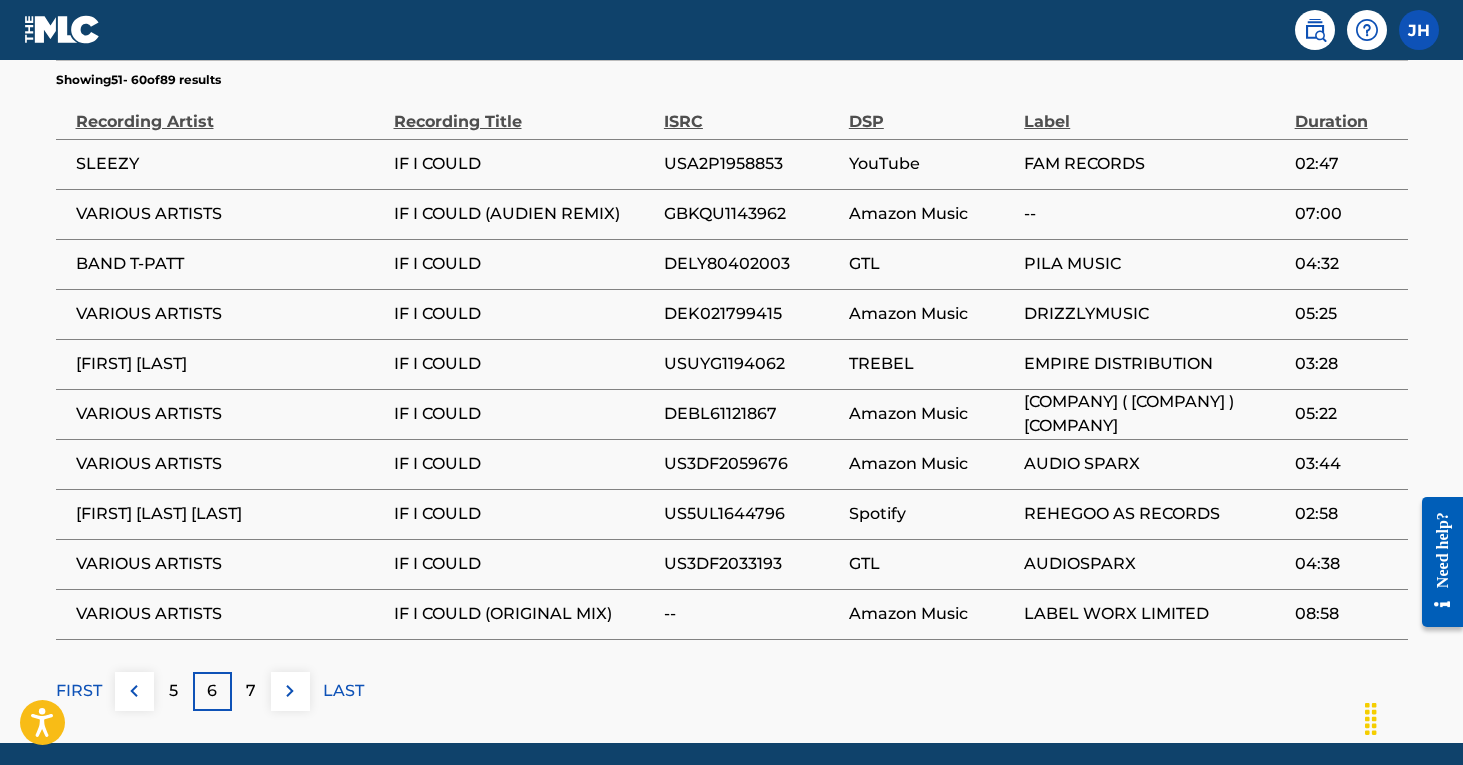 scroll, scrollTop: 1212, scrollLeft: 0, axis: vertical 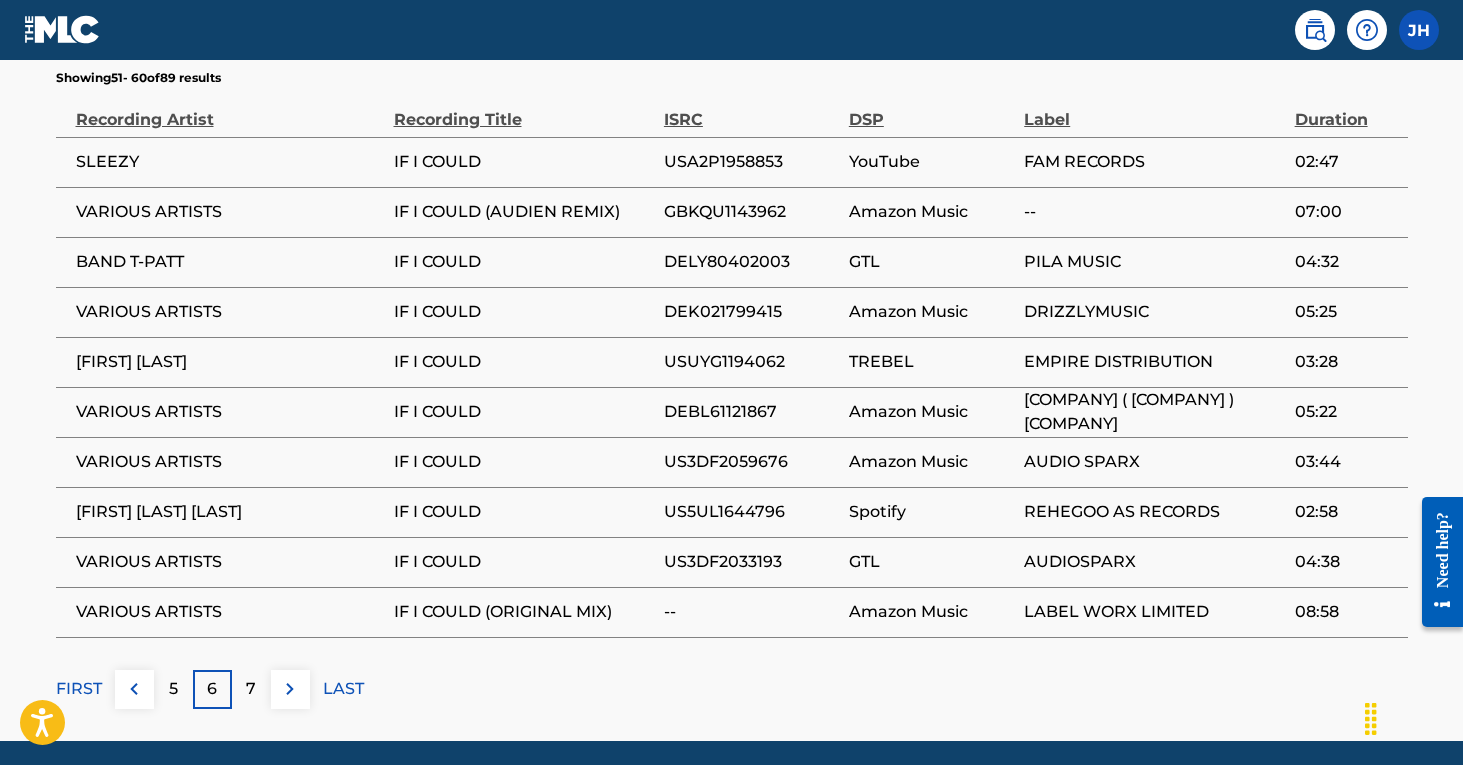 click on "7" at bounding box center [251, 689] 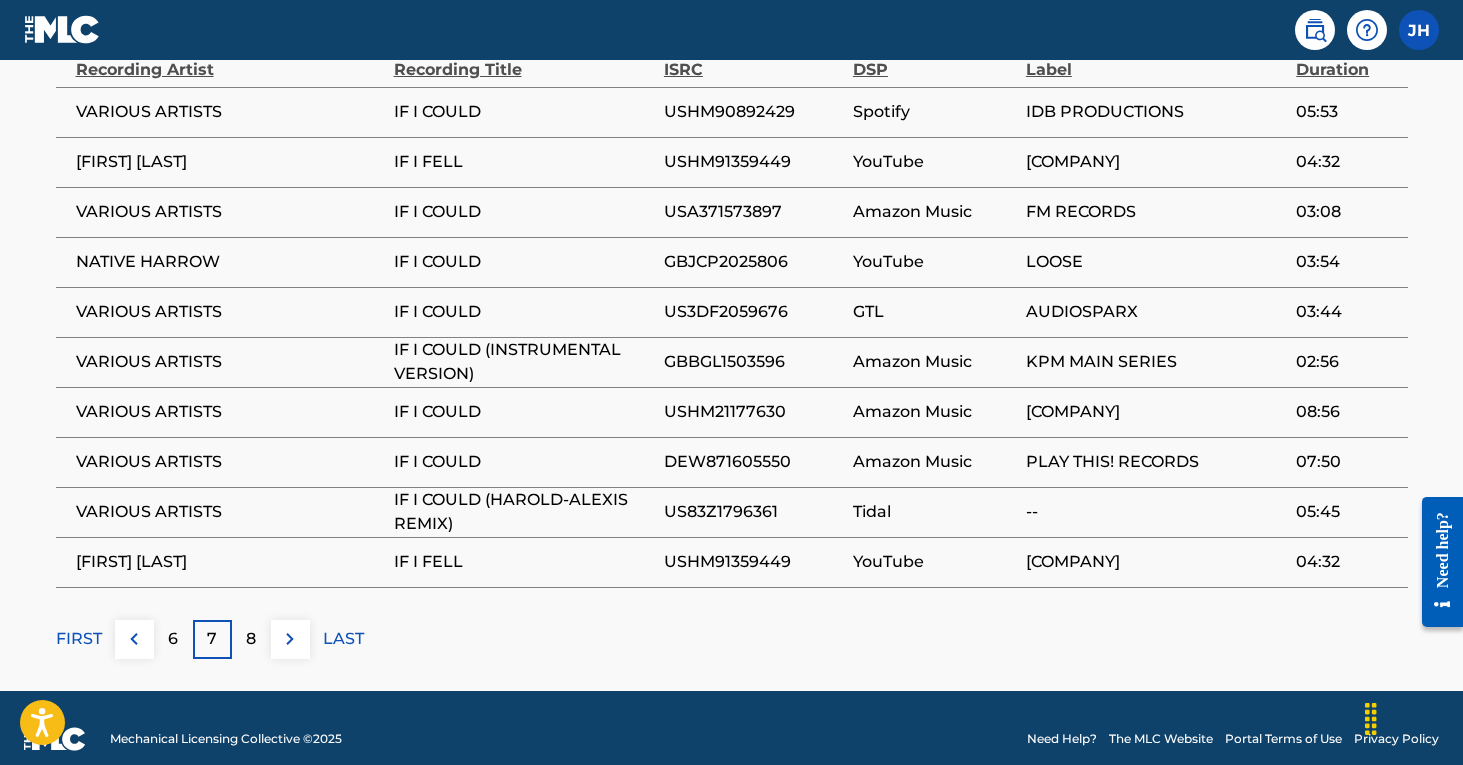 scroll, scrollTop: 1264, scrollLeft: 0, axis: vertical 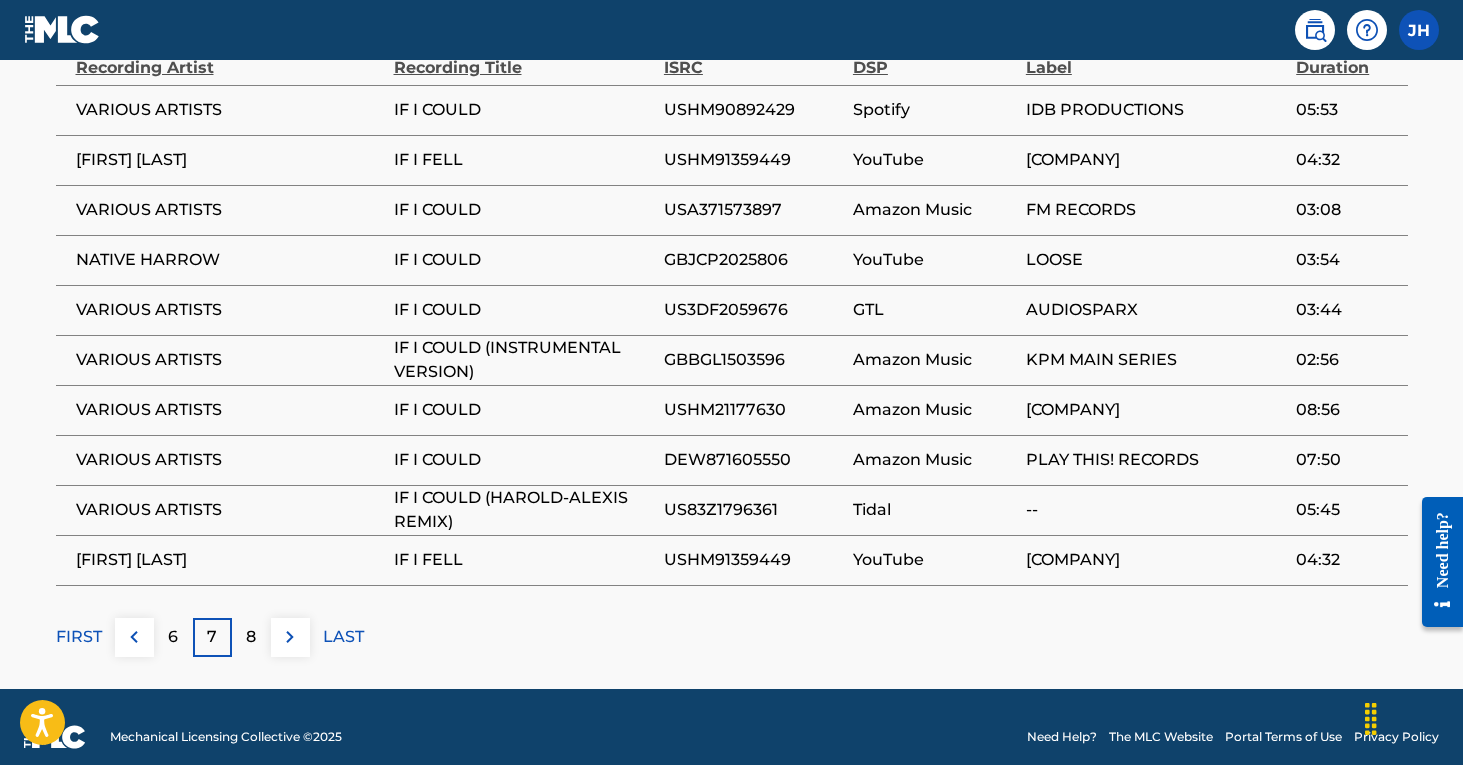 click on "8" at bounding box center (251, 637) 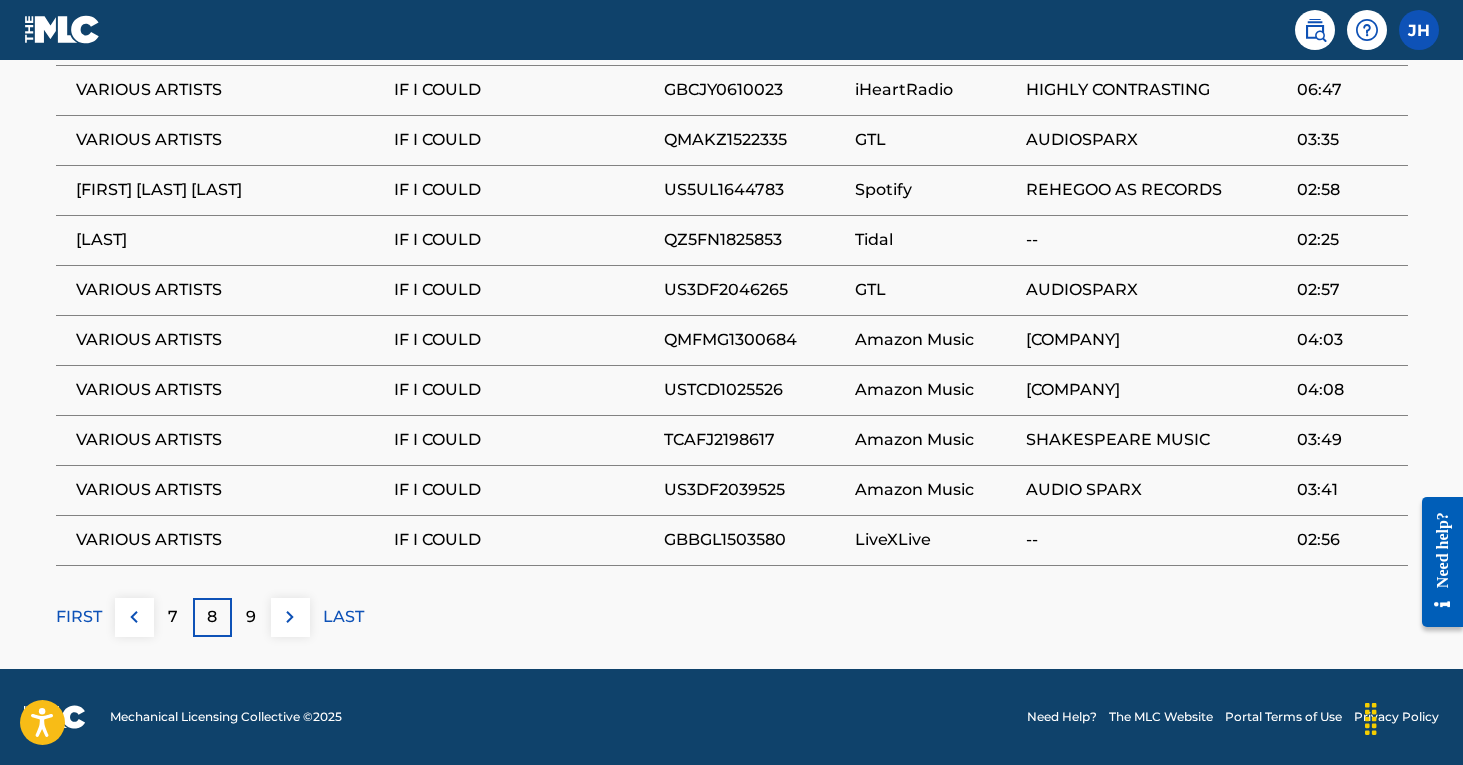 scroll, scrollTop: 1283, scrollLeft: 0, axis: vertical 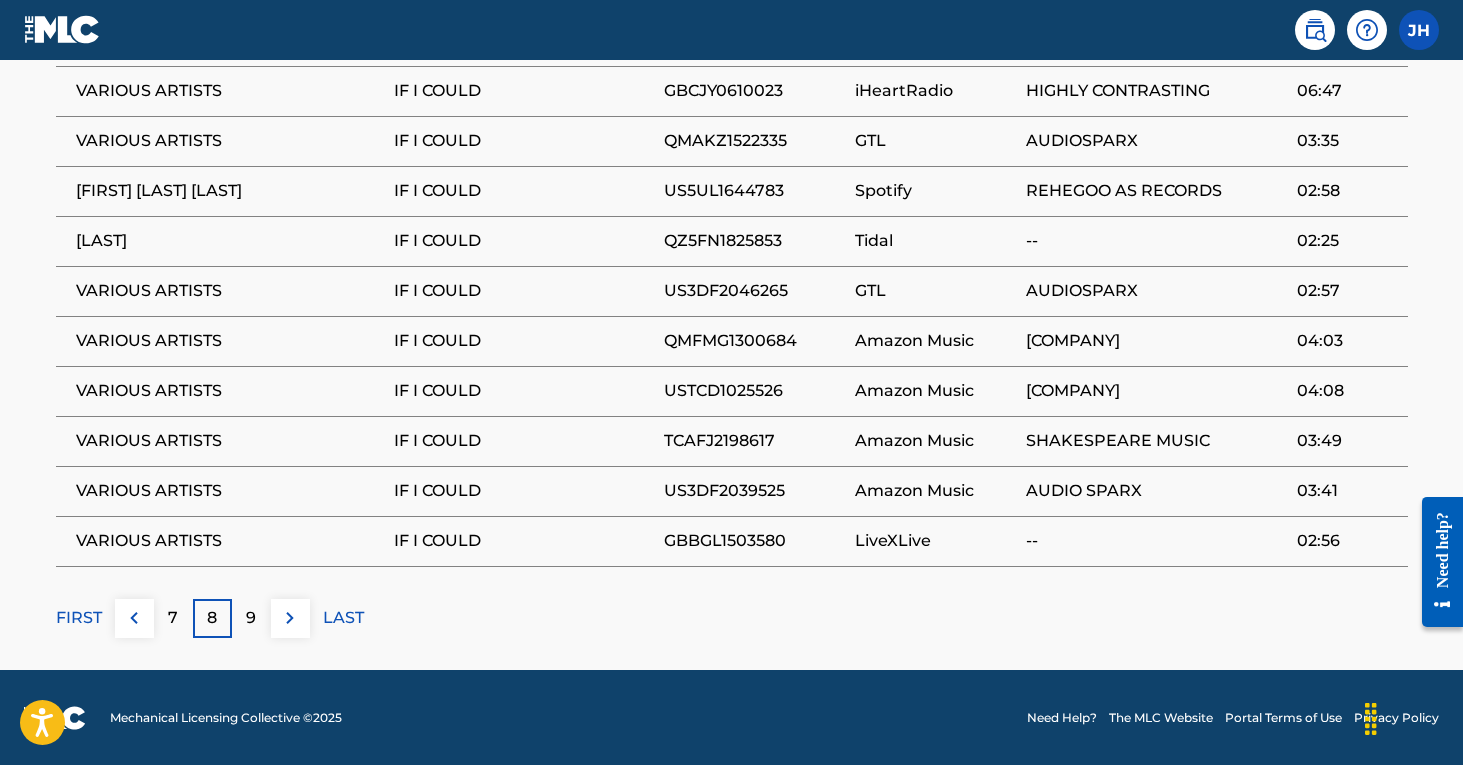 click on "FIRST" at bounding box center [79, 618] 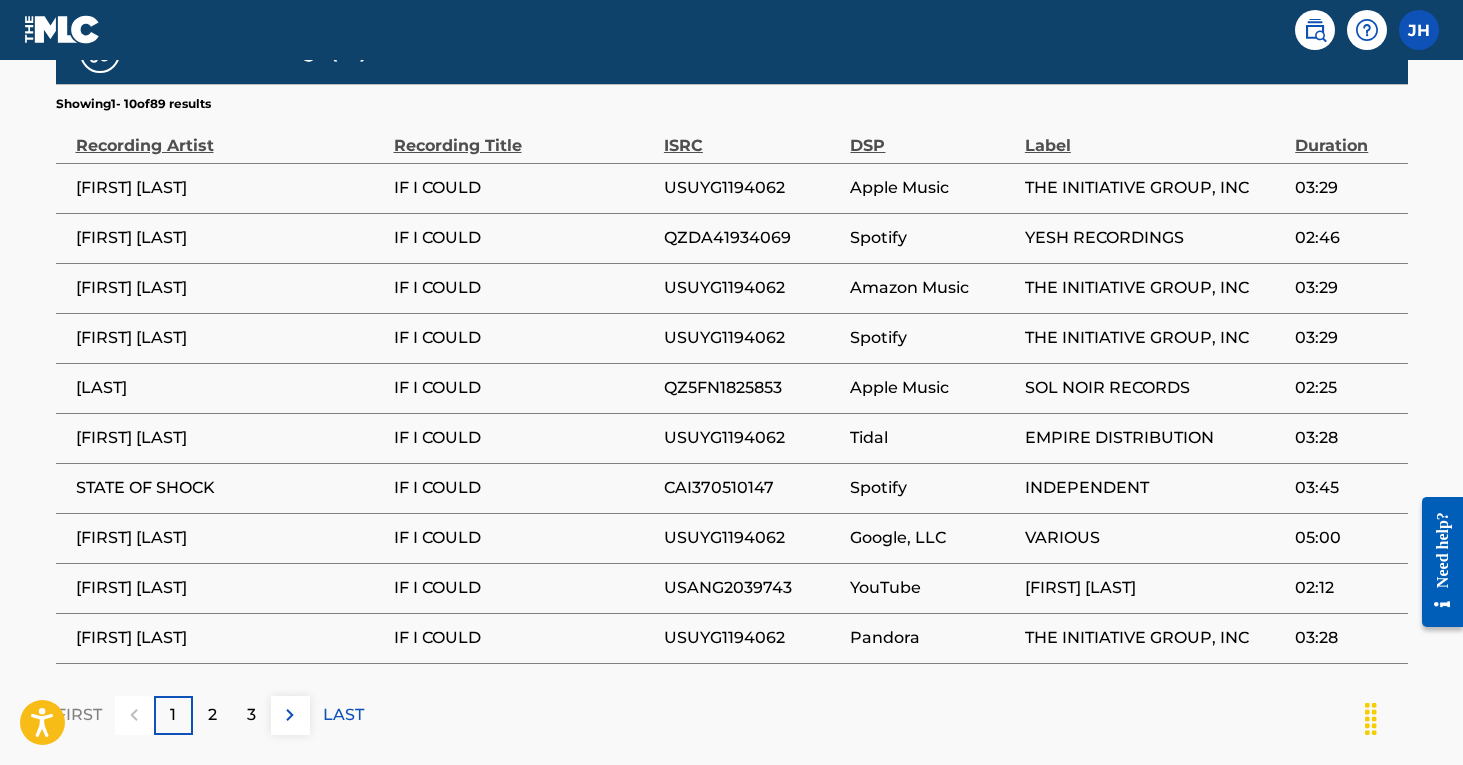 scroll, scrollTop: 1191, scrollLeft: 0, axis: vertical 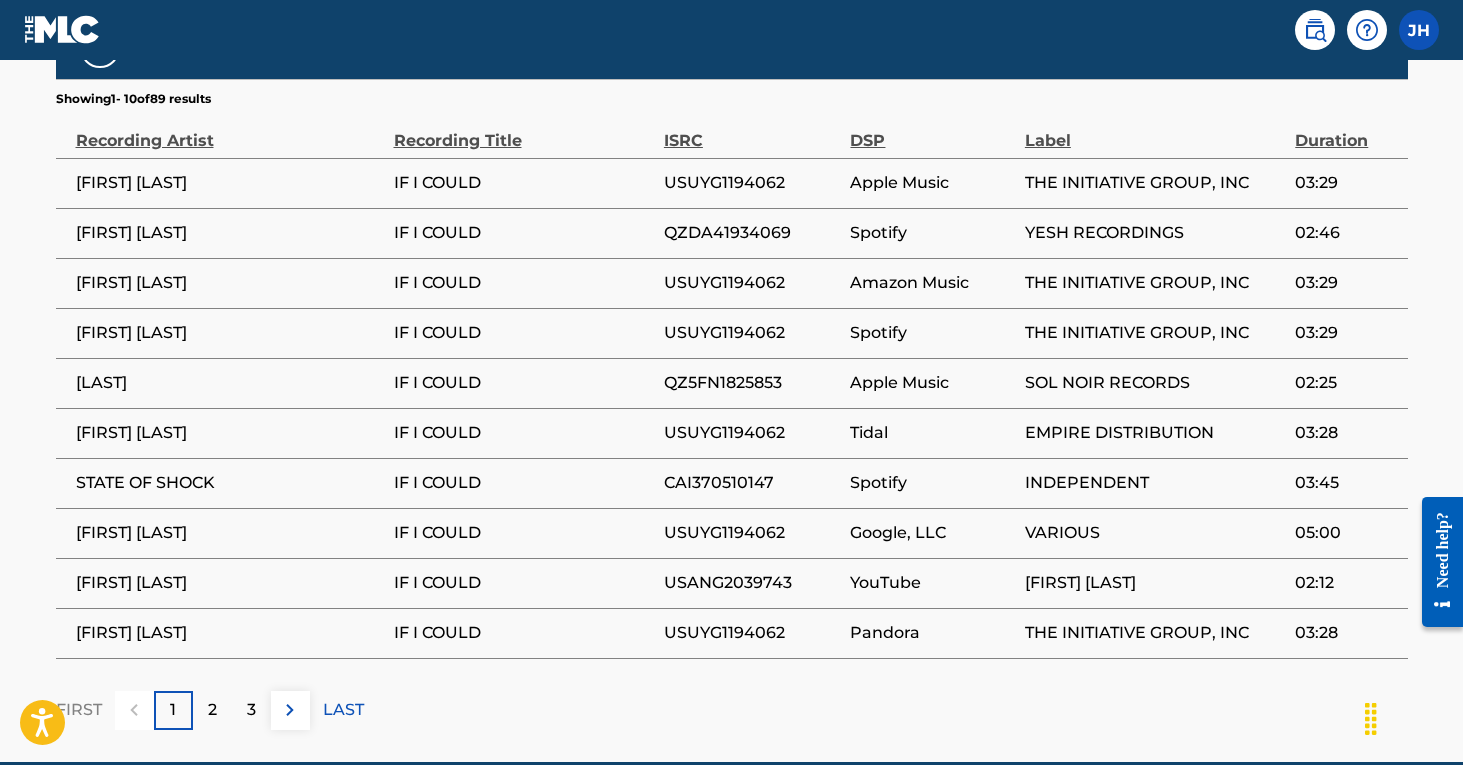 click on "2" at bounding box center [212, 710] 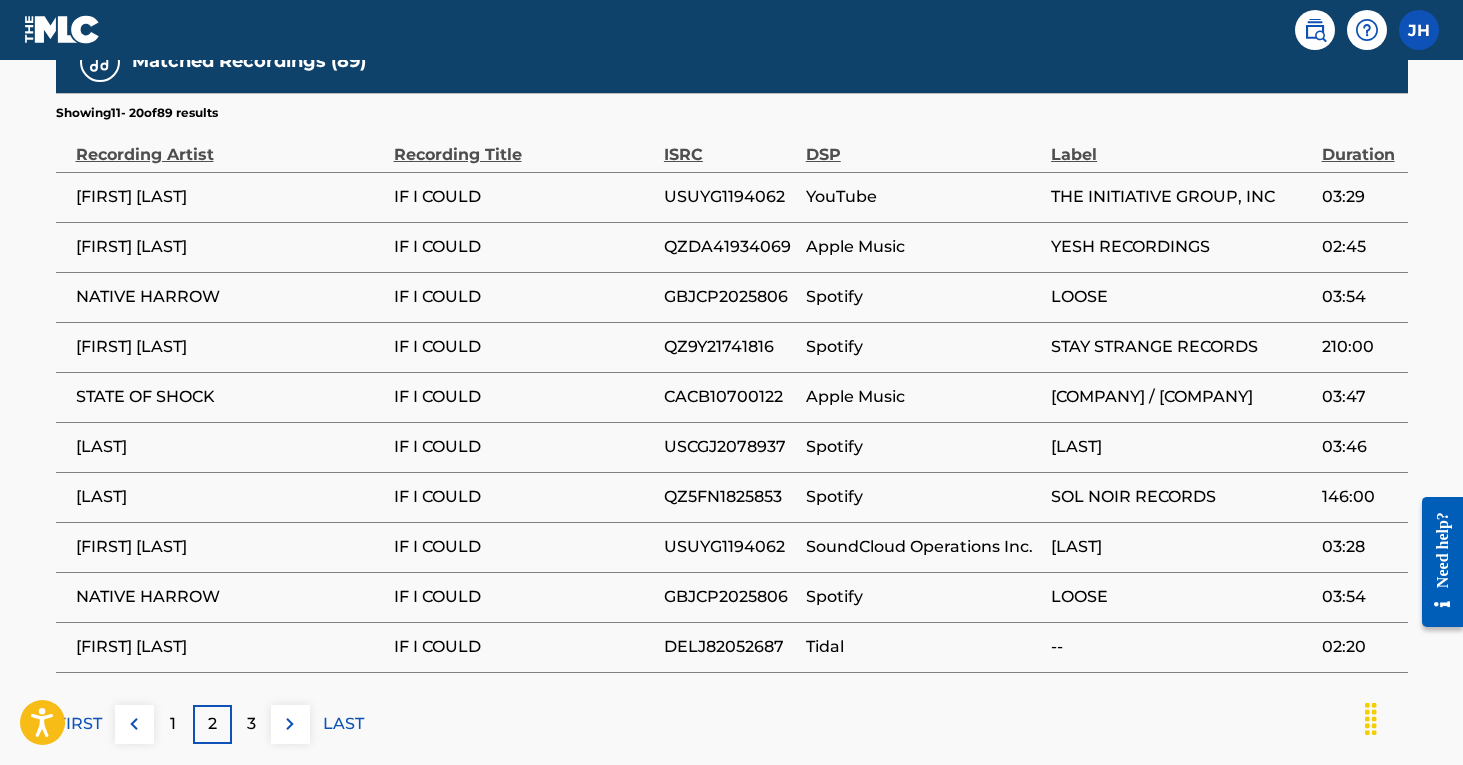 scroll, scrollTop: 1189, scrollLeft: 0, axis: vertical 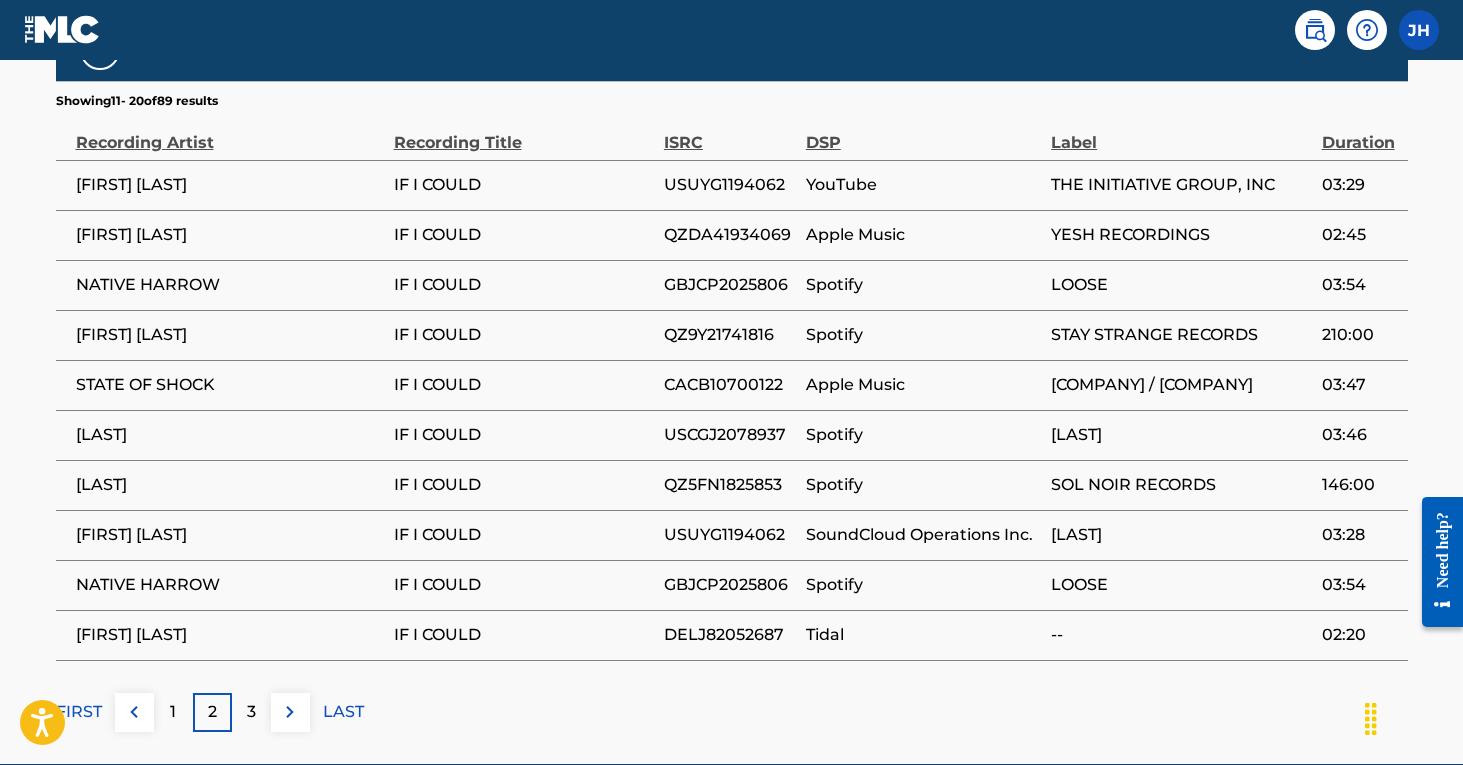 click on "3" at bounding box center (251, 712) 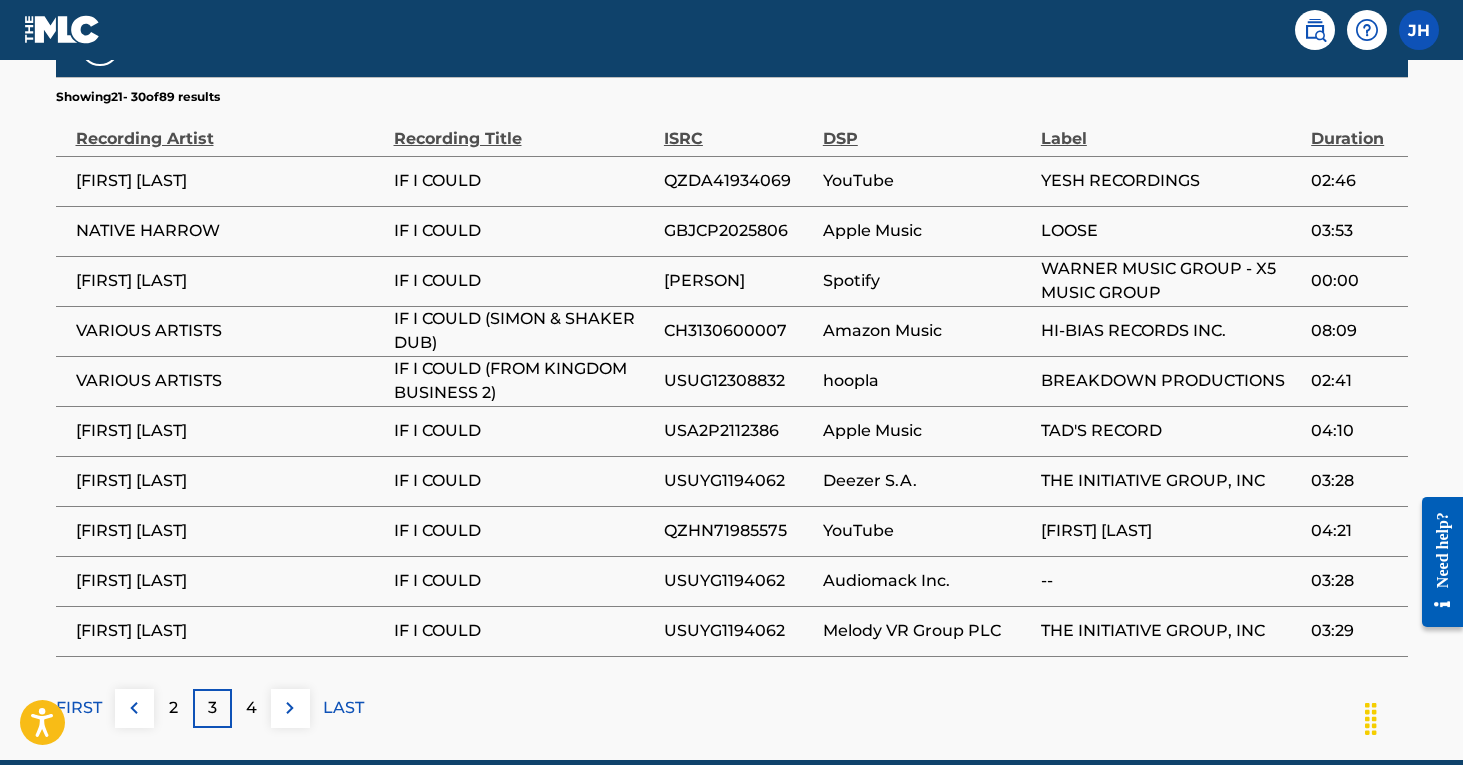 scroll, scrollTop: 1203, scrollLeft: 0, axis: vertical 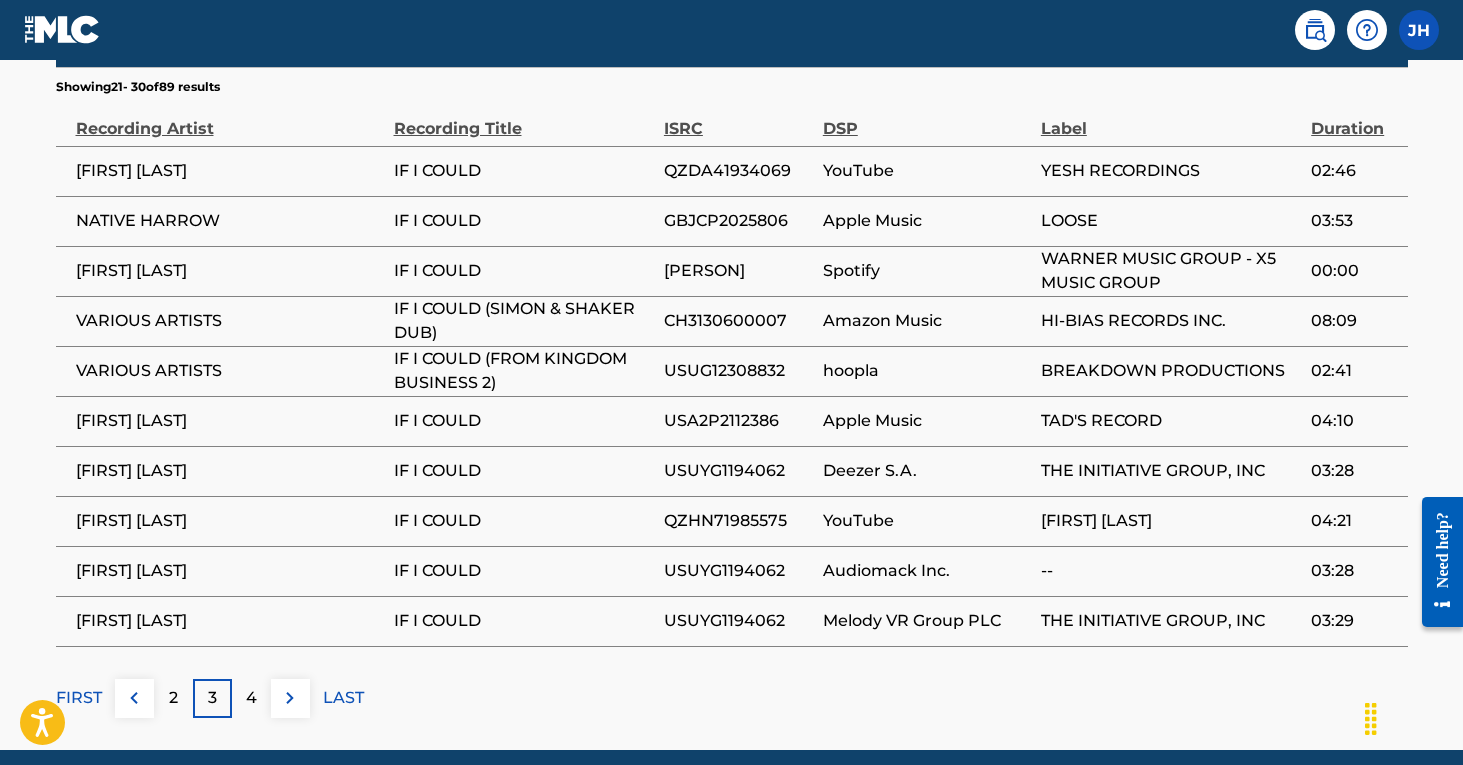 click on "4" at bounding box center (251, 698) 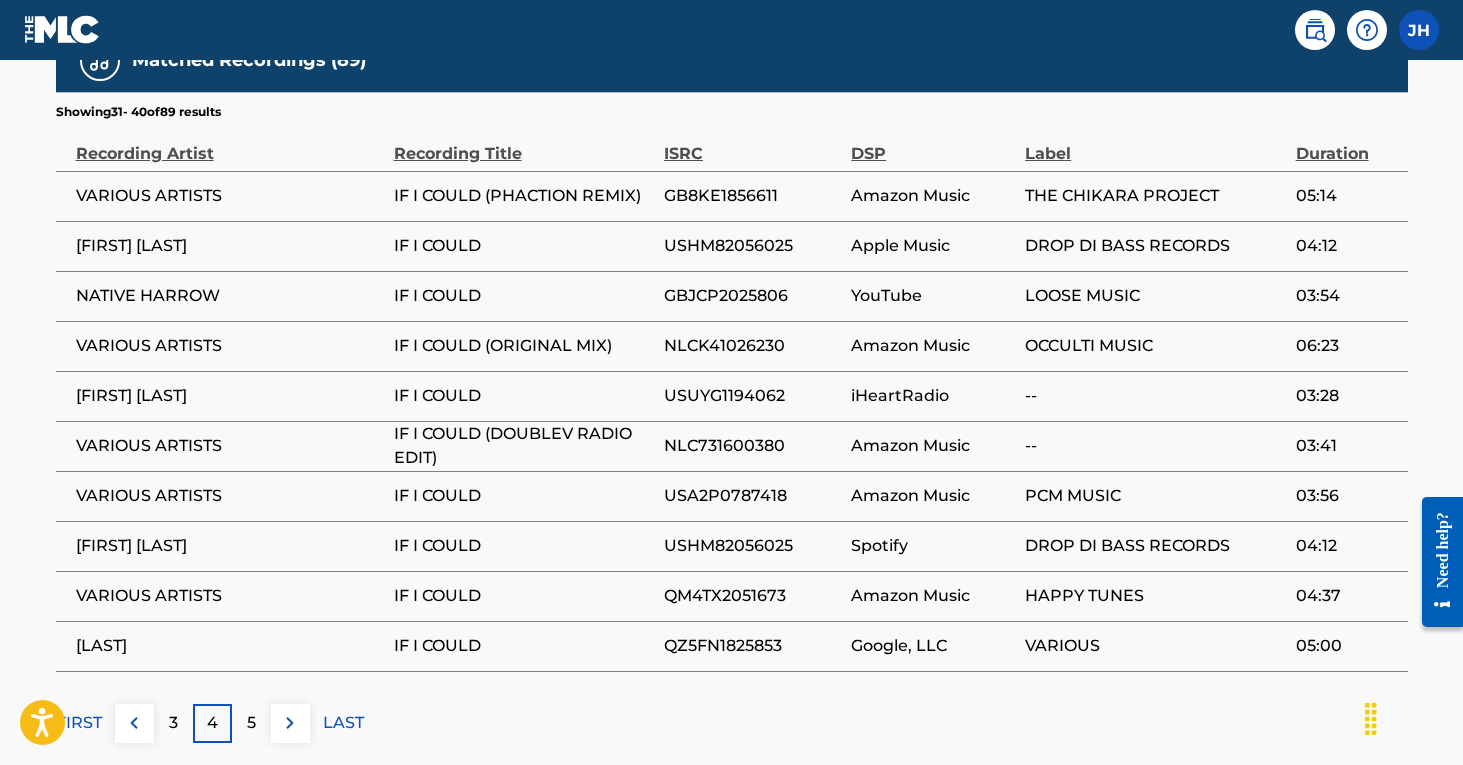 scroll, scrollTop: 1191, scrollLeft: 0, axis: vertical 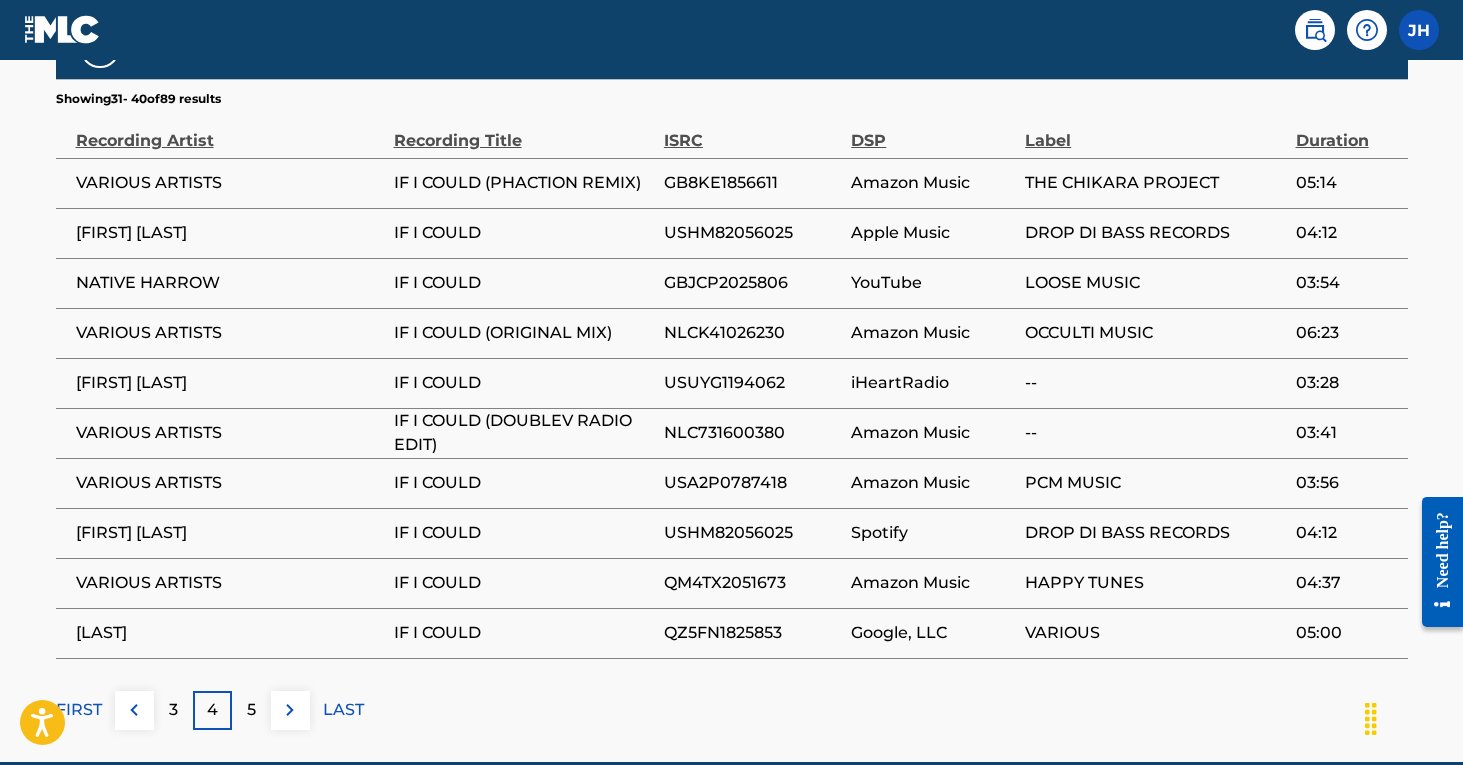 click on "5" at bounding box center [251, 710] 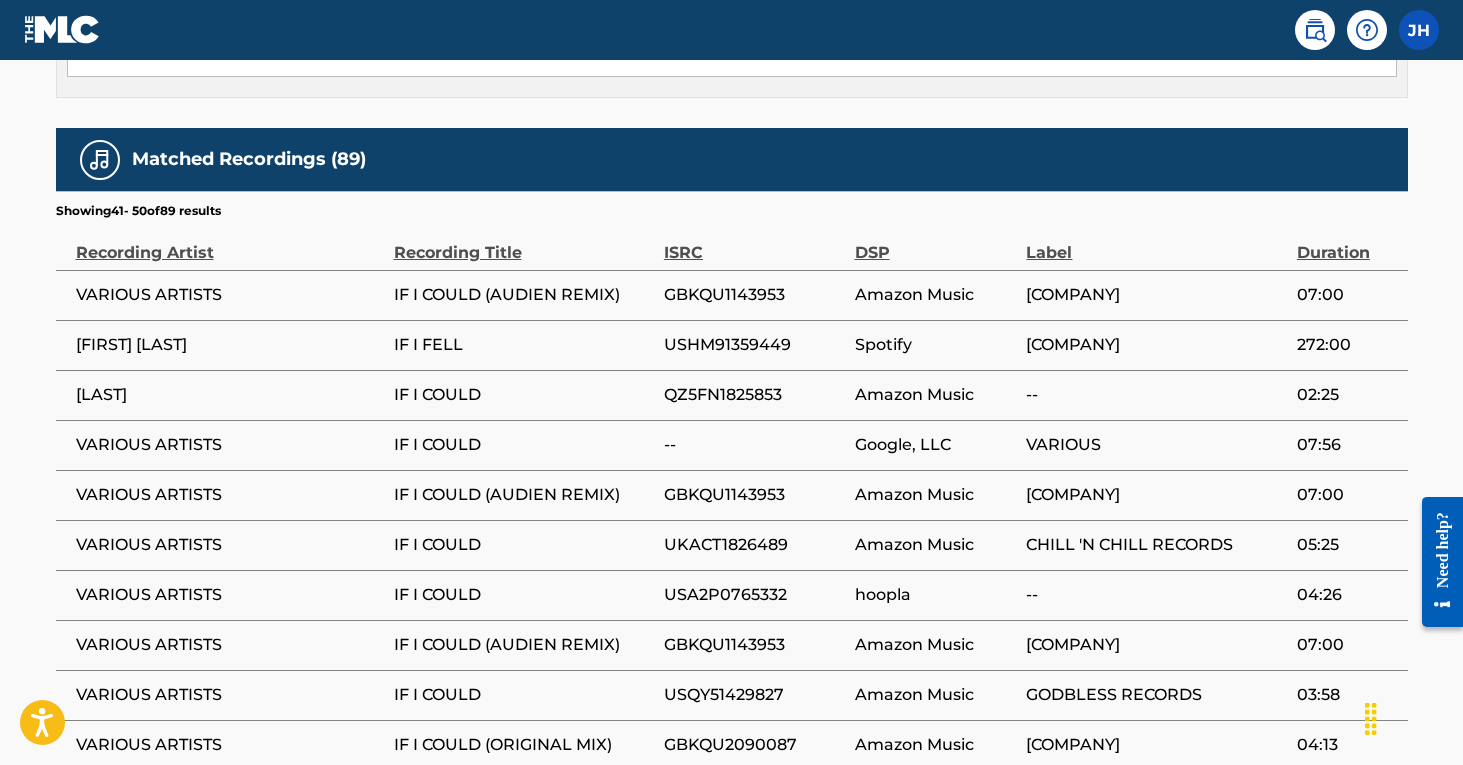 scroll, scrollTop: 1088, scrollLeft: 0, axis: vertical 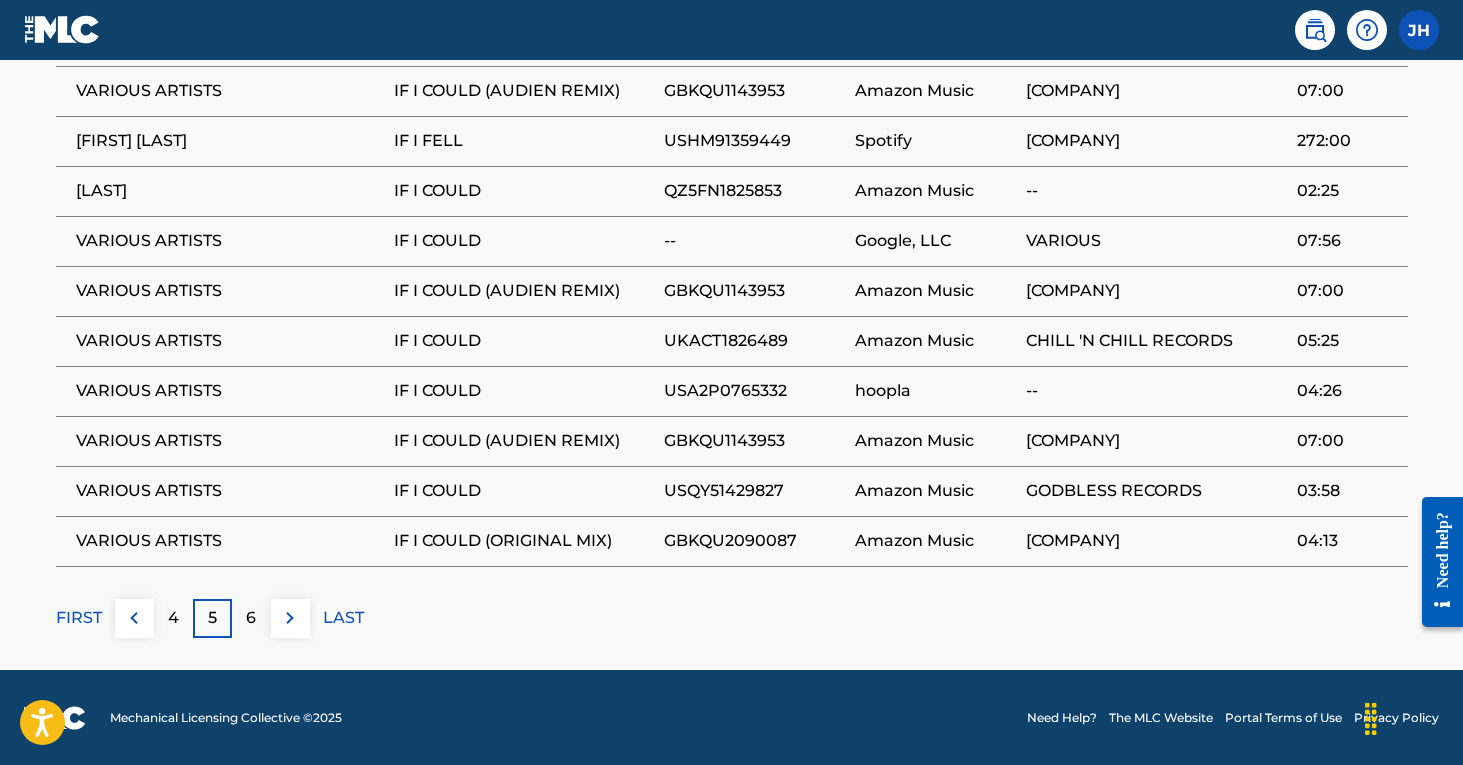 click on "6" at bounding box center (251, 618) 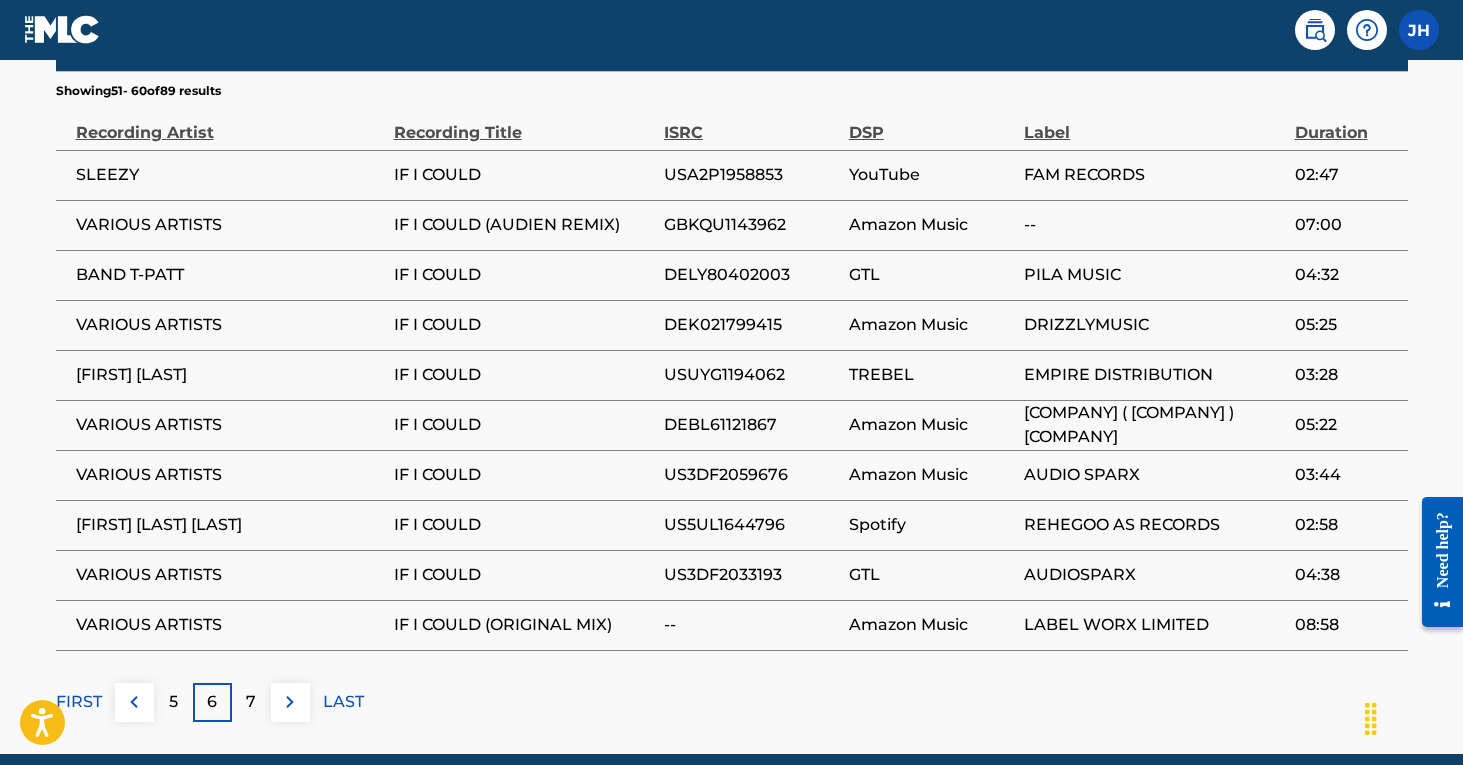 scroll, scrollTop: 1210, scrollLeft: 0, axis: vertical 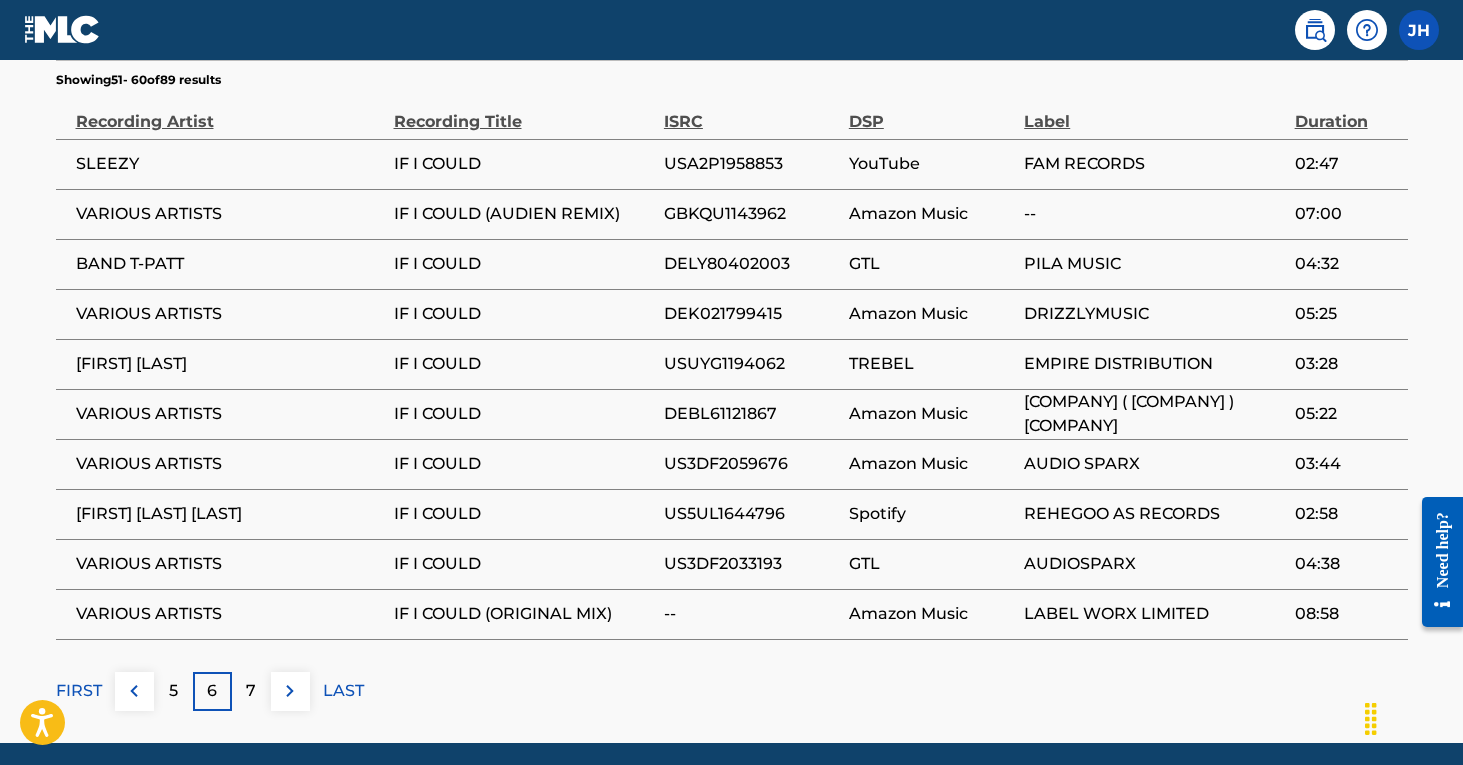 click on "7" at bounding box center (251, 691) 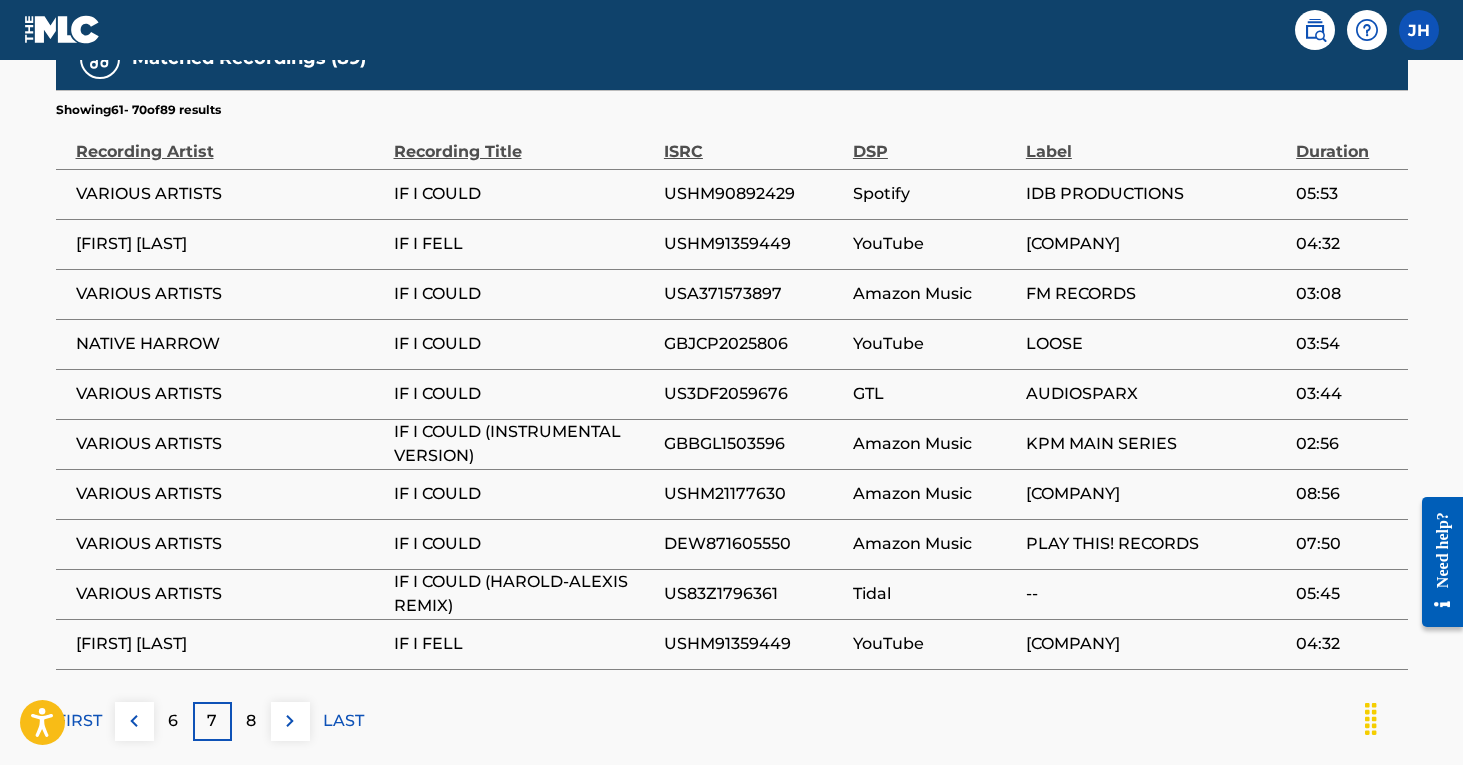 scroll, scrollTop: 1182, scrollLeft: 0, axis: vertical 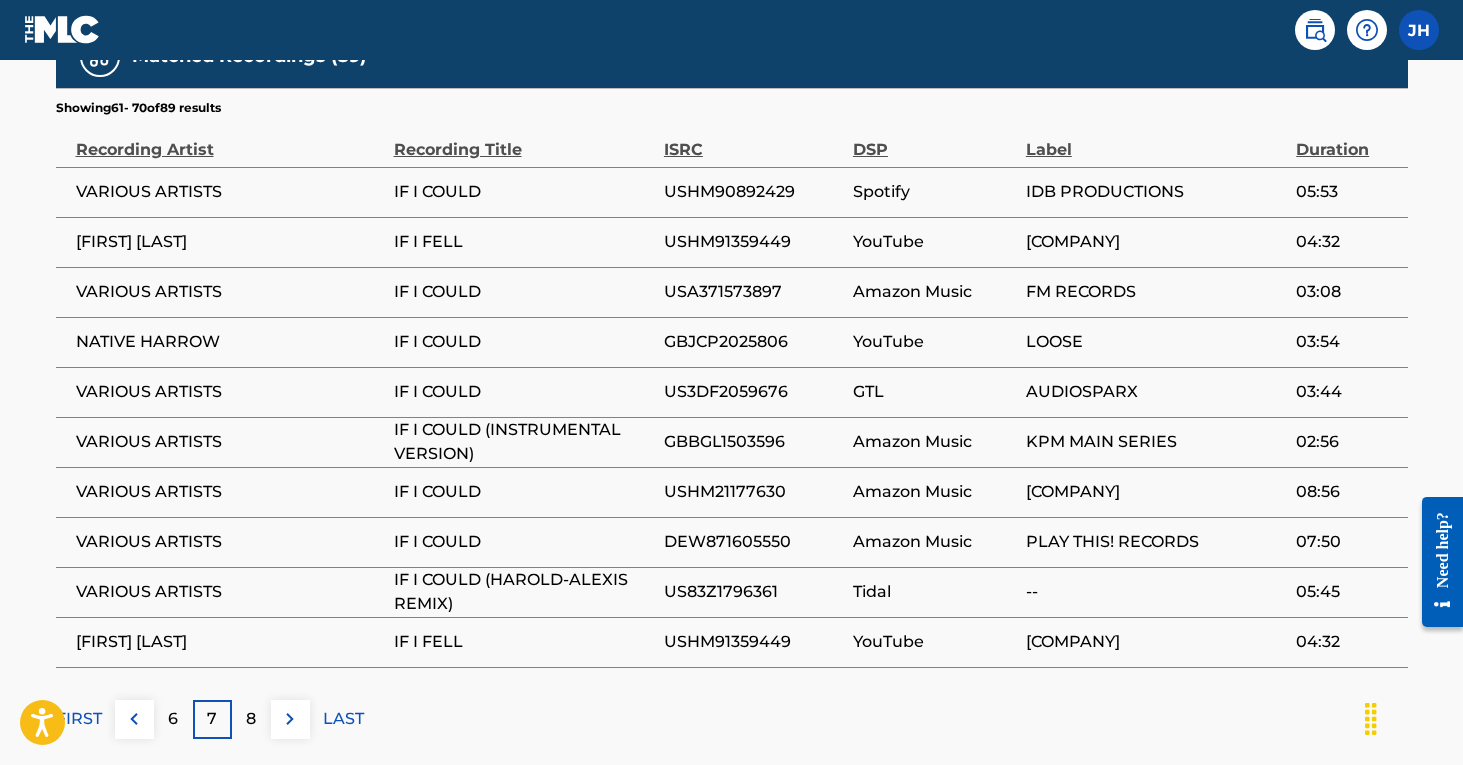 click on "8" at bounding box center (251, 719) 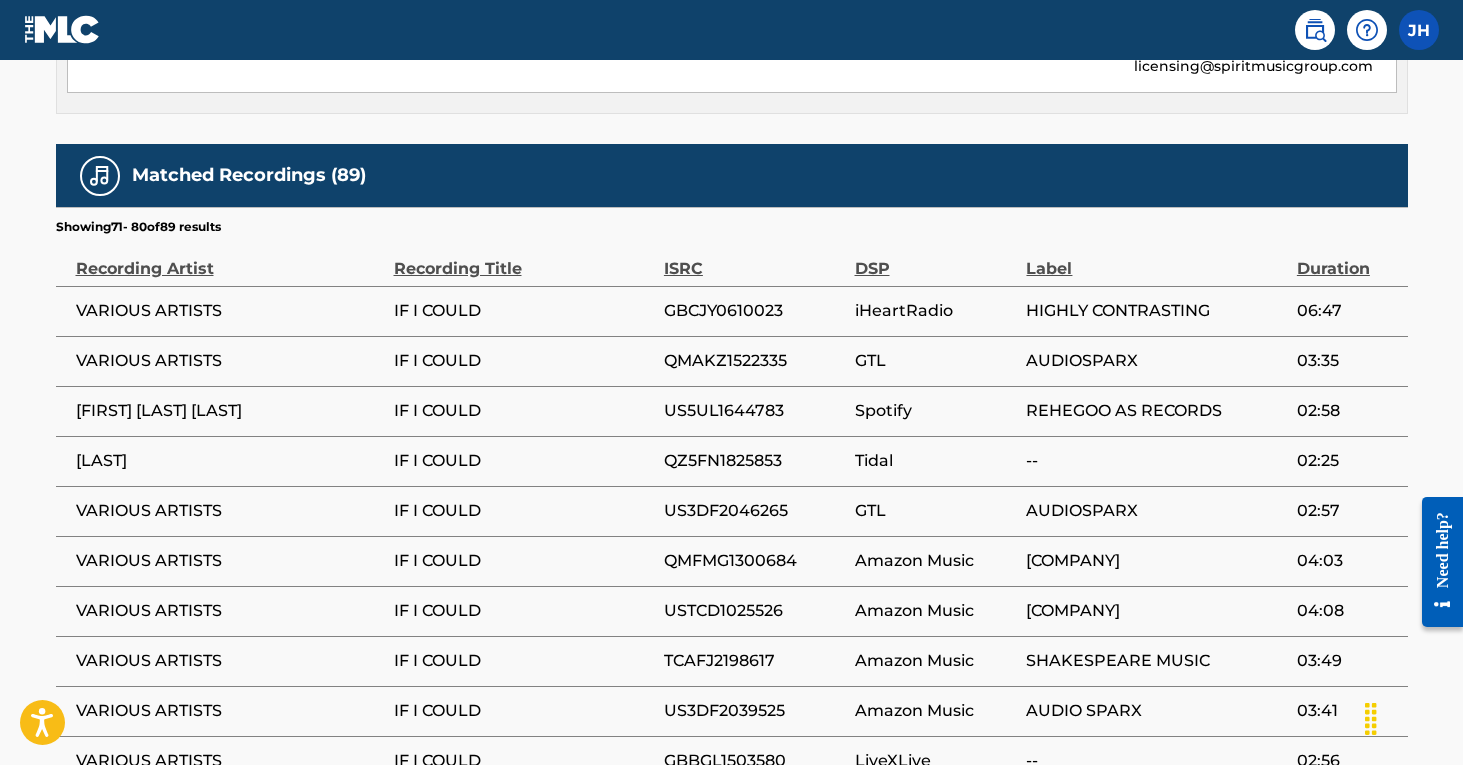 scroll, scrollTop: 1064, scrollLeft: 0, axis: vertical 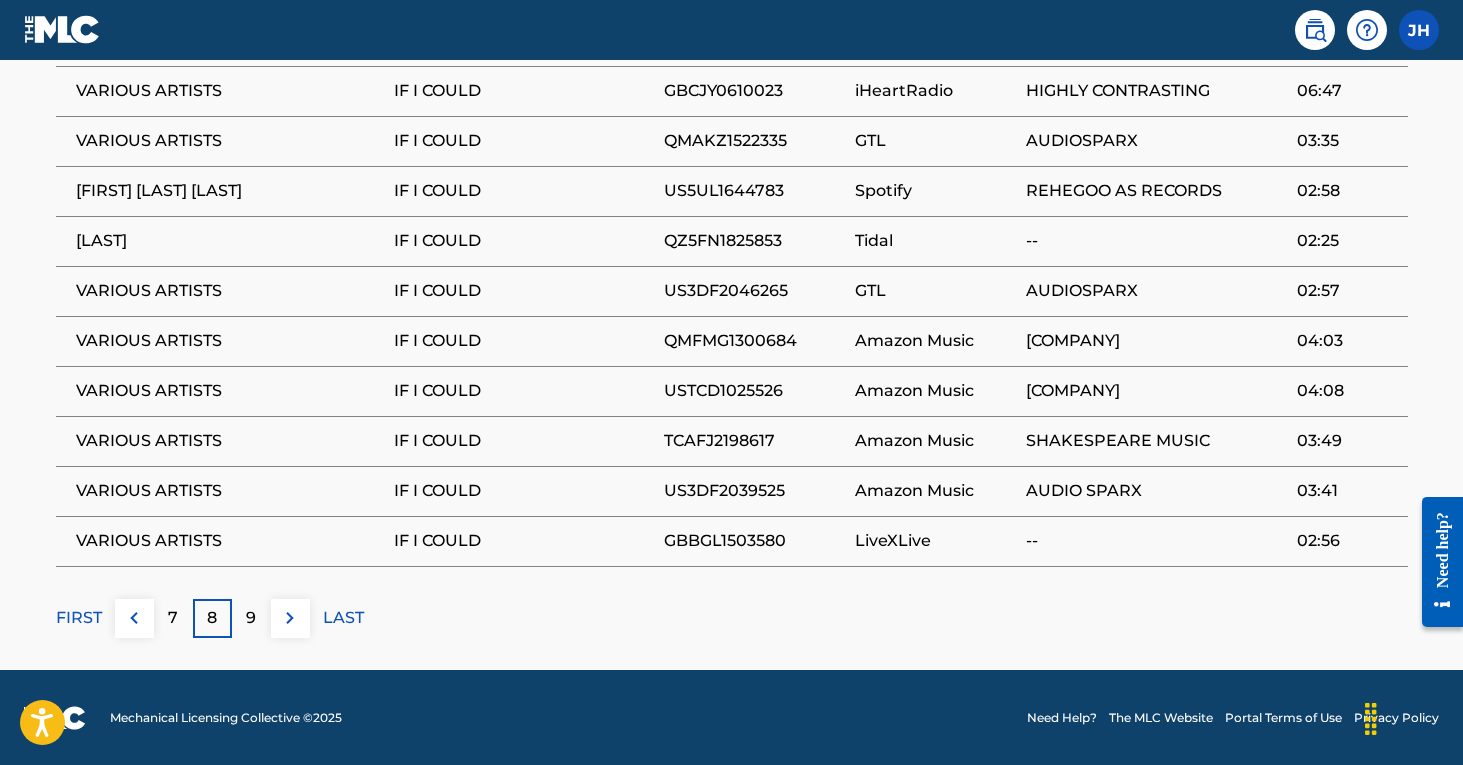 click on "FIRST" at bounding box center (79, 618) 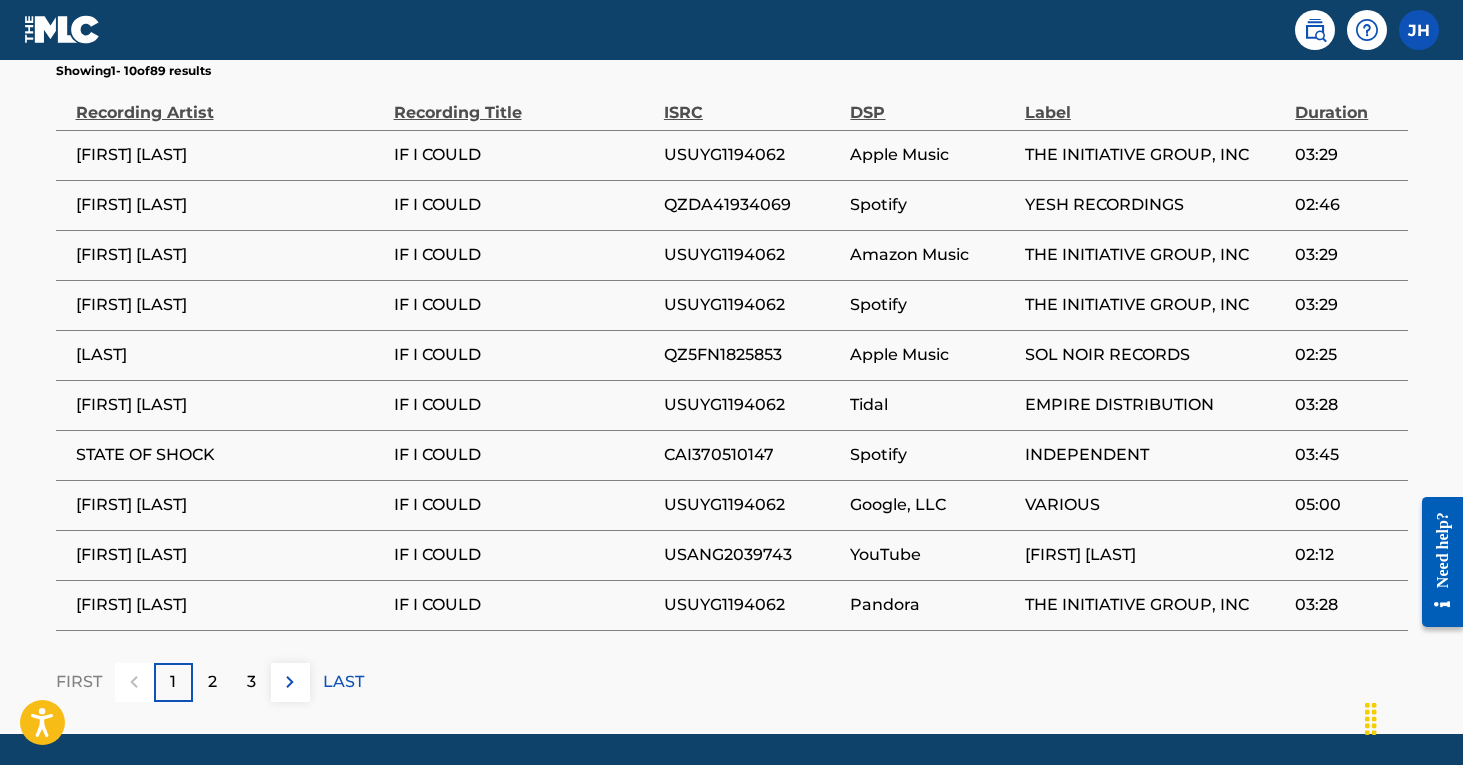 scroll, scrollTop: 1224, scrollLeft: 0, axis: vertical 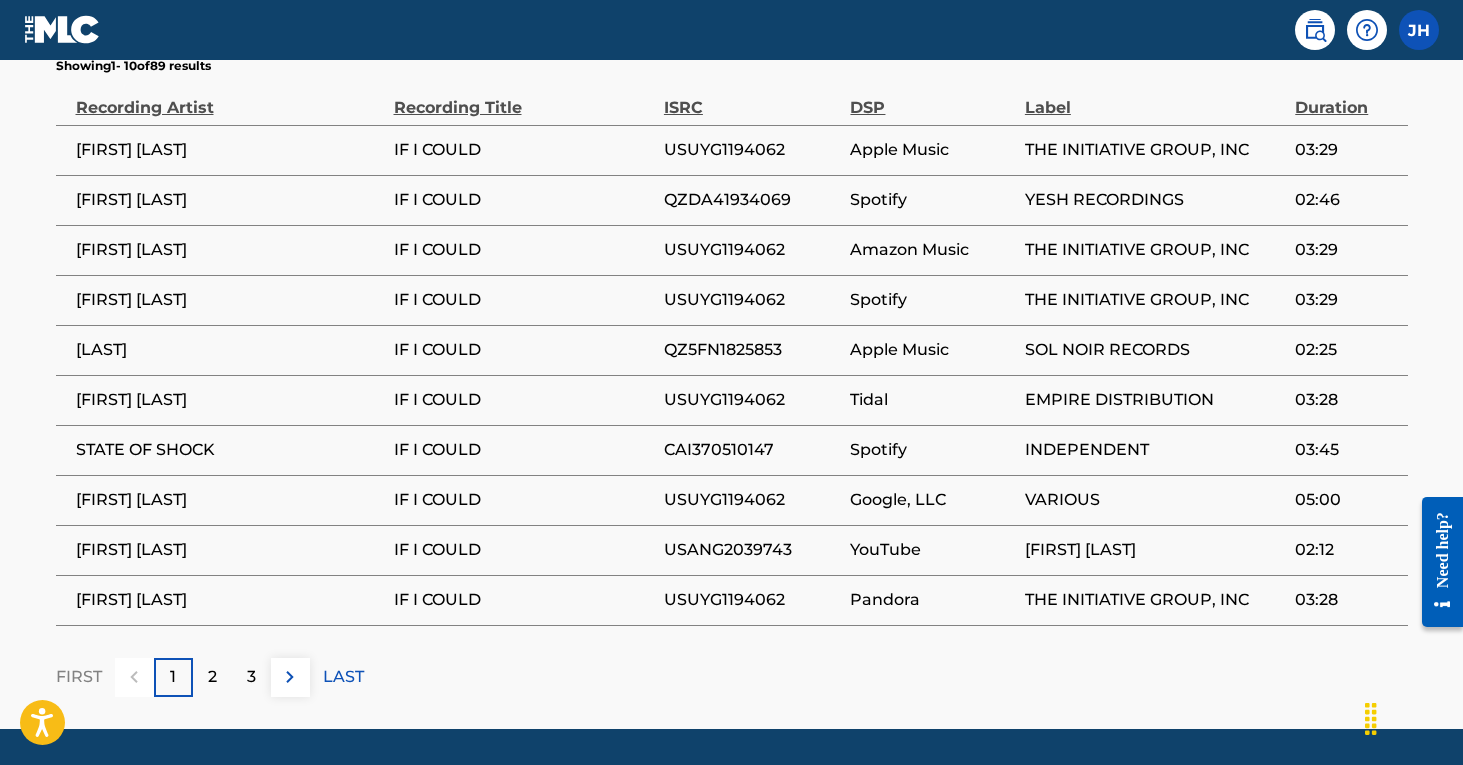 click on "2" at bounding box center (212, 677) 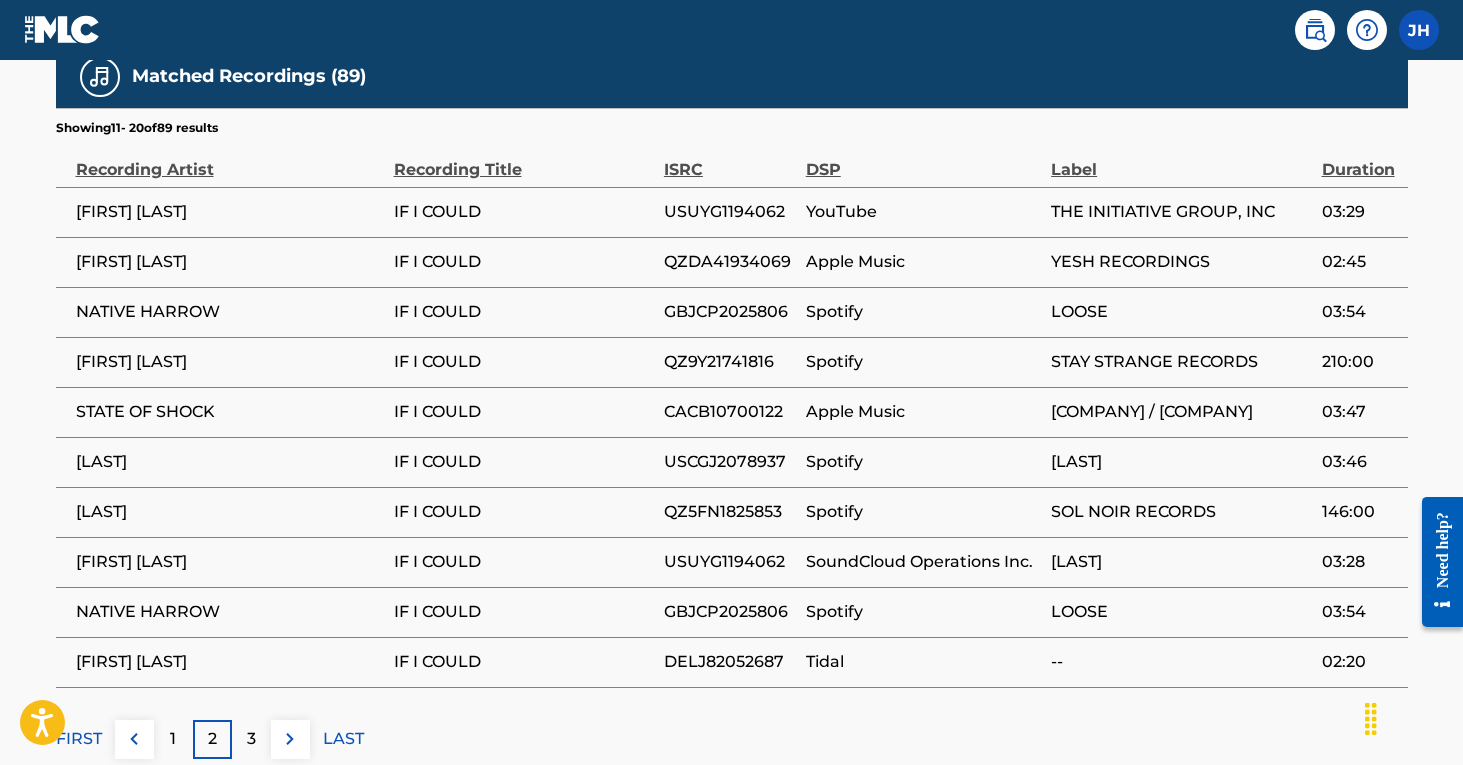 scroll, scrollTop: 1190, scrollLeft: 1, axis: both 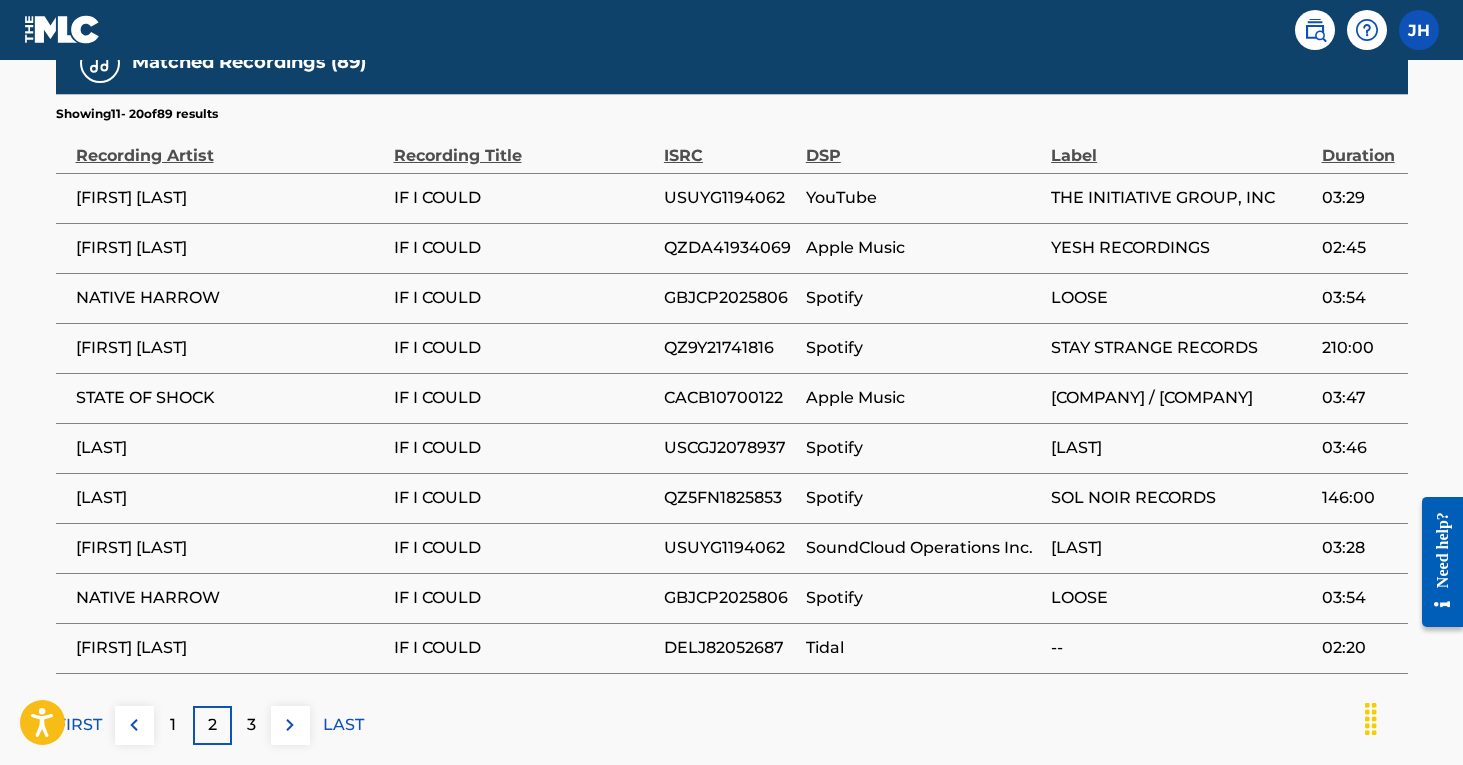 click on "3" at bounding box center [251, 725] 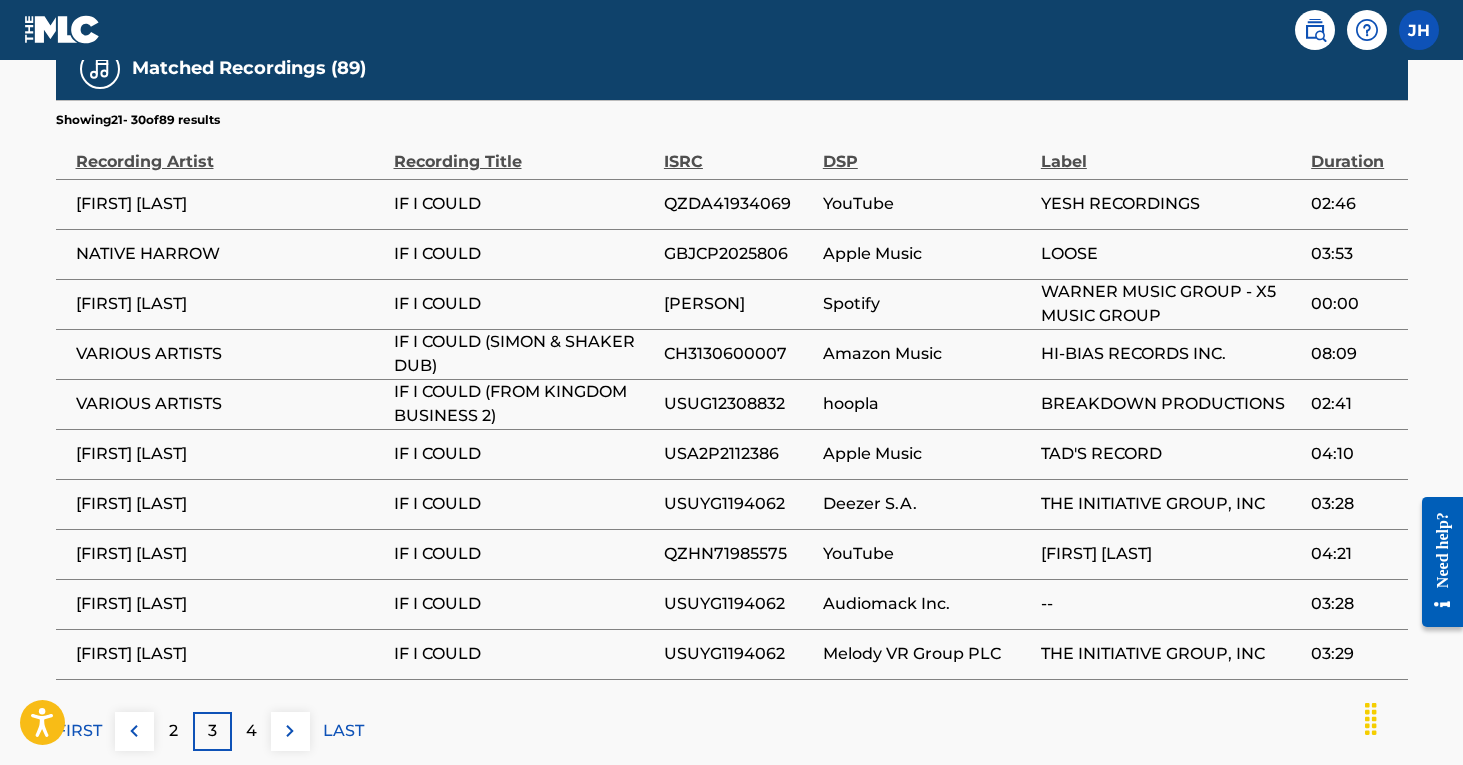 scroll, scrollTop: 1174, scrollLeft: 0, axis: vertical 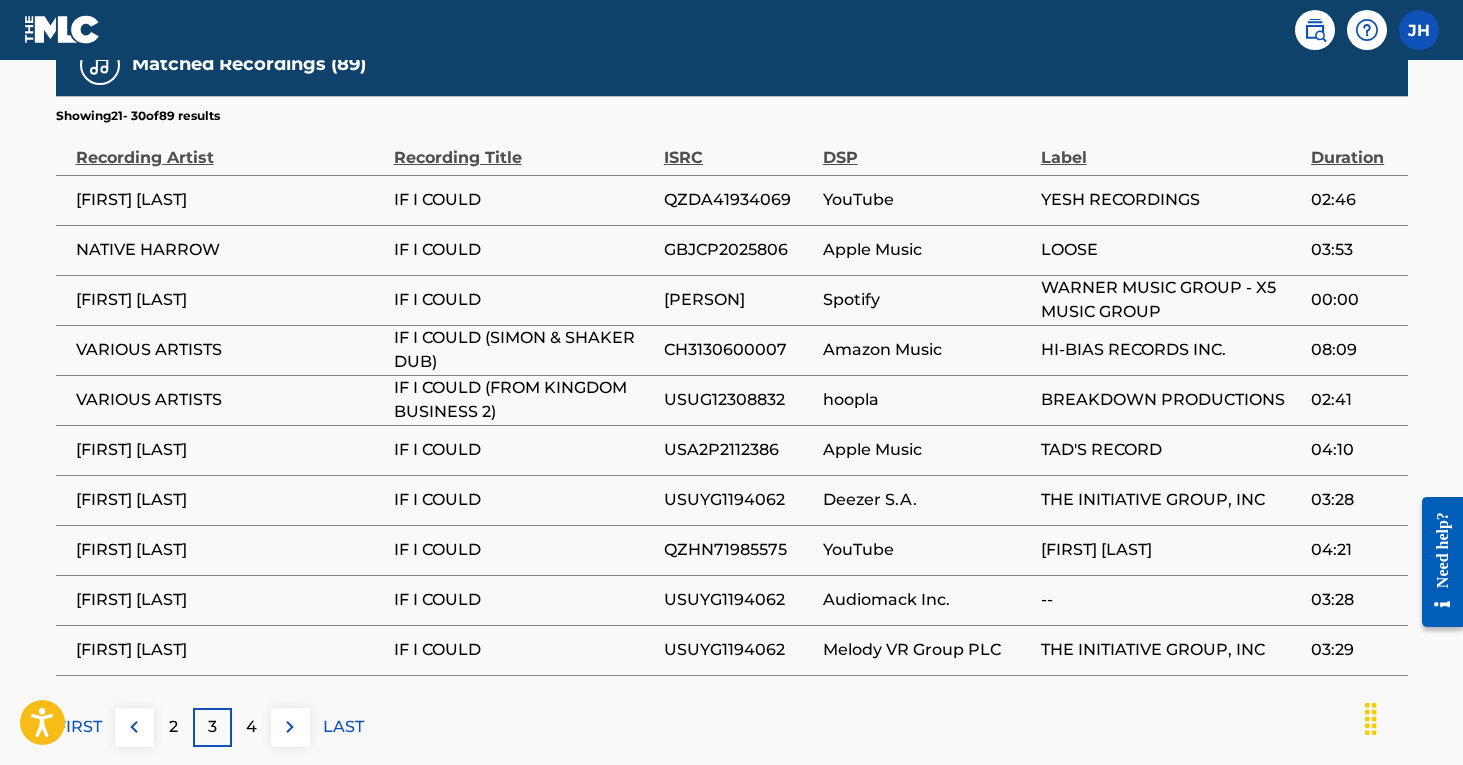 click on "4" at bounding box center [251, 727] 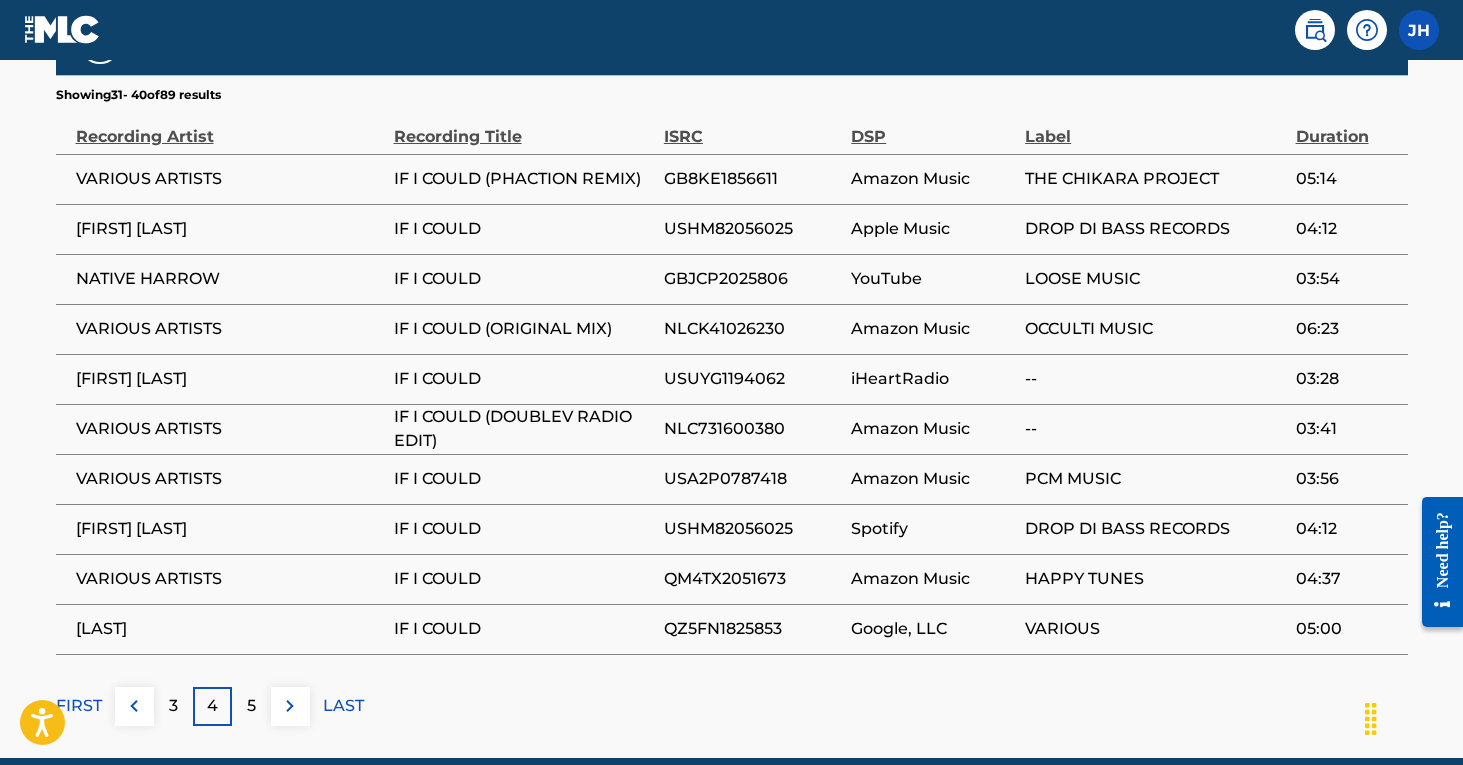 scroll, scrollTop: 1199, scrollLeft: 0, axis: vertical 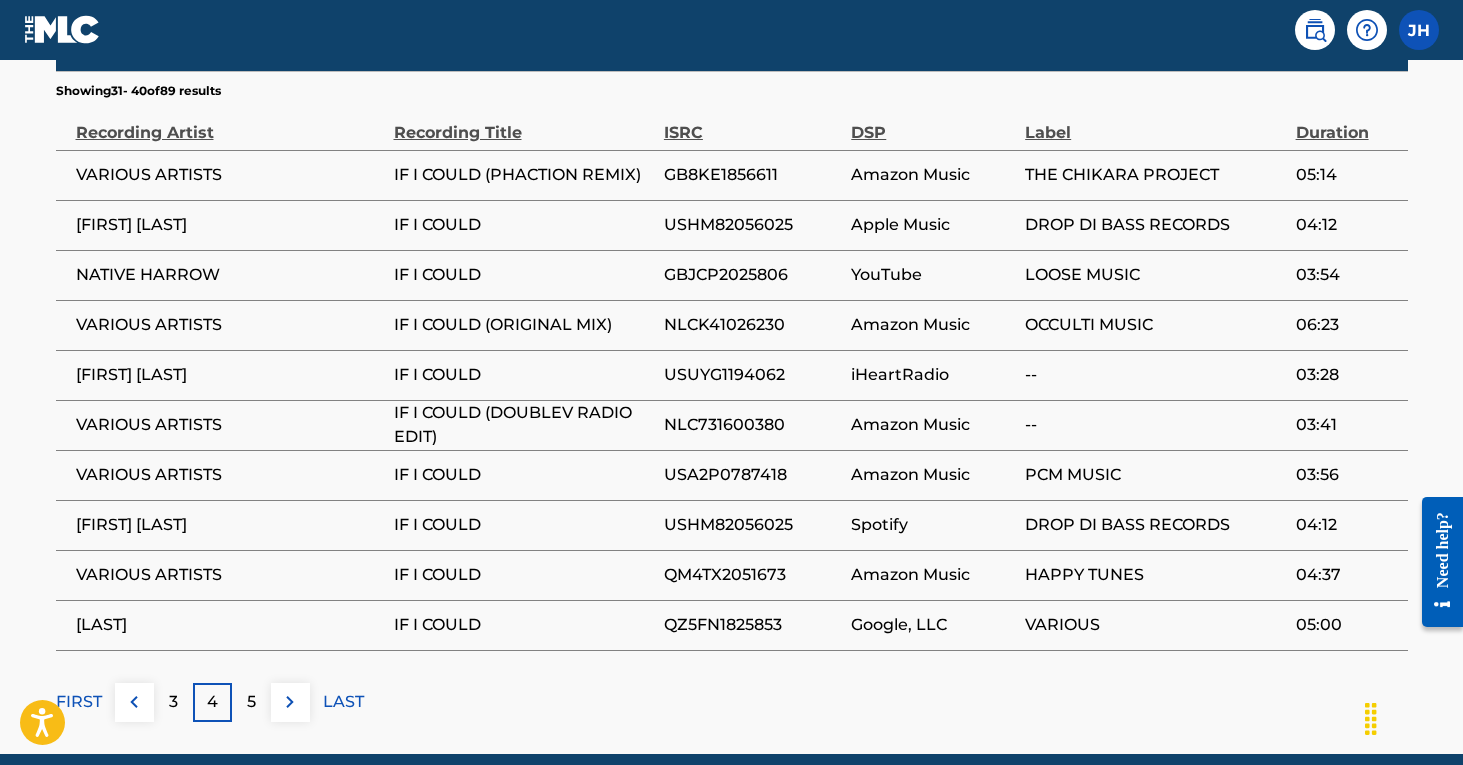 click on "5" at bounding box center (251, 702) 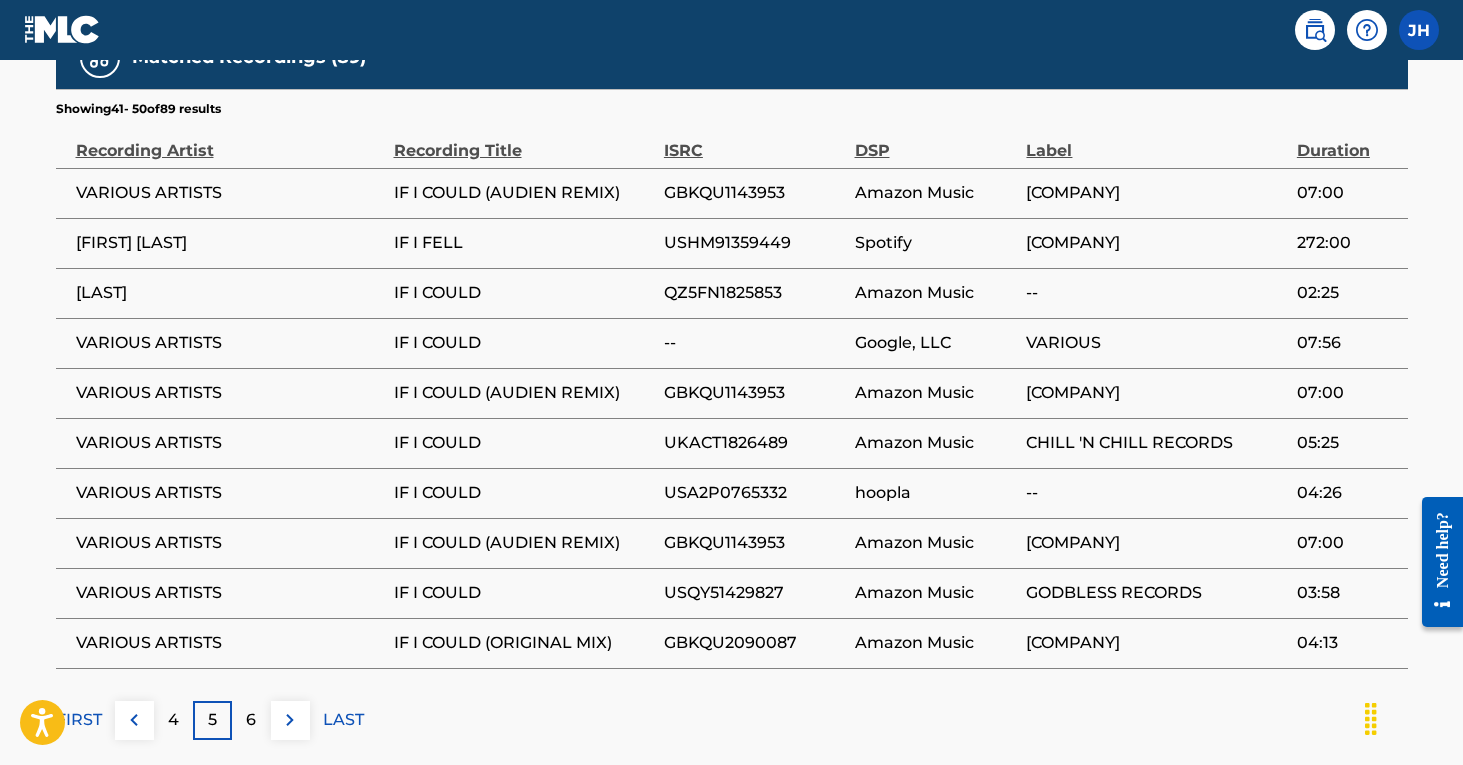scroll, scrollTop: 1203, scrollLeft: 0, axis: vertical 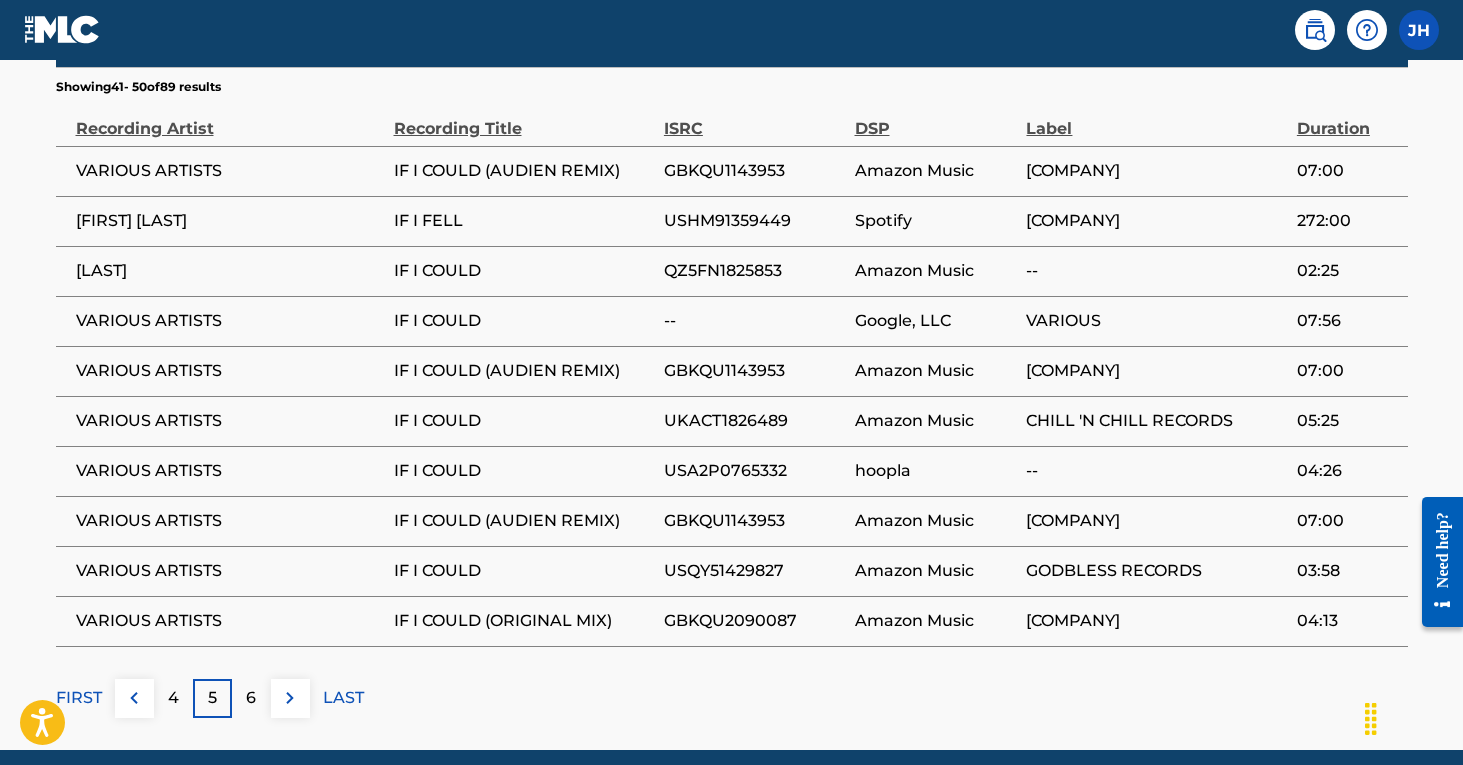click on "6" at bounding box center [251, 698] 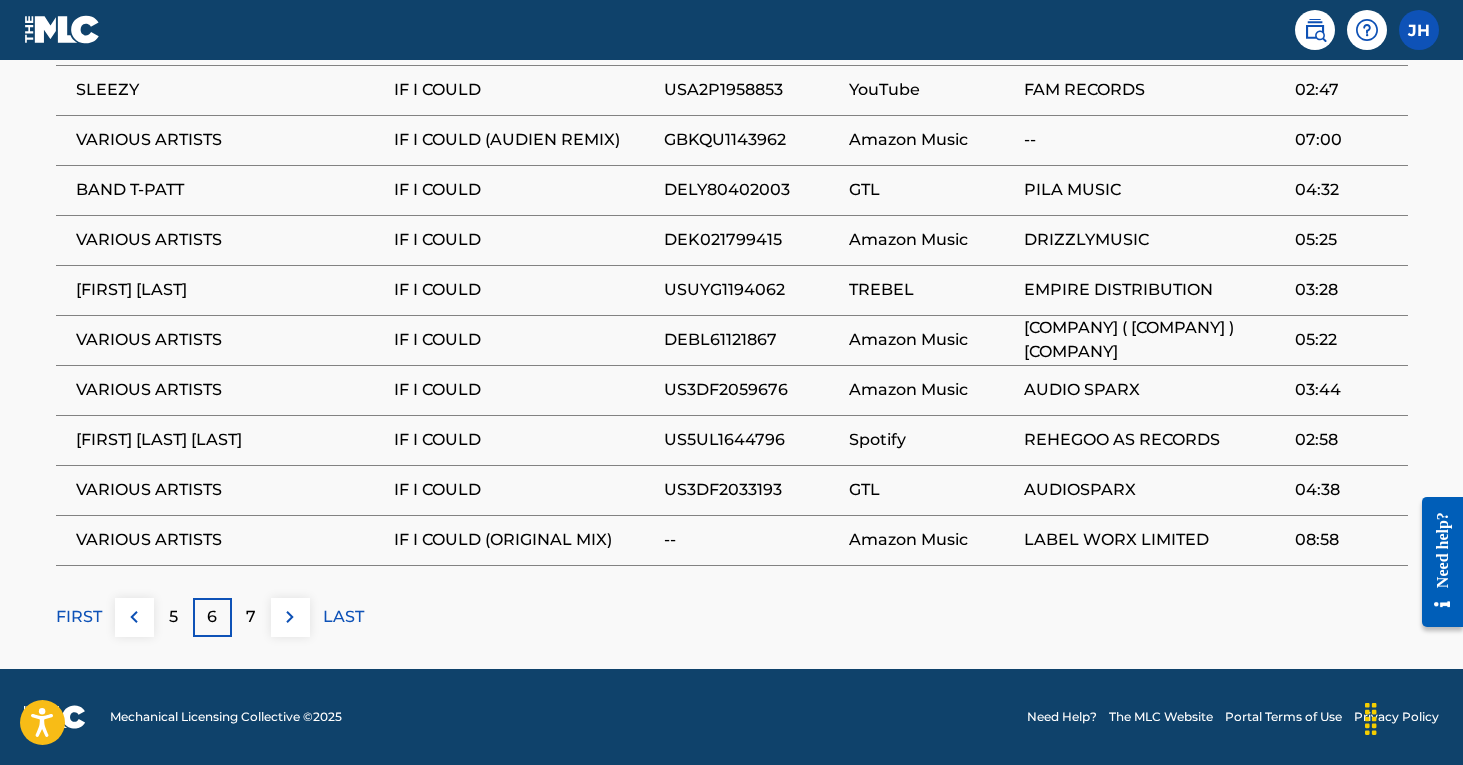 scroll, scrollTop: 1283, scrollLeft: 0, axis: vertical 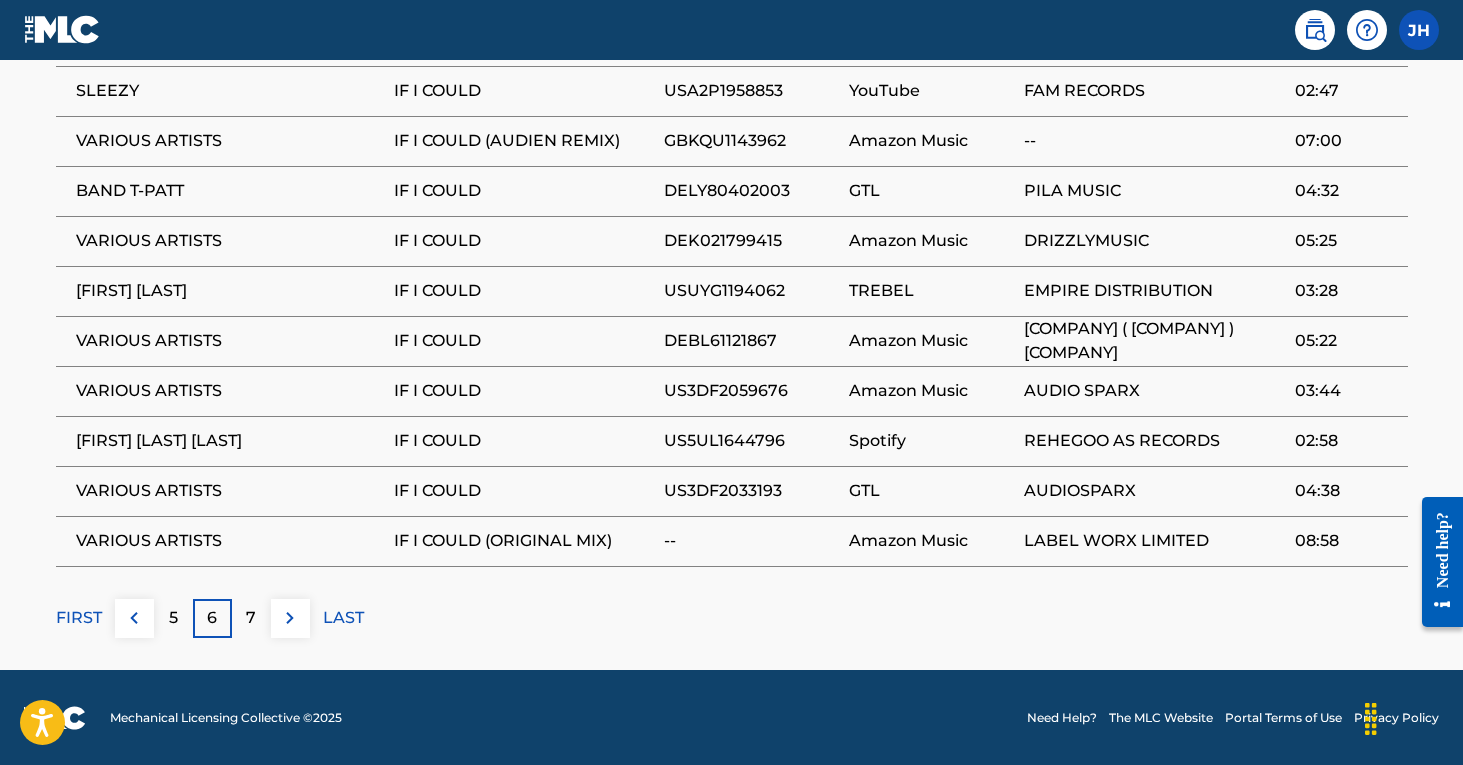 click on "FIRST" at bounding box center [79, 618] 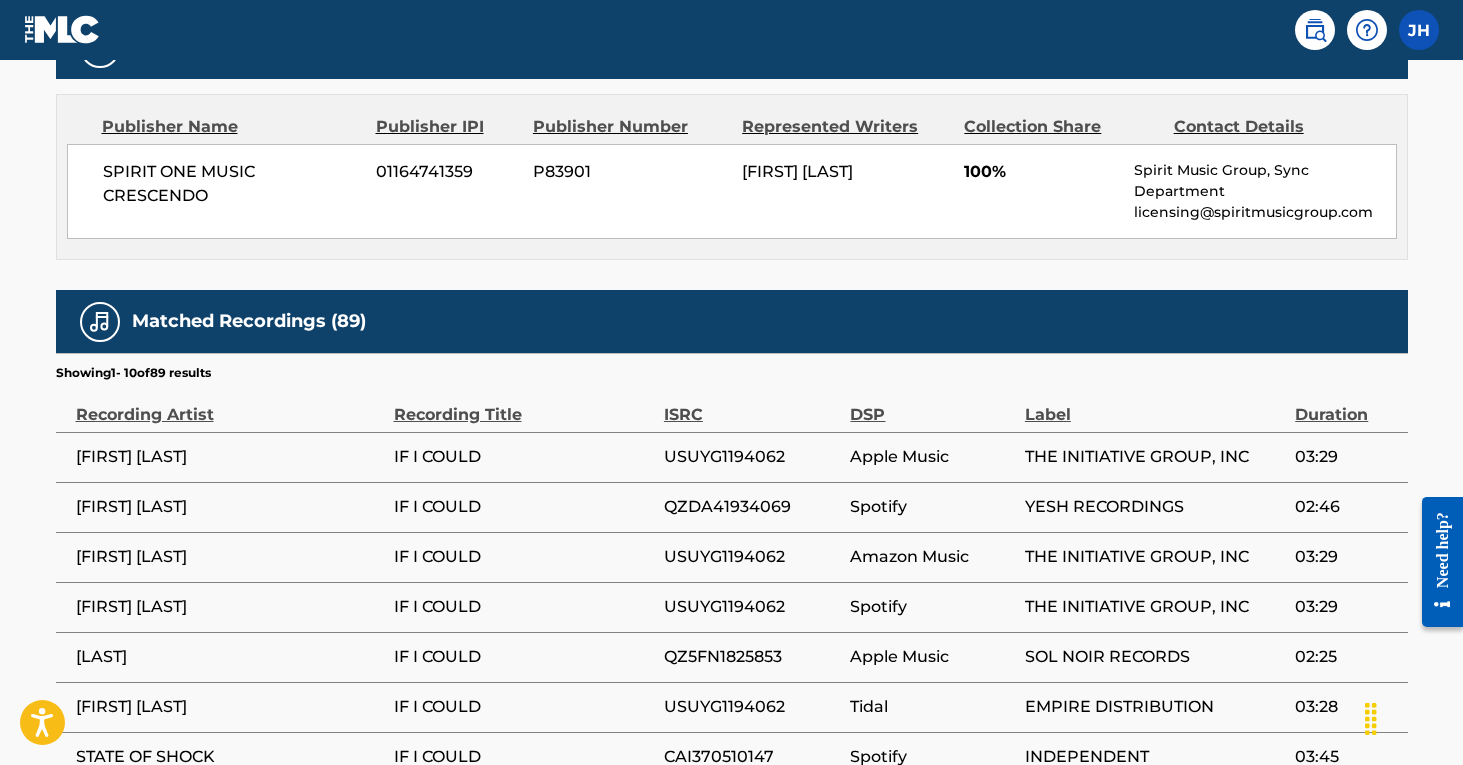 scroll, scrollTop: 921, scrollLeft: 1, axis: both 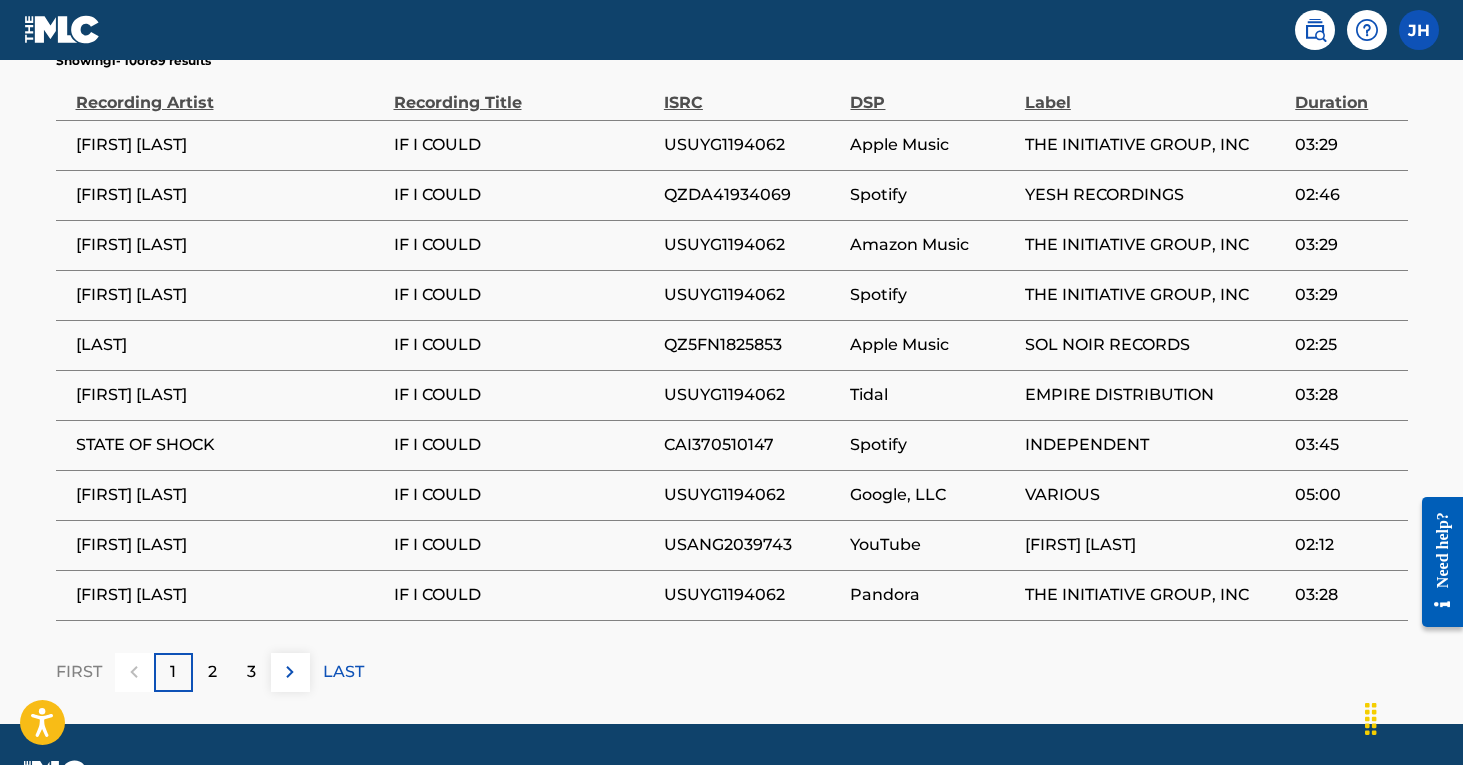 click on "2" at bounding box center (212, 672) 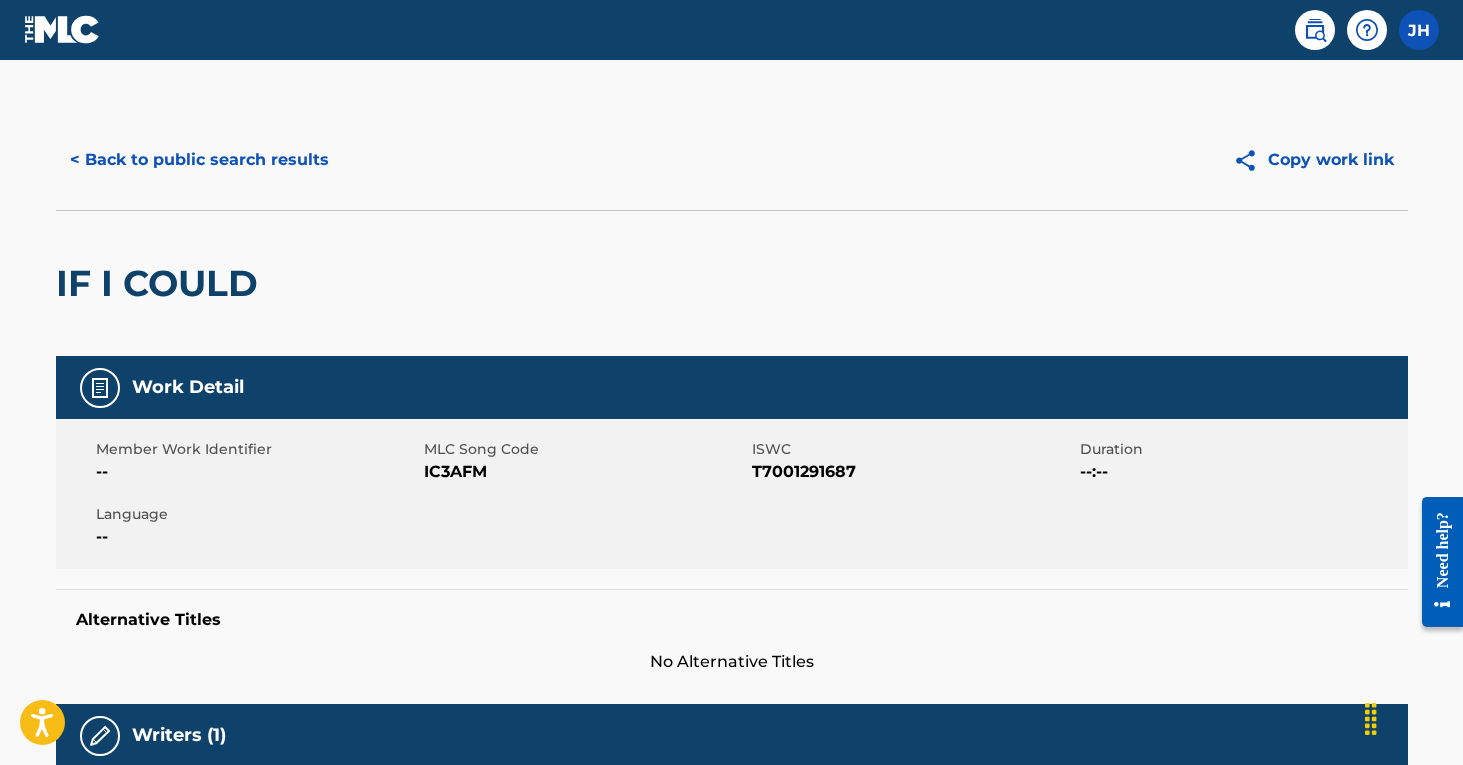 scroll, scrollTop: 0, scrollLeft: 0, axis: both 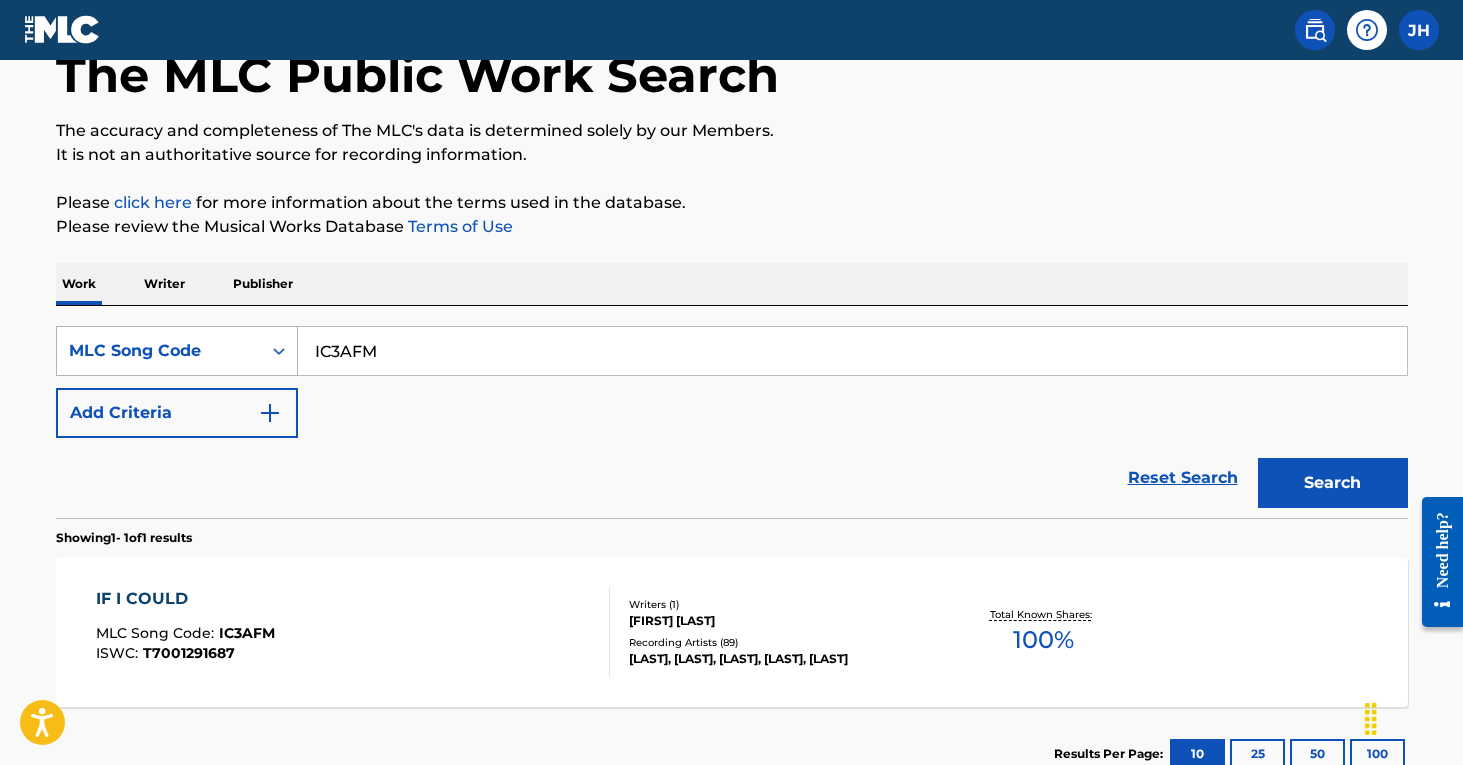 drag, startPoint x: 410, startPoint y: 355, endPoint x: 294, endPoint y: 355, distance: 116 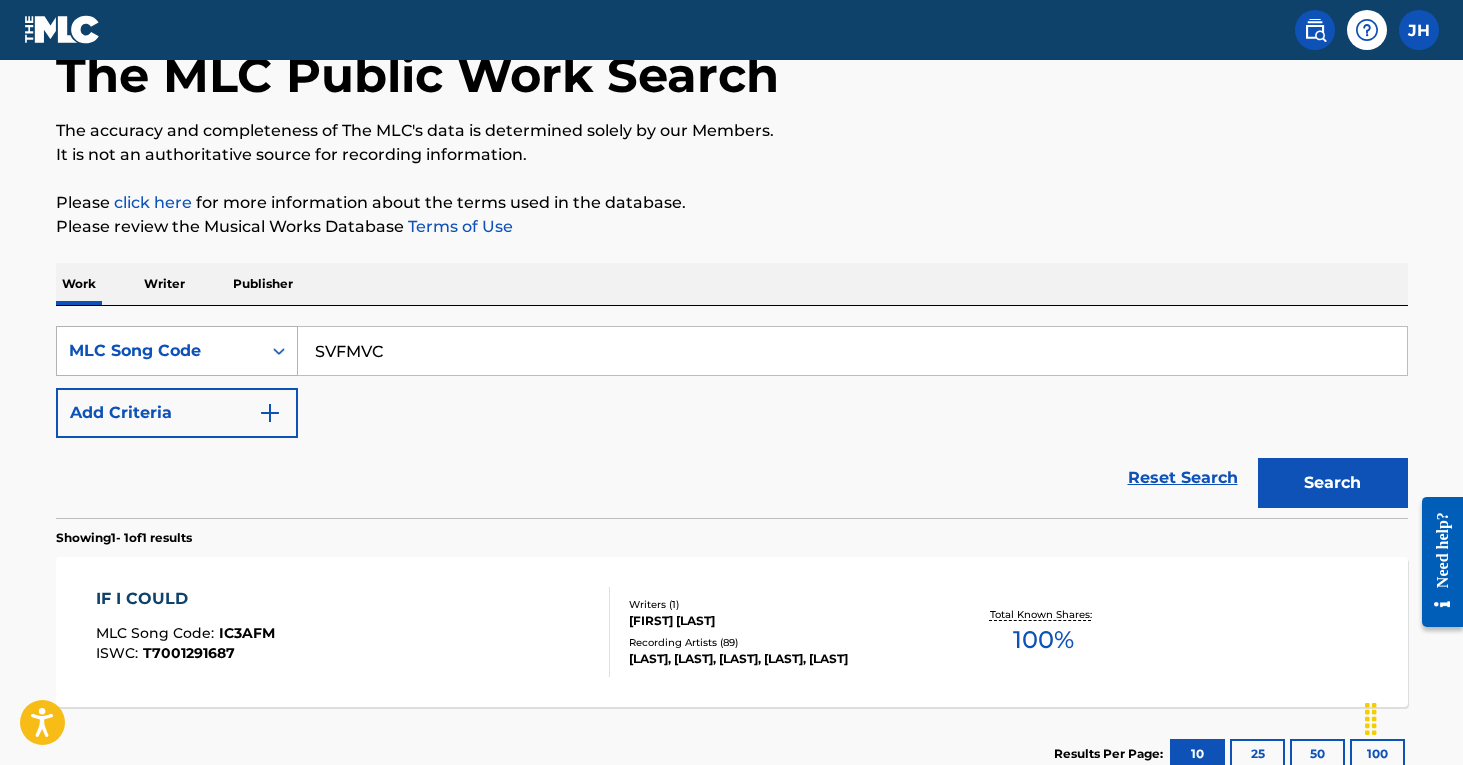 type on "SVFMVC" 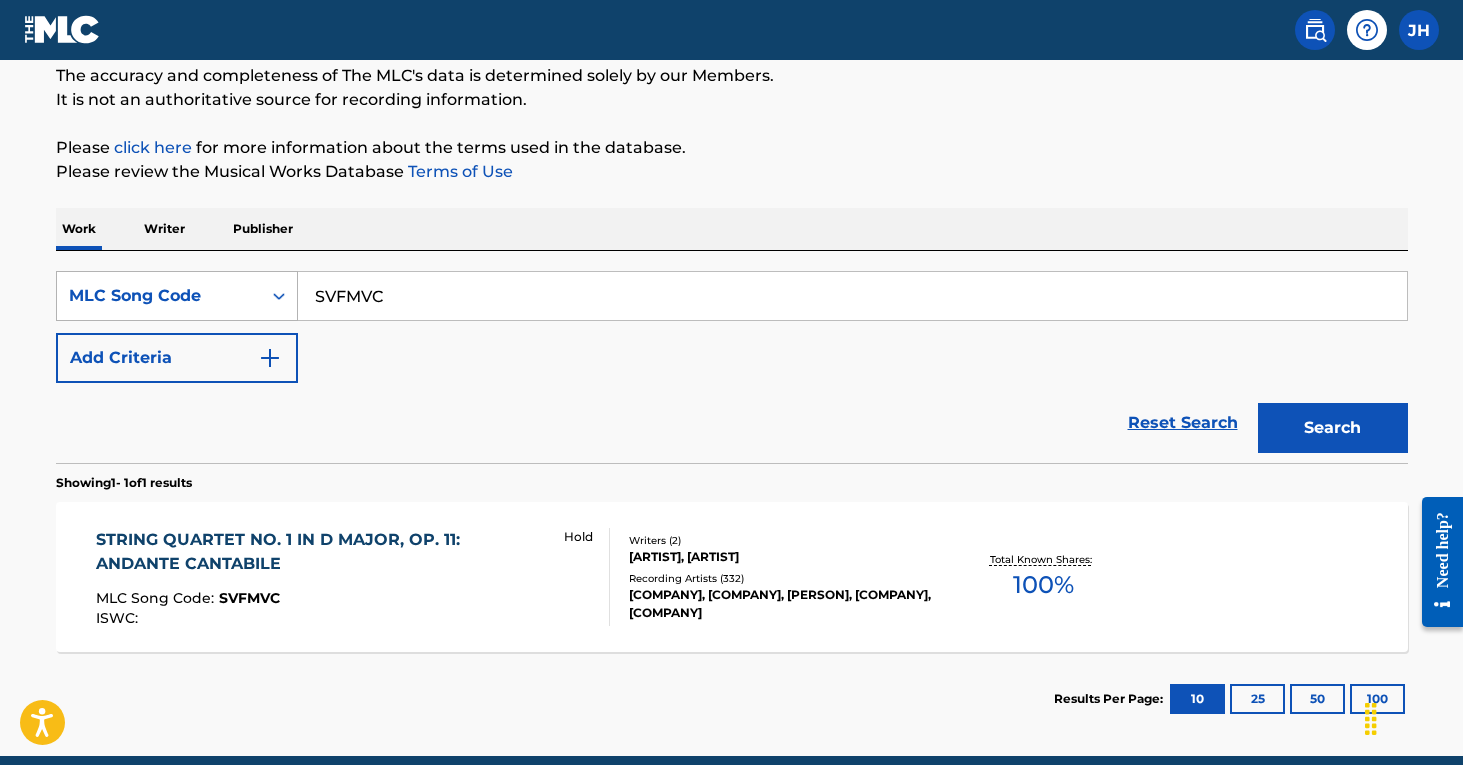 scroll, scrollTop: 176, scrollLeft: 0, axis: vertical 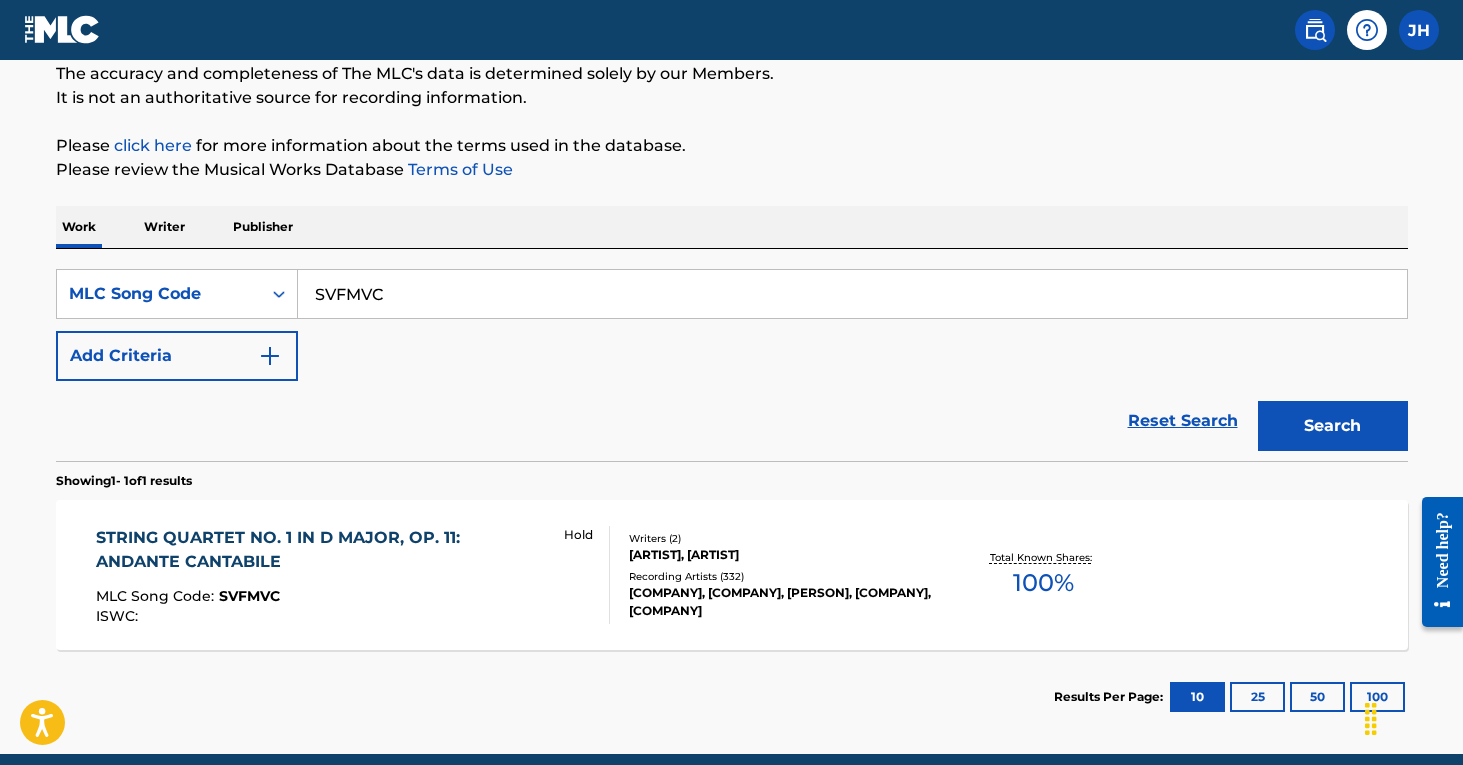 click on "PYOTR ILYICH TCHAIKOVSKY, MICHAEL LUDWIG" at bounding box center (780, 555) 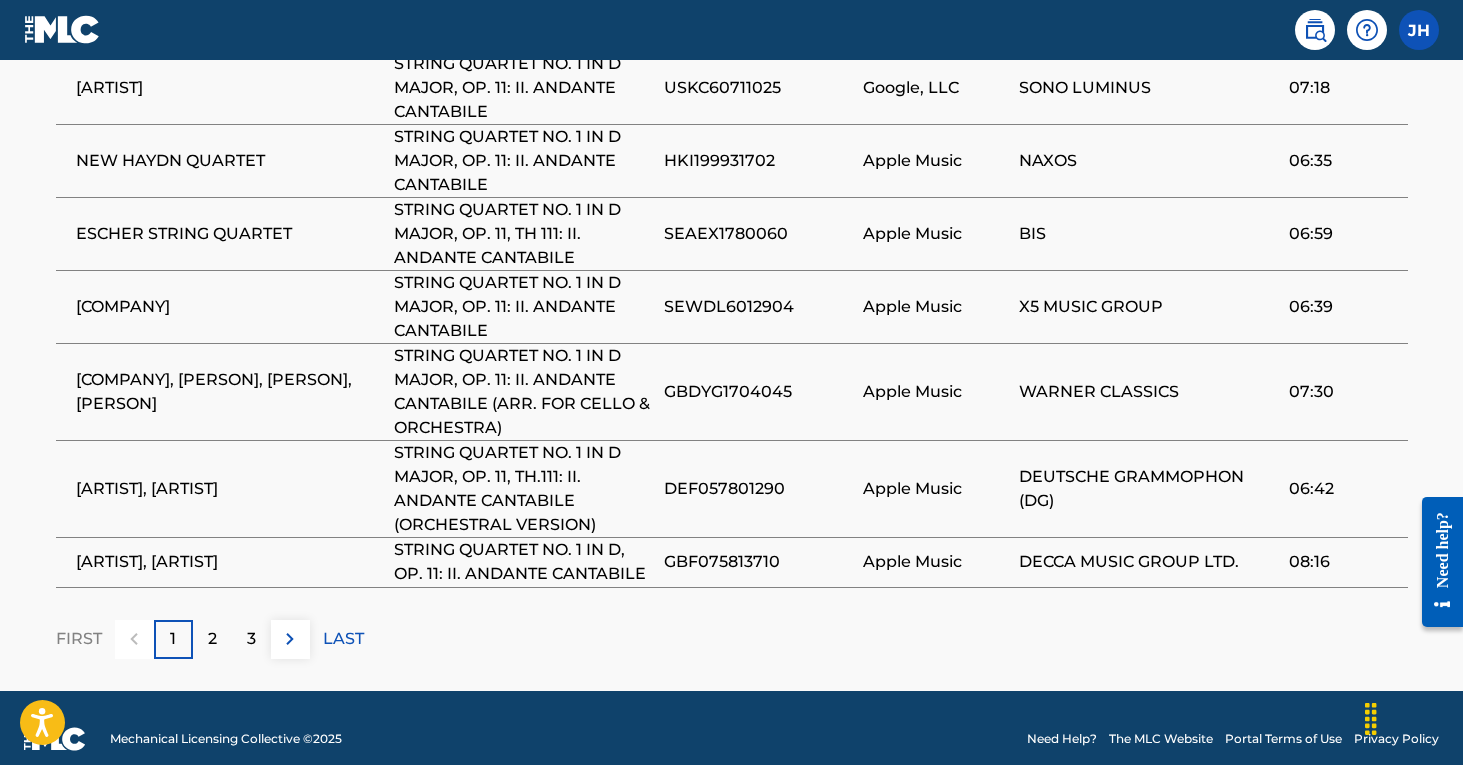 scroll, scrollTop: 1658, scrollLeft: 0, axis: vertical 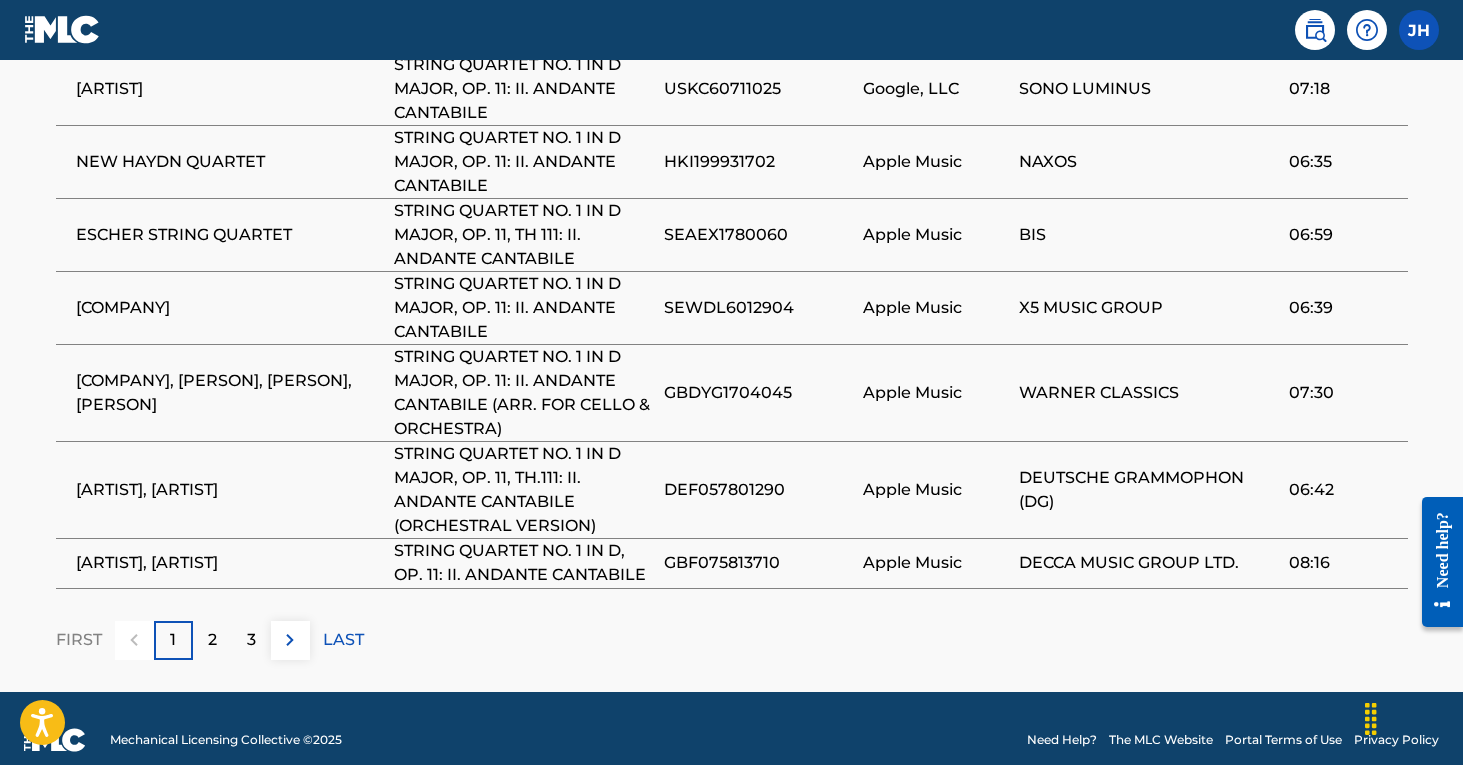 click on "2" at bounding box center [212, 640] 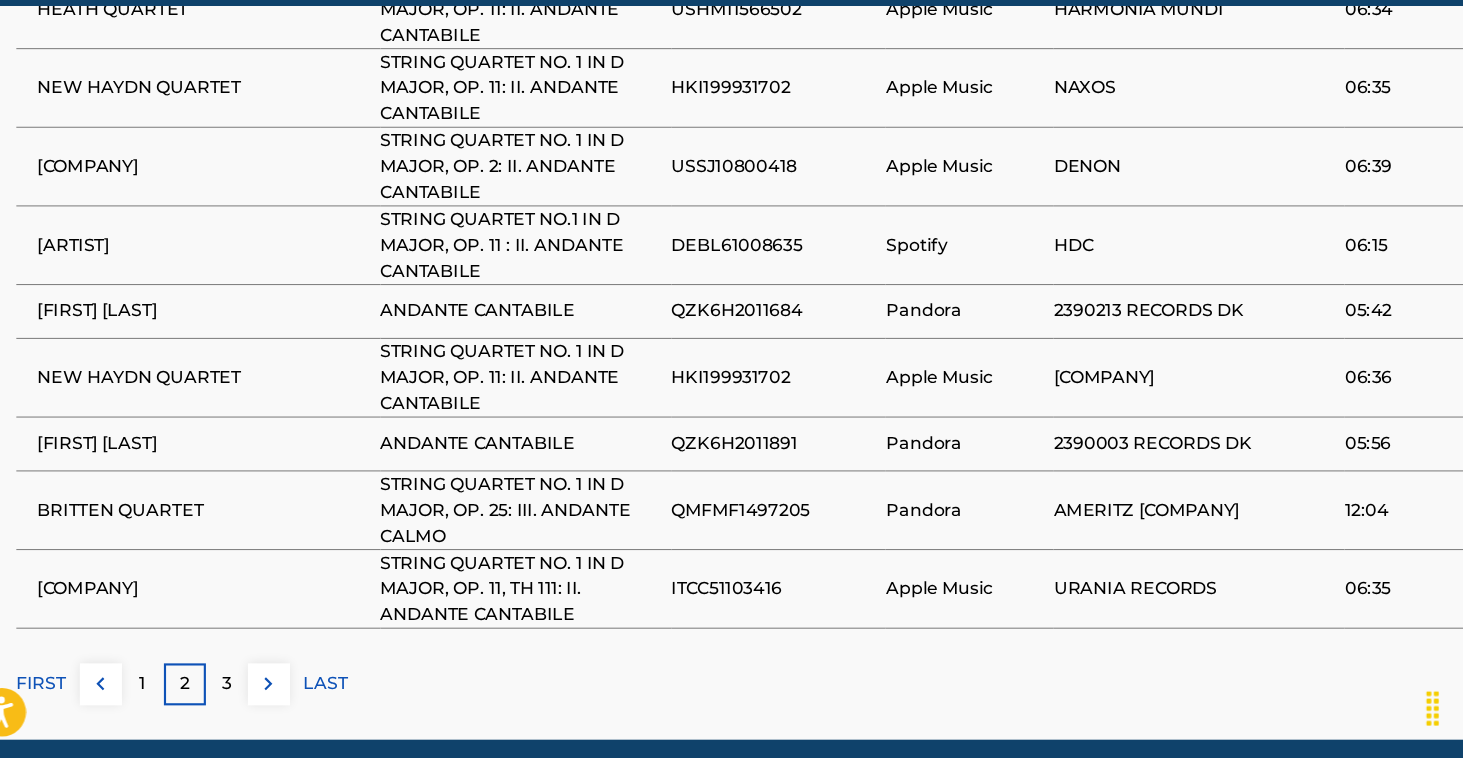 scroll, scrollTop: 1562, scrollLeft: 0, axis: vertical 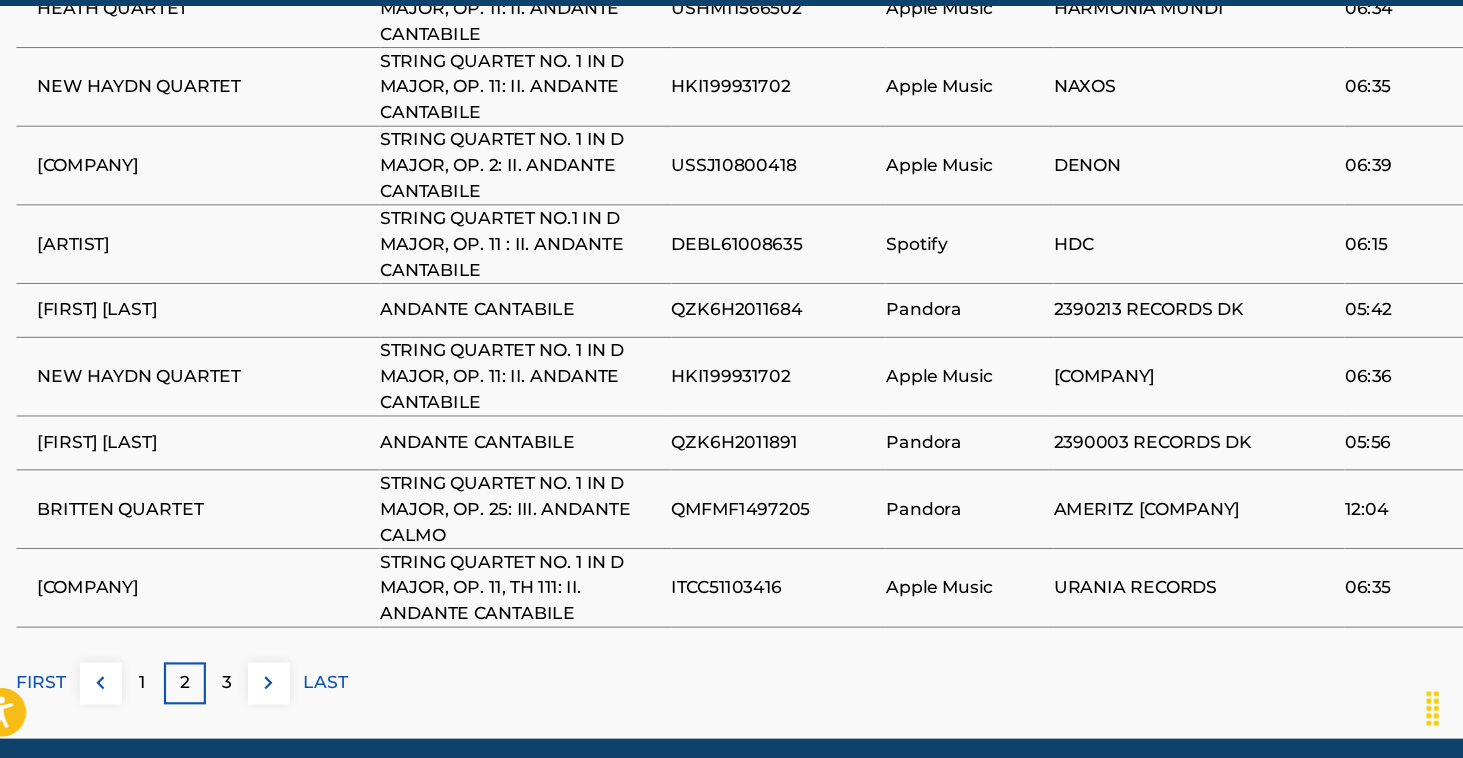 click on "3" at bounding box center (251, 688) 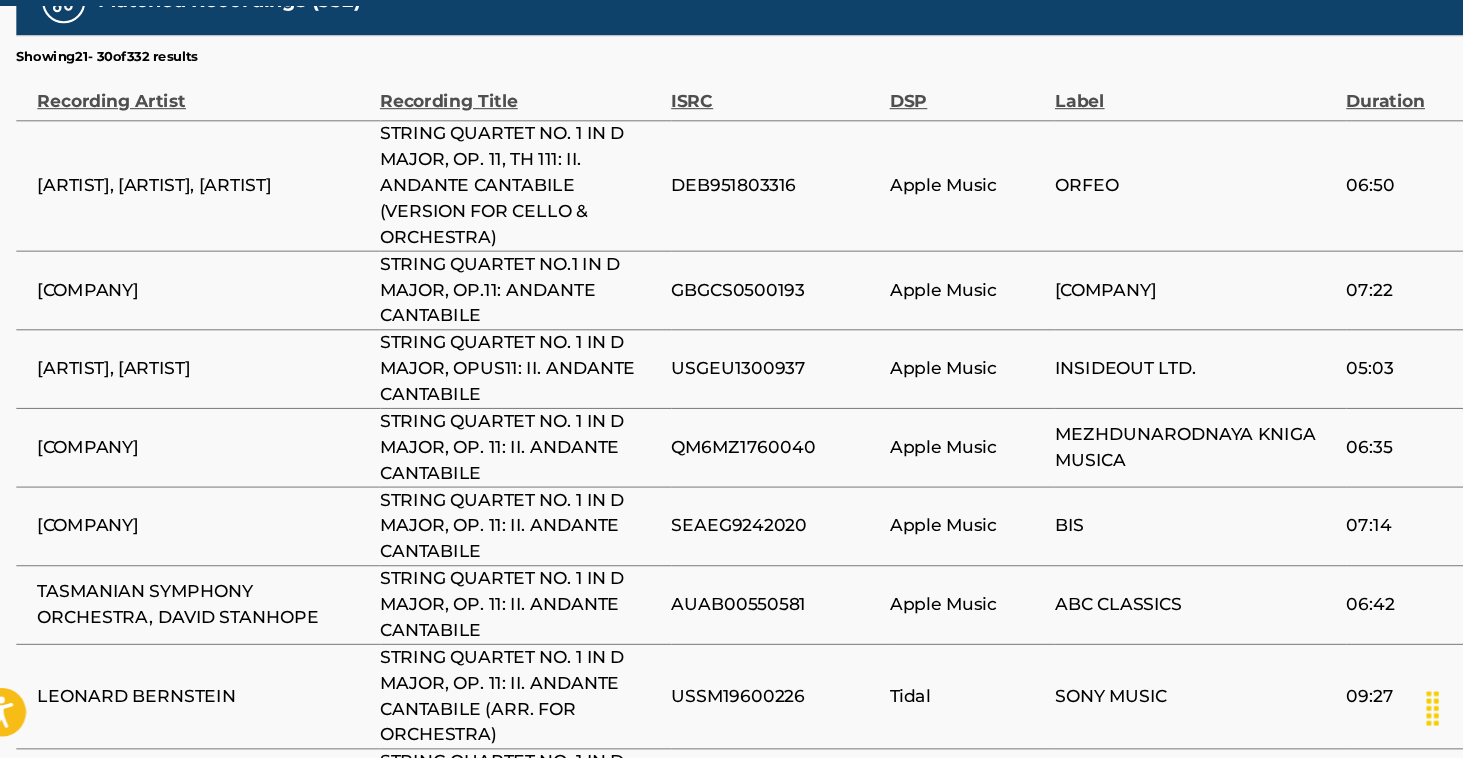 scroll, scrollTop: 1349, scrollLeft: 0, axis: vertical 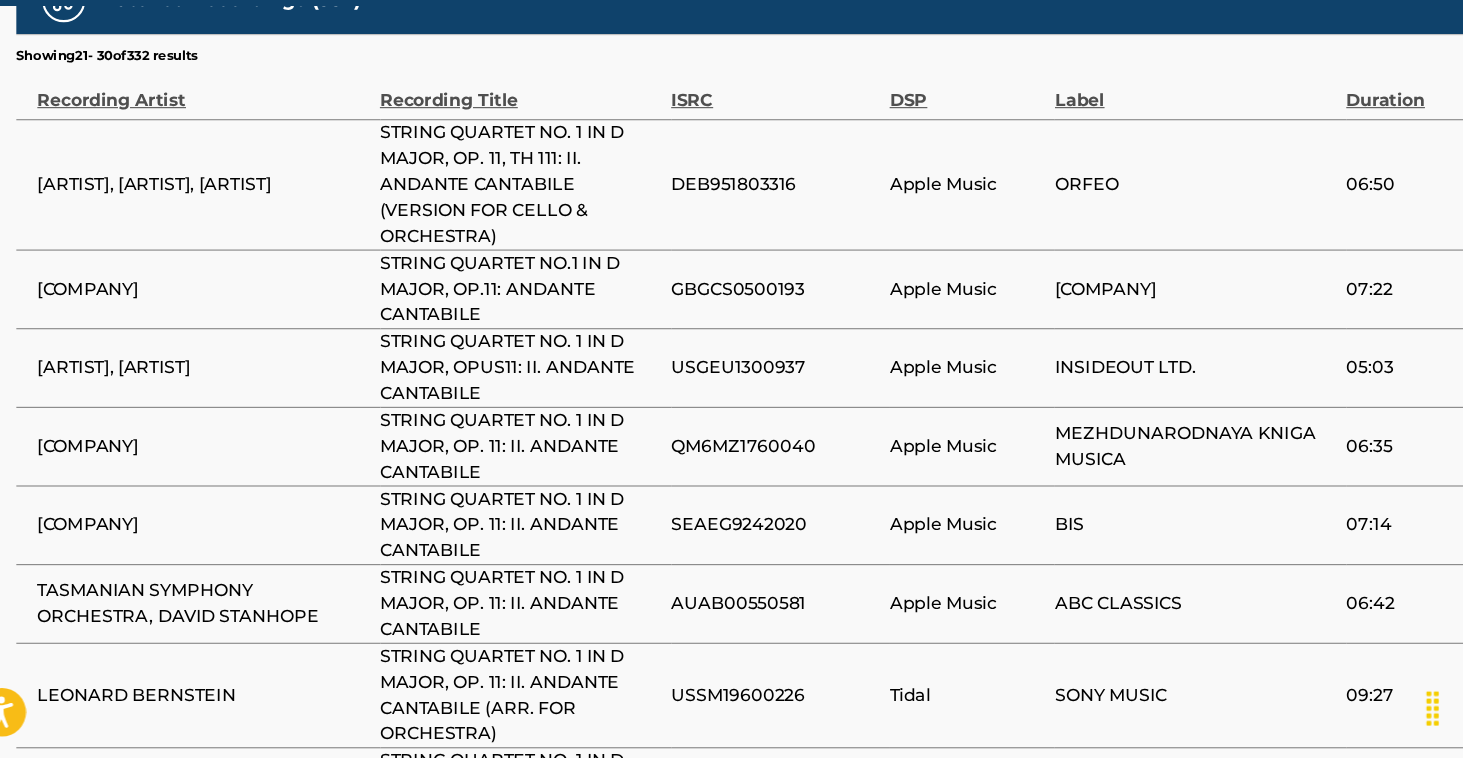 click on "AUAB00550581" at bounding box center [760, 615] 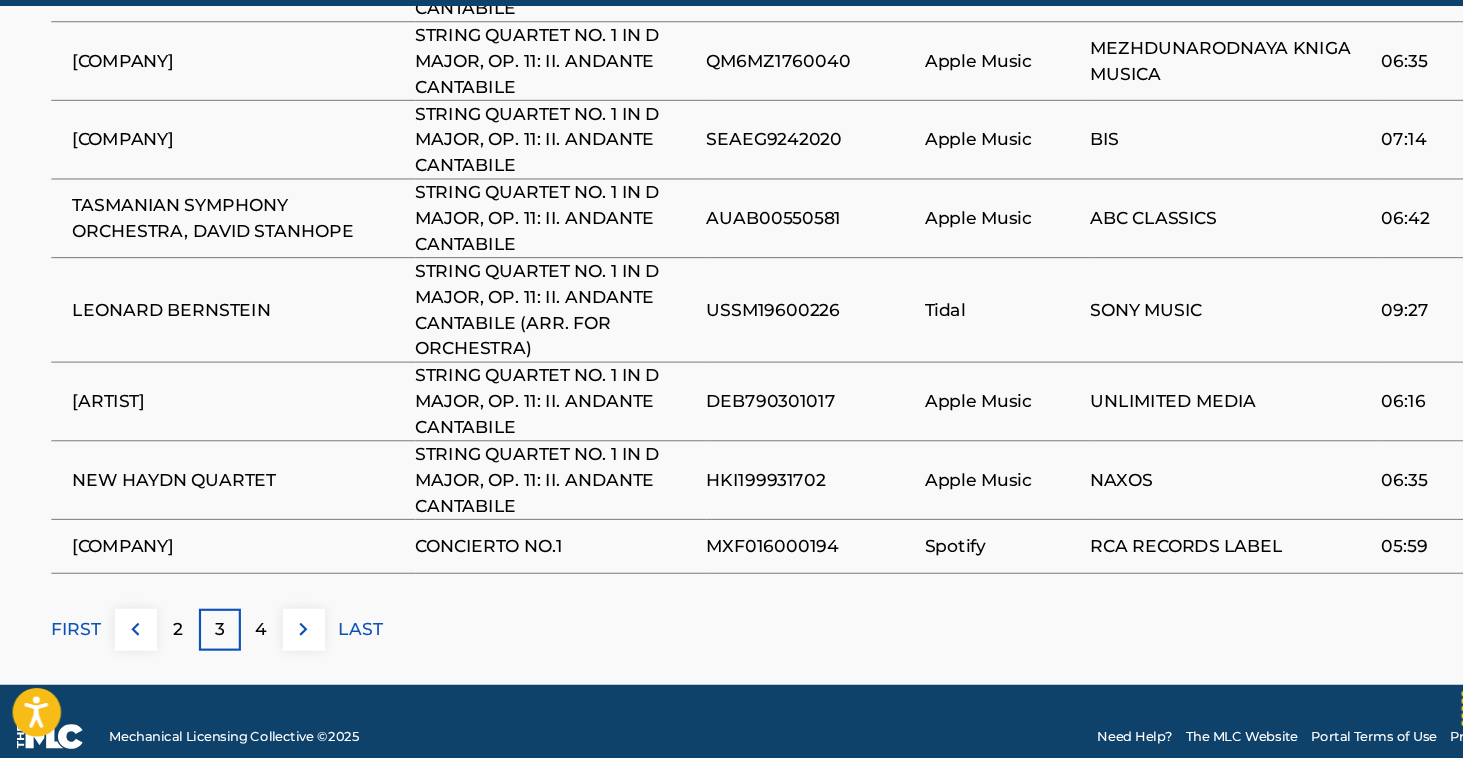 scroll, scrollTop: 1711, scrollLeft: 0, axis: vertical 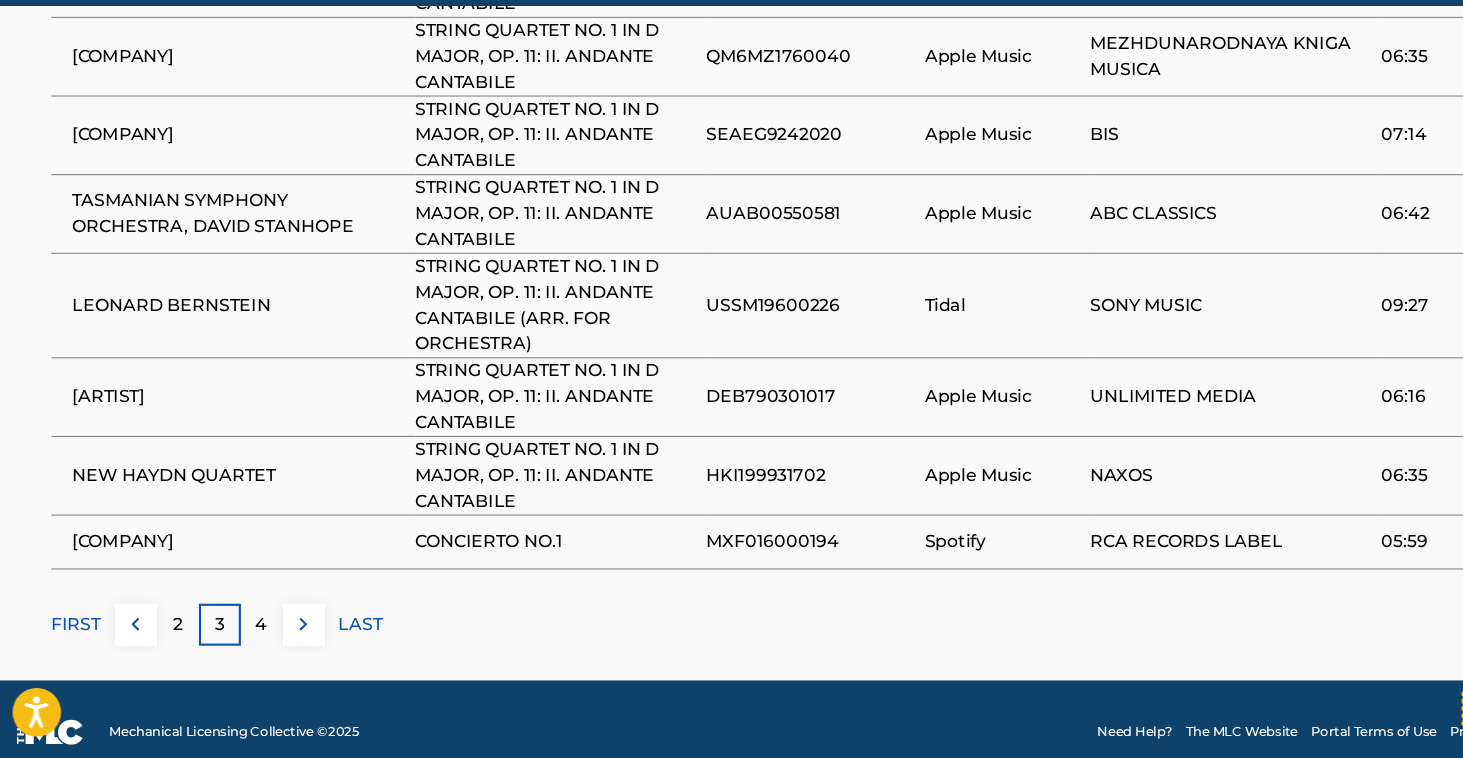 click on "FIRST" at bounding box center [79, 634] 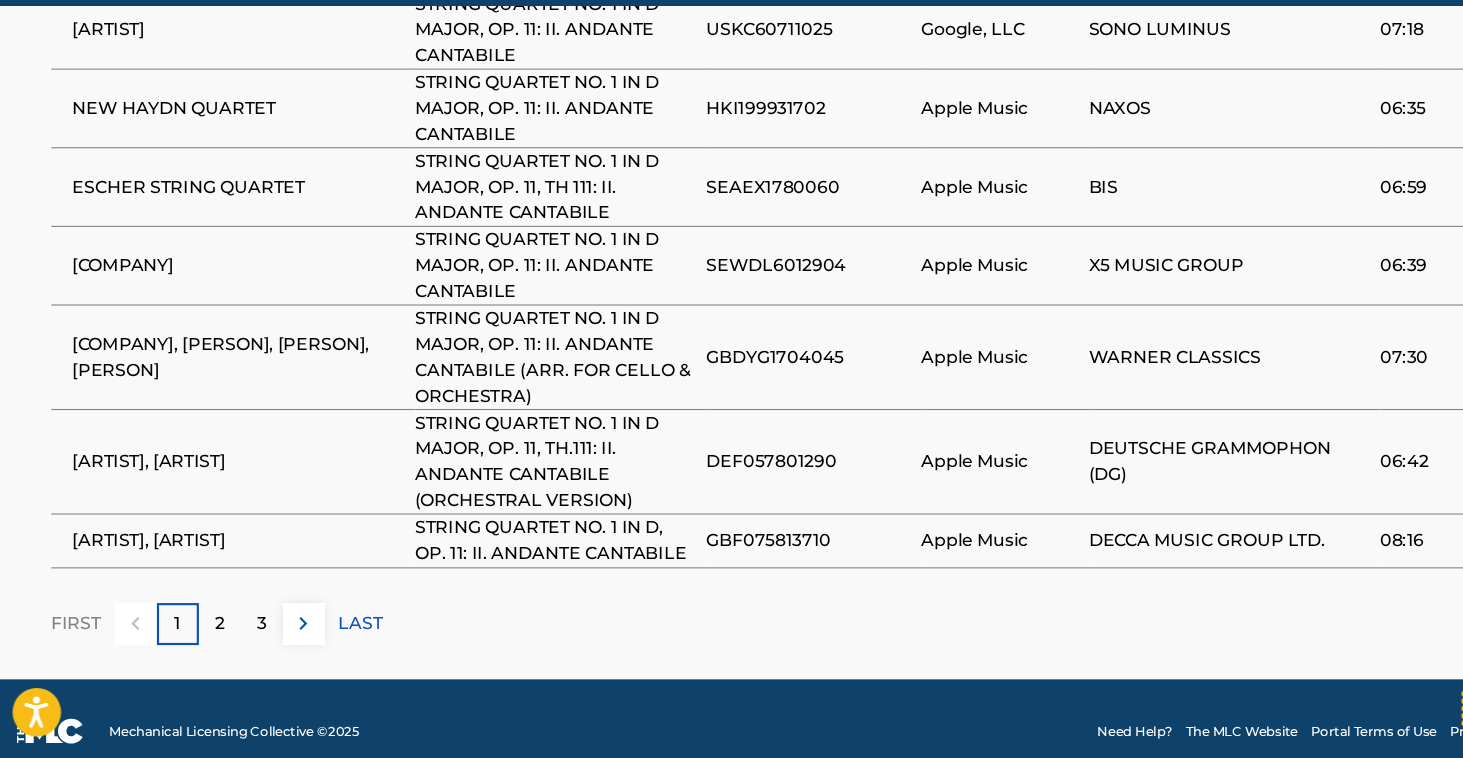 scroll, scrollTop: 1665, scrollLeft: 0, axis: vertical 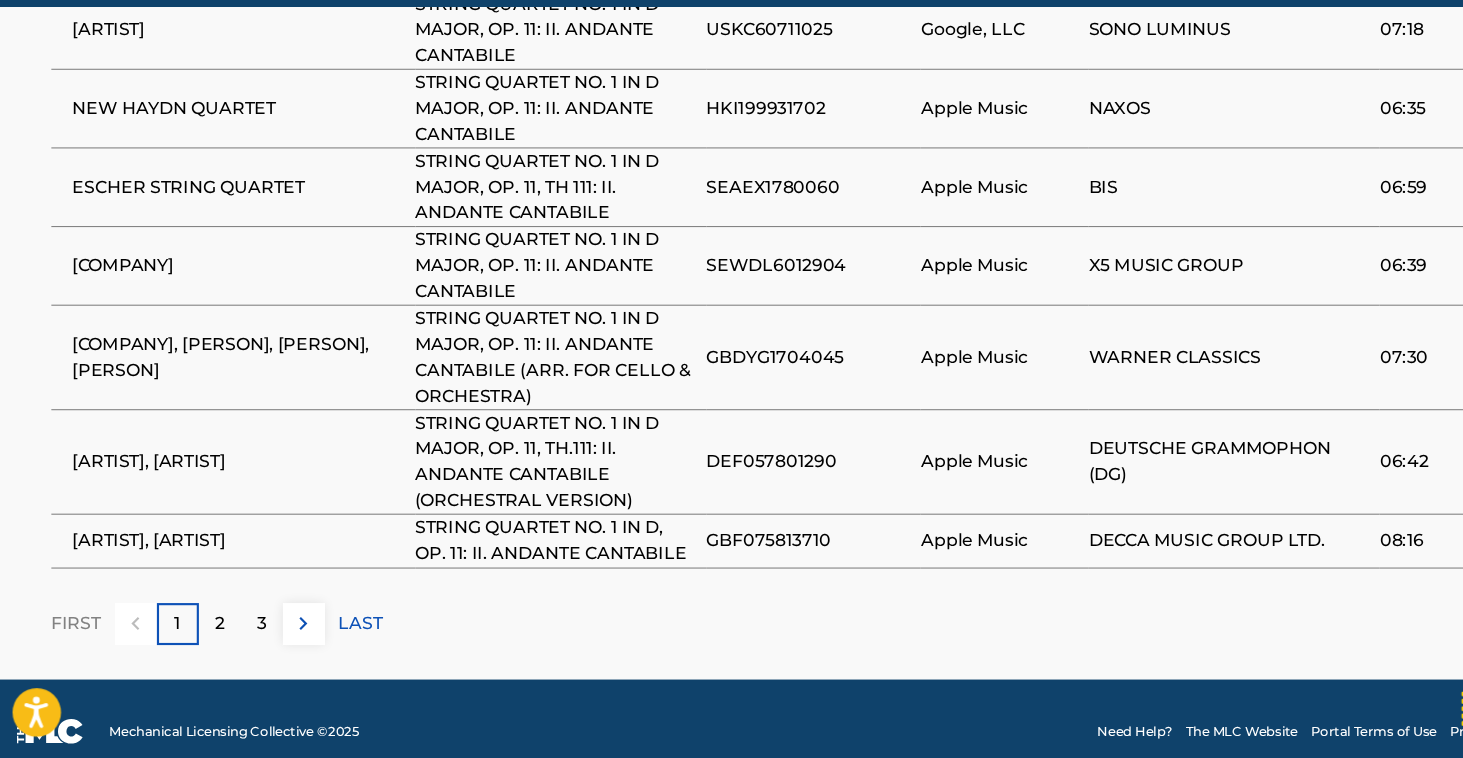 click on "2" at bounding box center (212, 633) 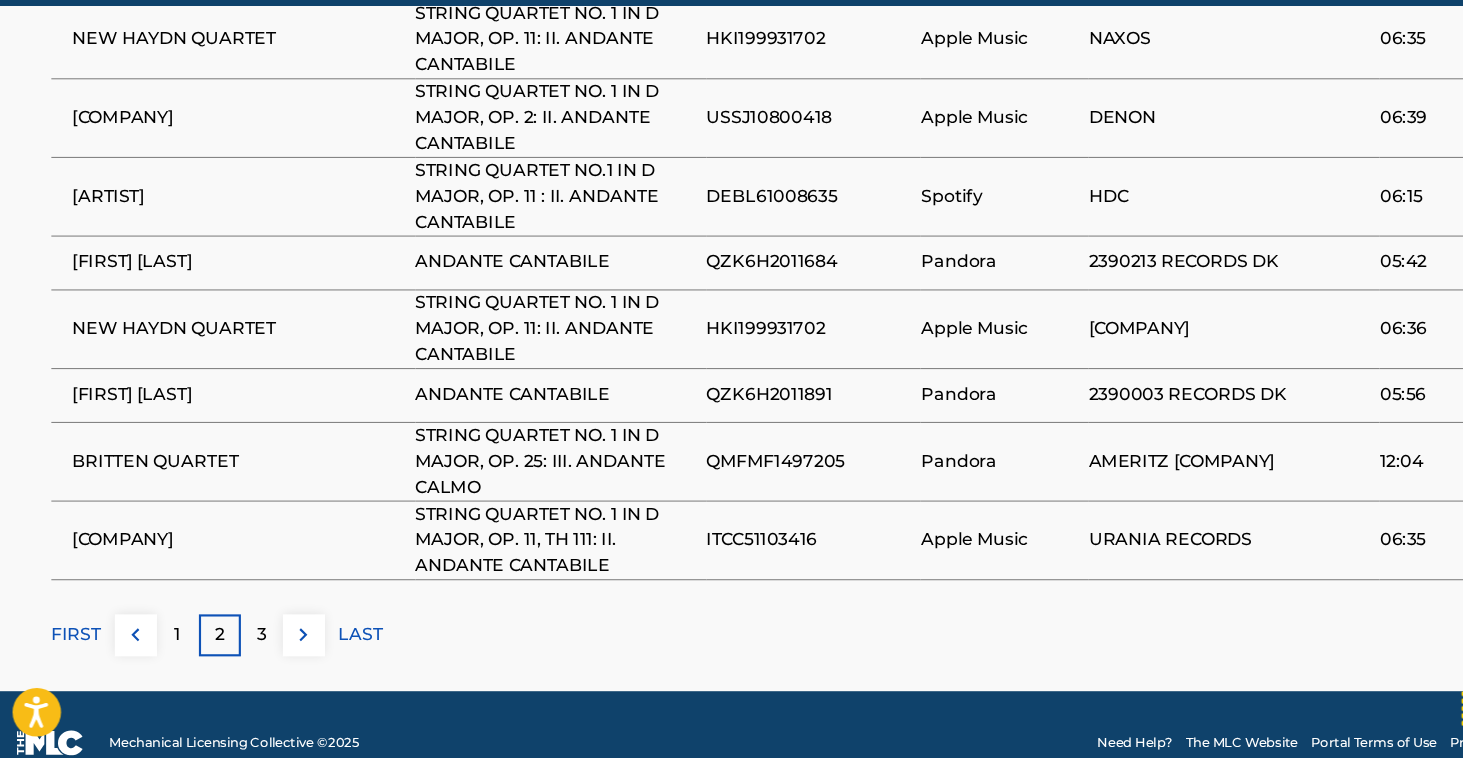 scroll, scrollTop: 1613, scrollLeft: 0, axis: vertical 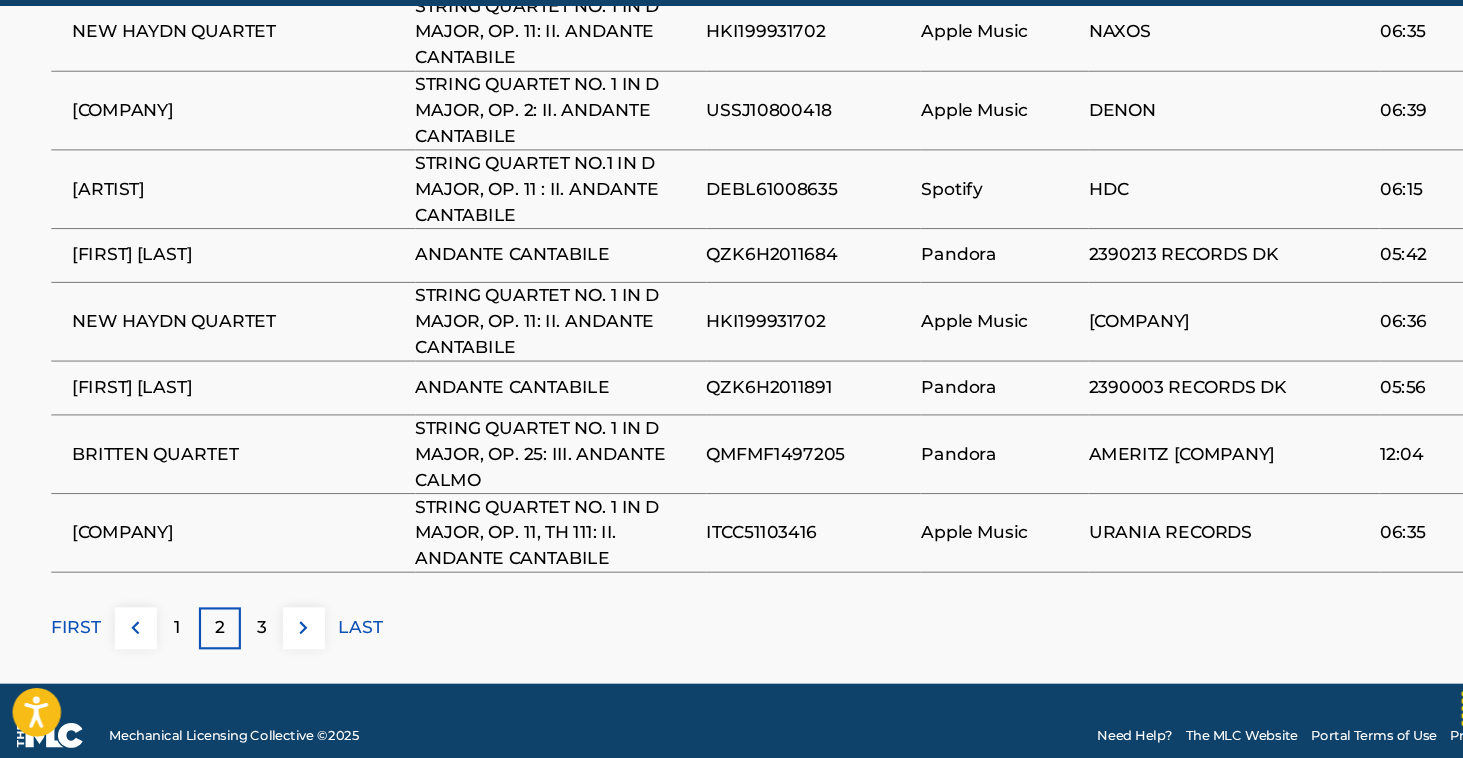 click on "3" at bounding box center [251, 637] 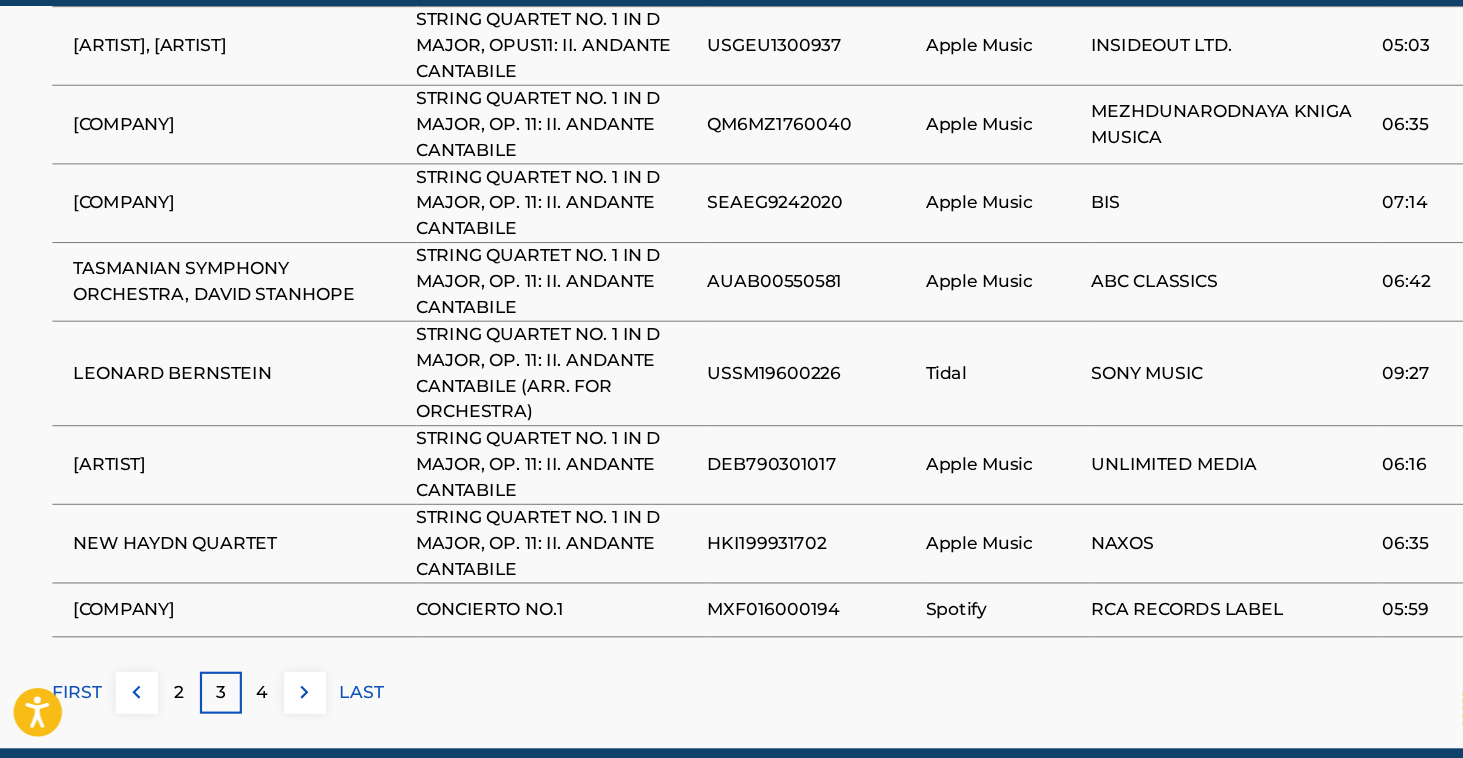 scroll, scrollTop: 1649, scrollLeft: 0, axis: vertical 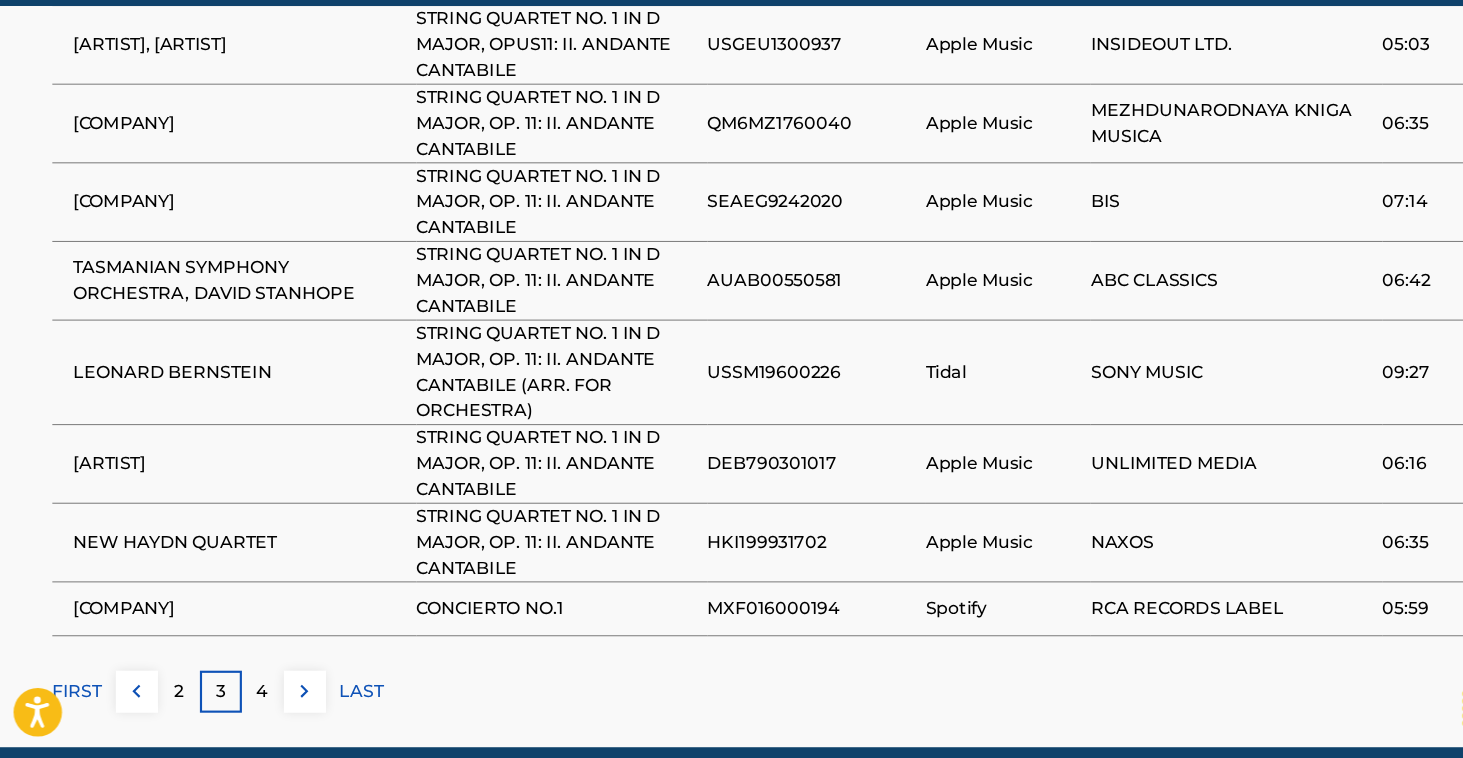click on "4" at bounding box center (251, 696) 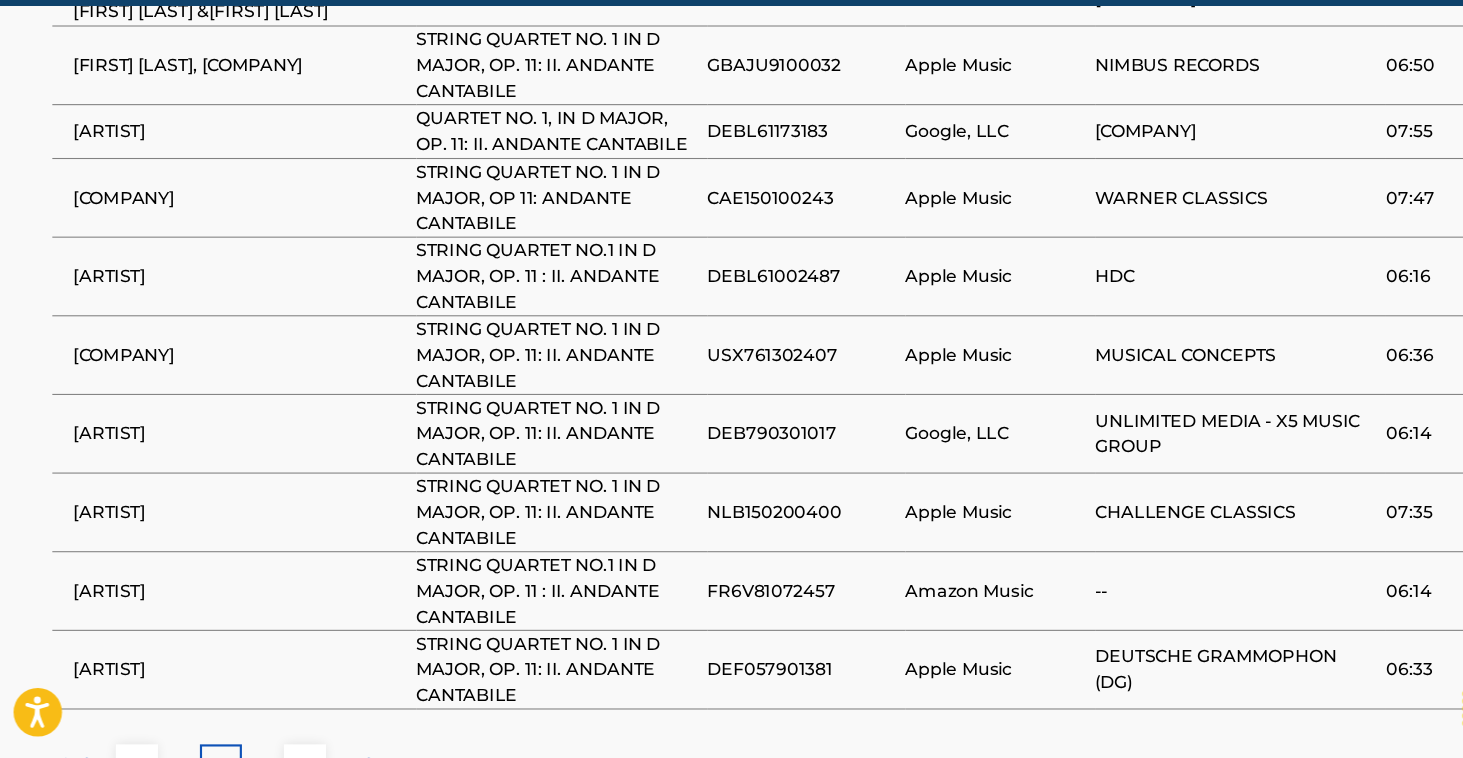 scroll, scrollTop: 1519, scrollLeft: 0, axis: vertical 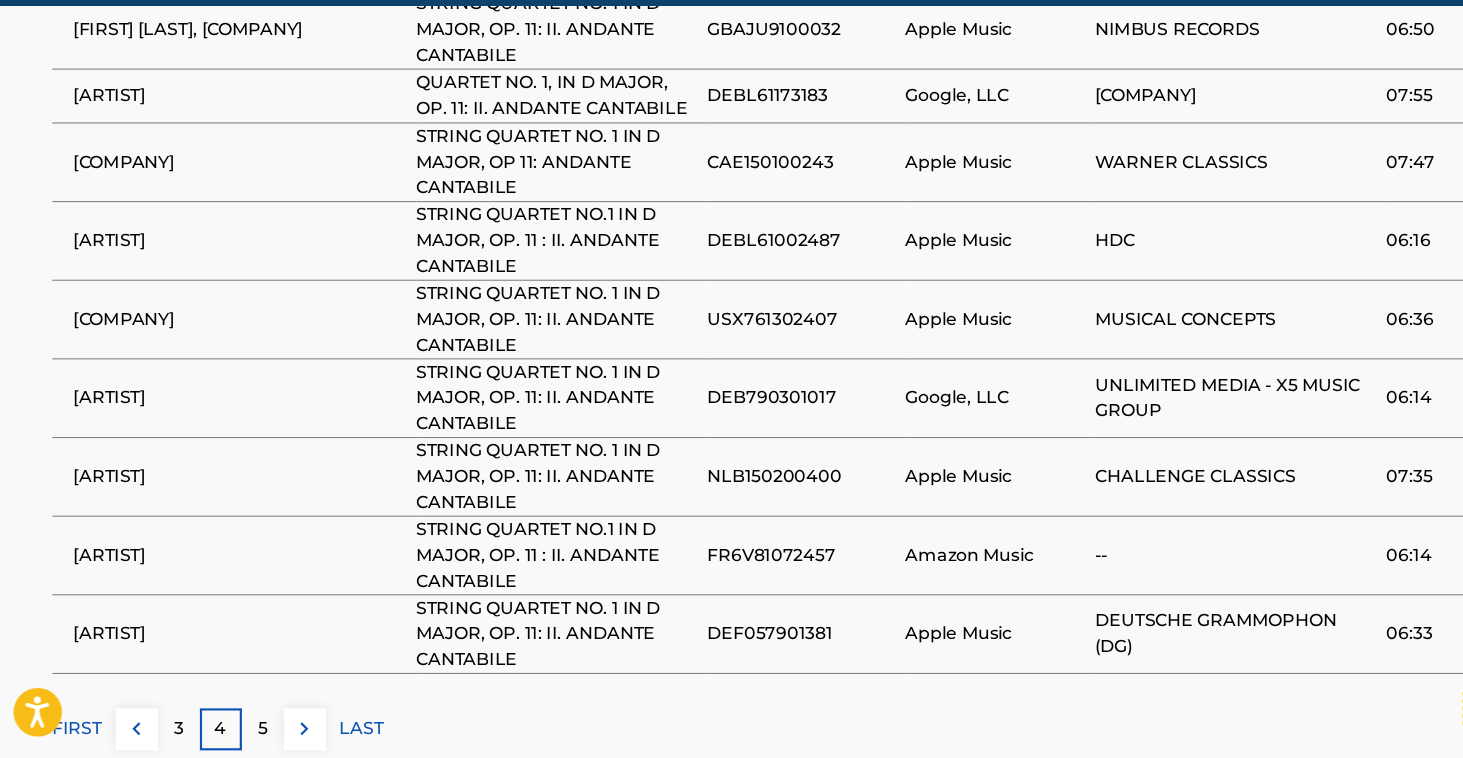 click on "5" at bounding box center (251, 731) 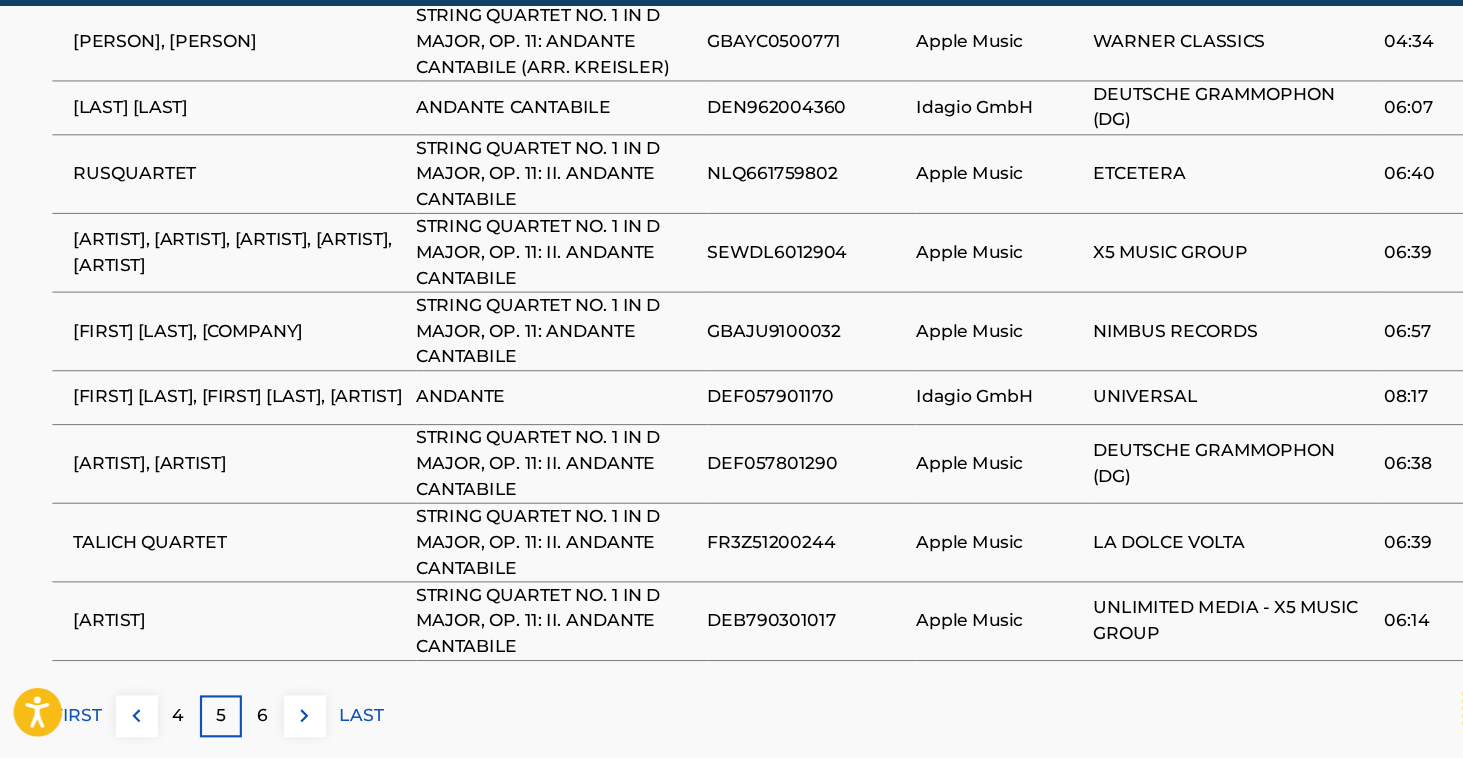 click on "6" at bounding box center (251, 719) 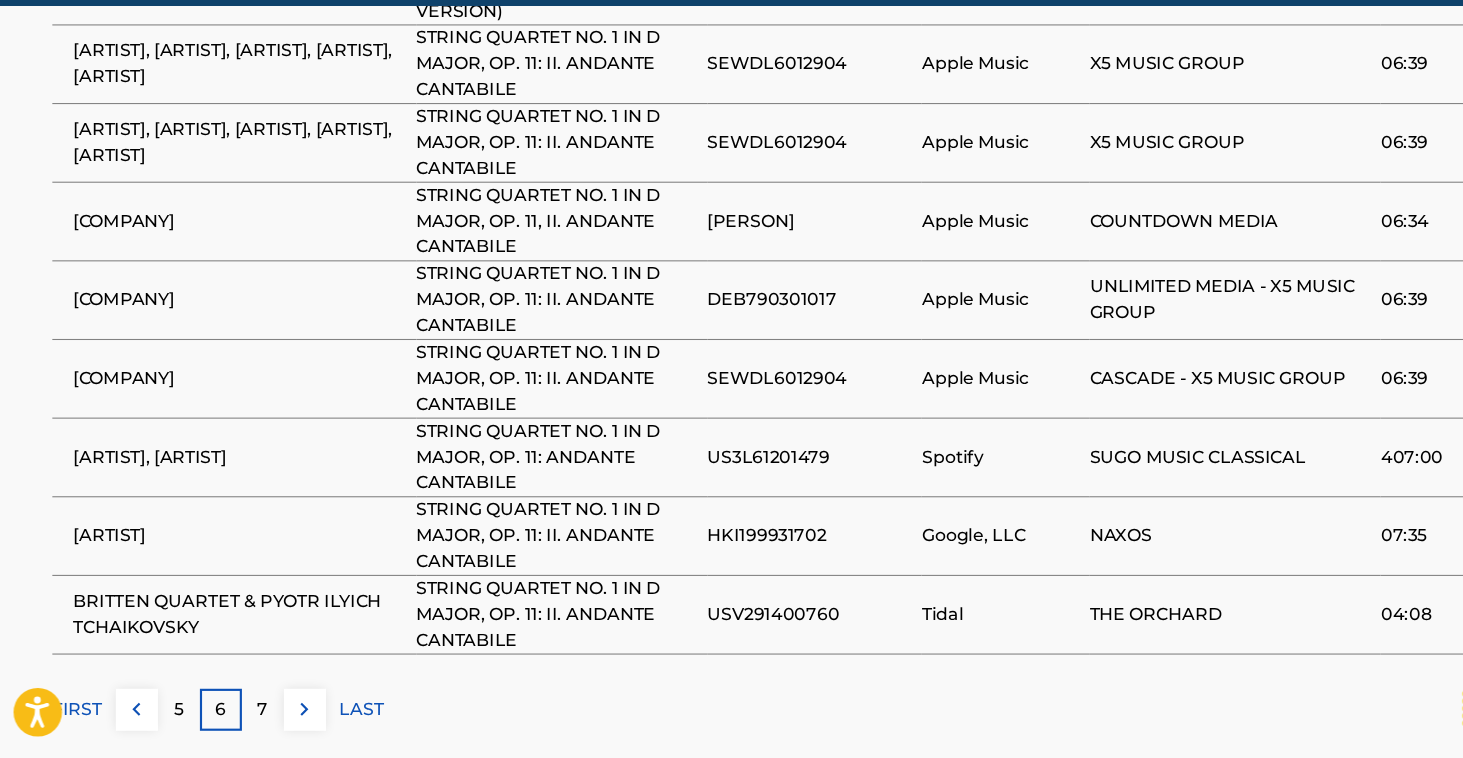 scroll, scrollTop: 1610, scrollLeft: 0, axis: vertical 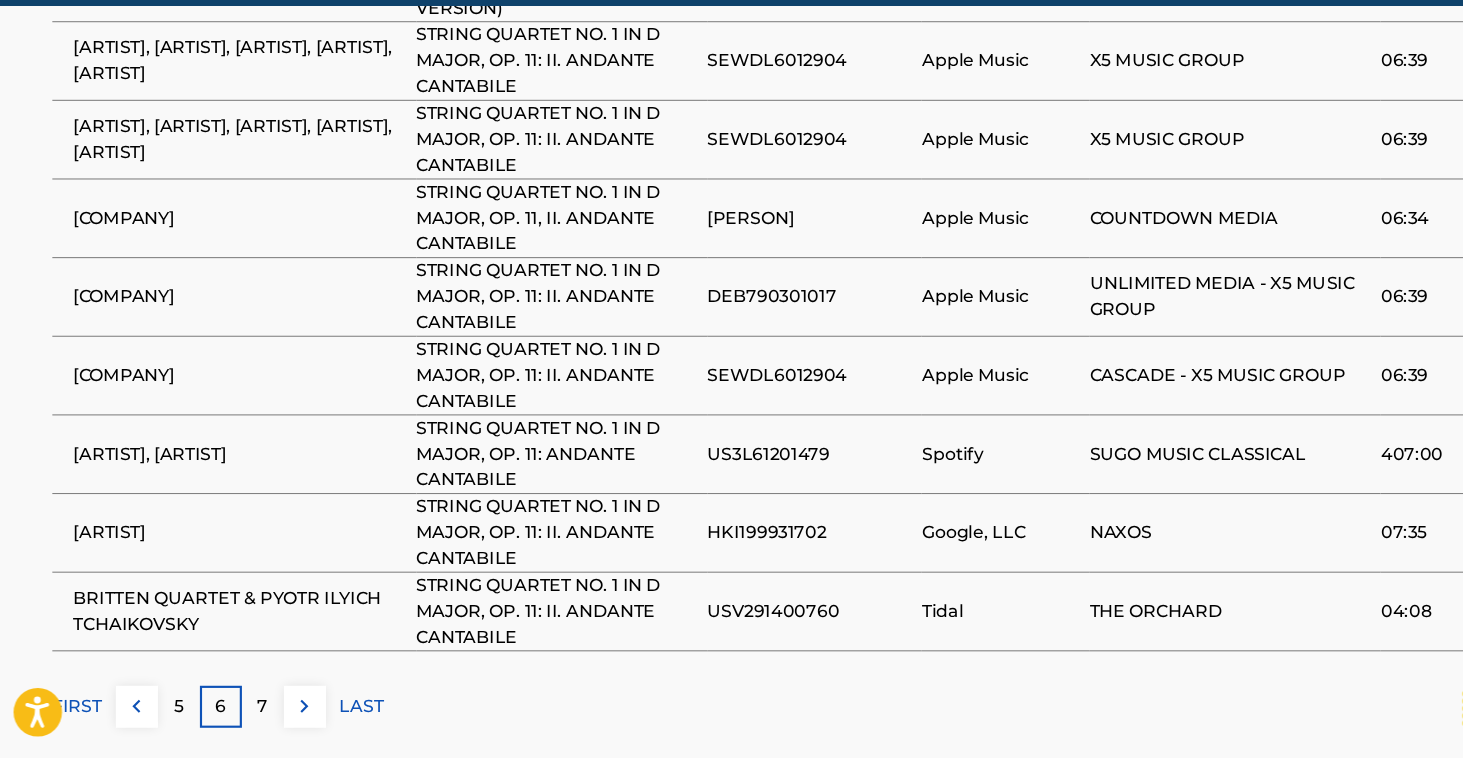 click on "7" at bounding box center (251, 710) 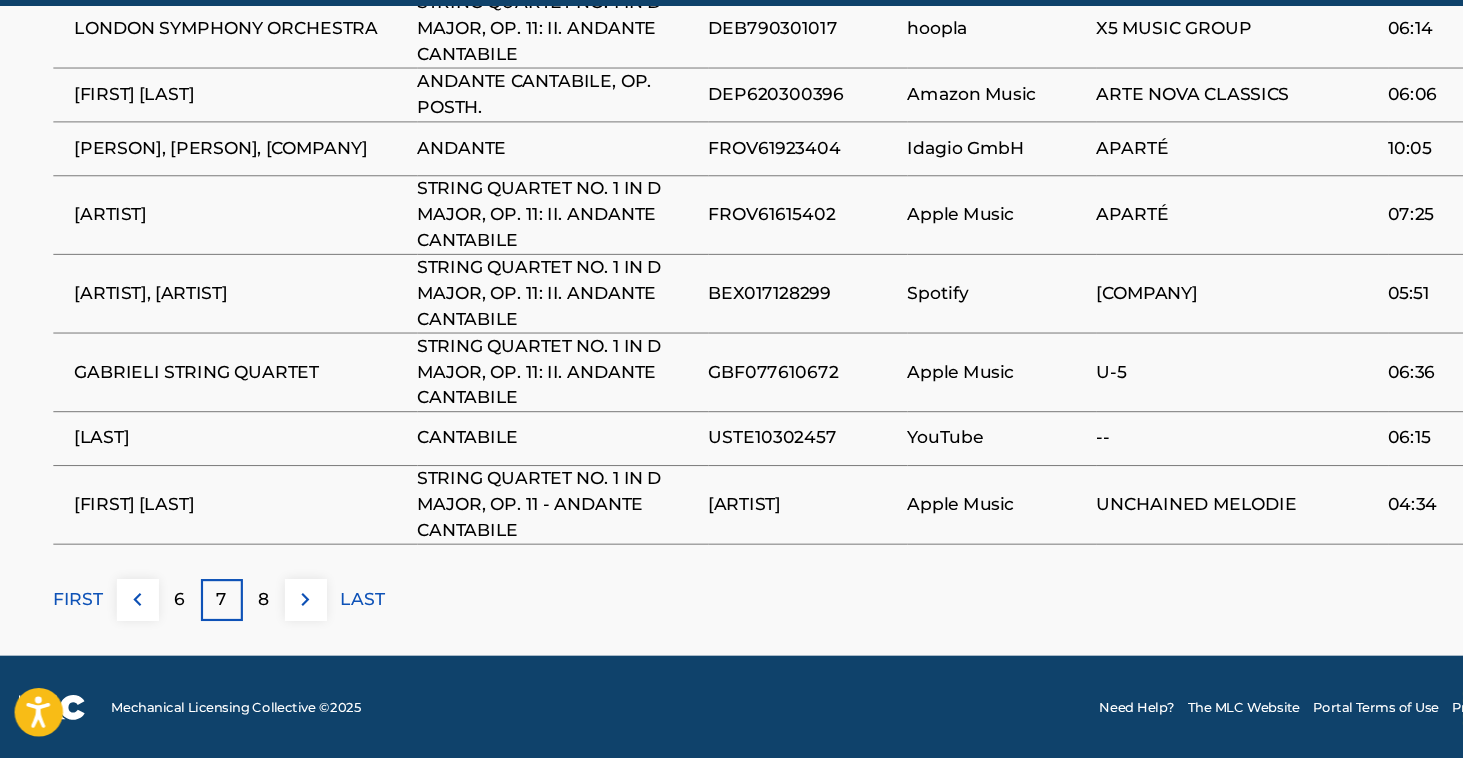 click on "8" at bounding box center (251, 611) 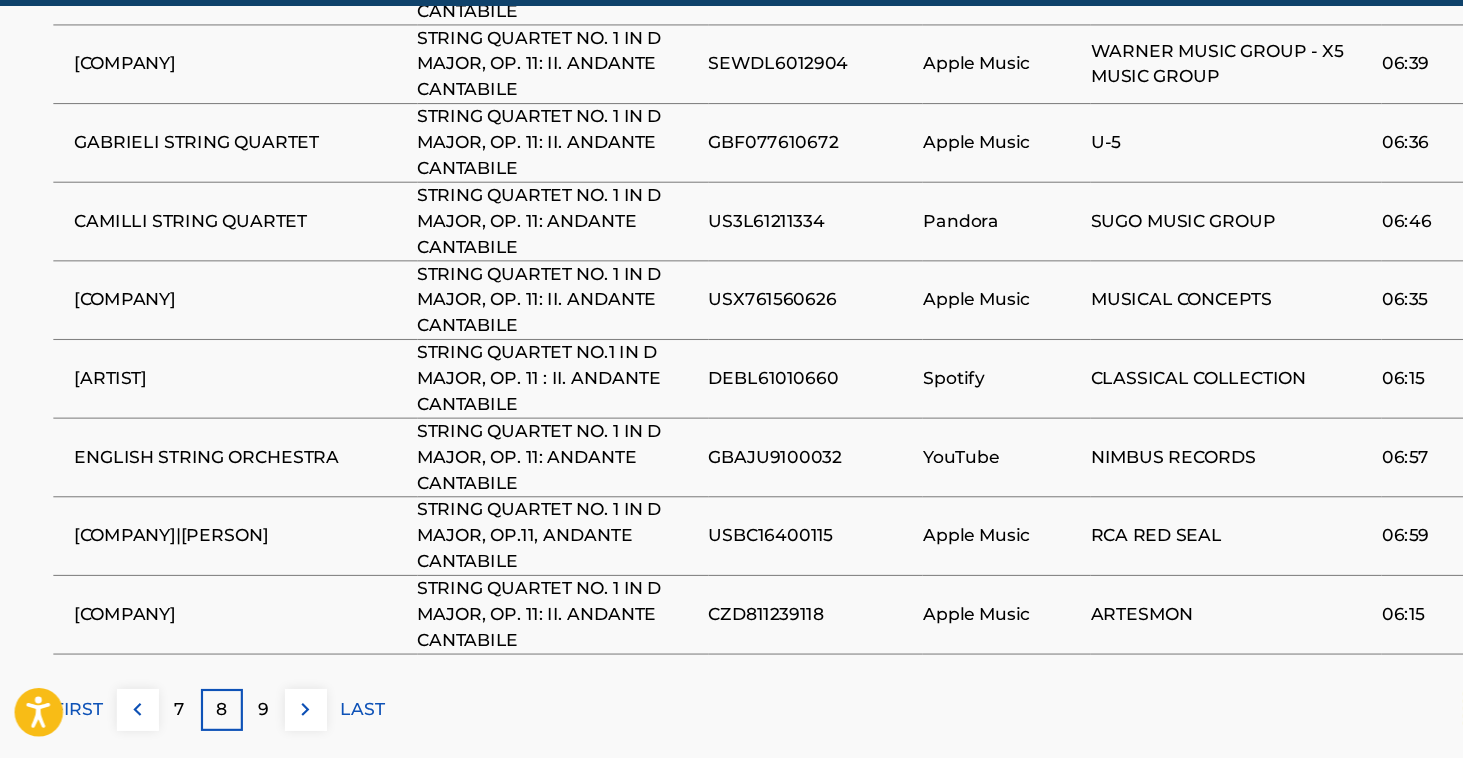 scroll, scrollTop: 1584, scrollLeft: 0, axis: vertical 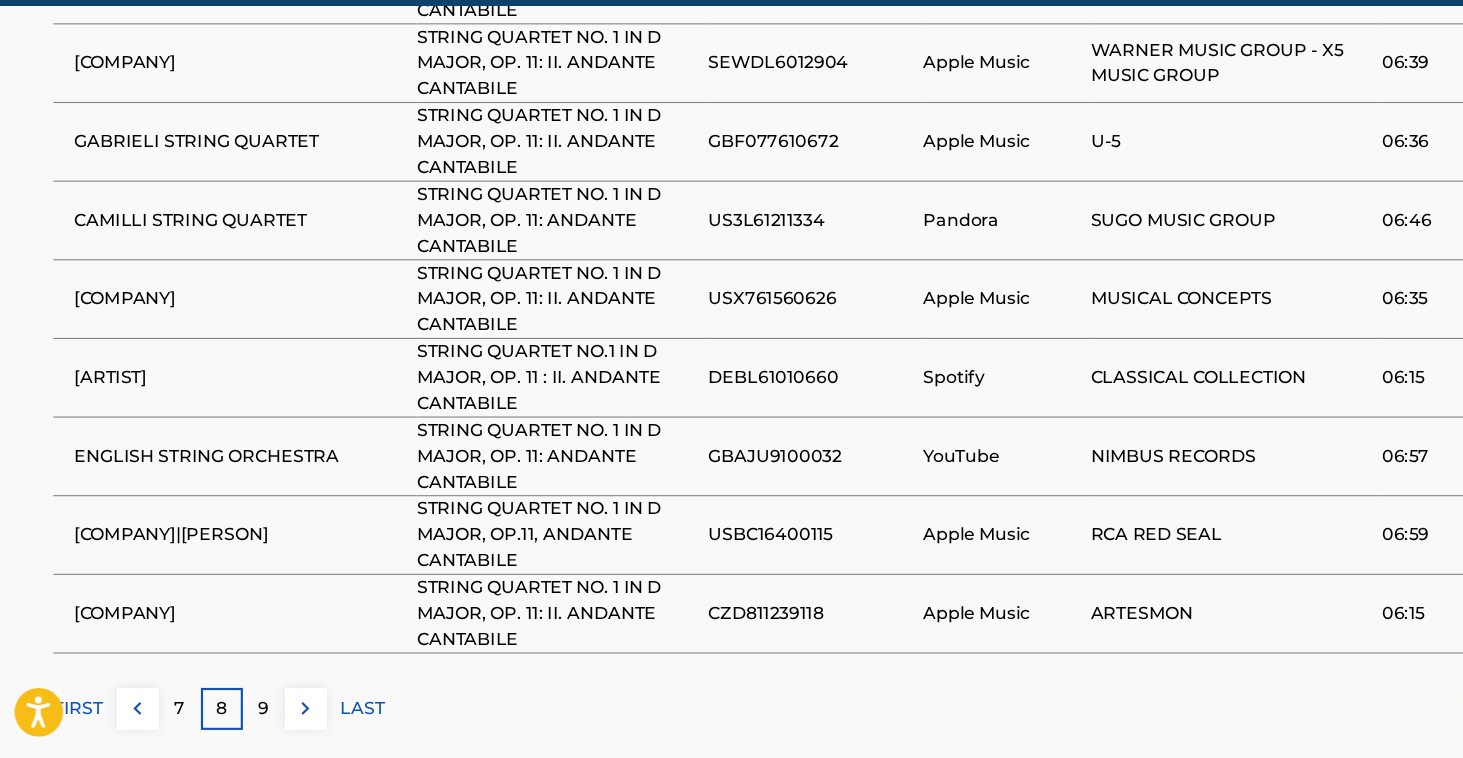 click on "9" at bounding box center [251, 712] 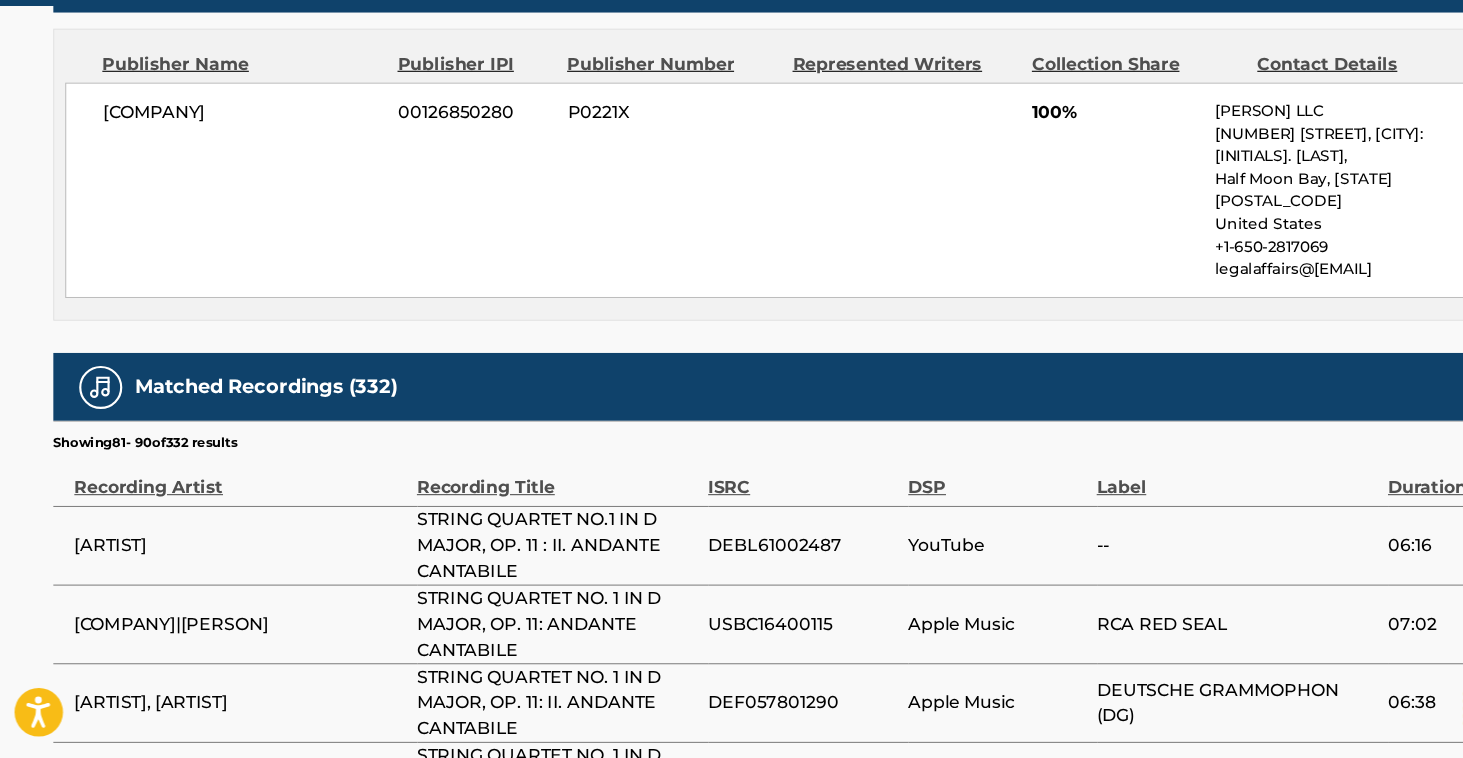 scroll, scrollTop: 1056, scrollLeft: 0, axis: vertical 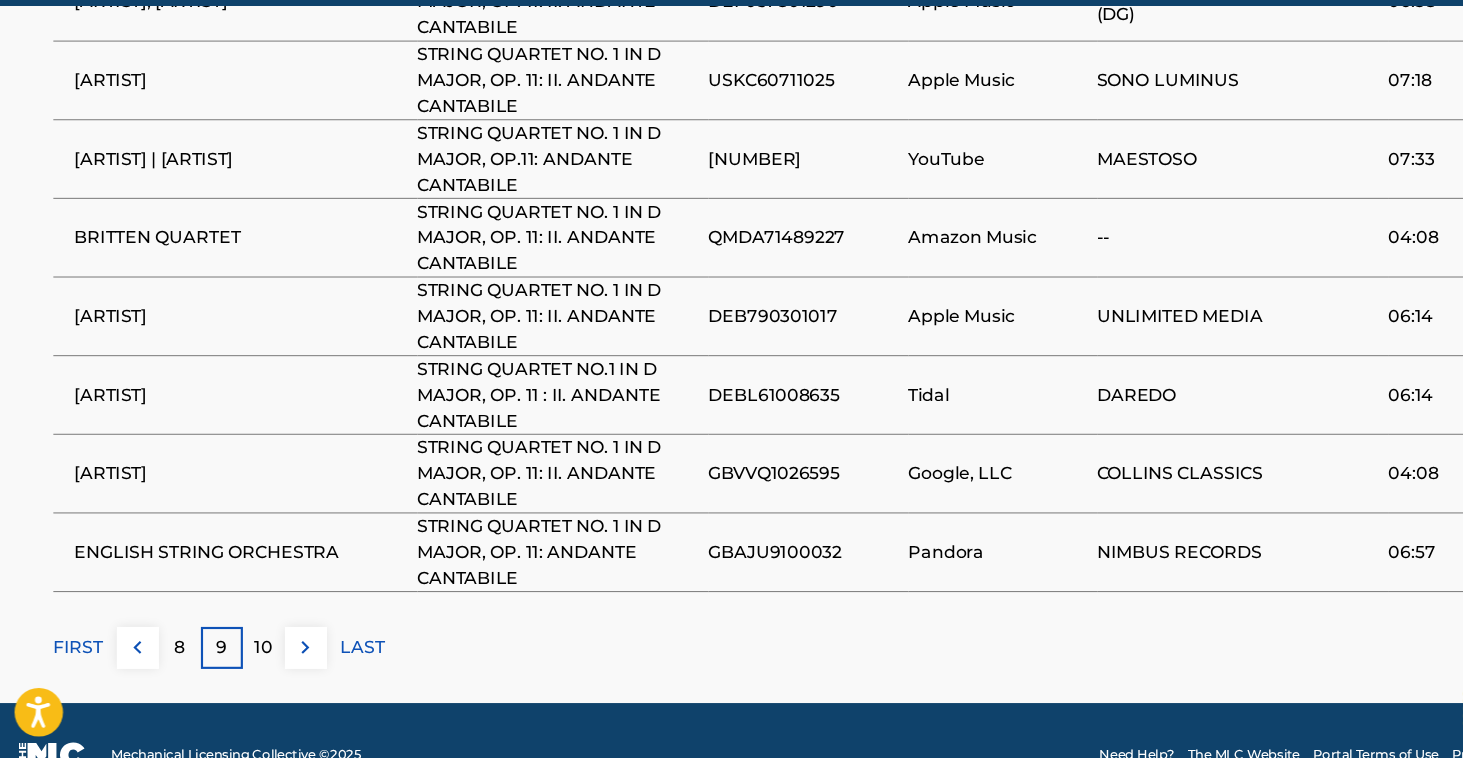 click on "10" at bounding box center (251, 655) 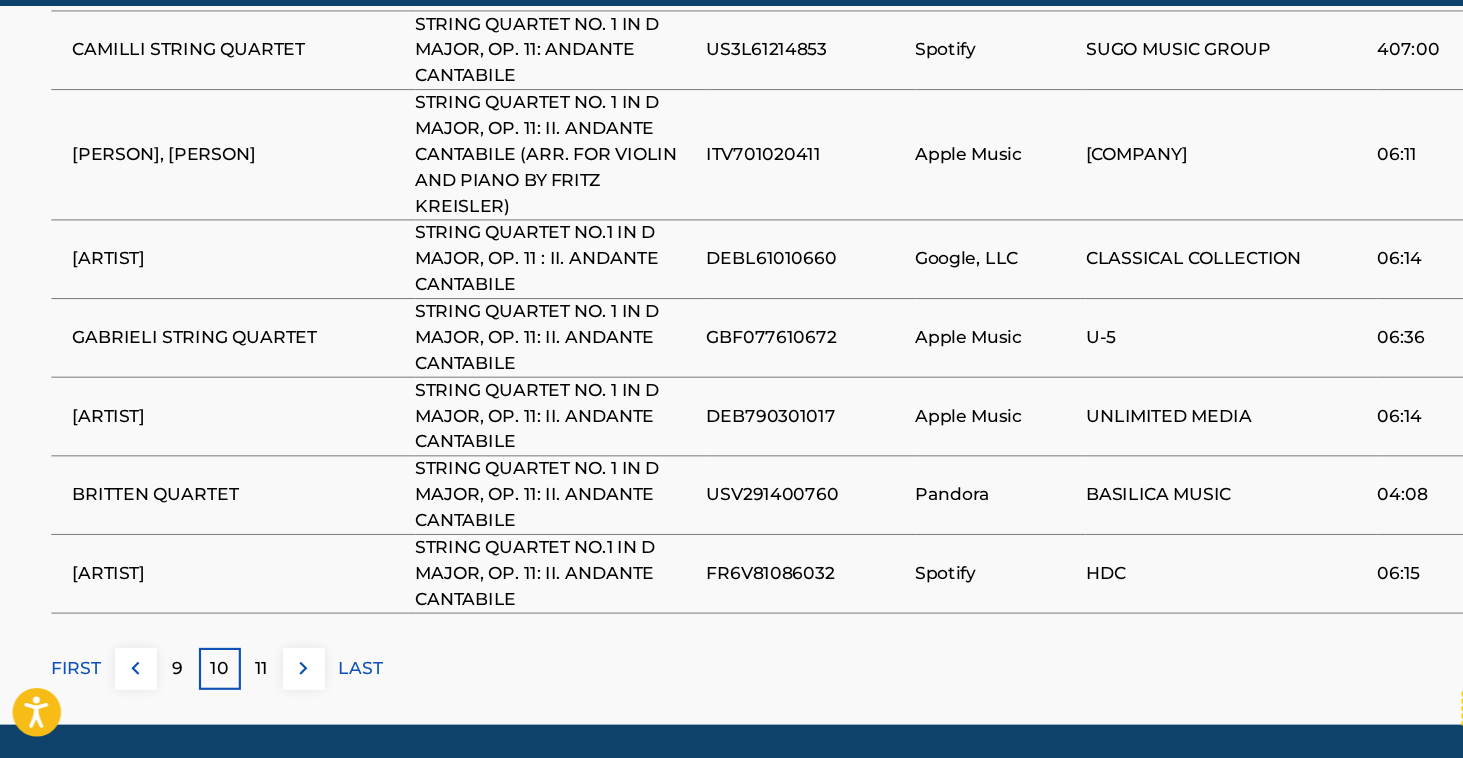 click on "11" at bounding box center (251, 675) 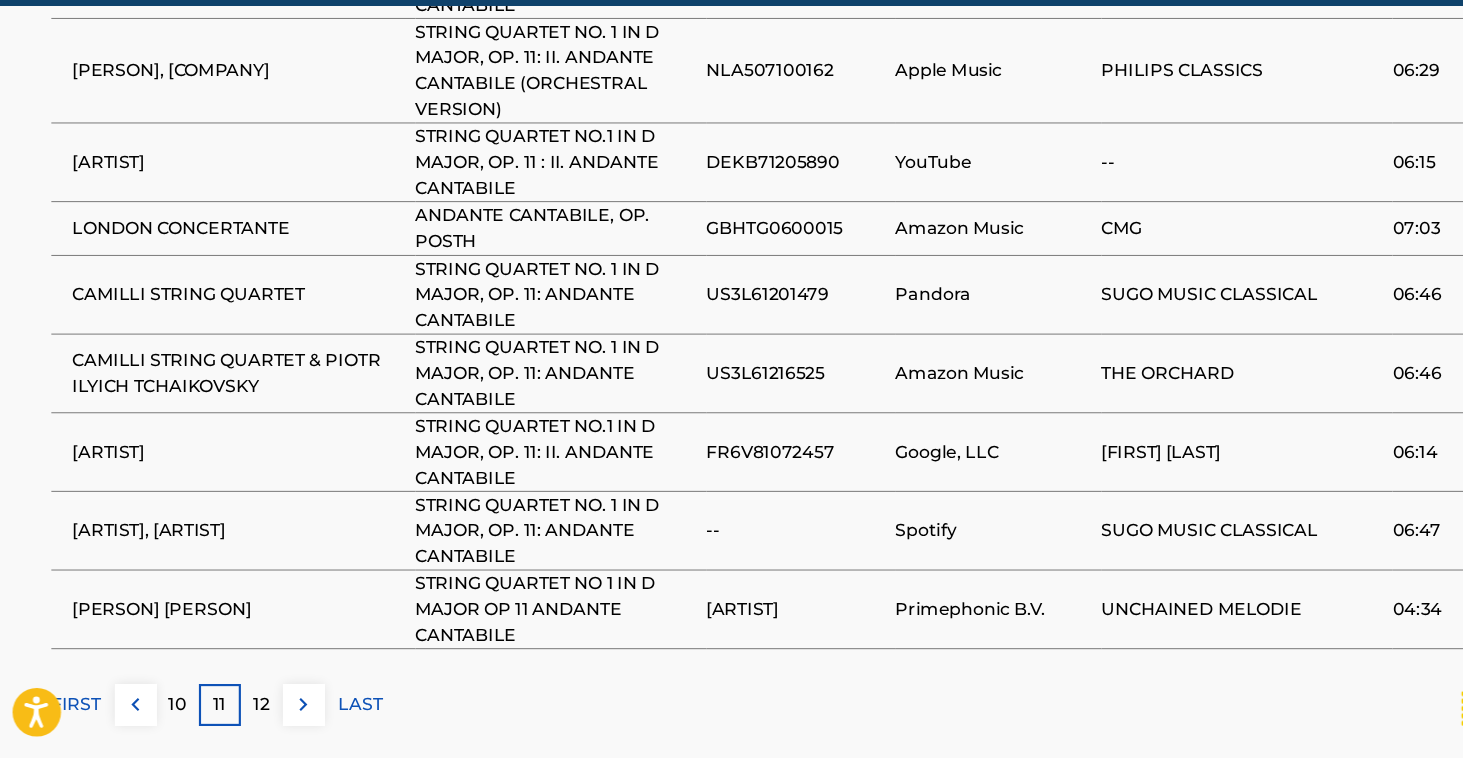 click on "12" at bounding box center [251, 708] 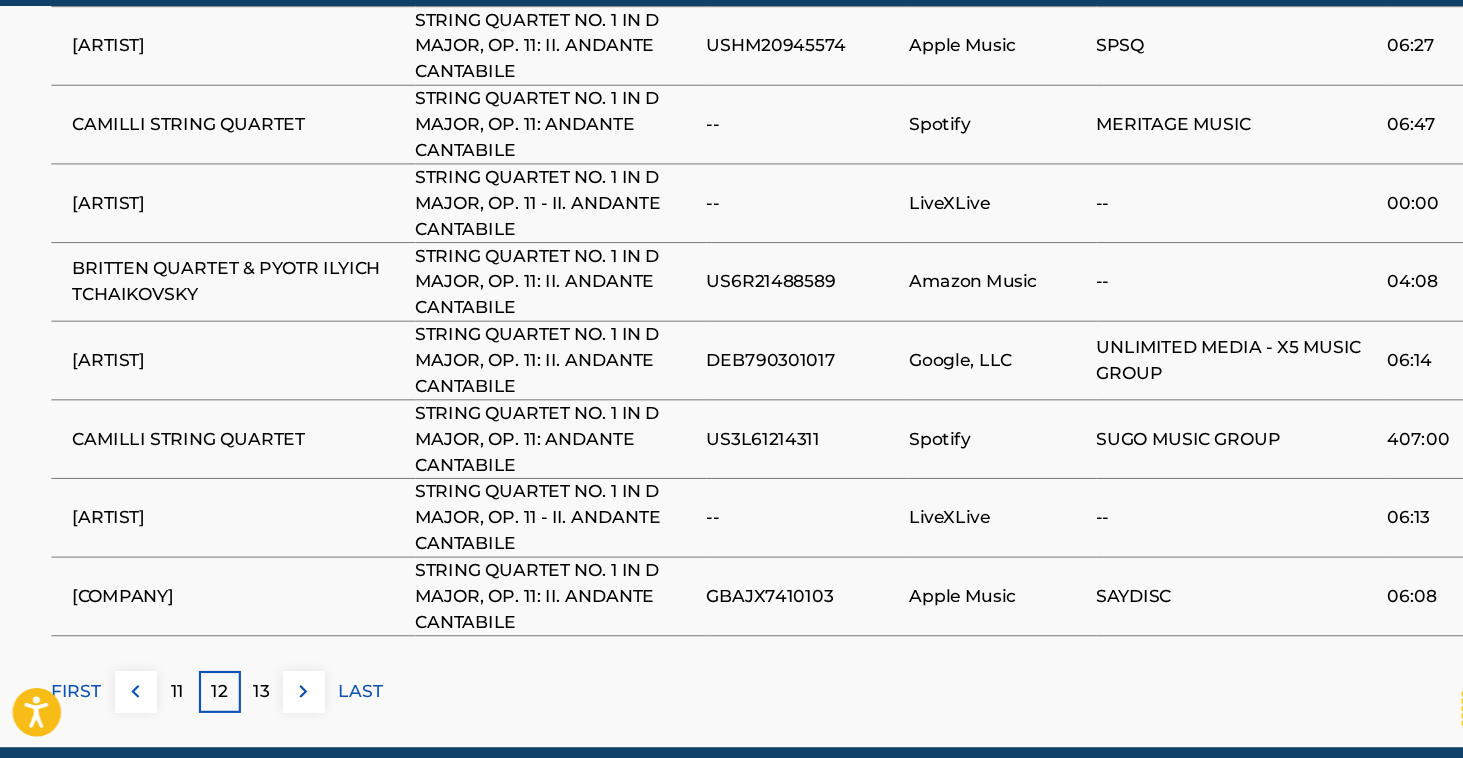 scroll, scrollTop: 1610, scrollLeft: 0, axis: vertical 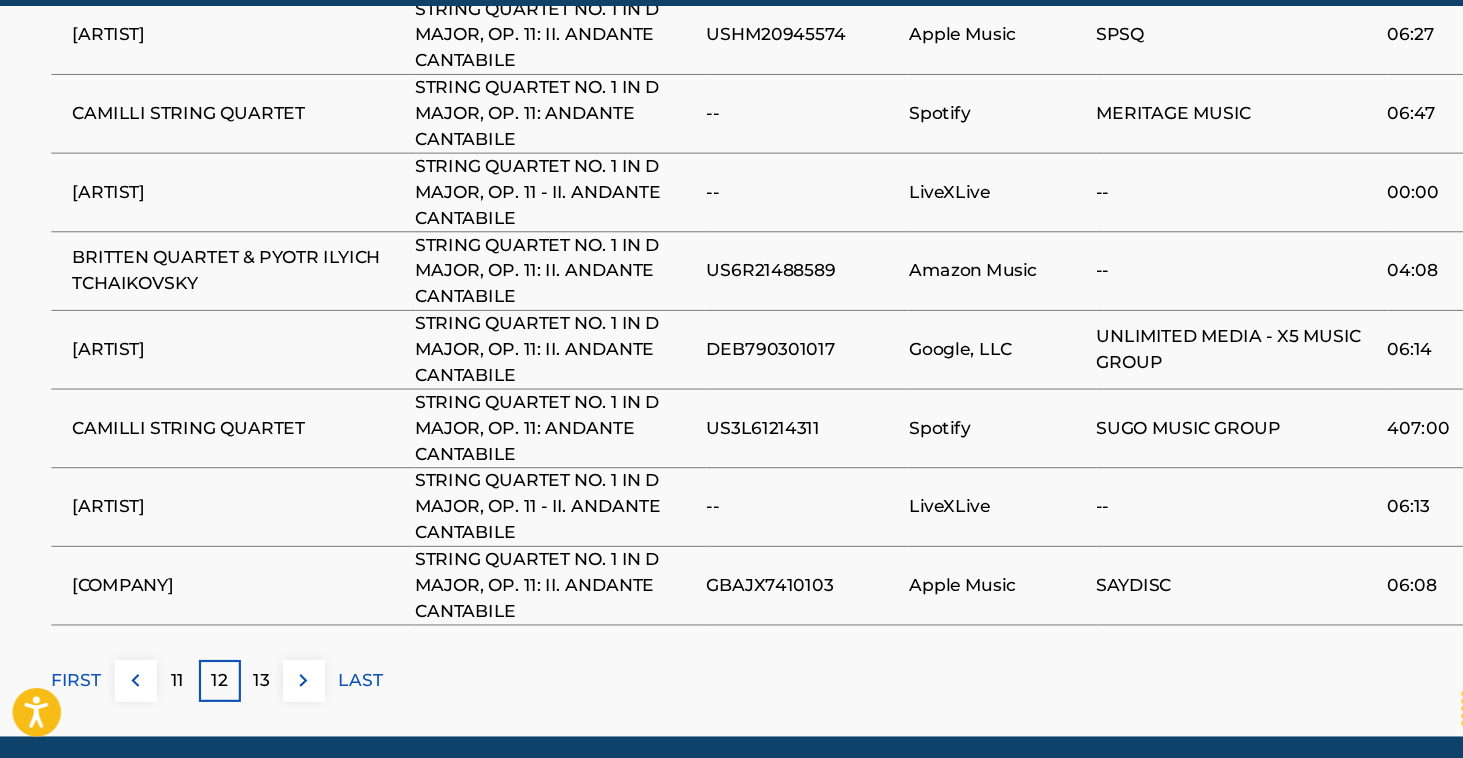 click on "13" at bounding box center [251, 686] 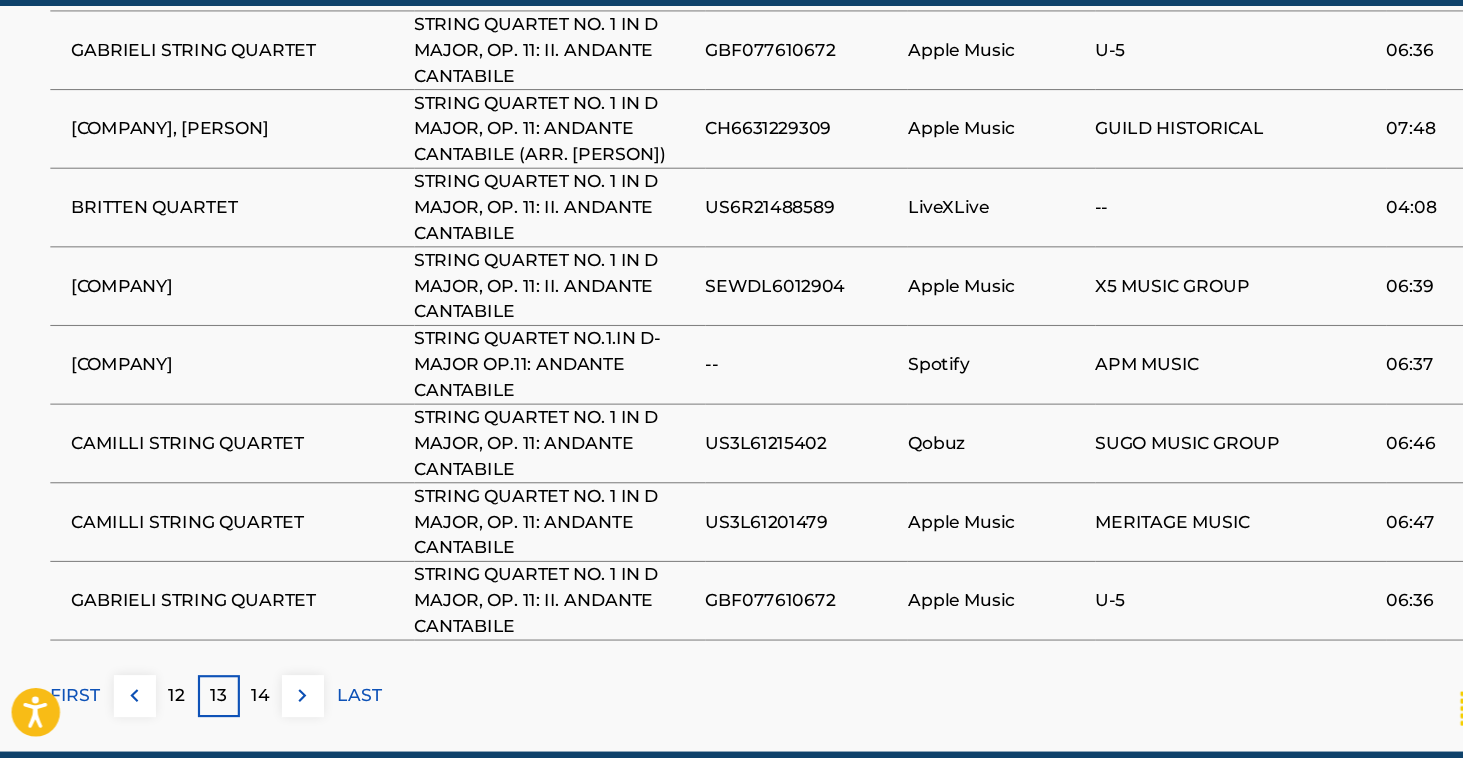 scroll, scrollTop: 1584, scrollLeft: 0, axis: vertical 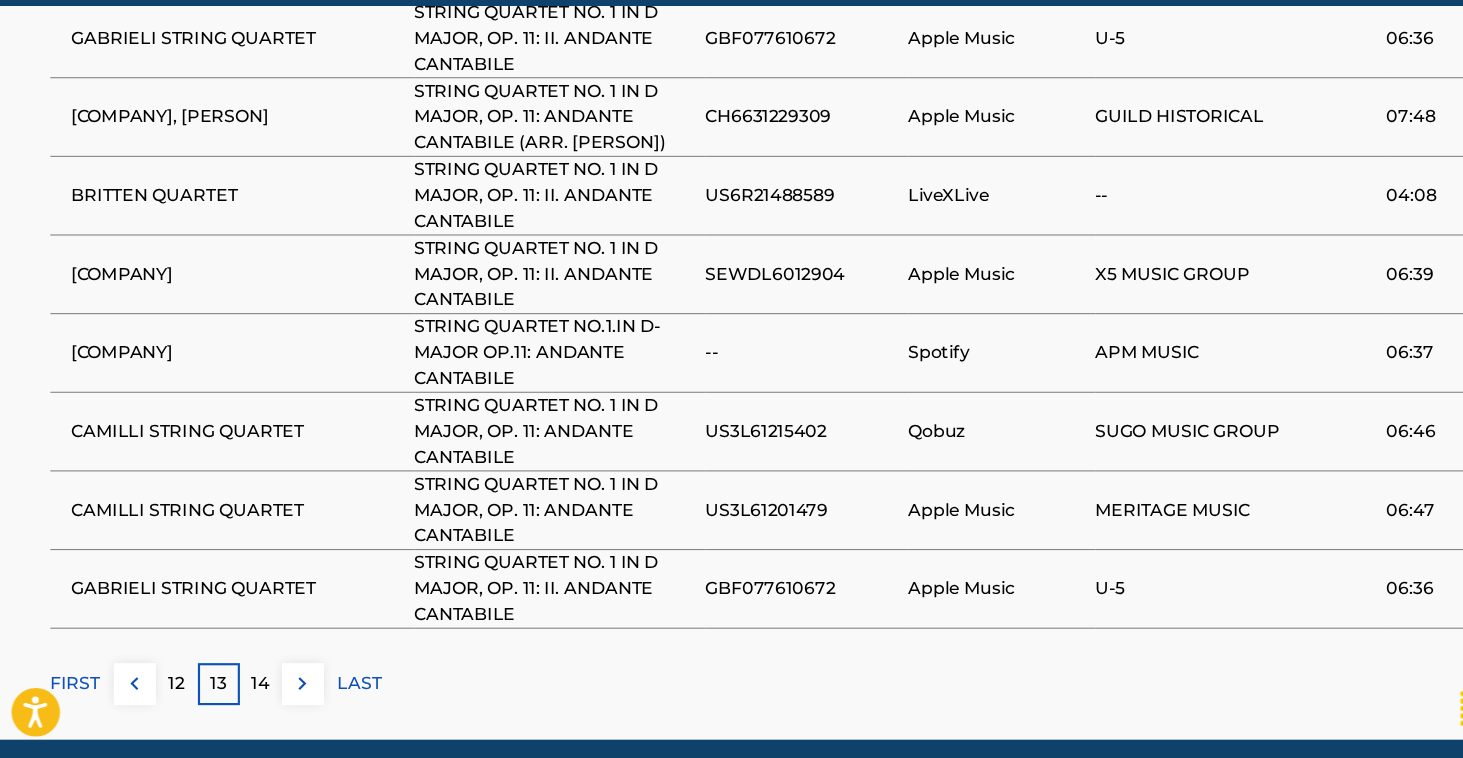 click on "14" at bounding box center (251, 689) 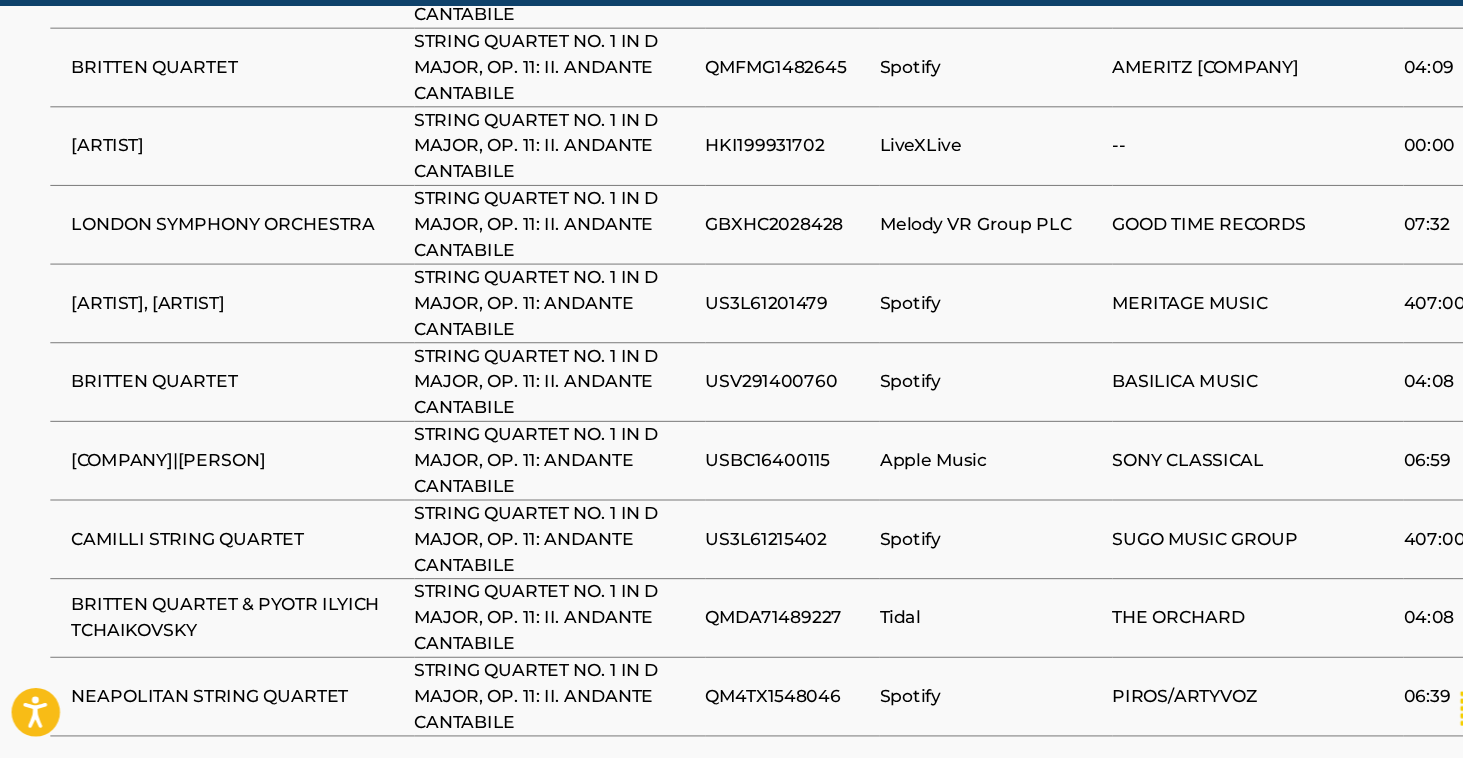 scroll, scrollTop: 1519, scrollLeft: 0, axis: vertical 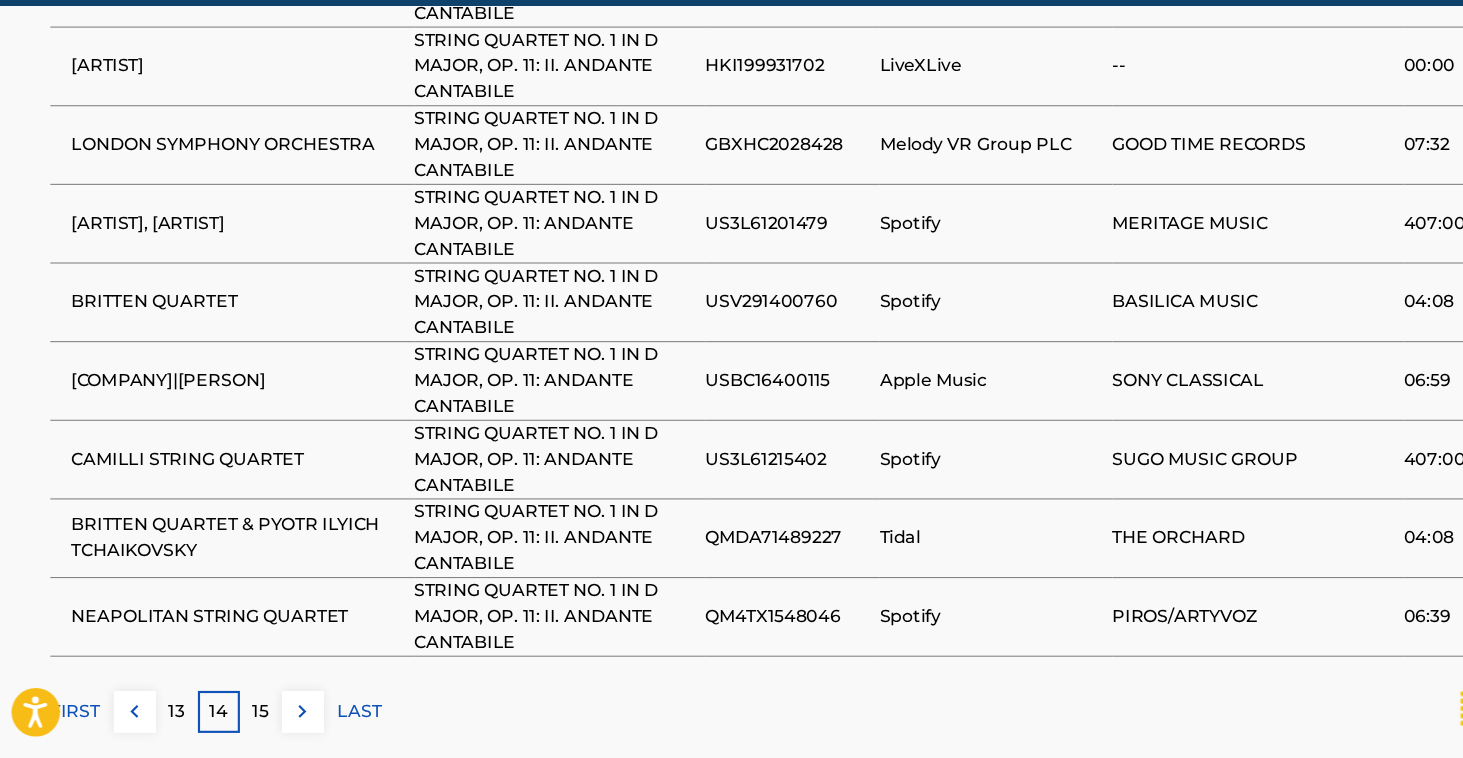 click on "15" at bounding box center (251, 715) 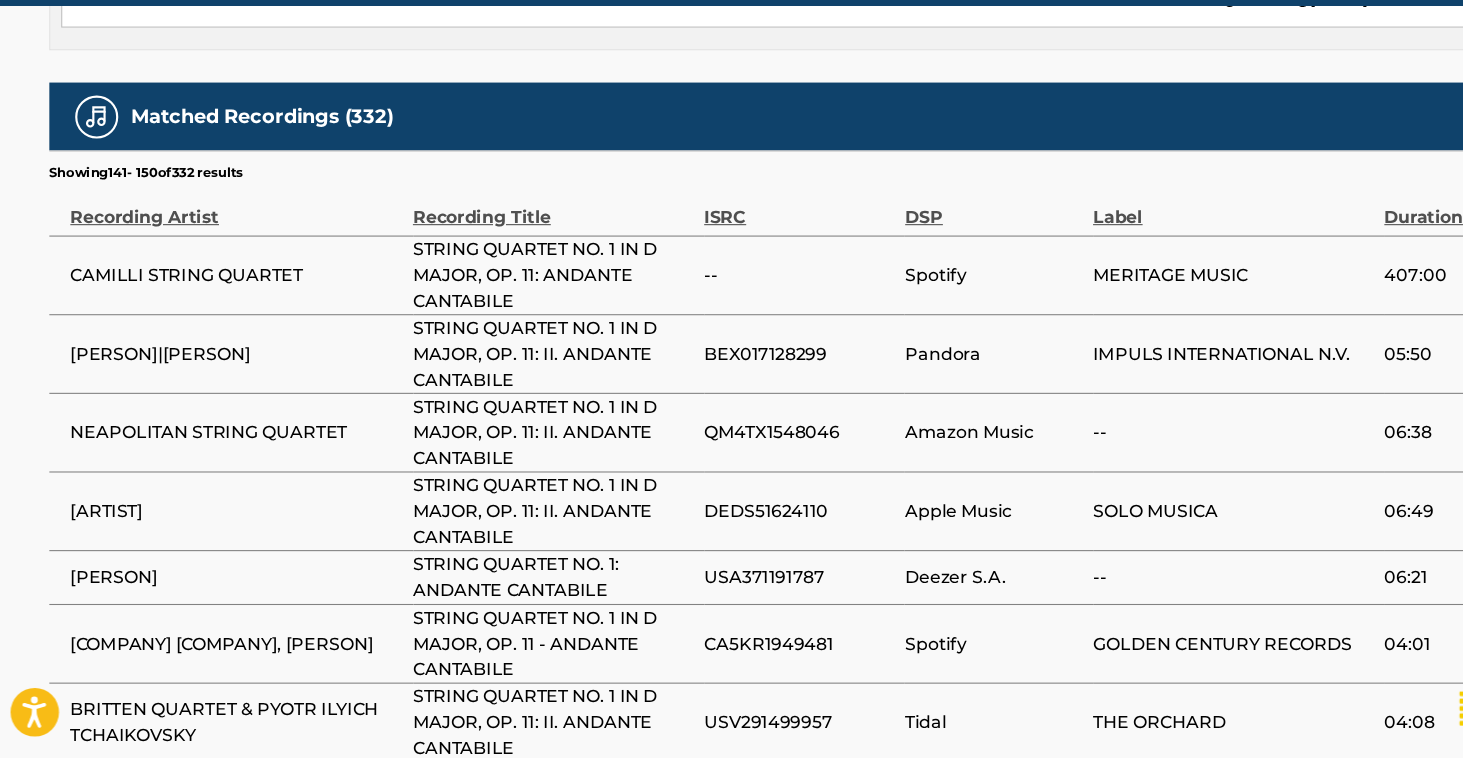 scroll, scrollTop: 1243, scrollLeft: 0, axis: vertical 